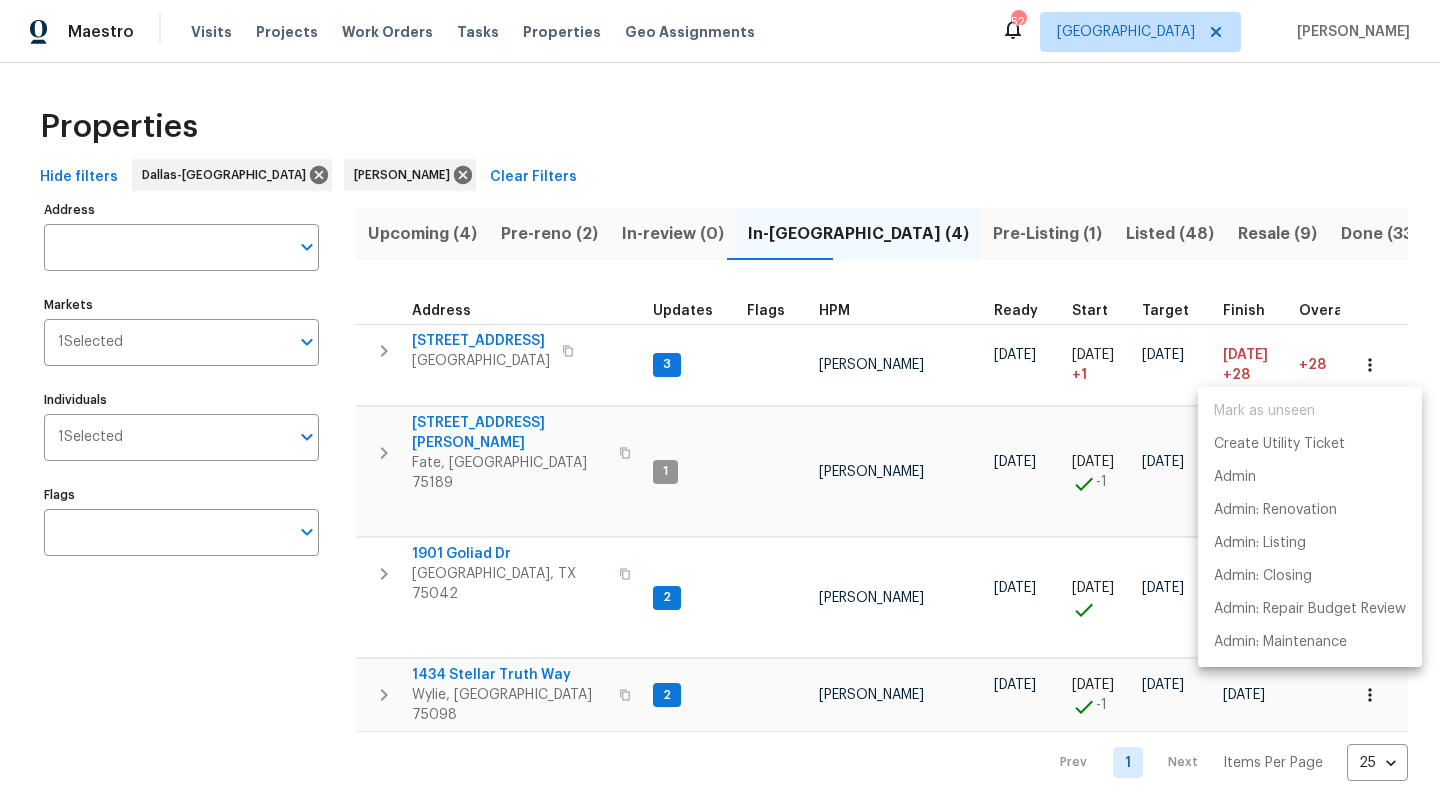 scroll, scrollTop: 0, scrollLeft: 0, axis: both 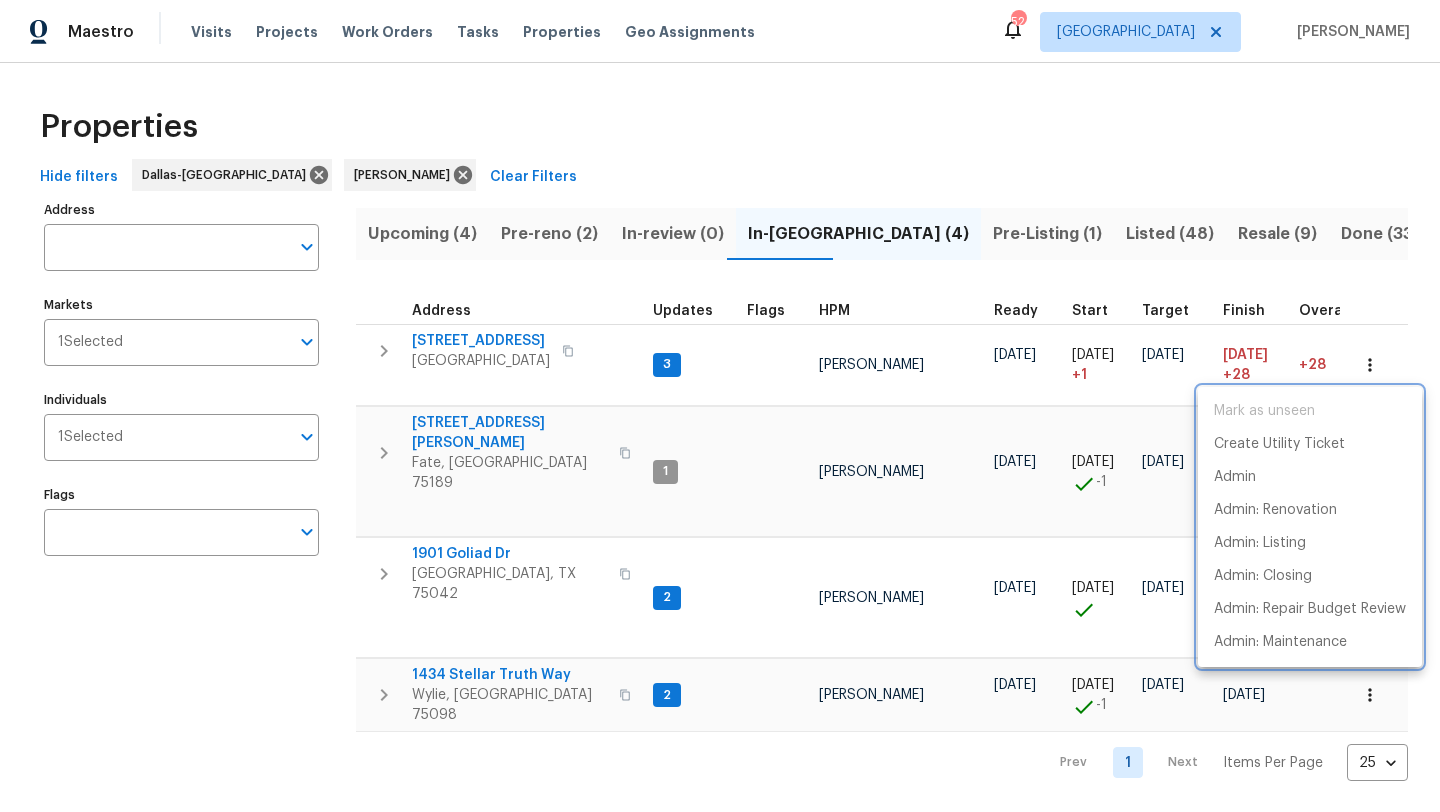 click at bounding box center [720, 406] 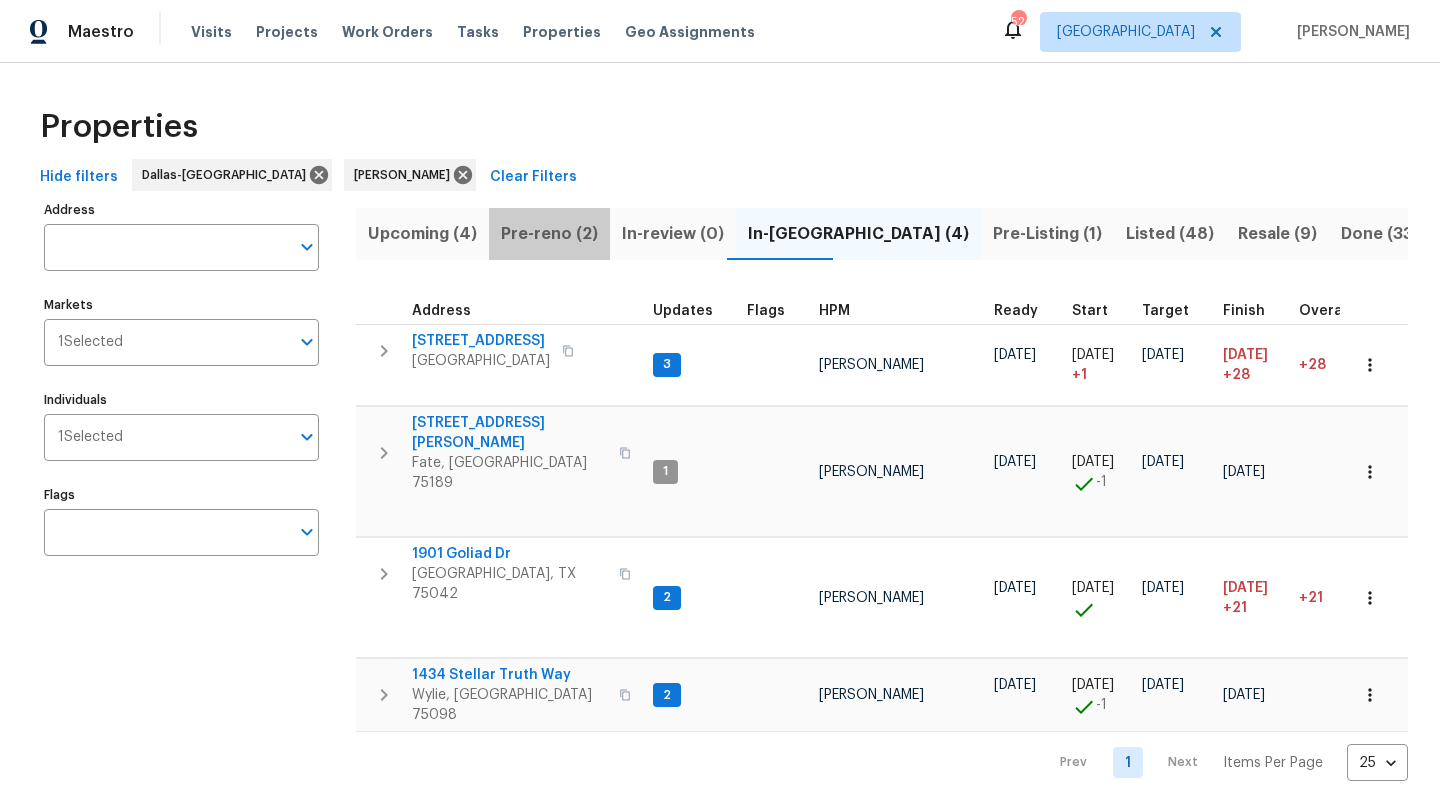 click on "Pre-reno (2)" at bounding box center [549, 234] 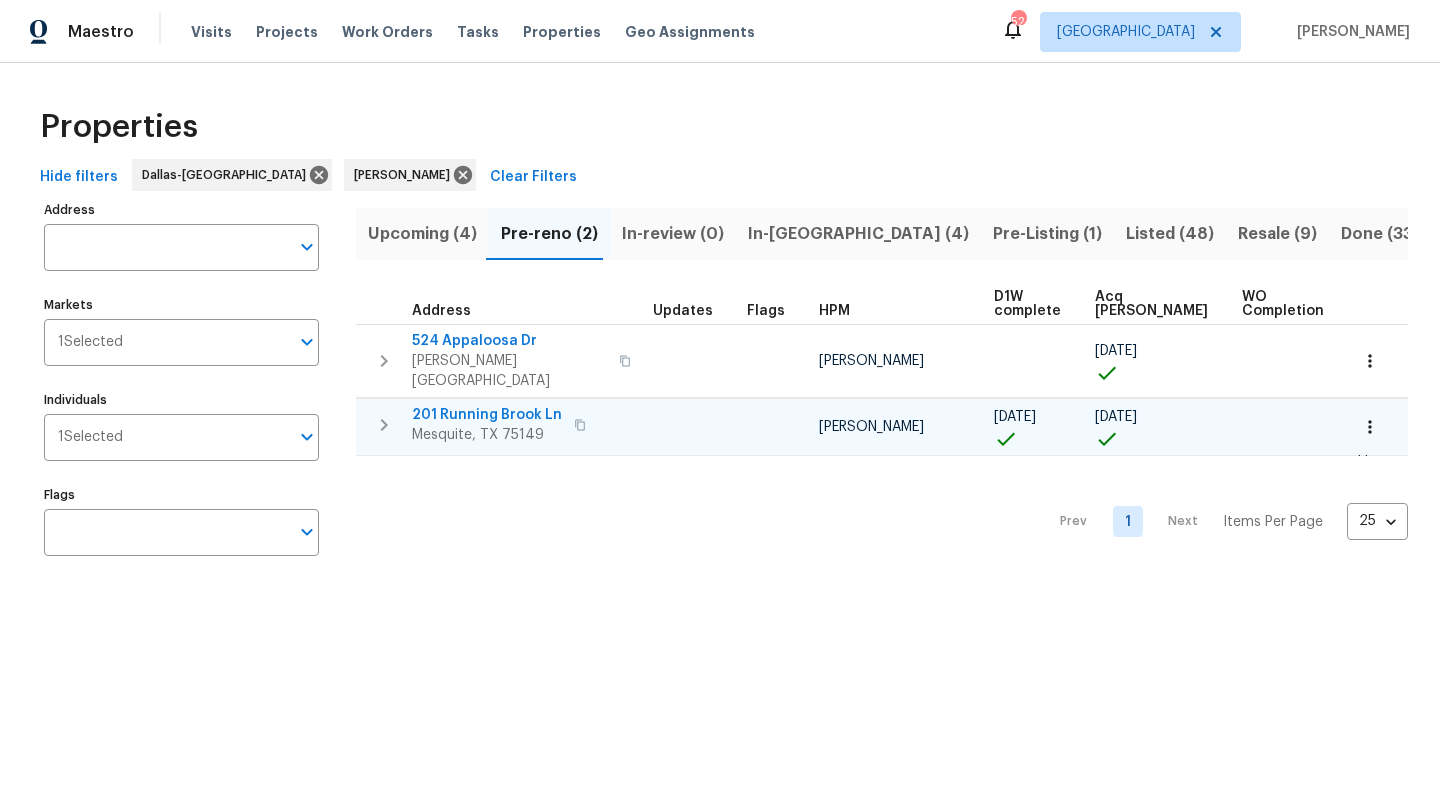 type 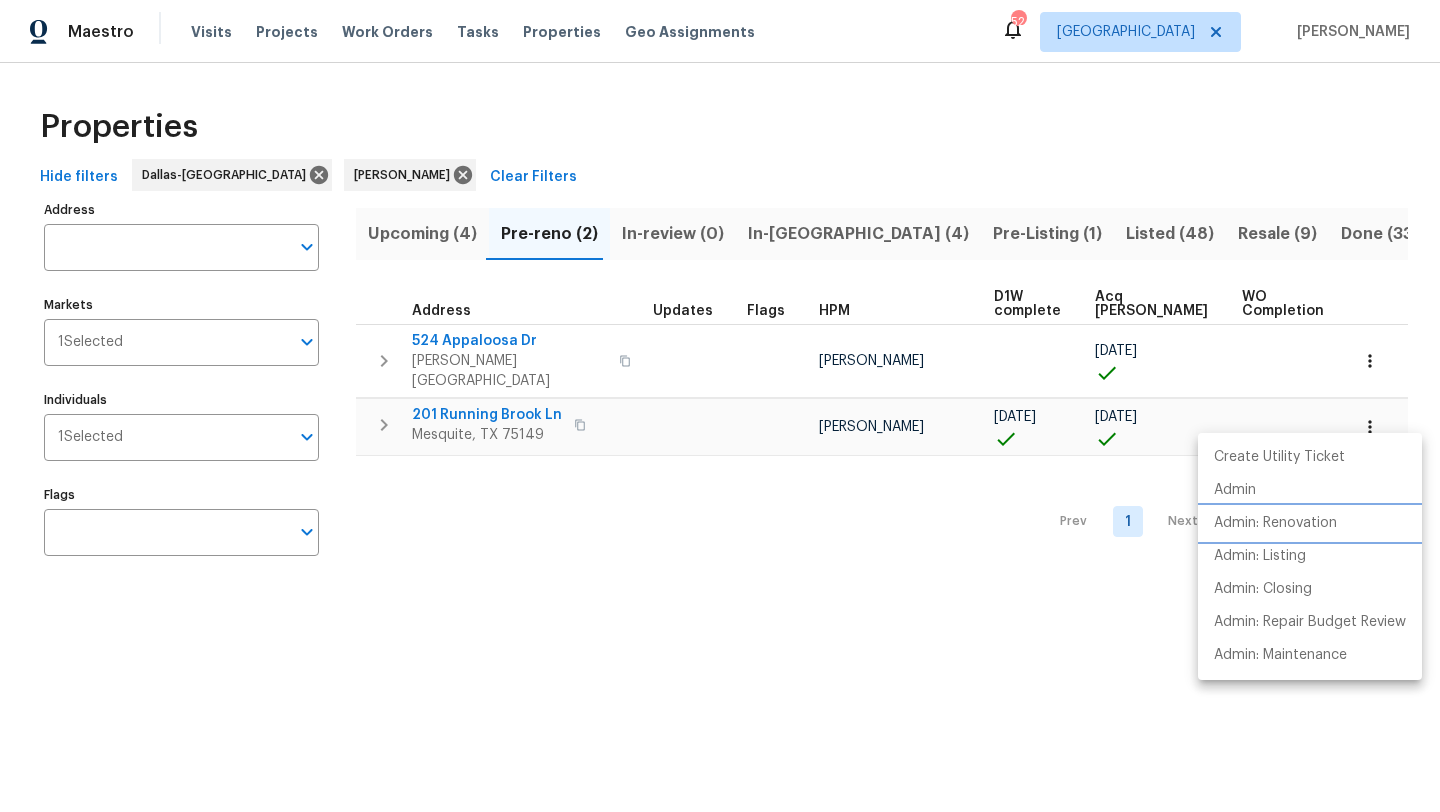 click on "Admin: Renovation" at bounding box center (1275, 523) 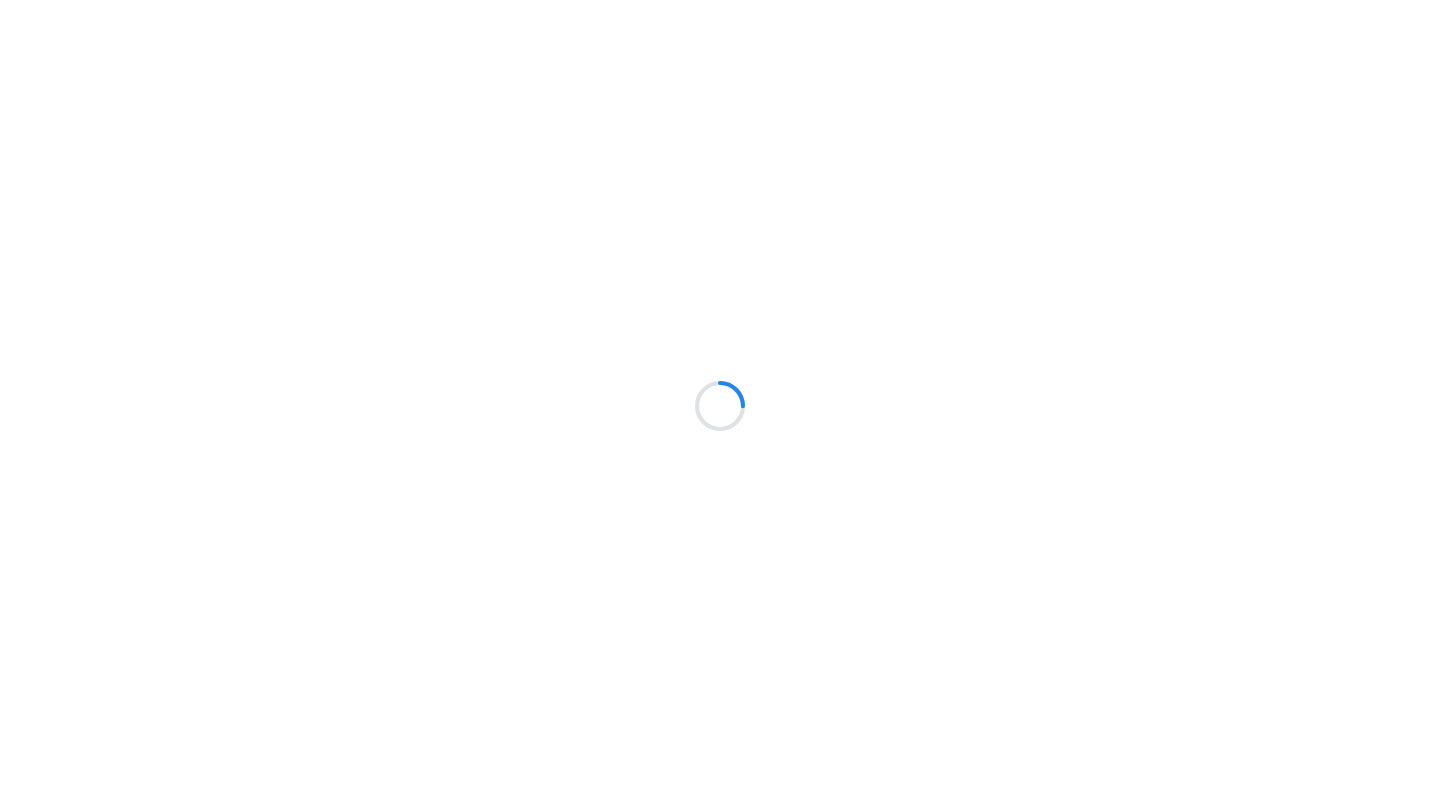 scroll, scrollTop: 0, scrollLeft: 0, axis: both 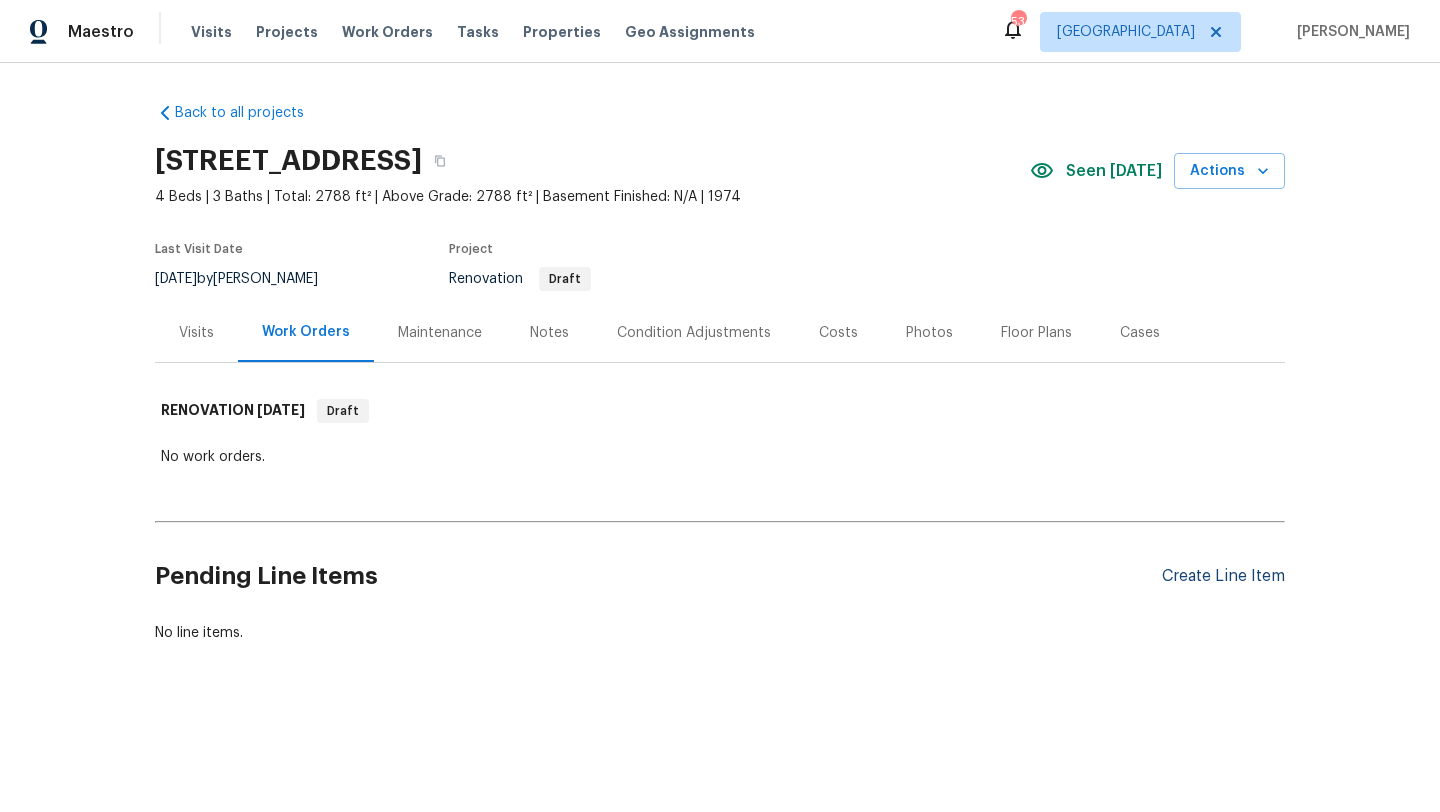 click on "Create Line Item" at bounding box center (1223, 576) 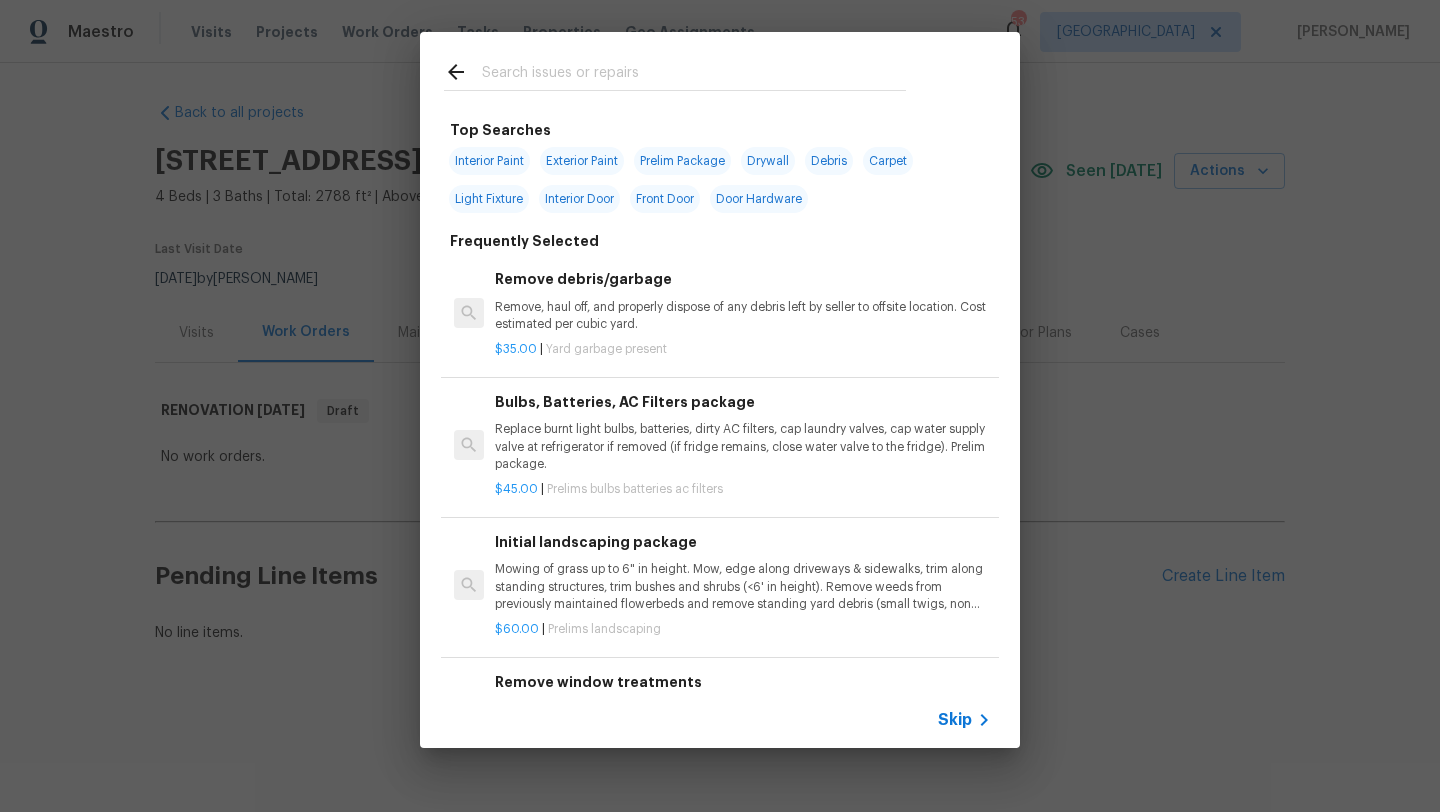 click at bounding box center [694, 75] 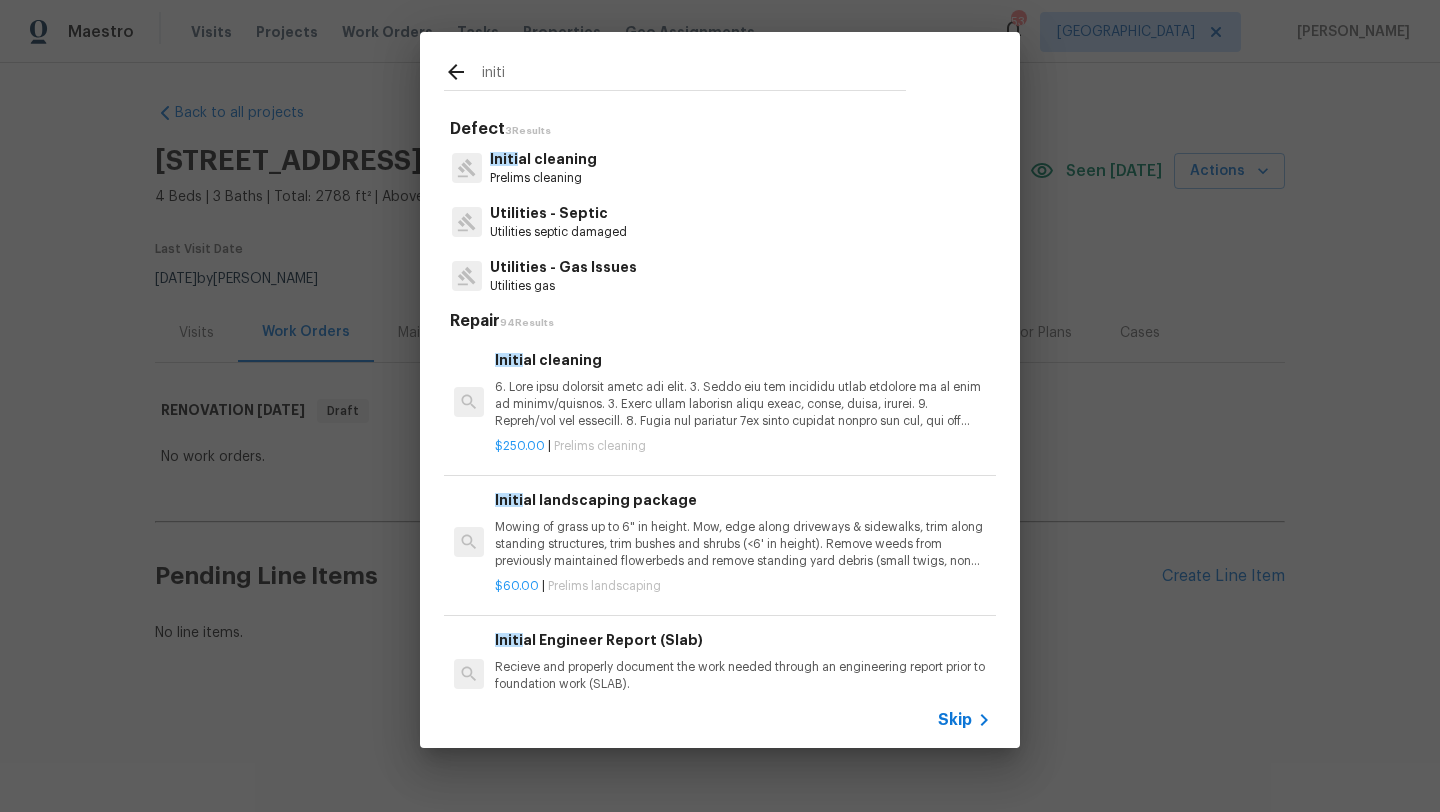 type on "initi" 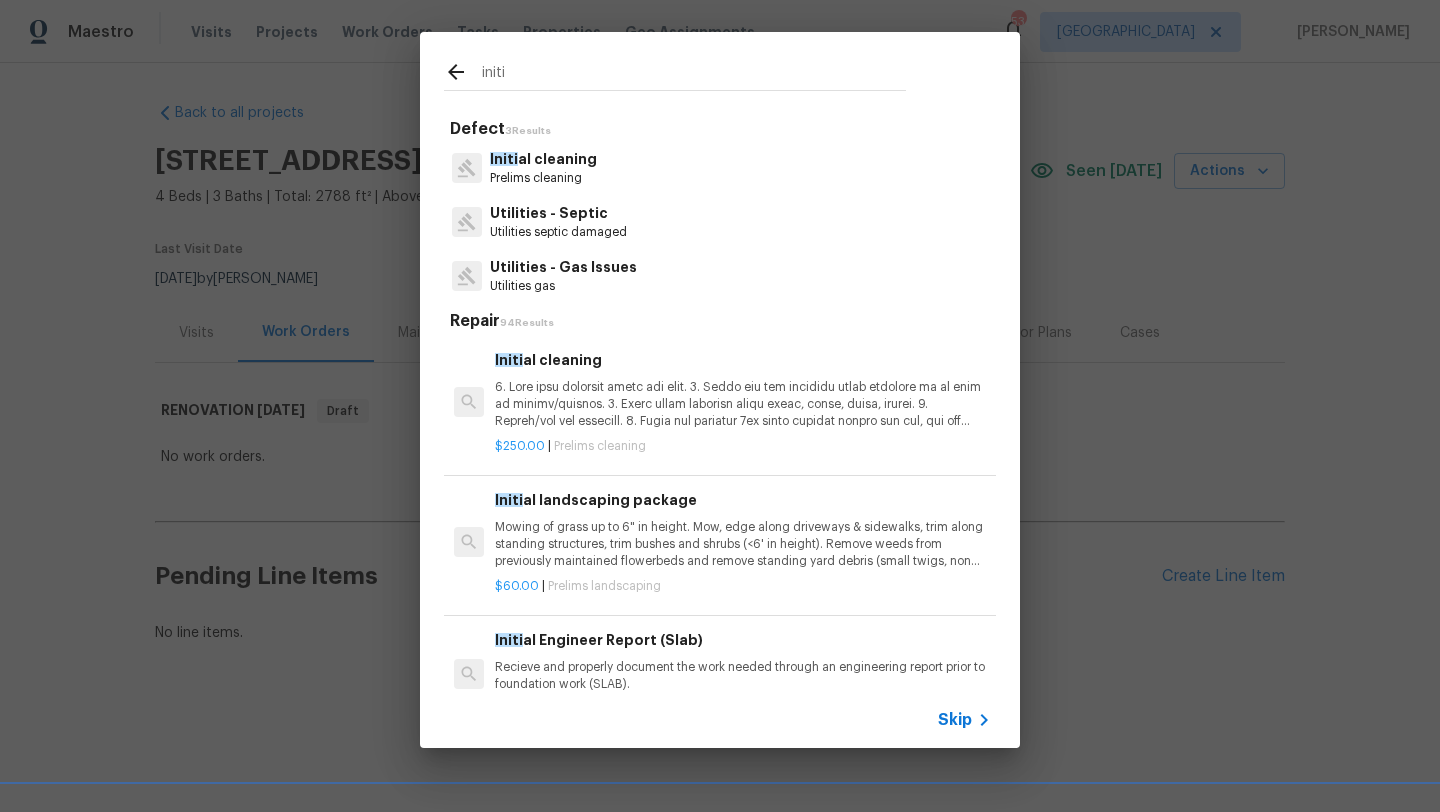click on "Initi al cleaning" at bounding box center [543, 159] 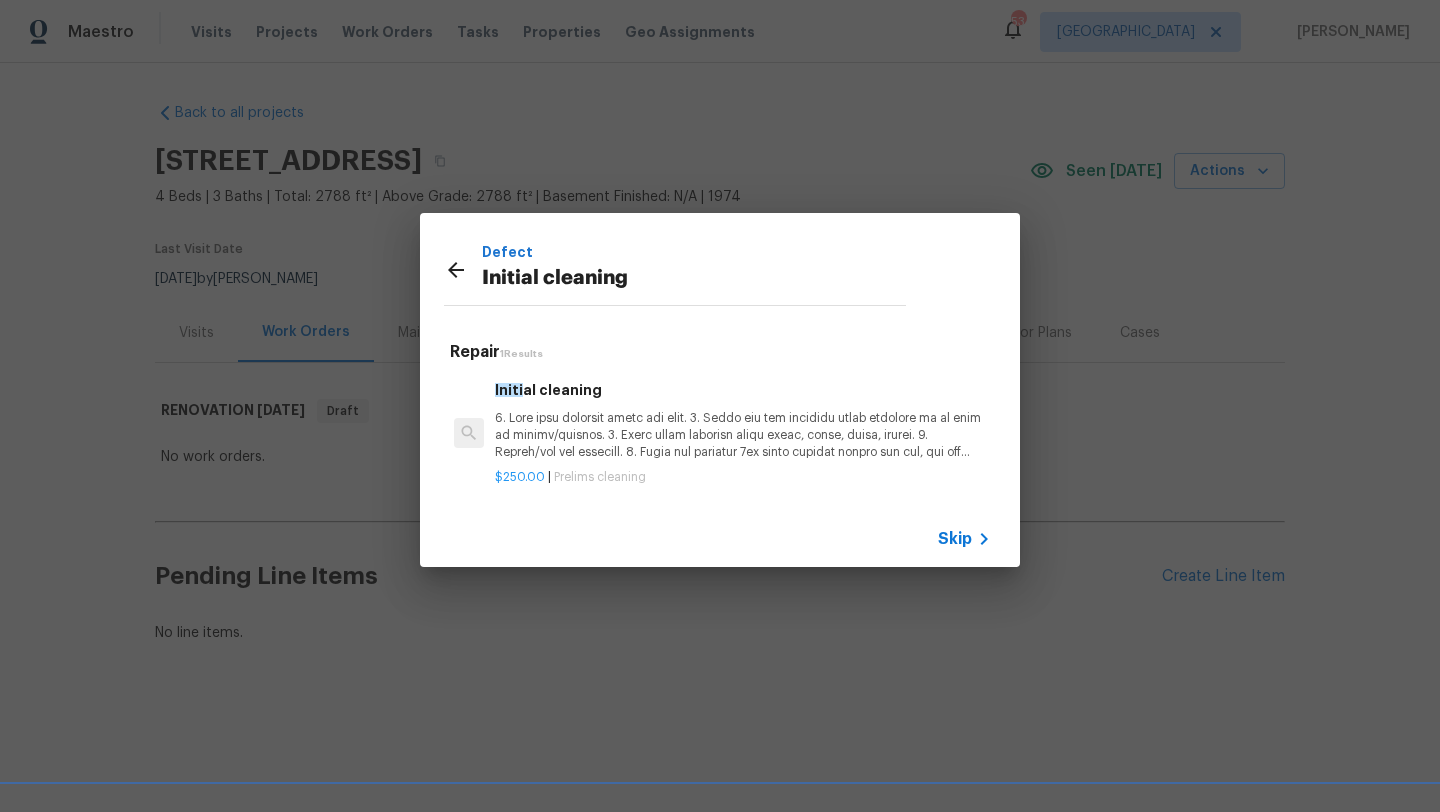 click at bounding box center [743, 435] 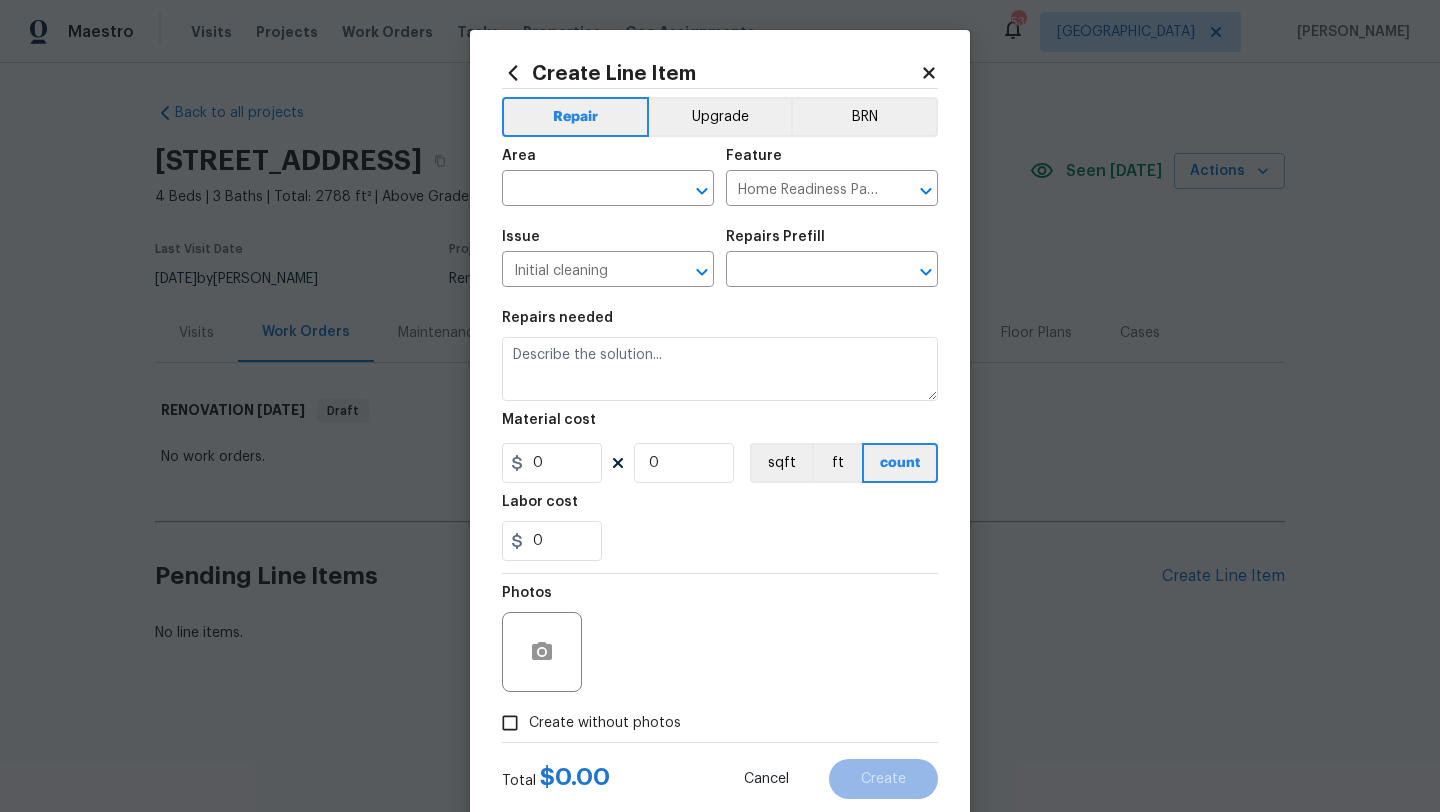 type on "Initial cleaning $250.00" 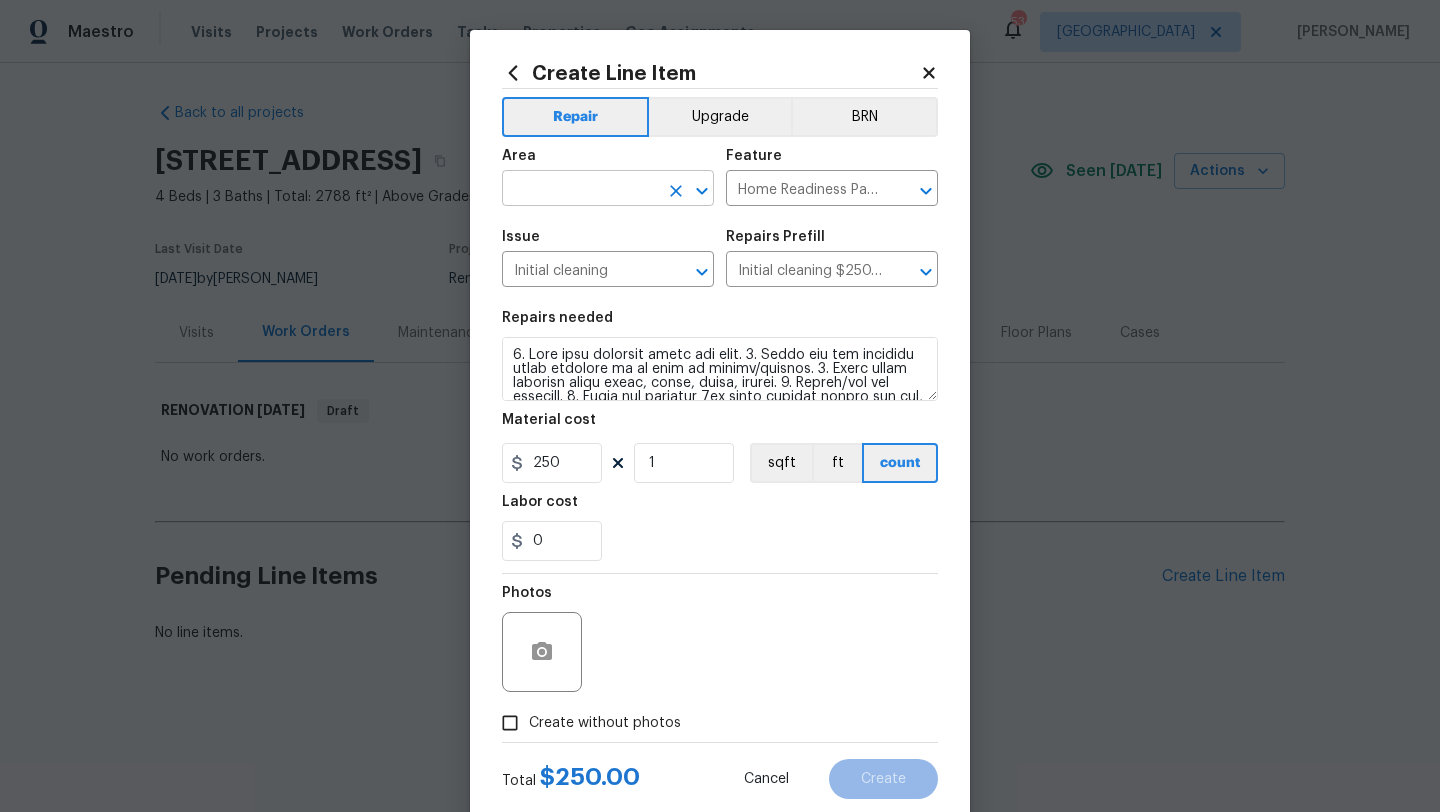 click at bounding box center [580, 190] 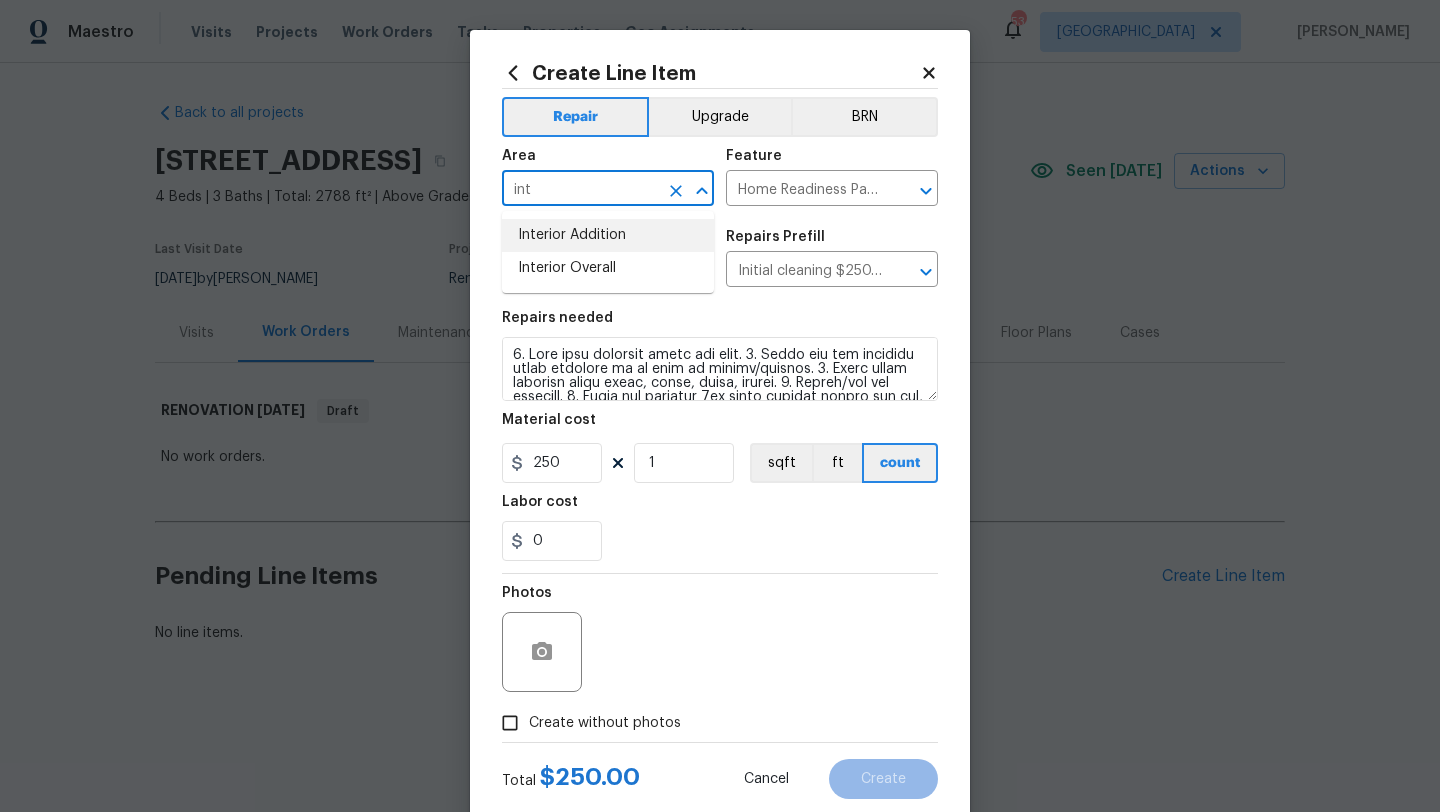 click on "Interior Overall" at bounding box center (608, 268) 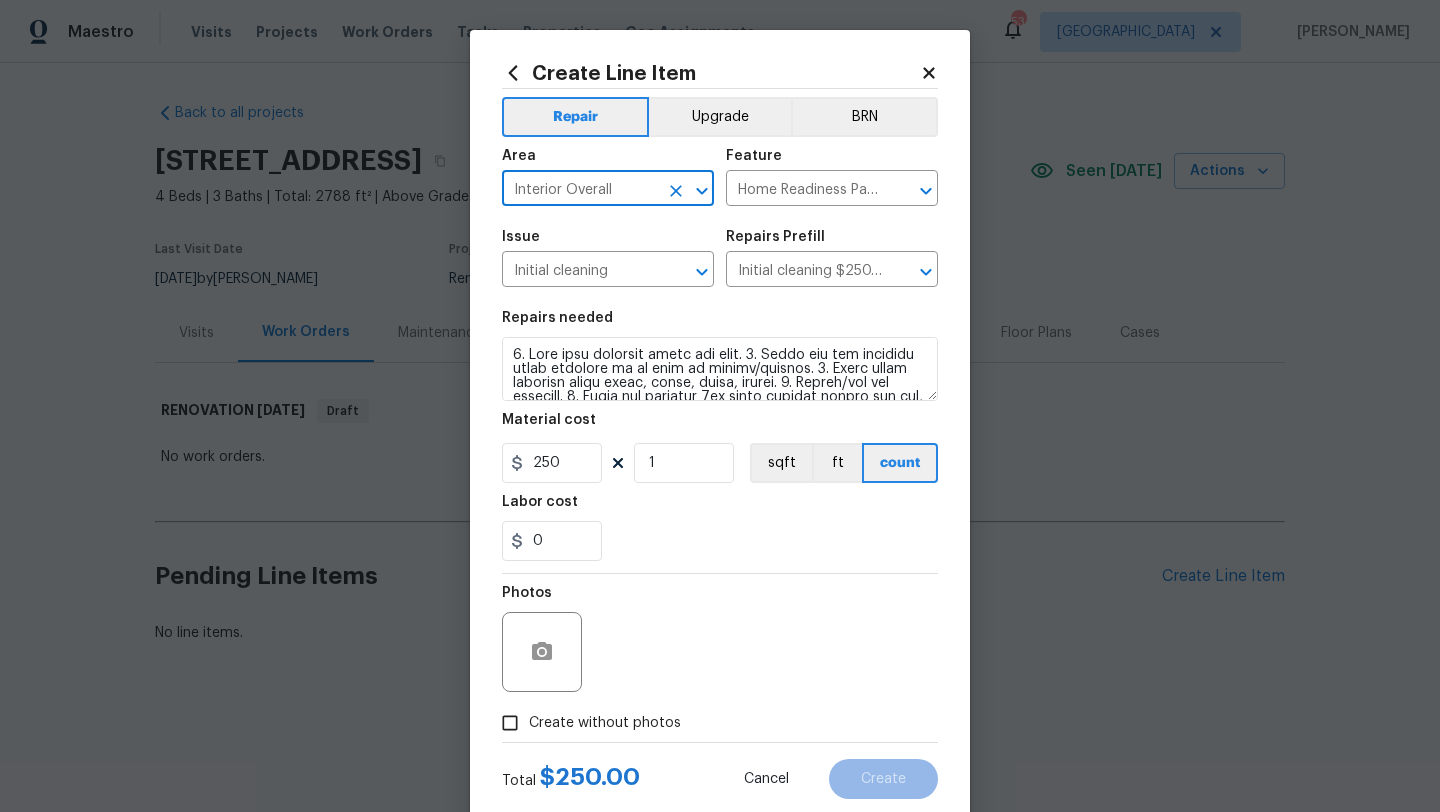 type on "Interior Overall" 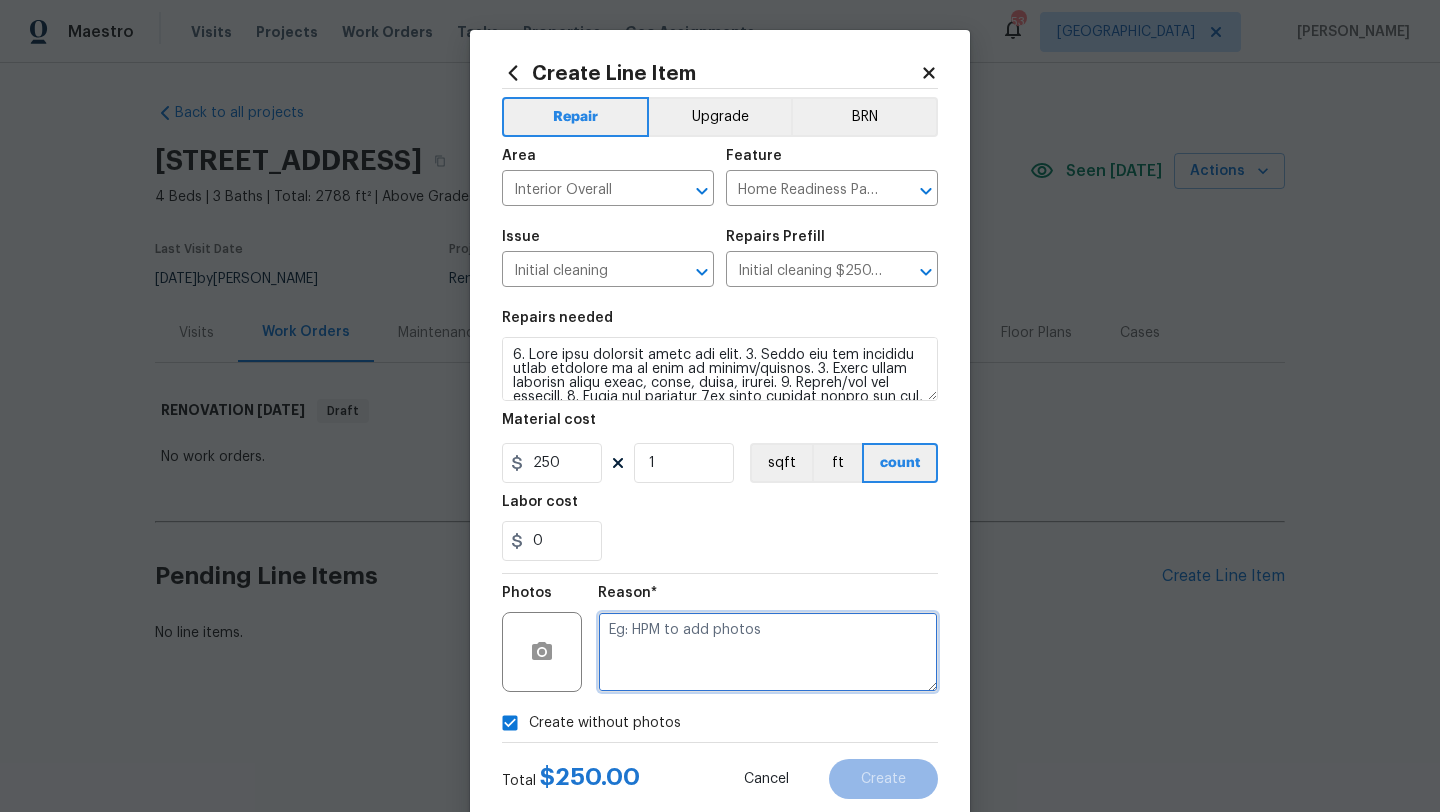 click at bounding box center (768, 652) 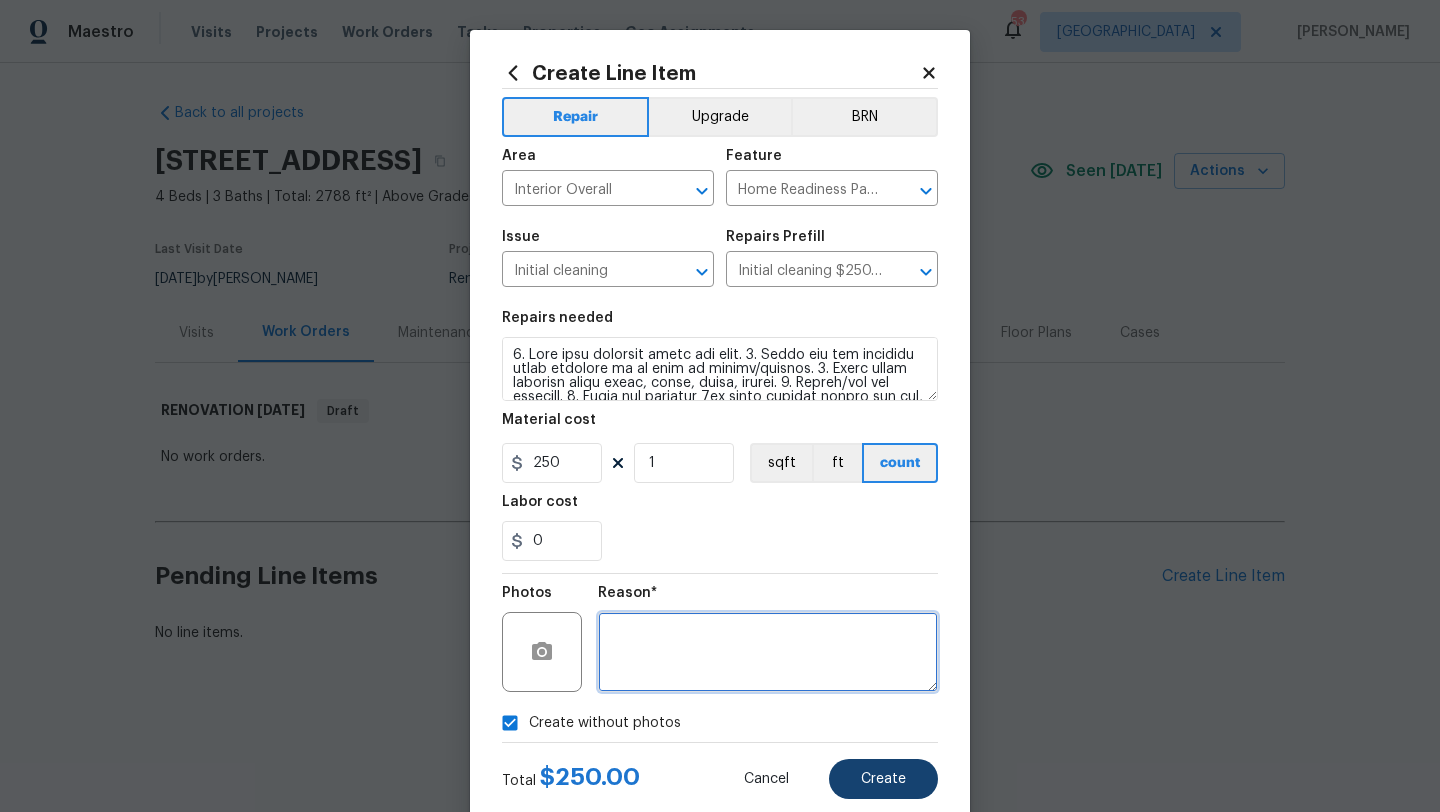 type 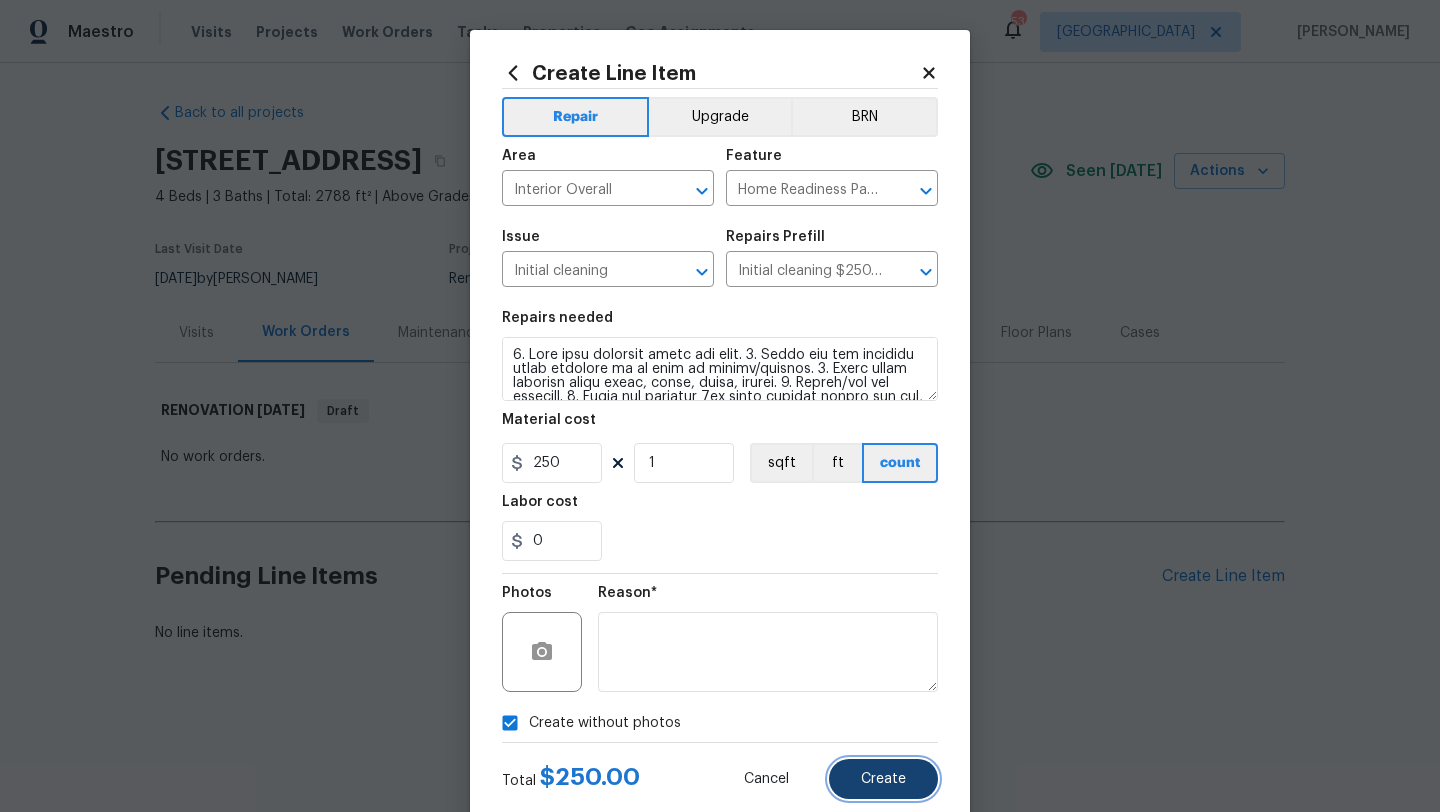 click on "Create" at bounding box center [883, 779] 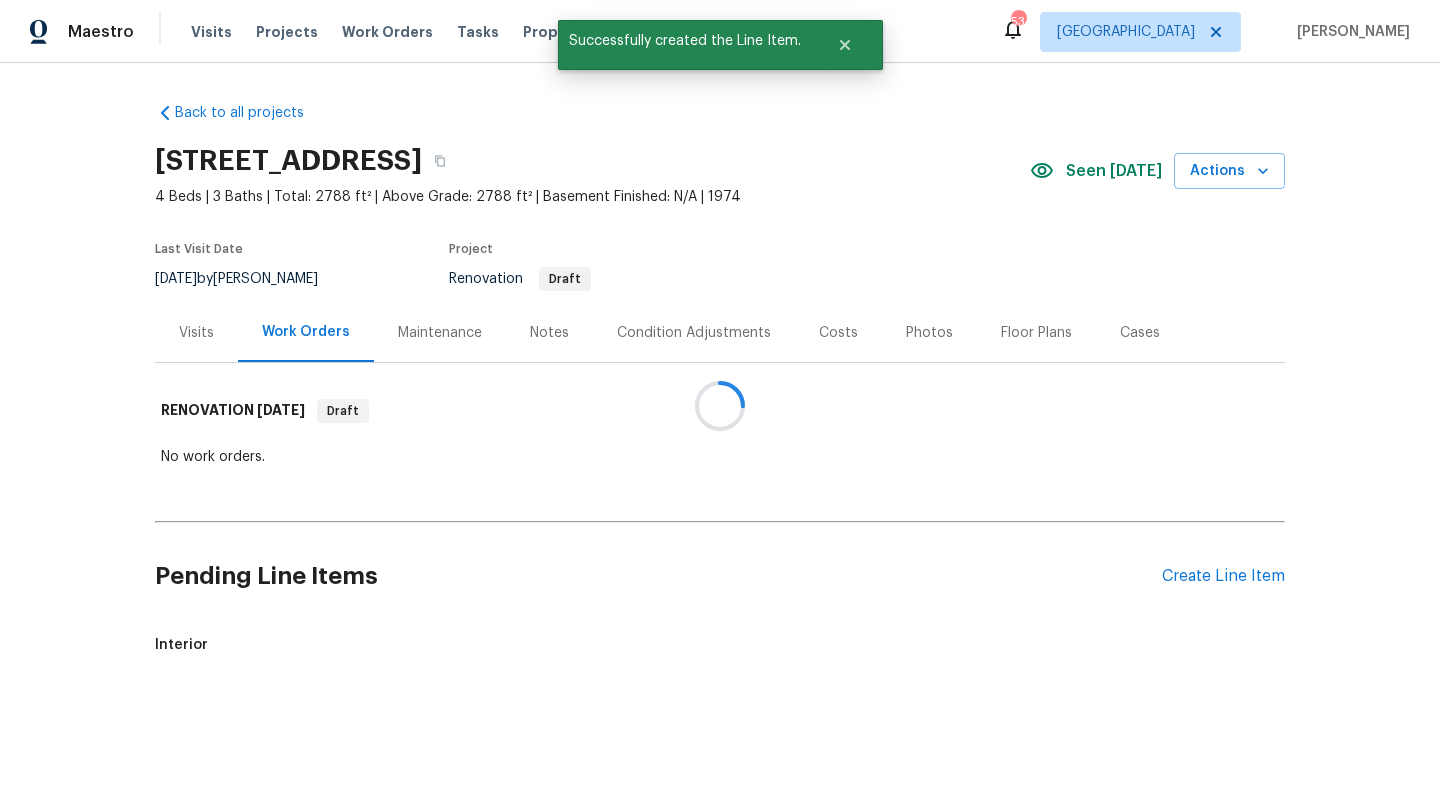 click on "Create Line Item" at bounding box center (1223, 576) 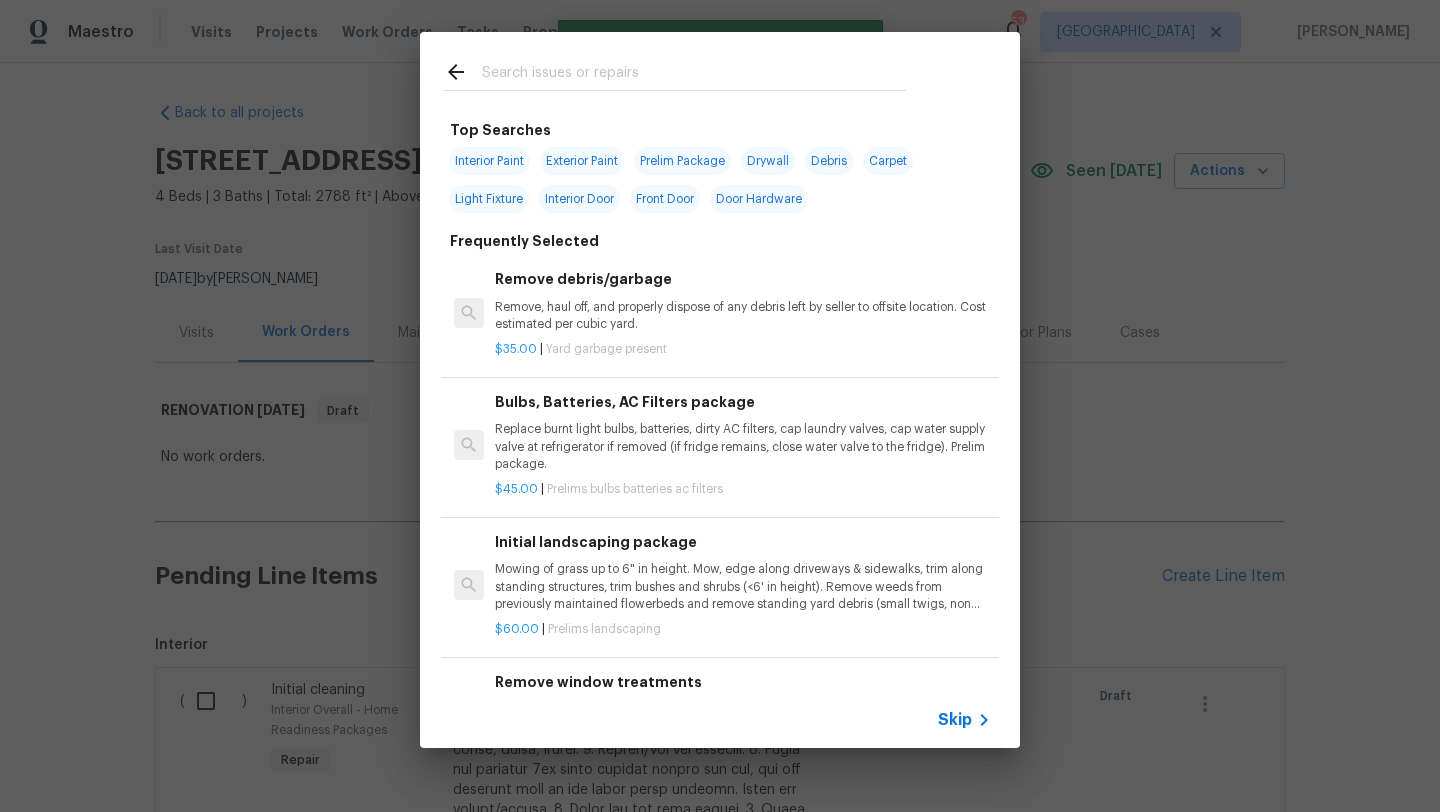 click at bounding box center [694, 75] 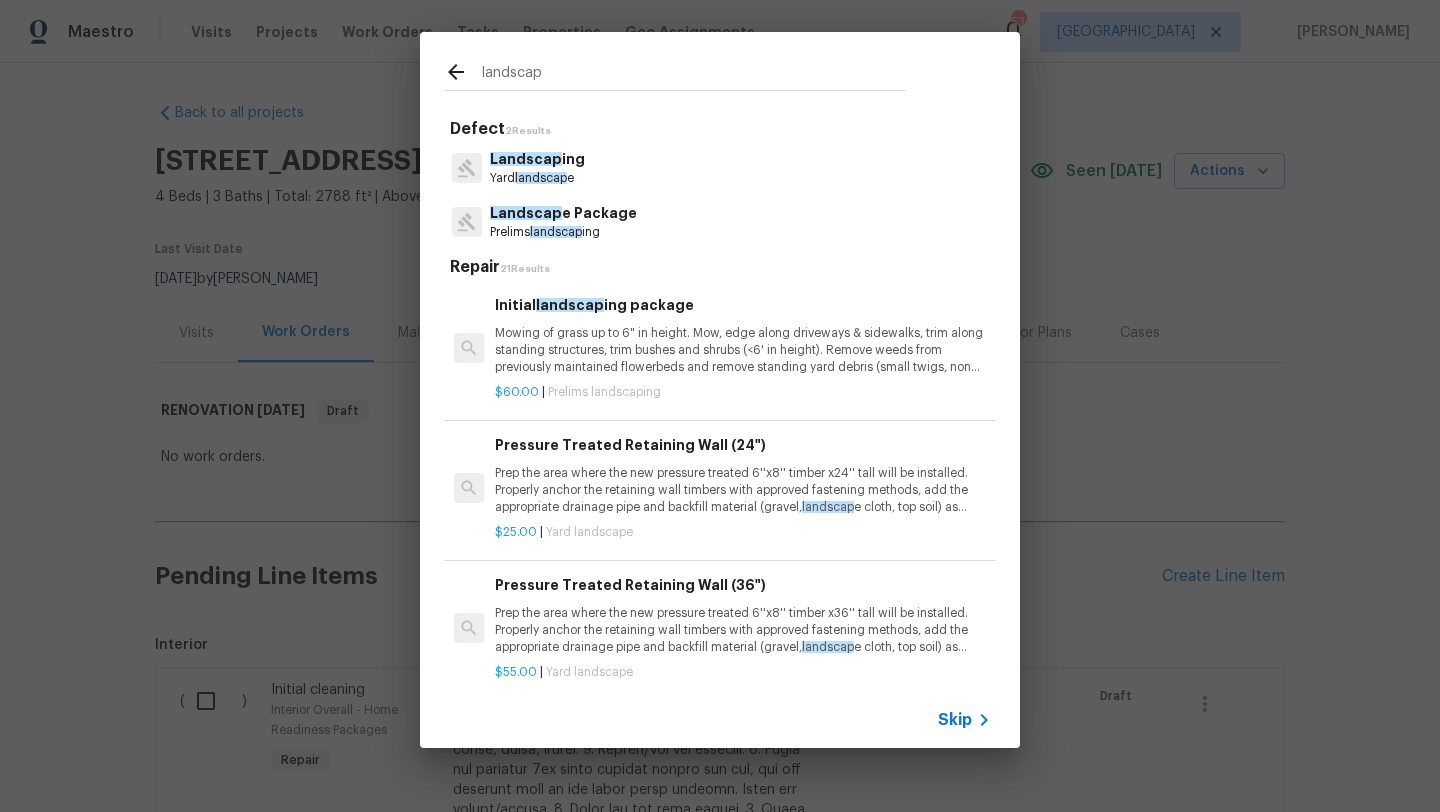 type on "landscap" 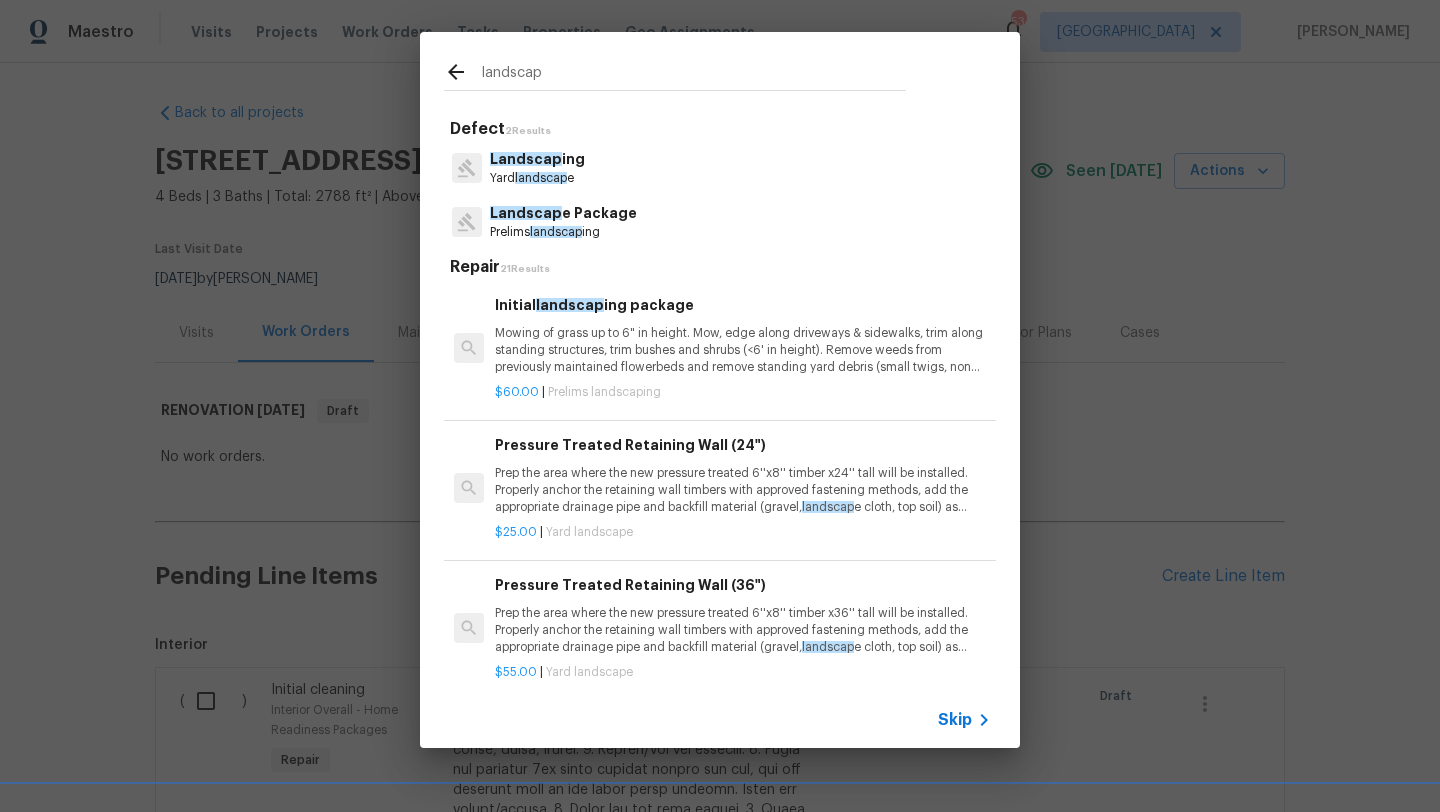 click on "Landscap e Package" at bounding box center (563, 213) 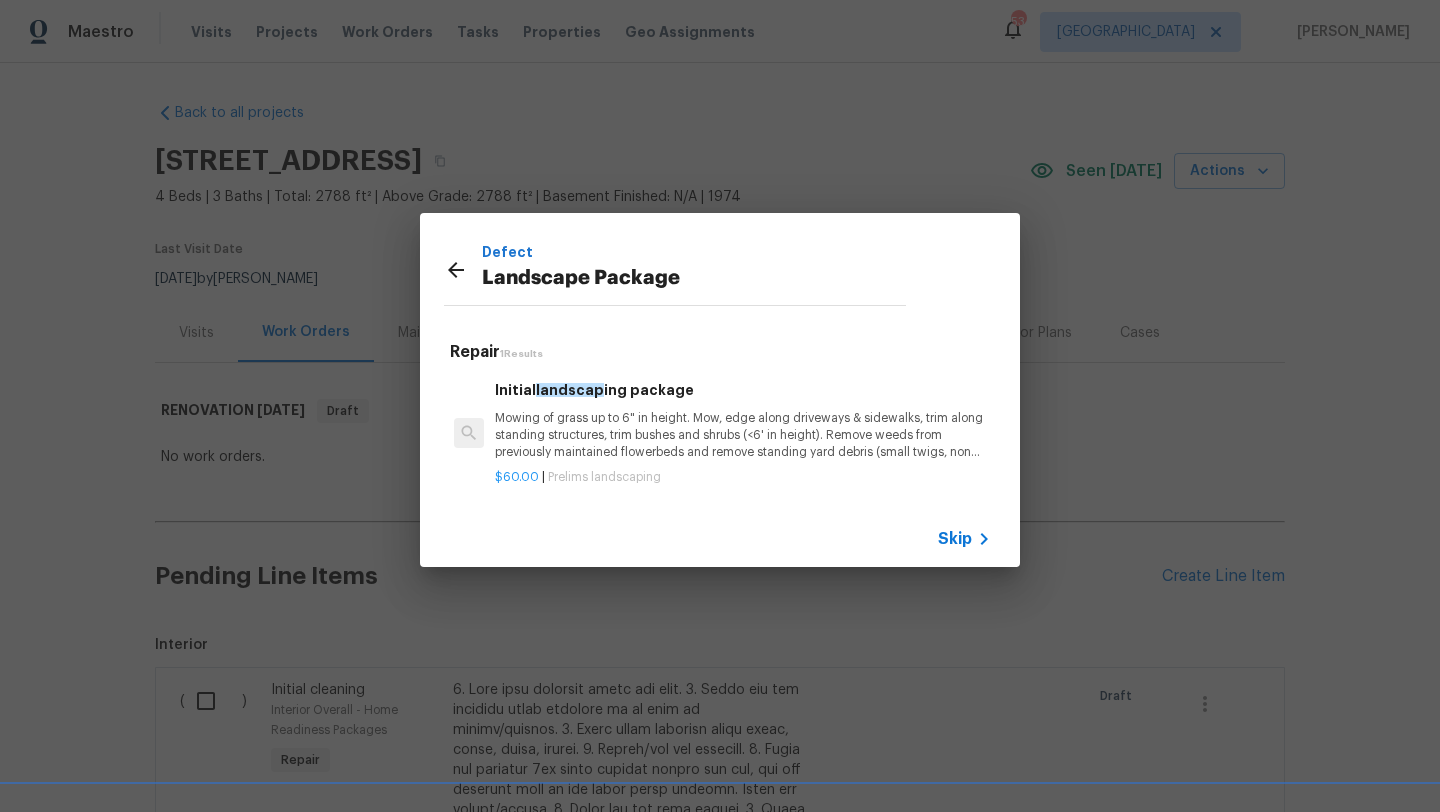 click on "Initial  landscap ing package Mowing of grass up to 6" in height. Mow, edge along driveways & sidewalks, trim along standing structures, trim bushes and shrubs (<6' in height). Remove weeds from previously maintained flowerbeds and remove standing yard debris (small twigs, non seasonal falling leaves).  Use leaf blower to remove clippings from hard surfaces."" at bounding box center [743, 420] 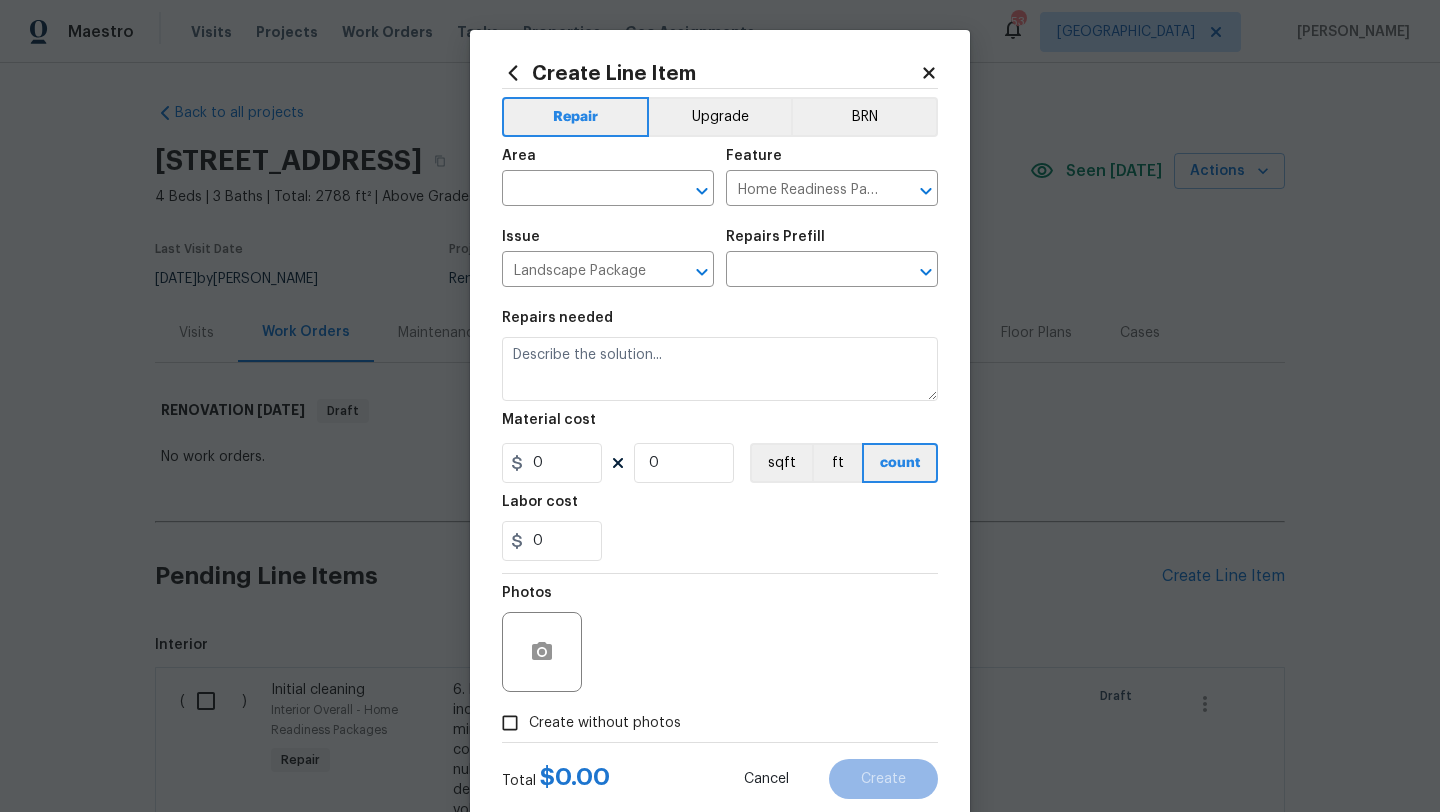 type on "Initial landscaping package $60.00" 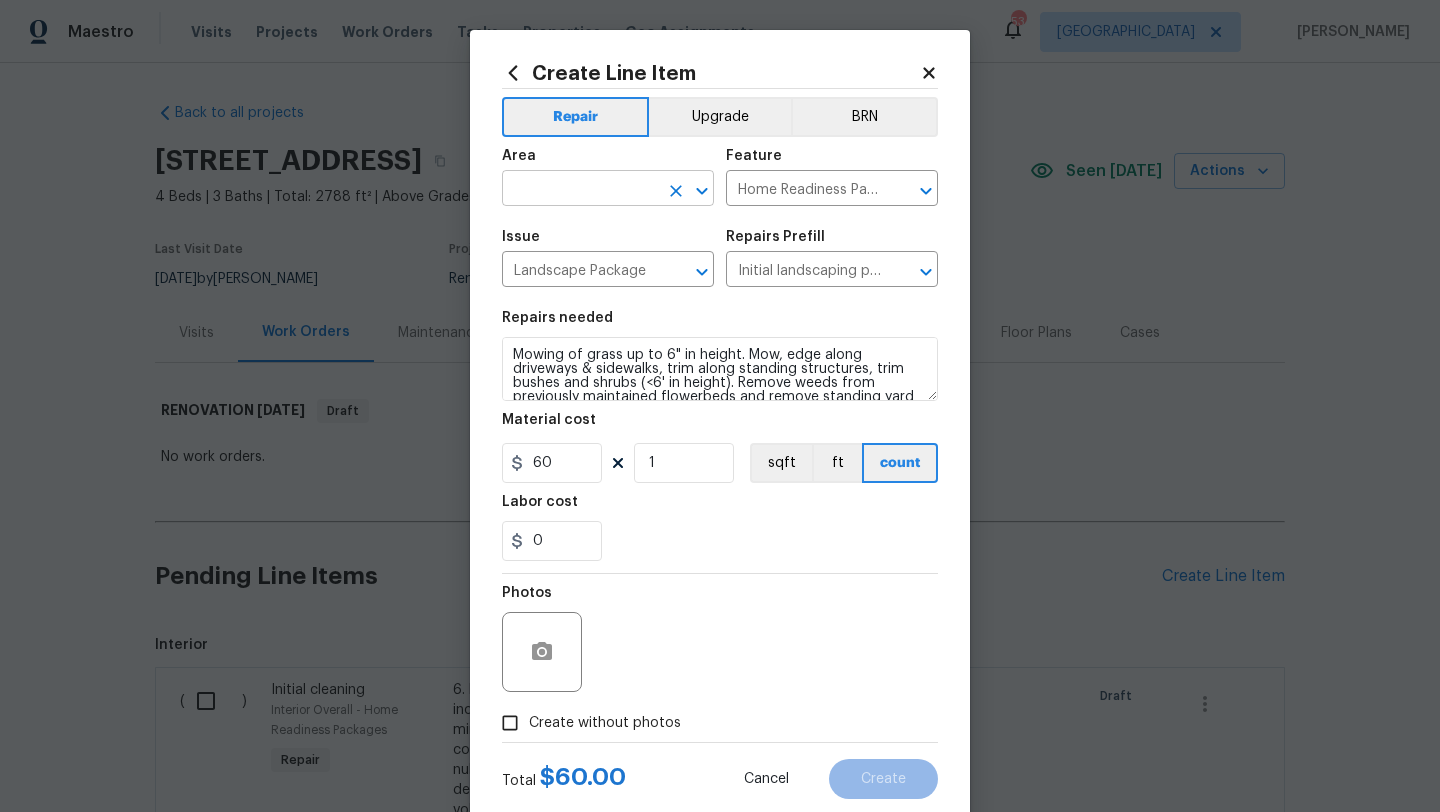 click at bounding box center [580, 190] 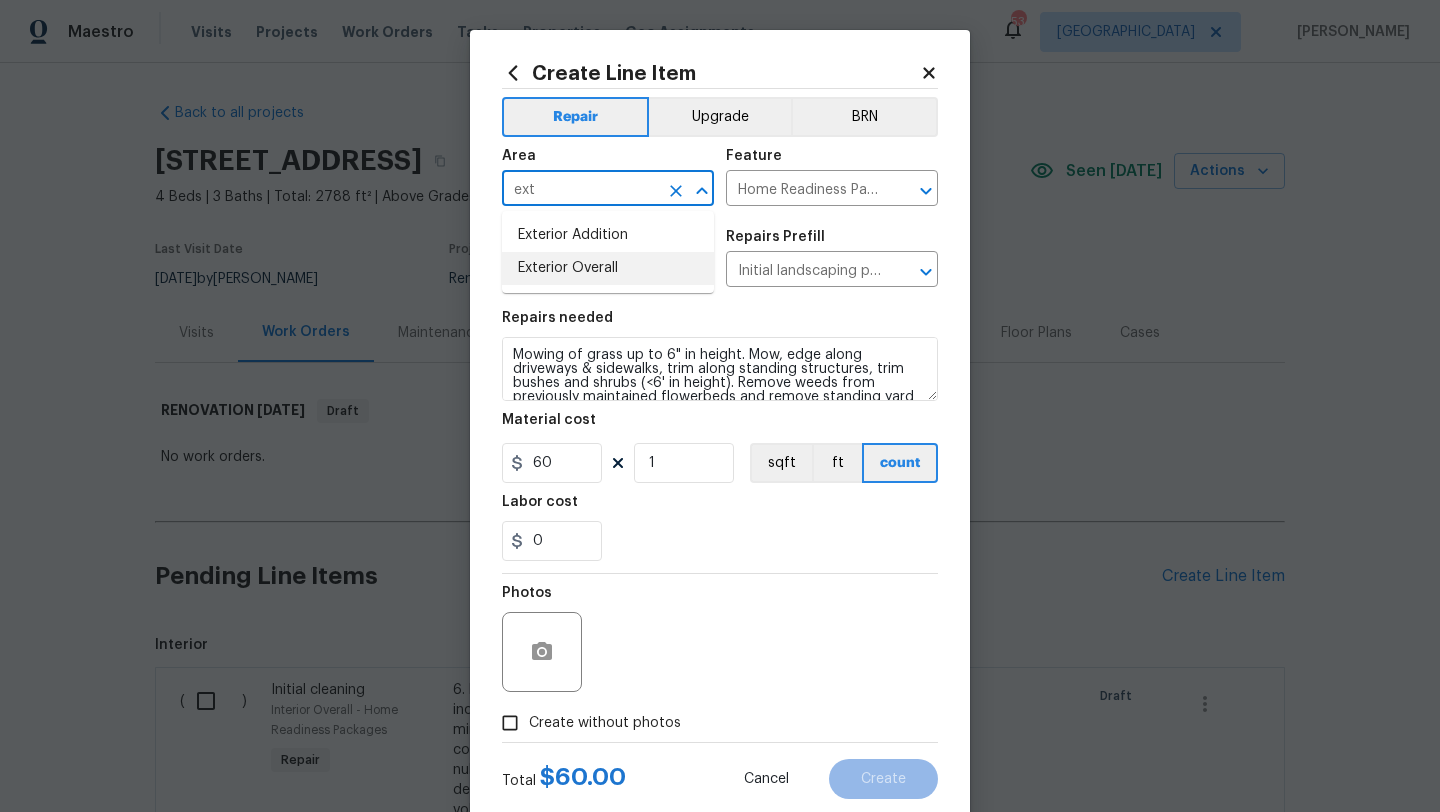 click on "Exterior Overall" at bounding box center [608, 268] 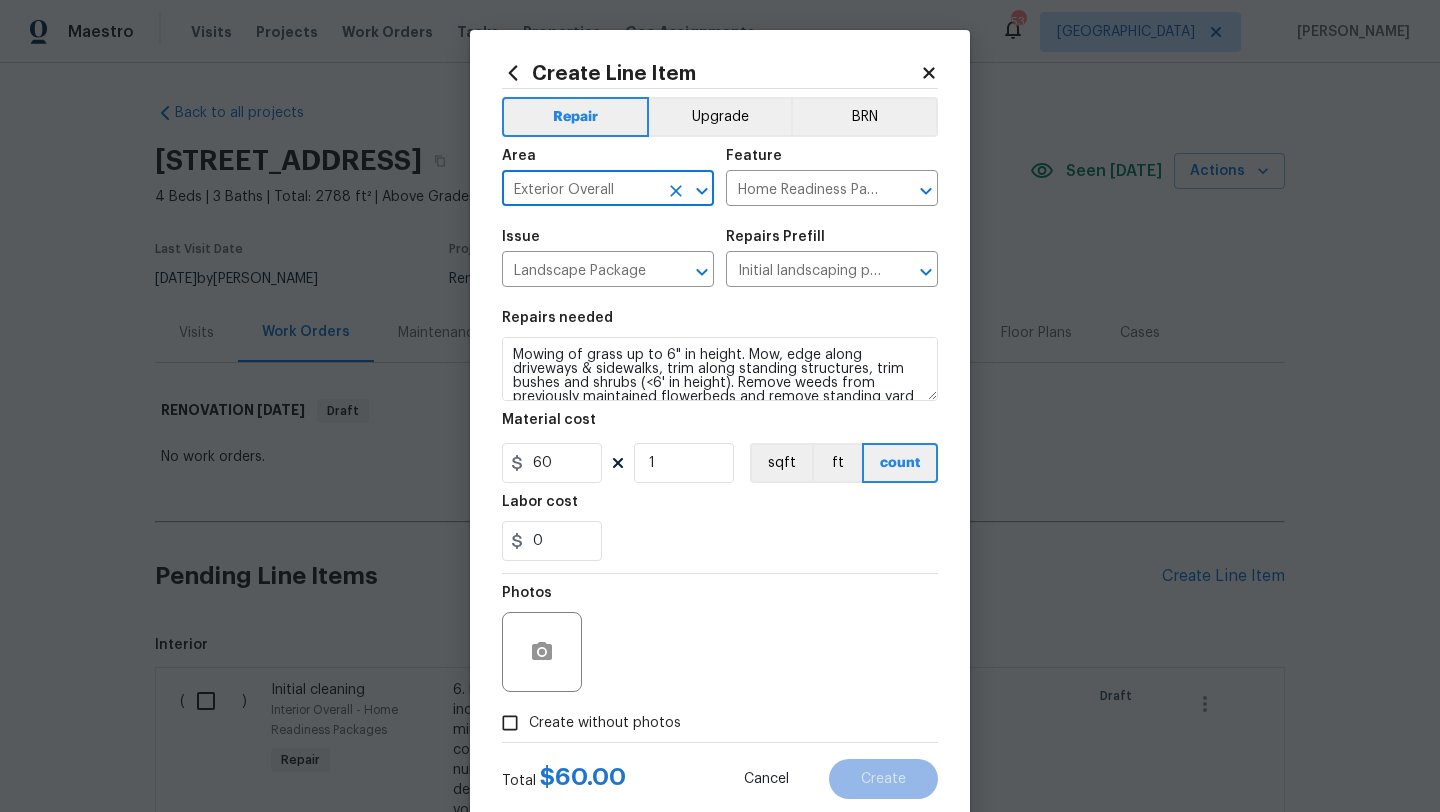 type on "Exterior Overall" 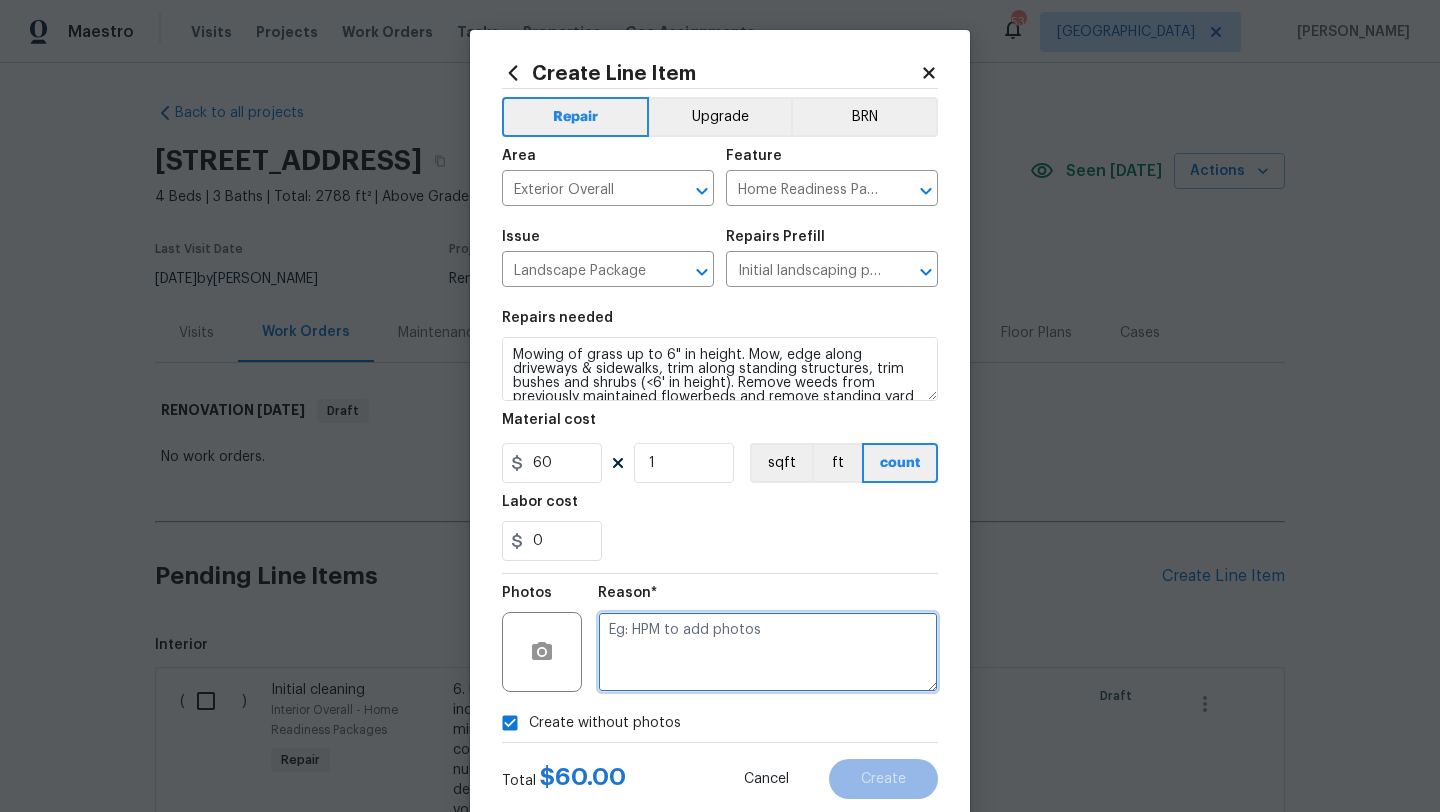 click at bounding box center [768, 652] 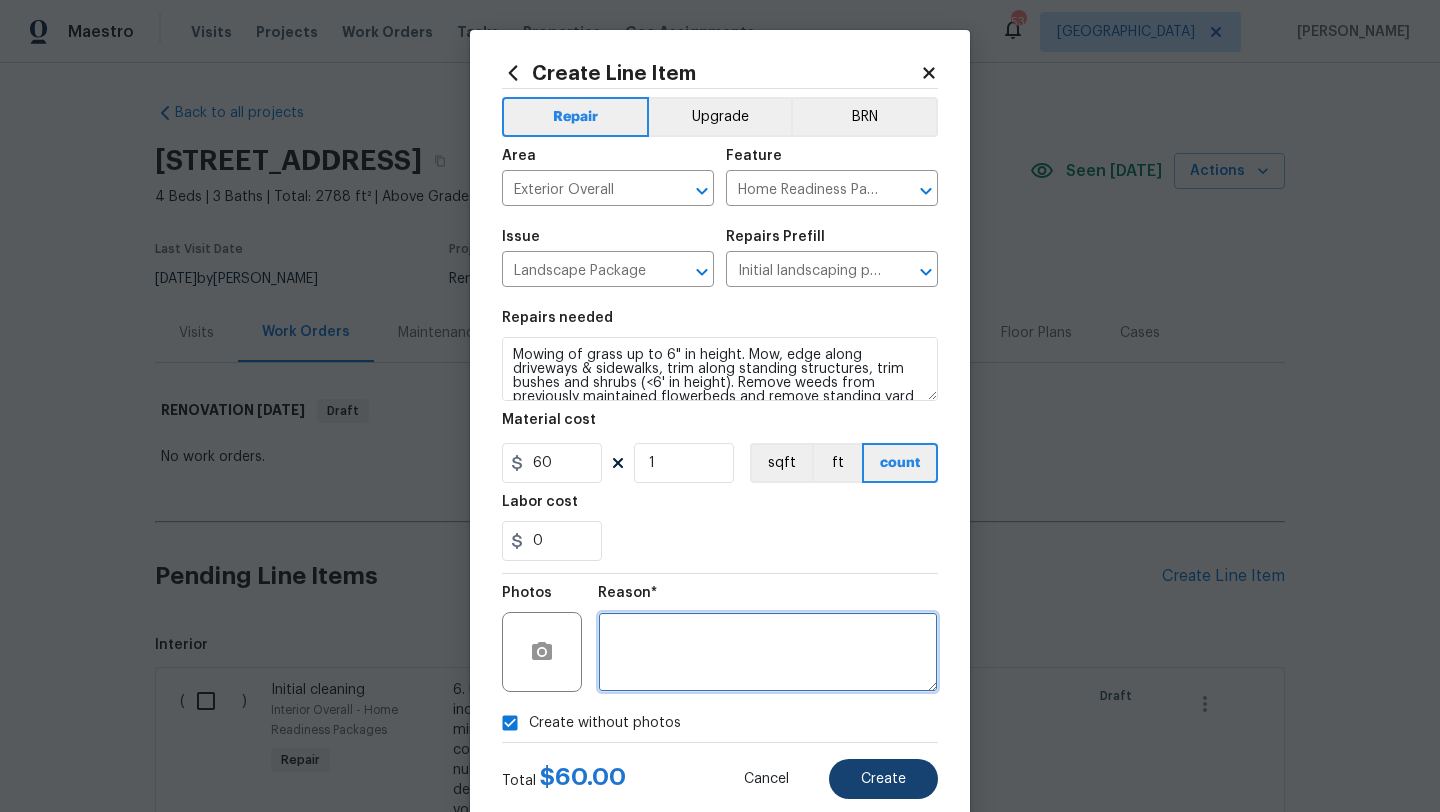 type 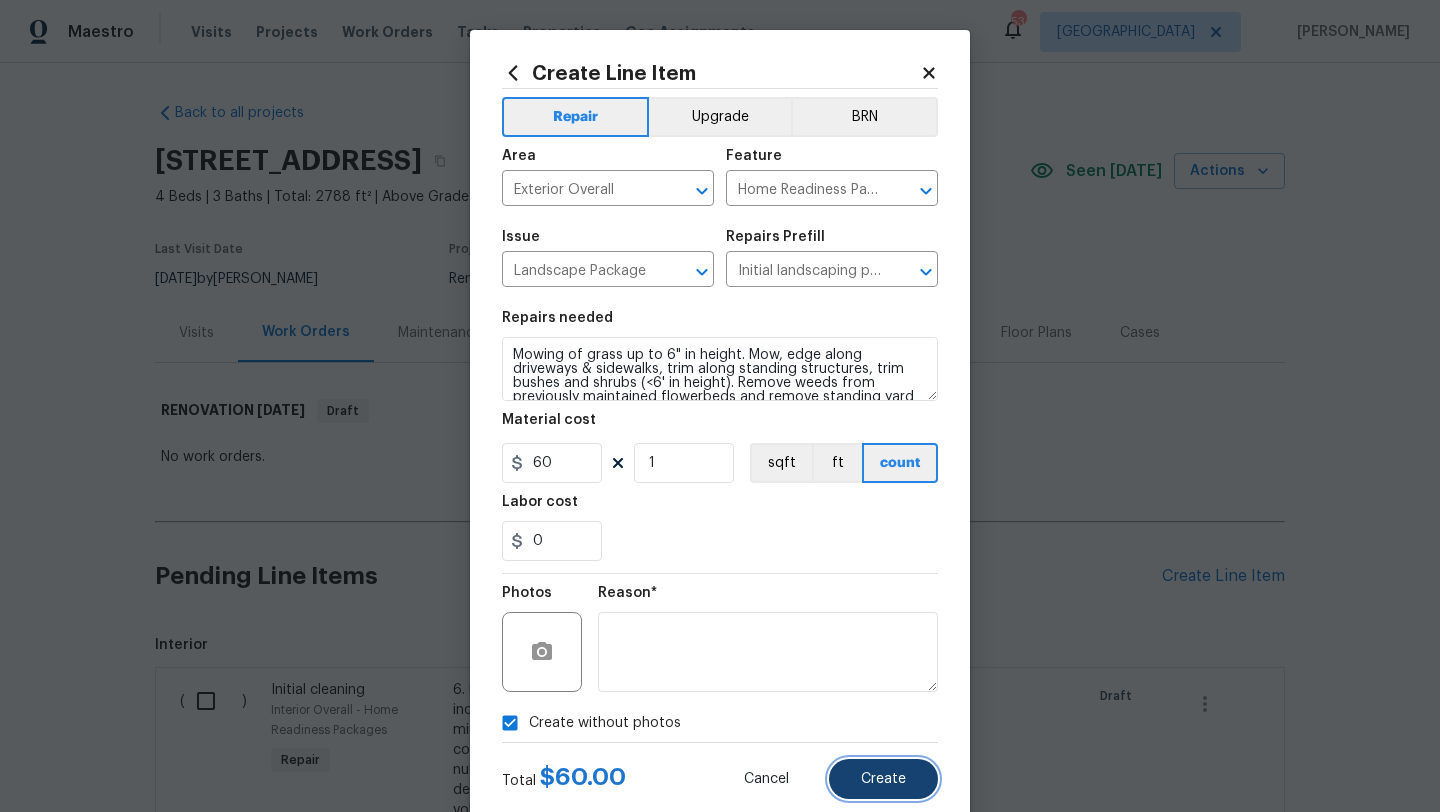 click on "Create" at bounding box center [883, 779] 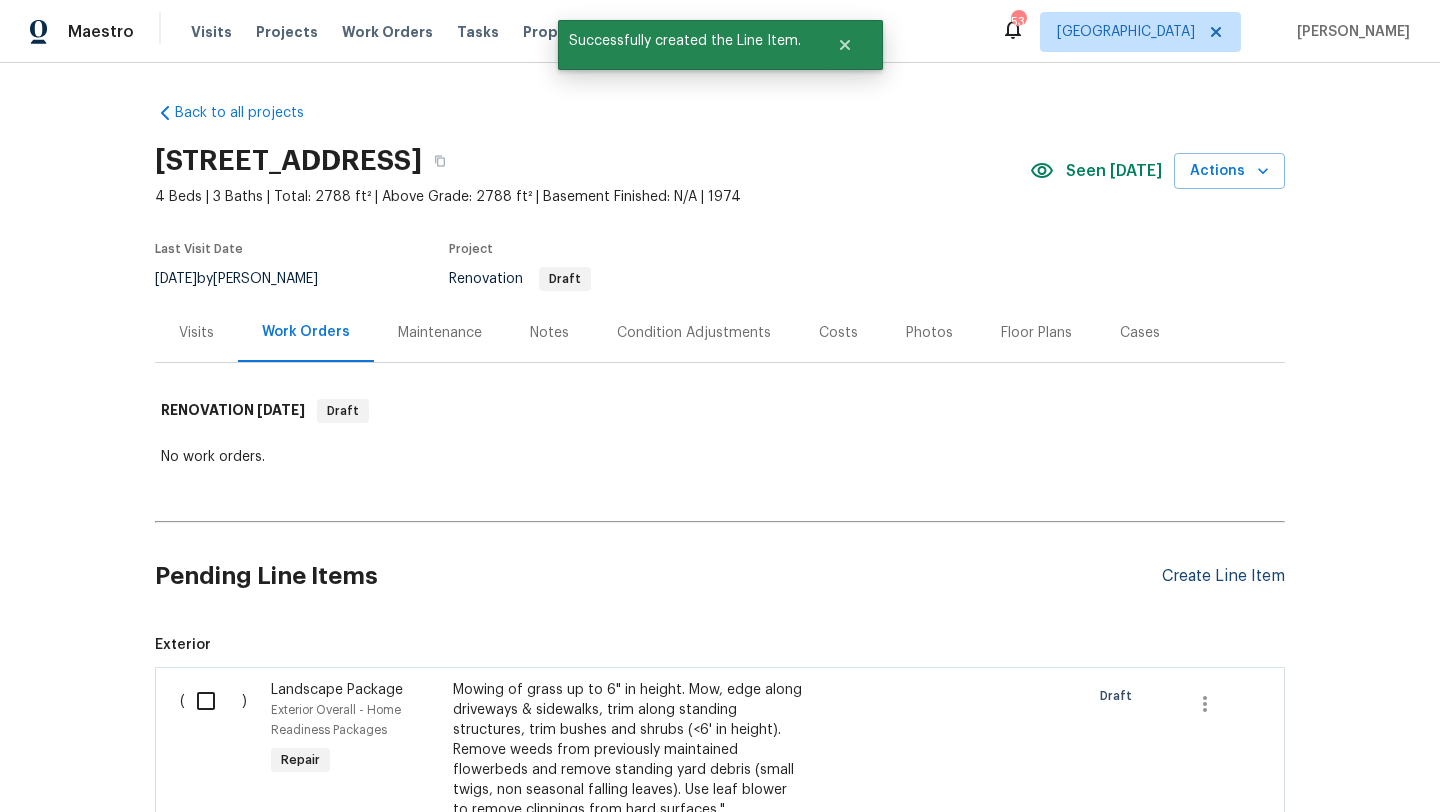 click on "Create Line Item" at bounding box center [1223, 576] 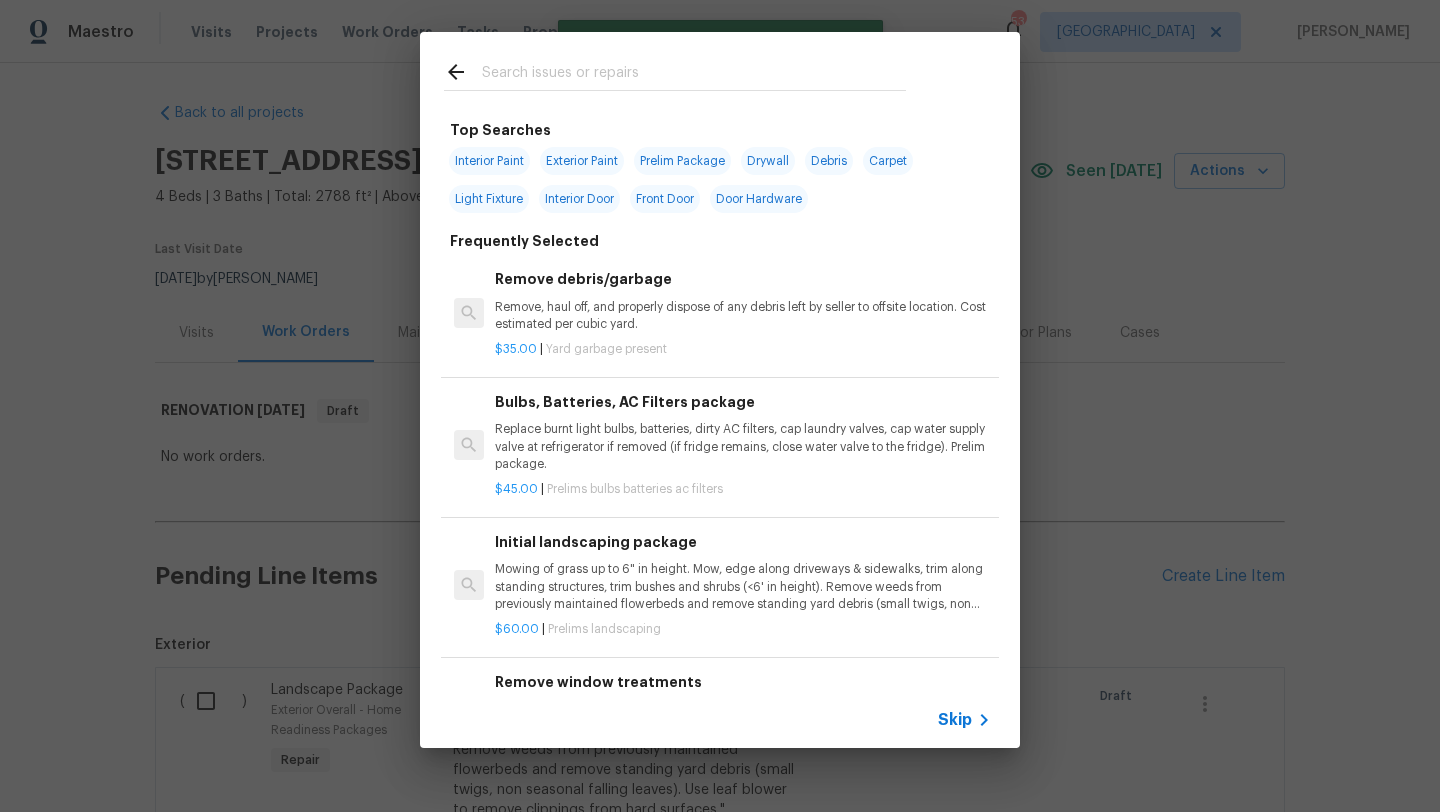 click at bounding box center [694, 75] 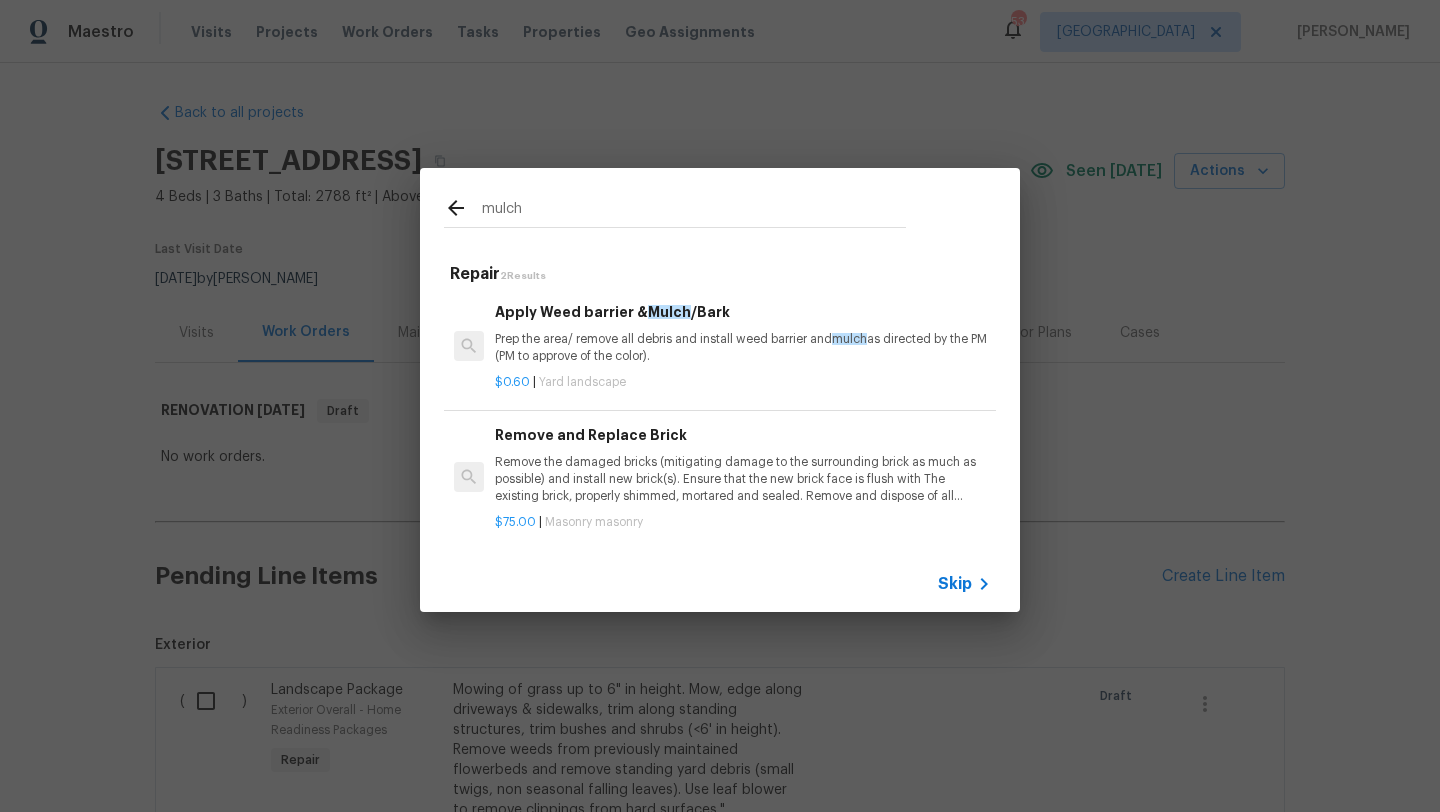 type on "mulch" 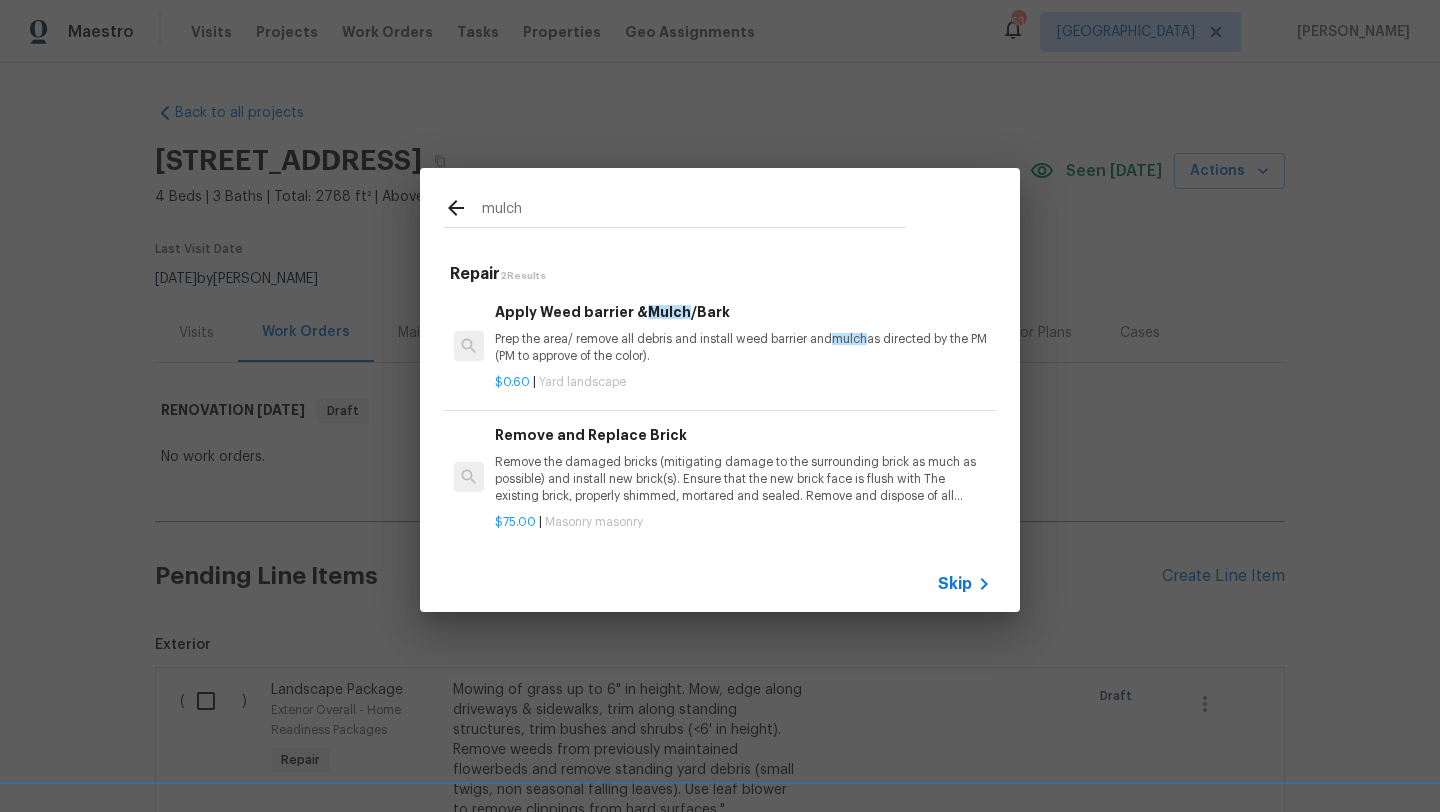 click on "Prep the area/ remove all debris and install weed barrier and  mulch  as directed by the PM (PM to approve of the color)." at bounding box center (743, 348) 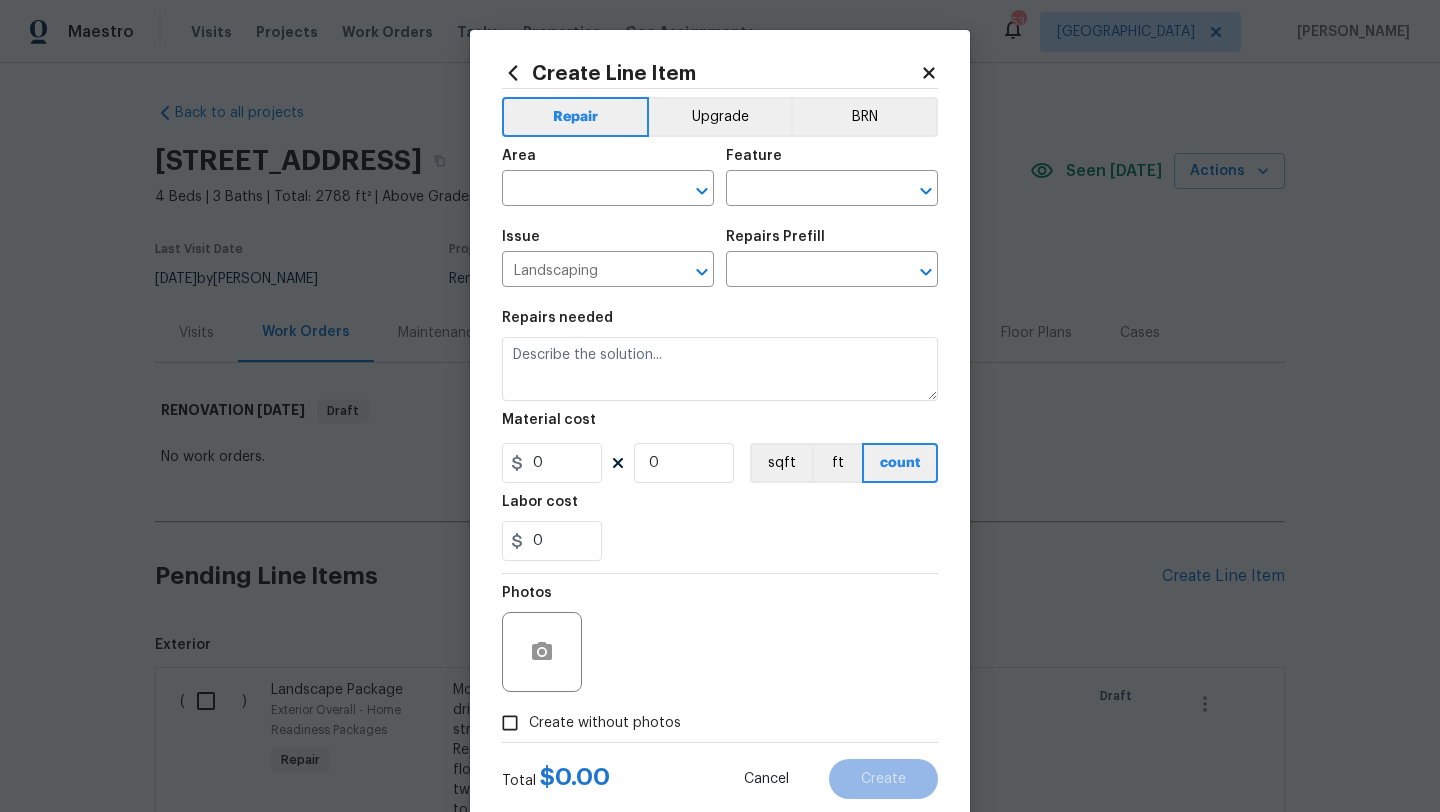 type on "Apply Weed barrier & Mulch/Bark $0.60" 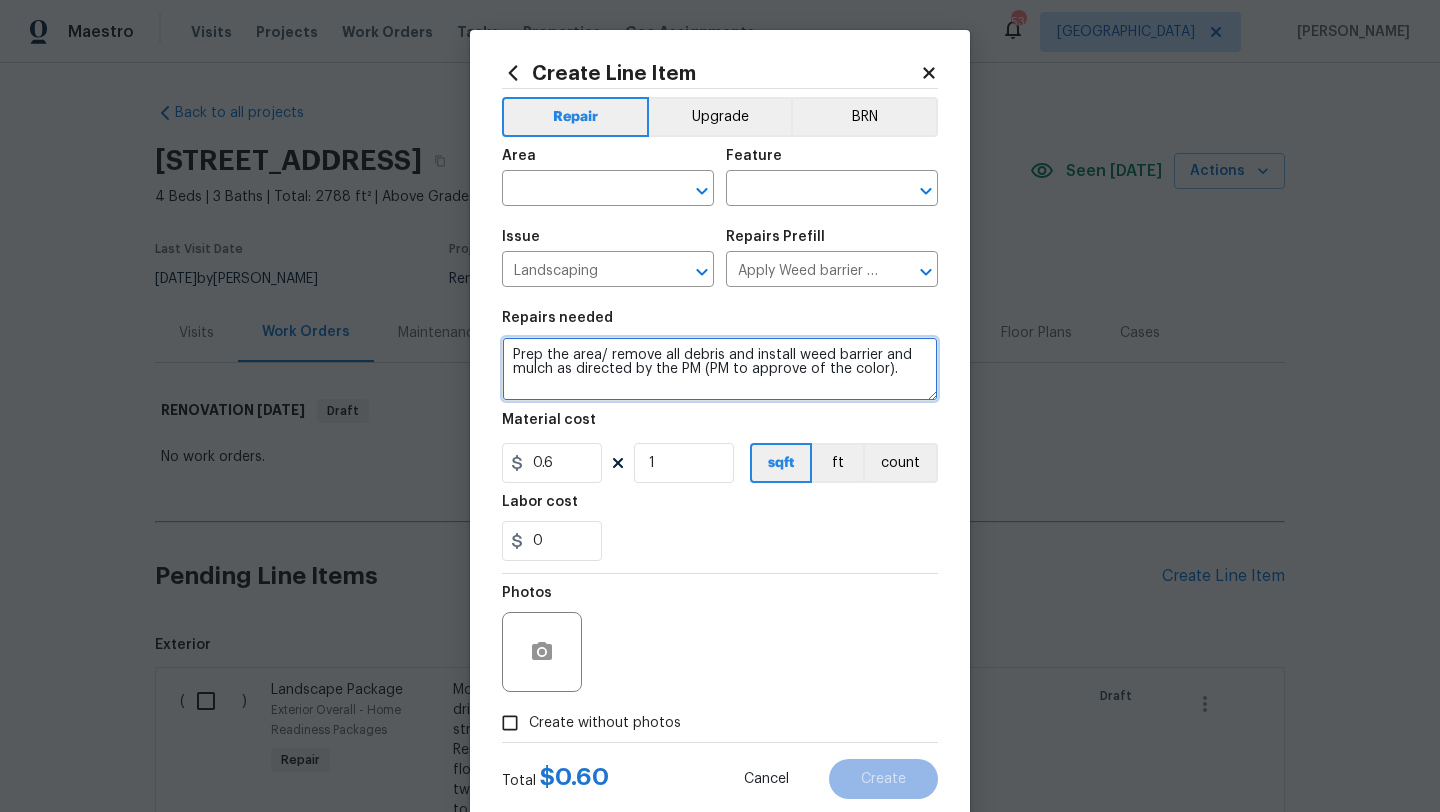 drag, startPoint x: 899, startPoint y: 374, endPoint x: 498, endPoint y: 352, distance: 401.60303 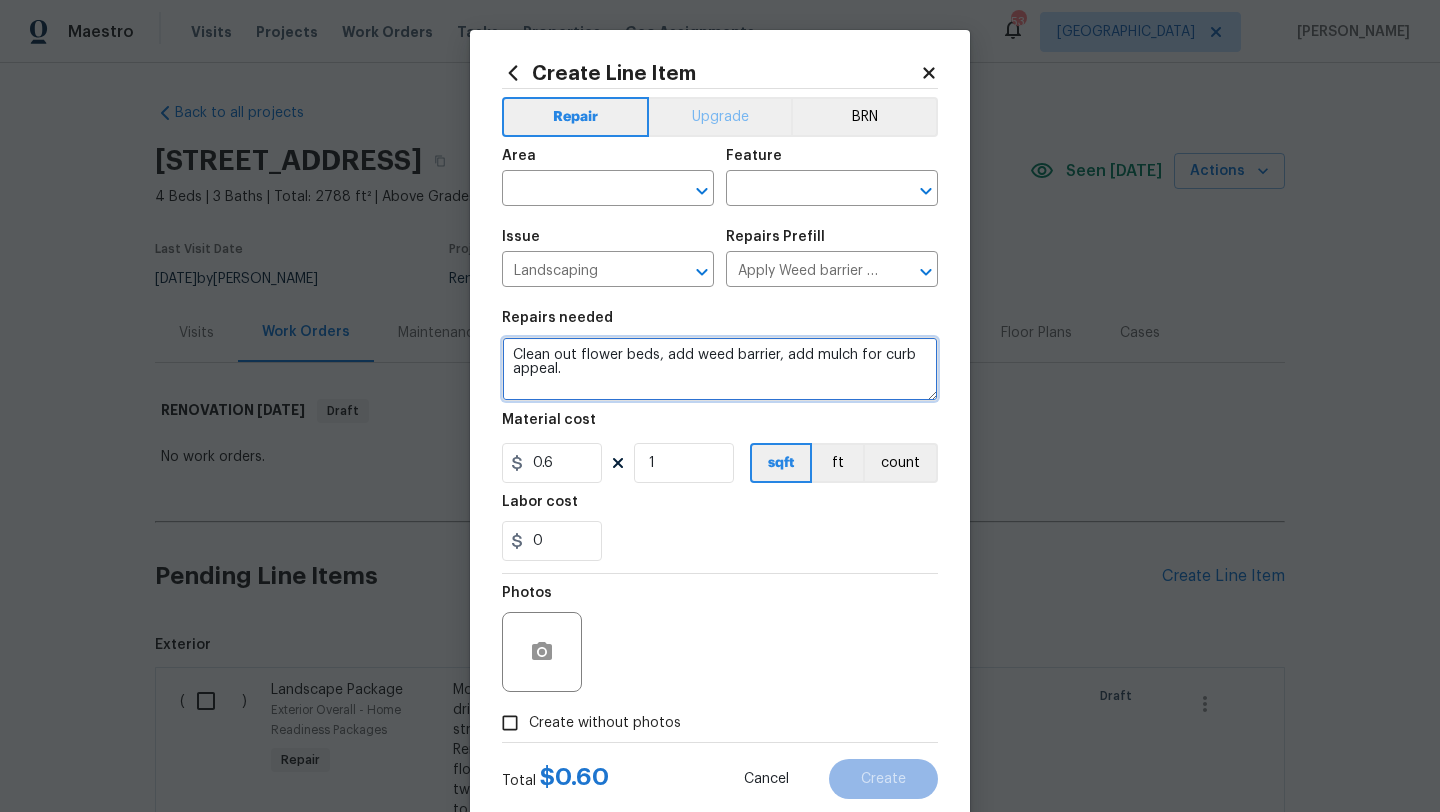 type on "Clean out flower beds, add weed barrier, add mulch for curb appeal." 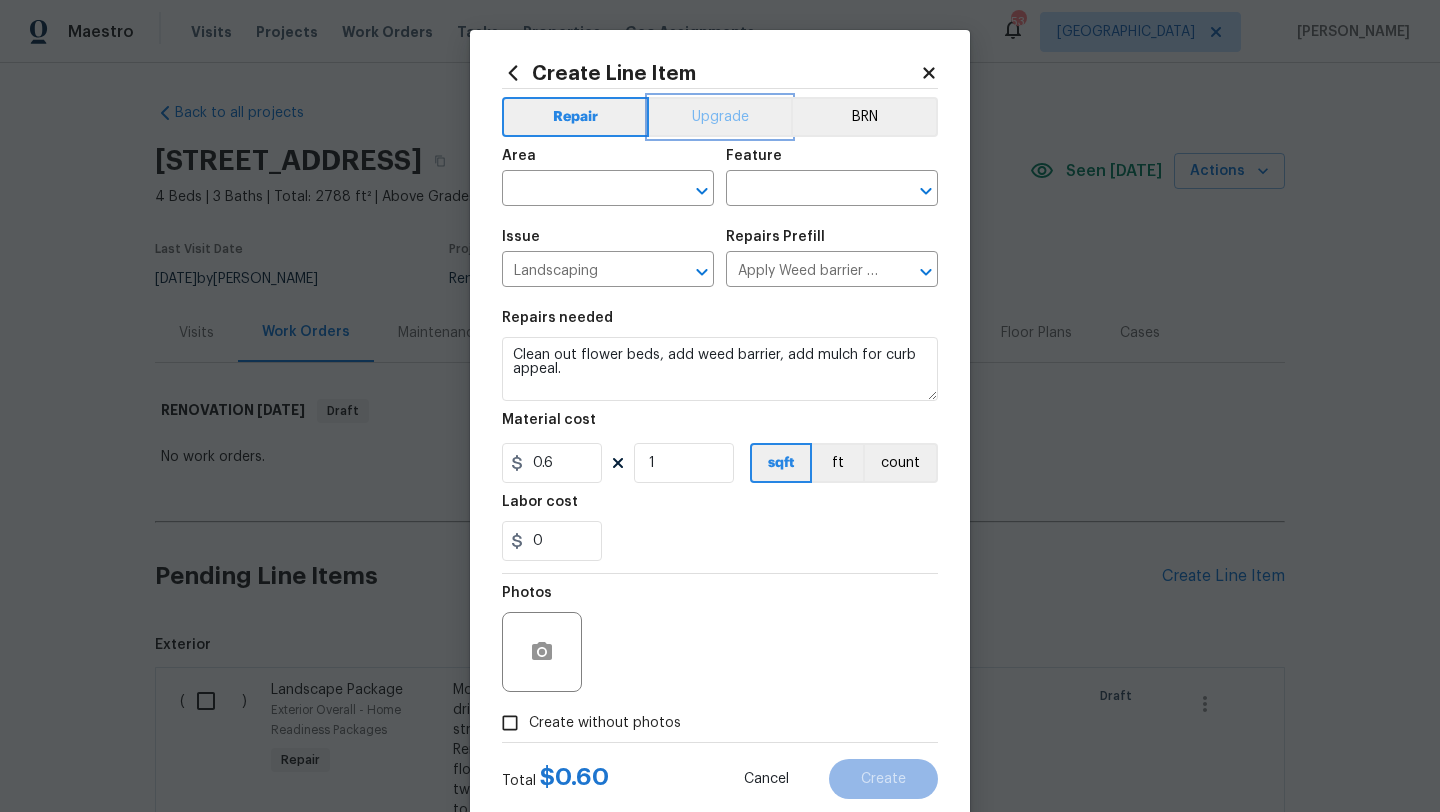 click on "Upgrade" at bounding box center (720, 117) 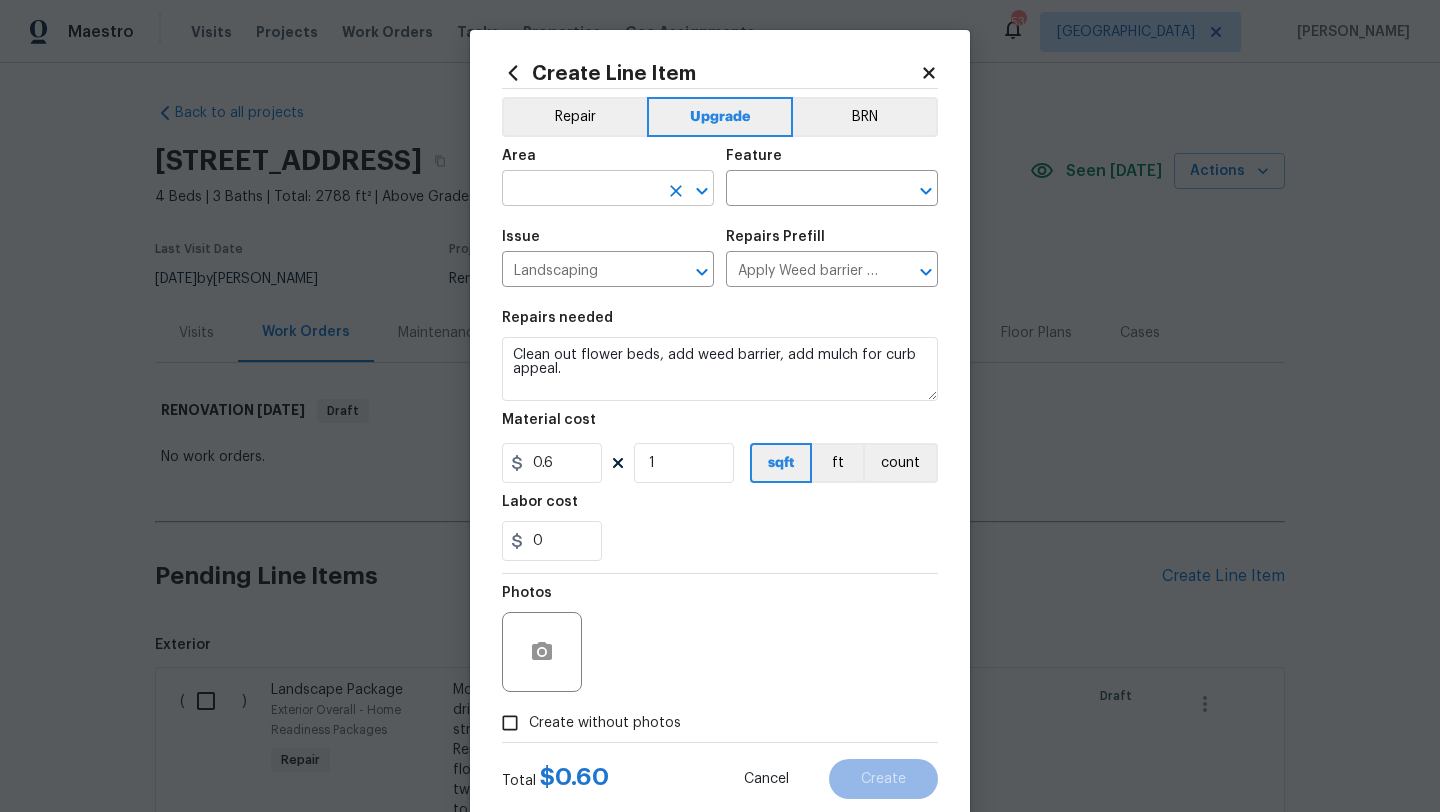 click at bounding box center [580, 190] 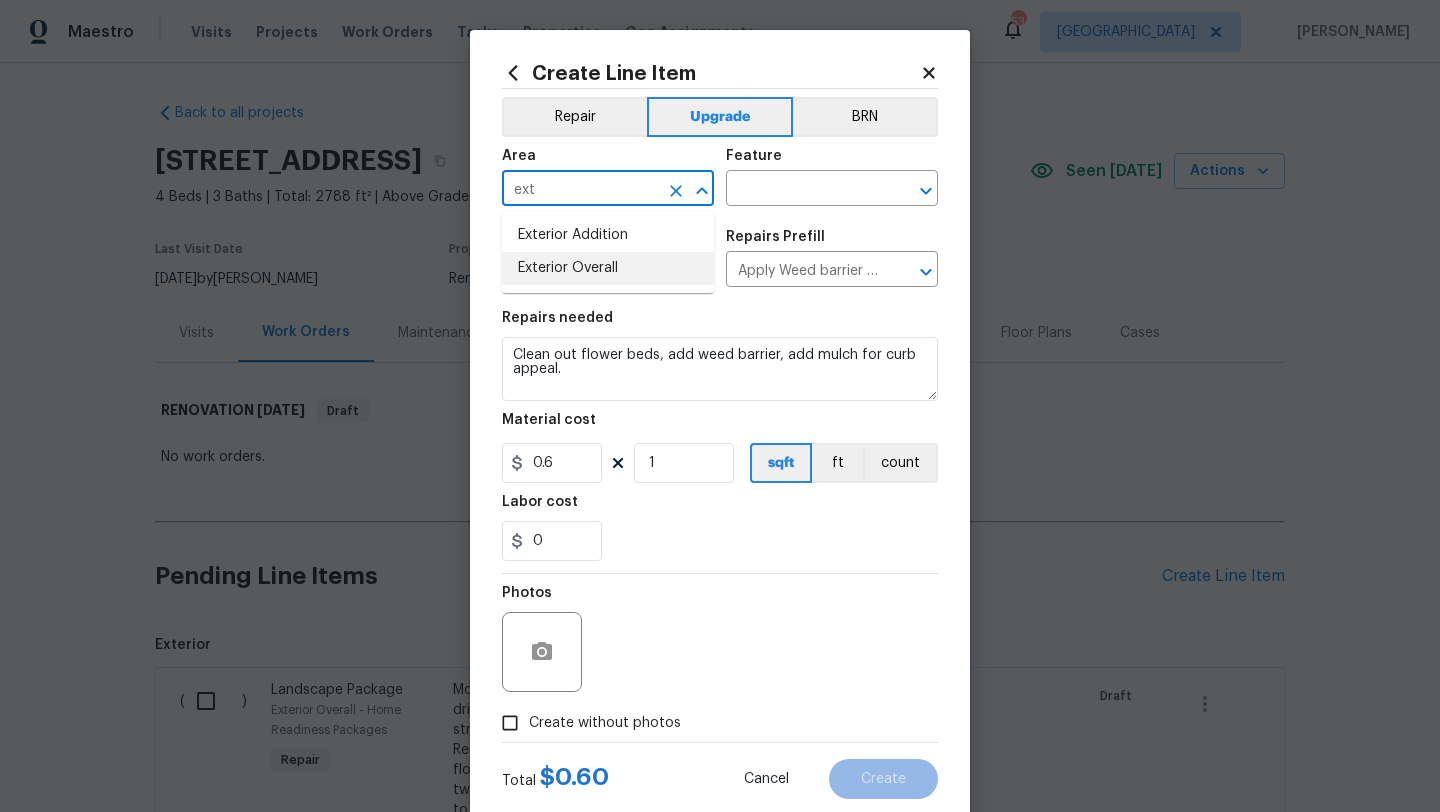 click on "Exterior Overall" at bounding box center [608, 268] 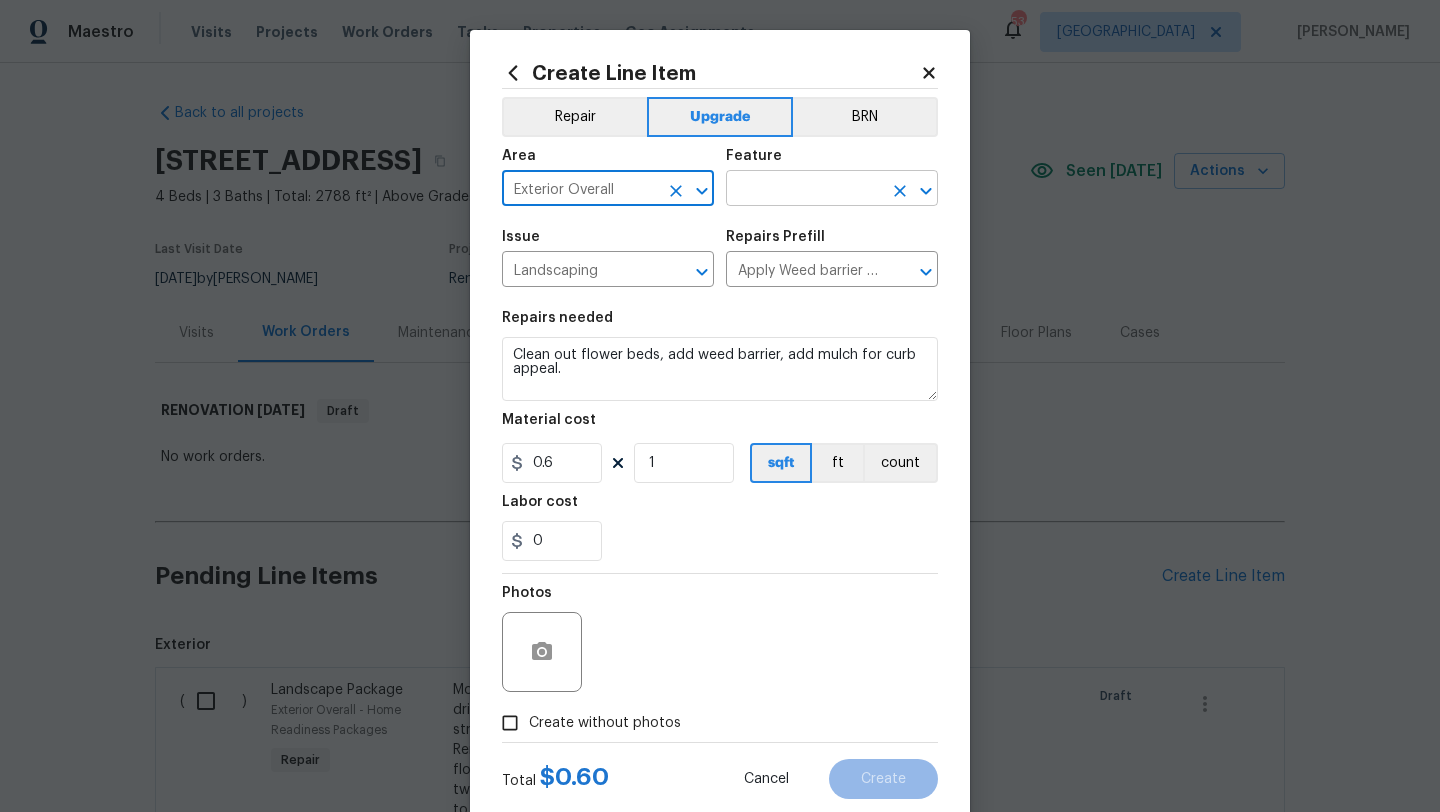 type on "Exterior Overall" 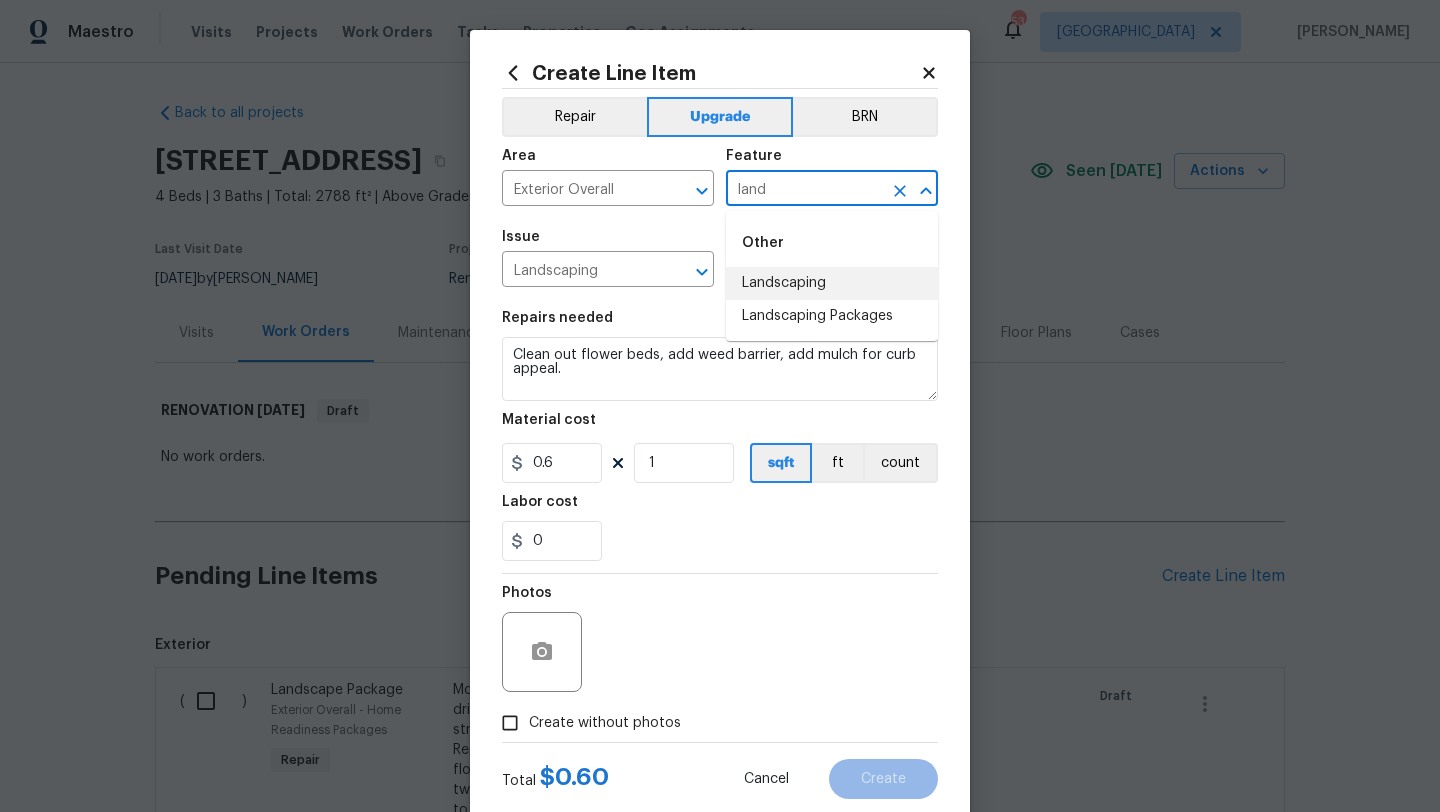 click on "Landscaping" at bounding box center [832, 283] 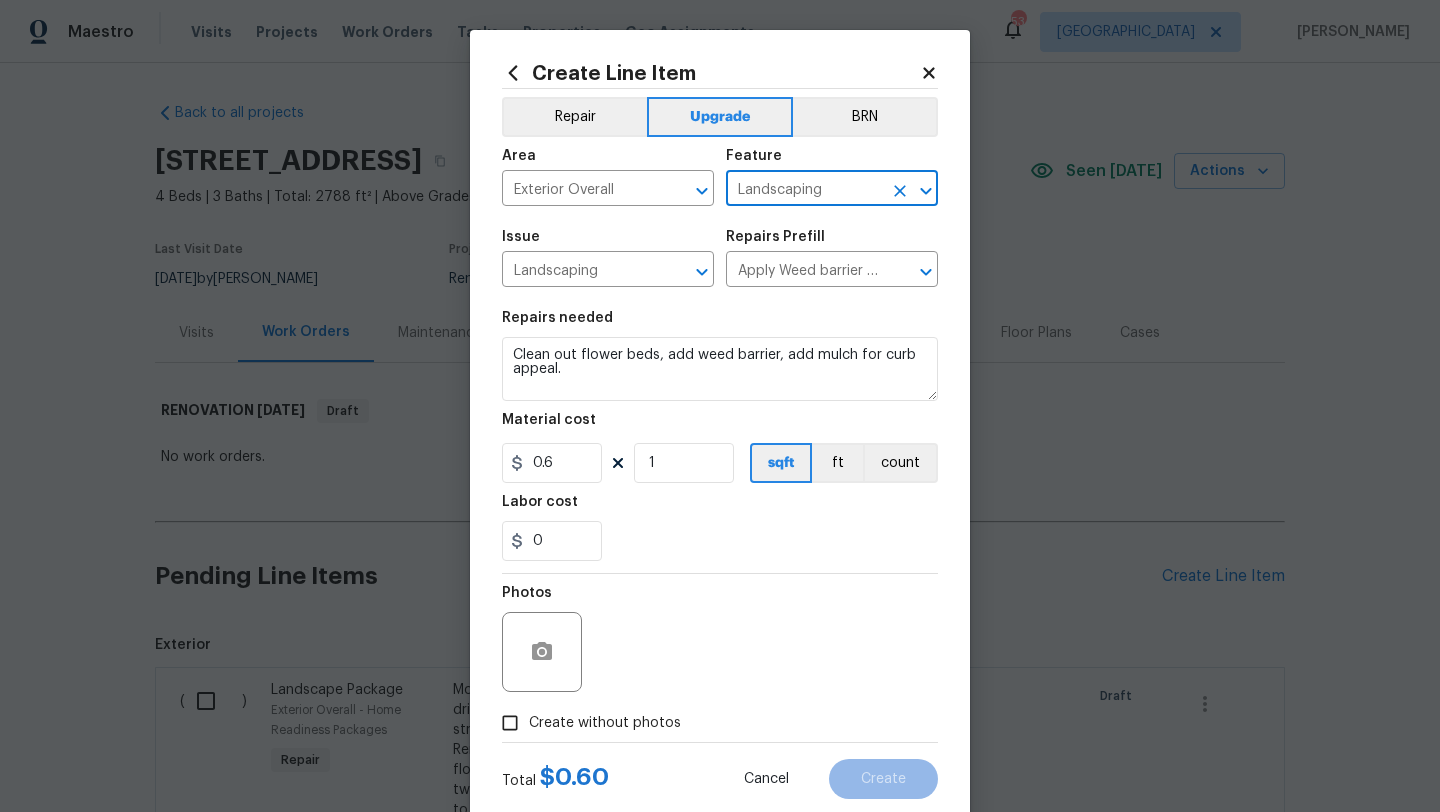 type on "Landscaping" 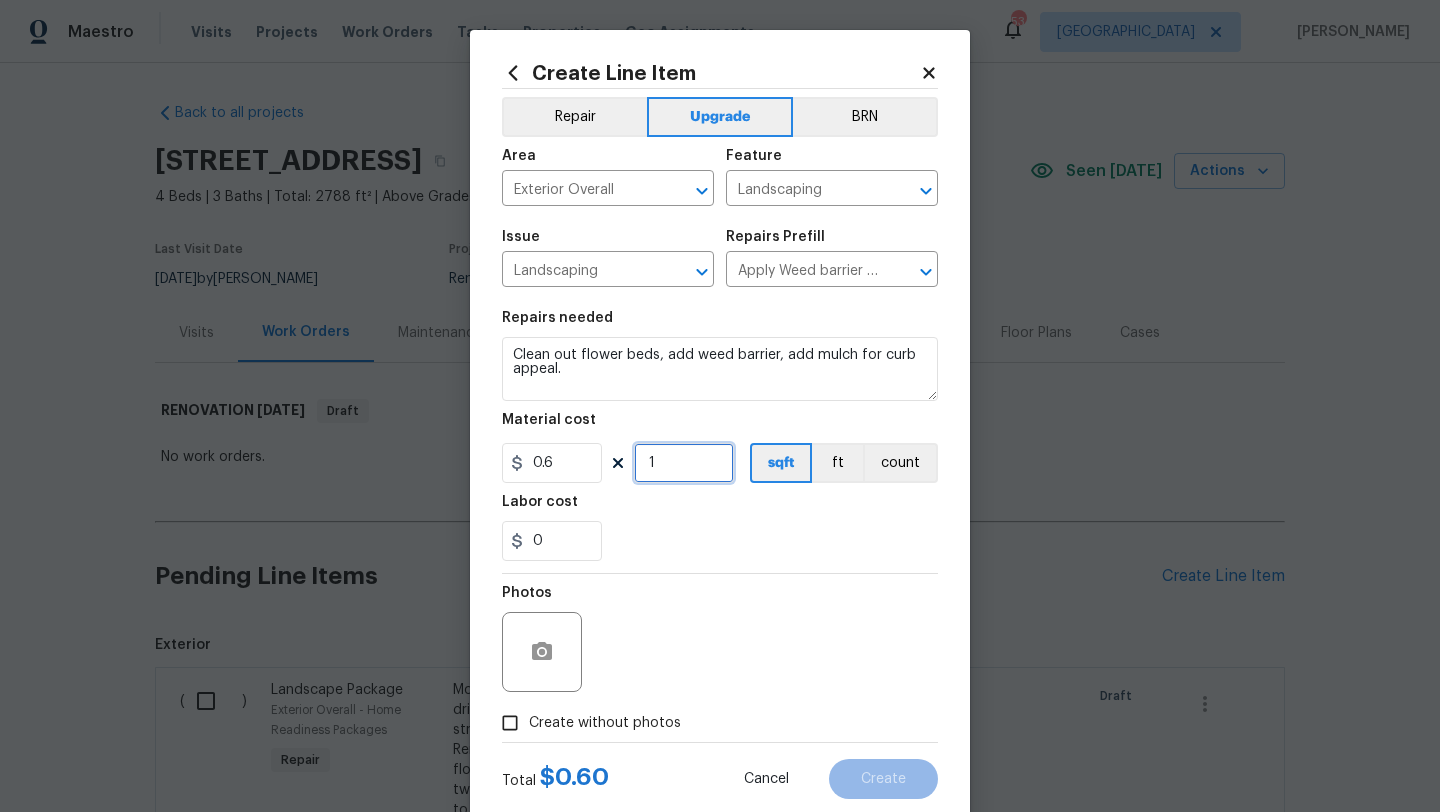 drag, startPoint x: 671, startPoint y: 467, endPoint x: 616, endPoint y: 467, distance: 55 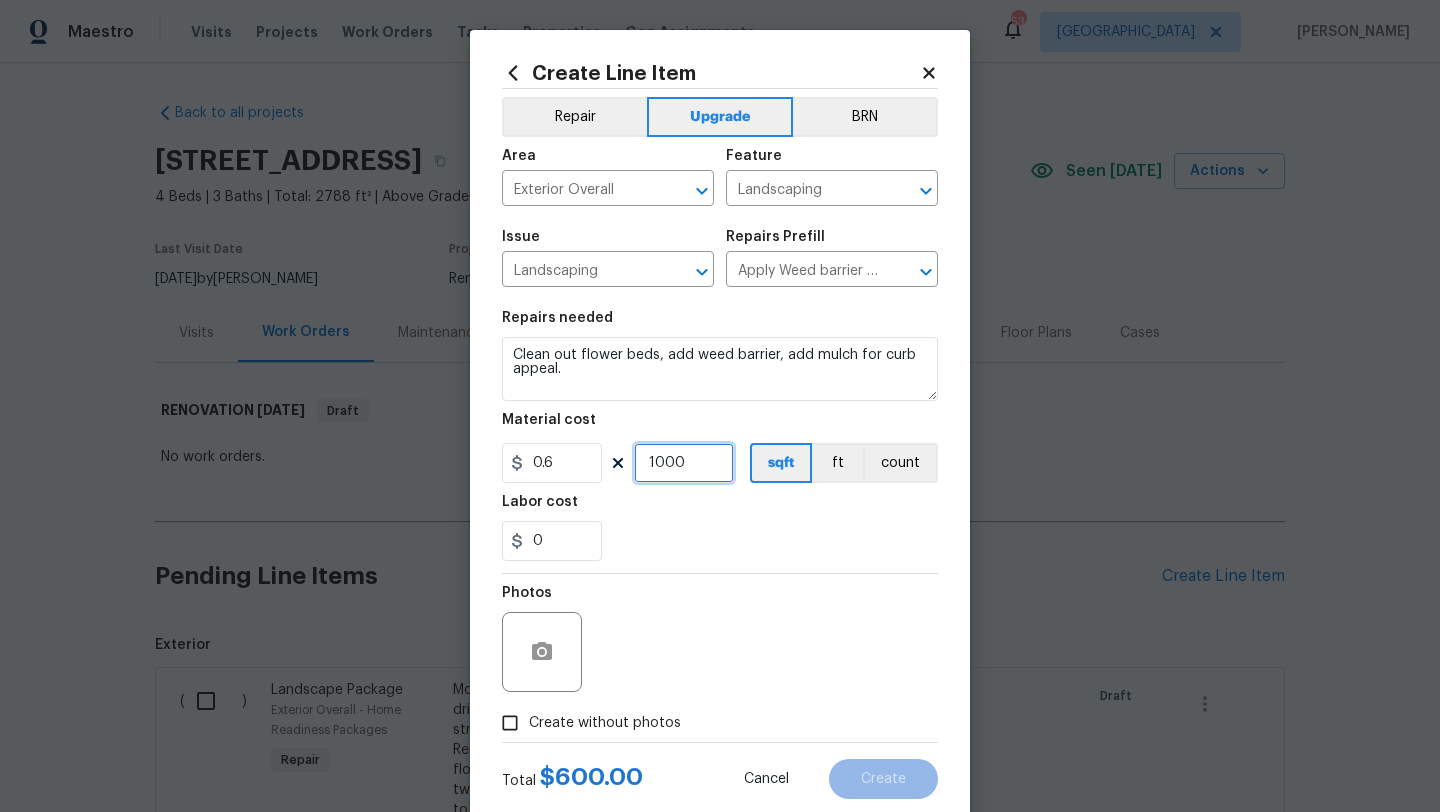type on "1000" 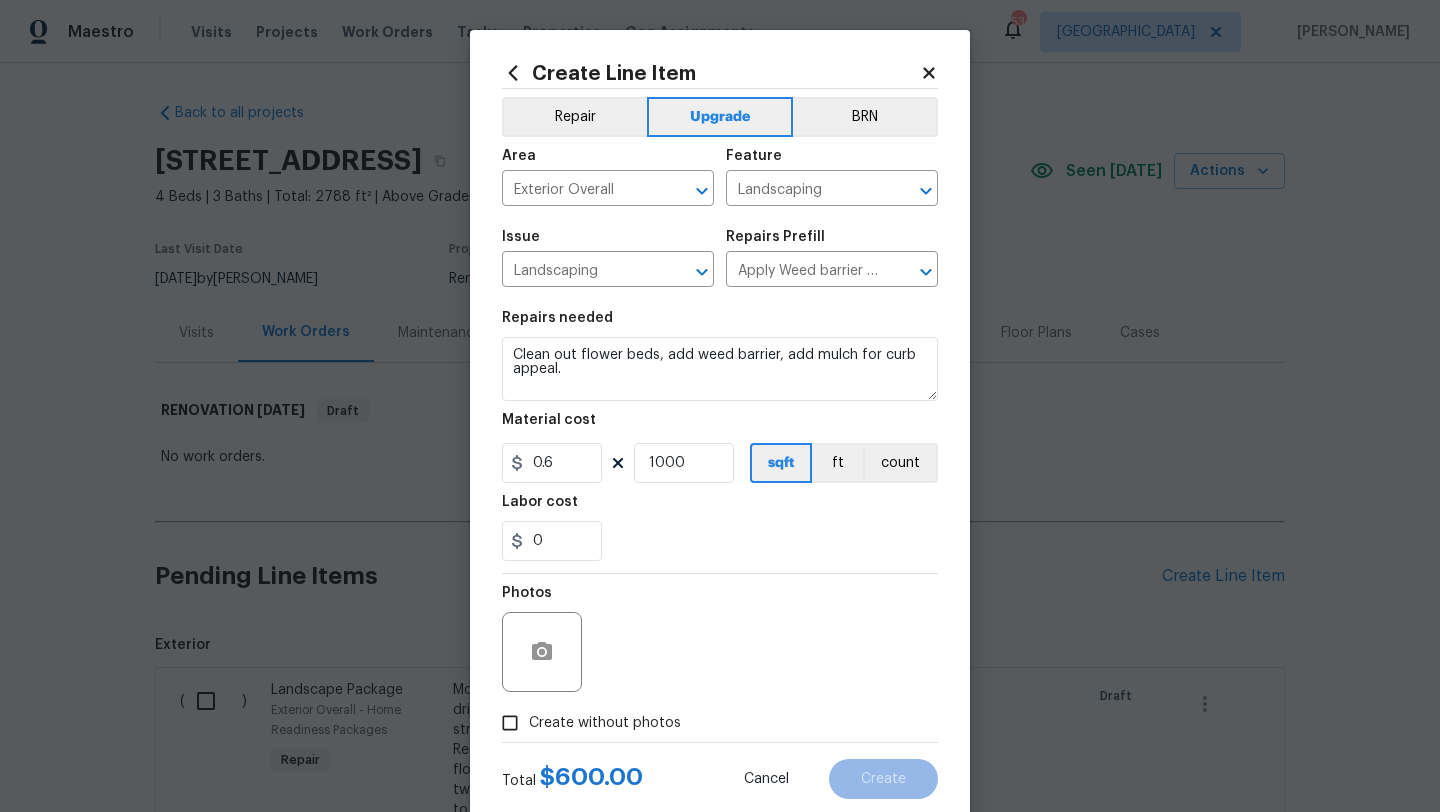 click on "Create without photos" at bounding box center [605, 723] 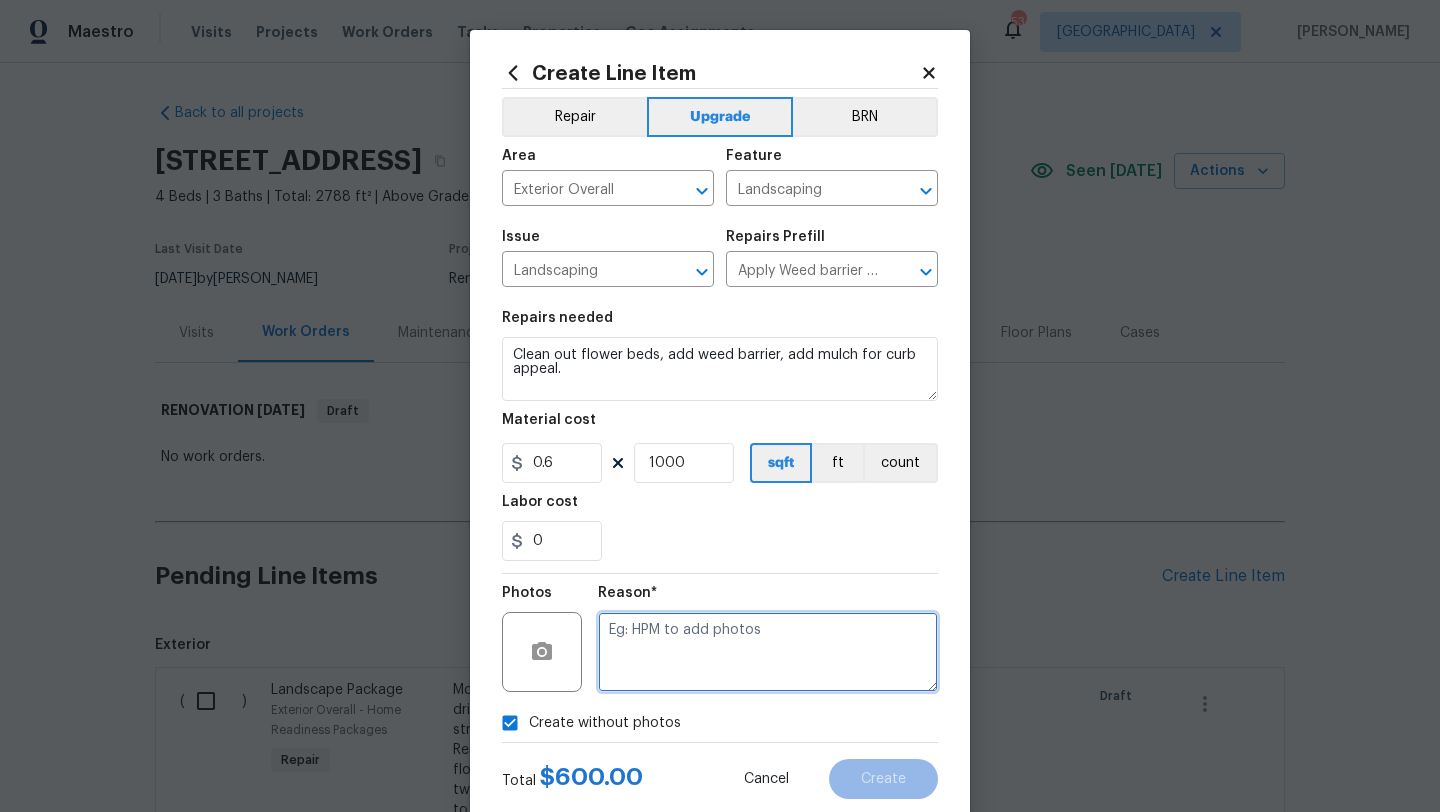click at bounding box center (768, 652) 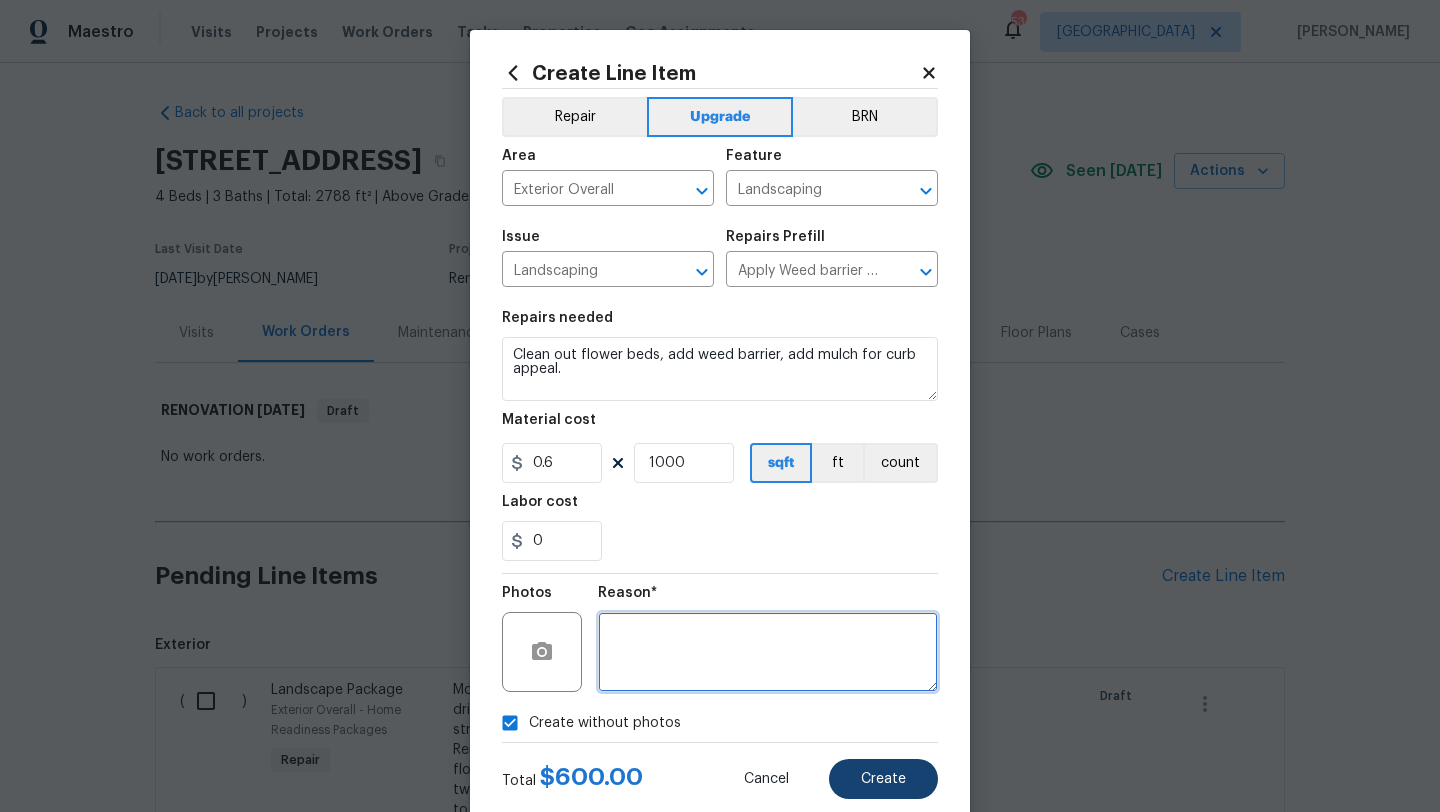 type 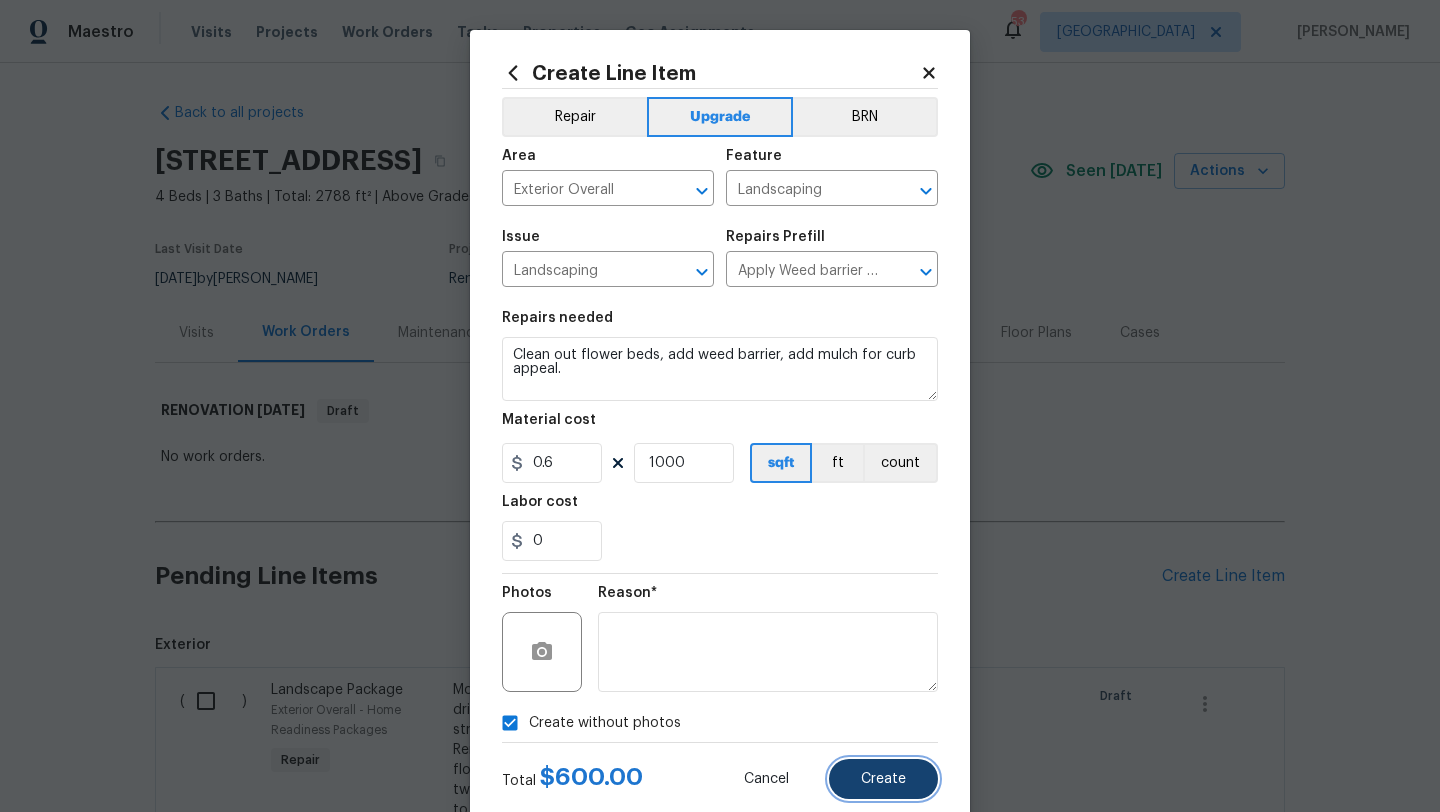 click on "Create" at bounding box center [883, 779] 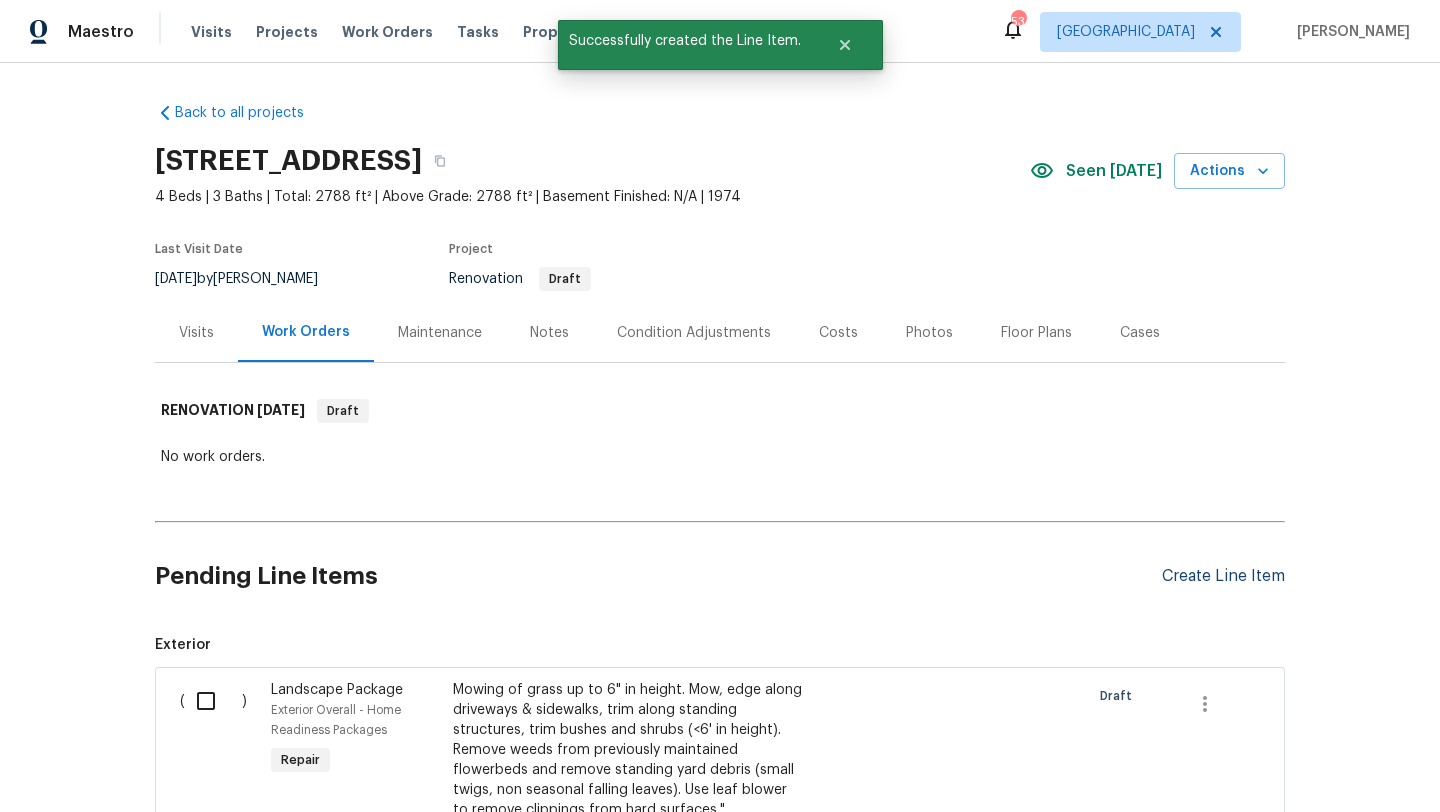 click on "Create Line Item" at bounding box center (1223, 576) 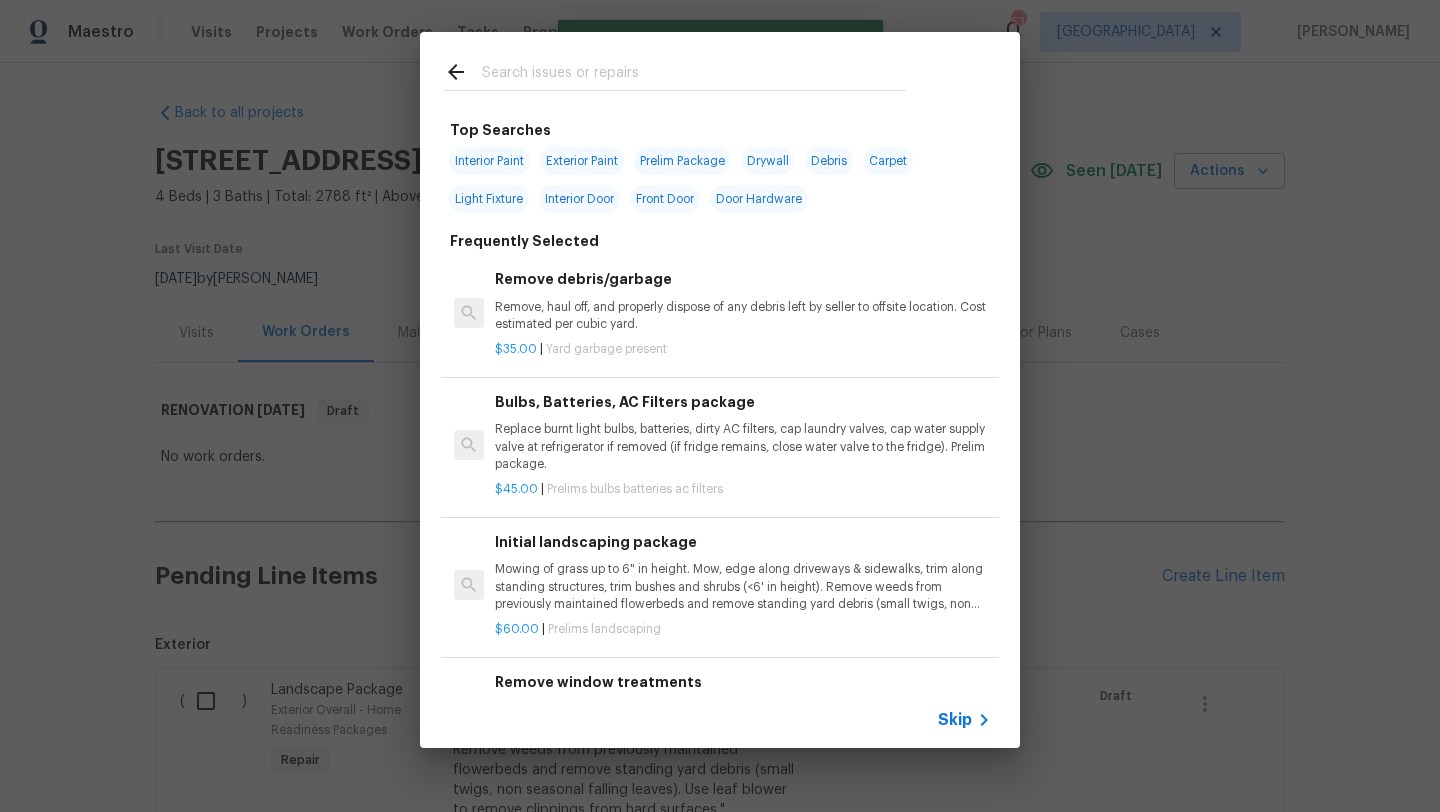 click at bounding box center (694, 75) 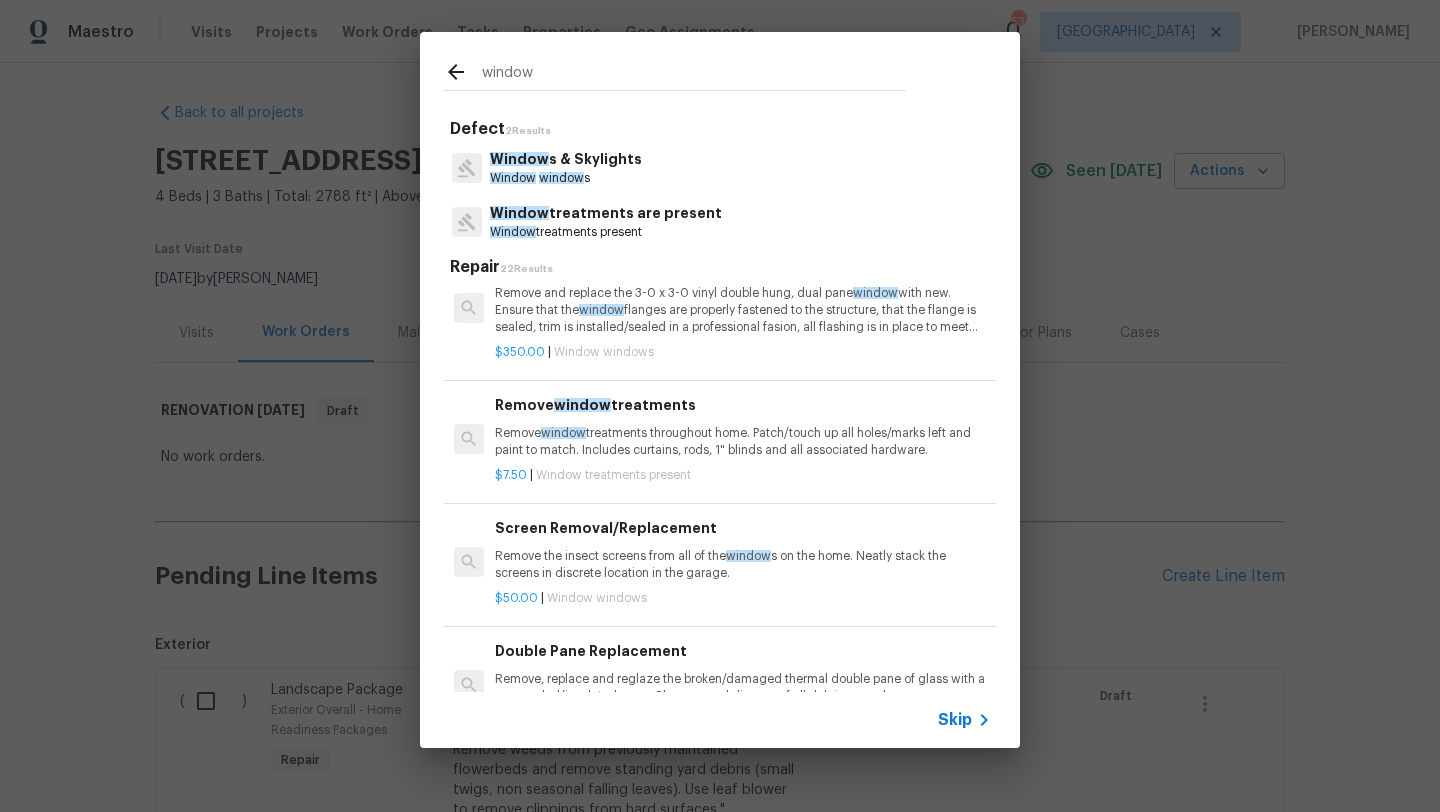 scroll, scrollTop: 477, scrollLeft: 0, axis: vertical 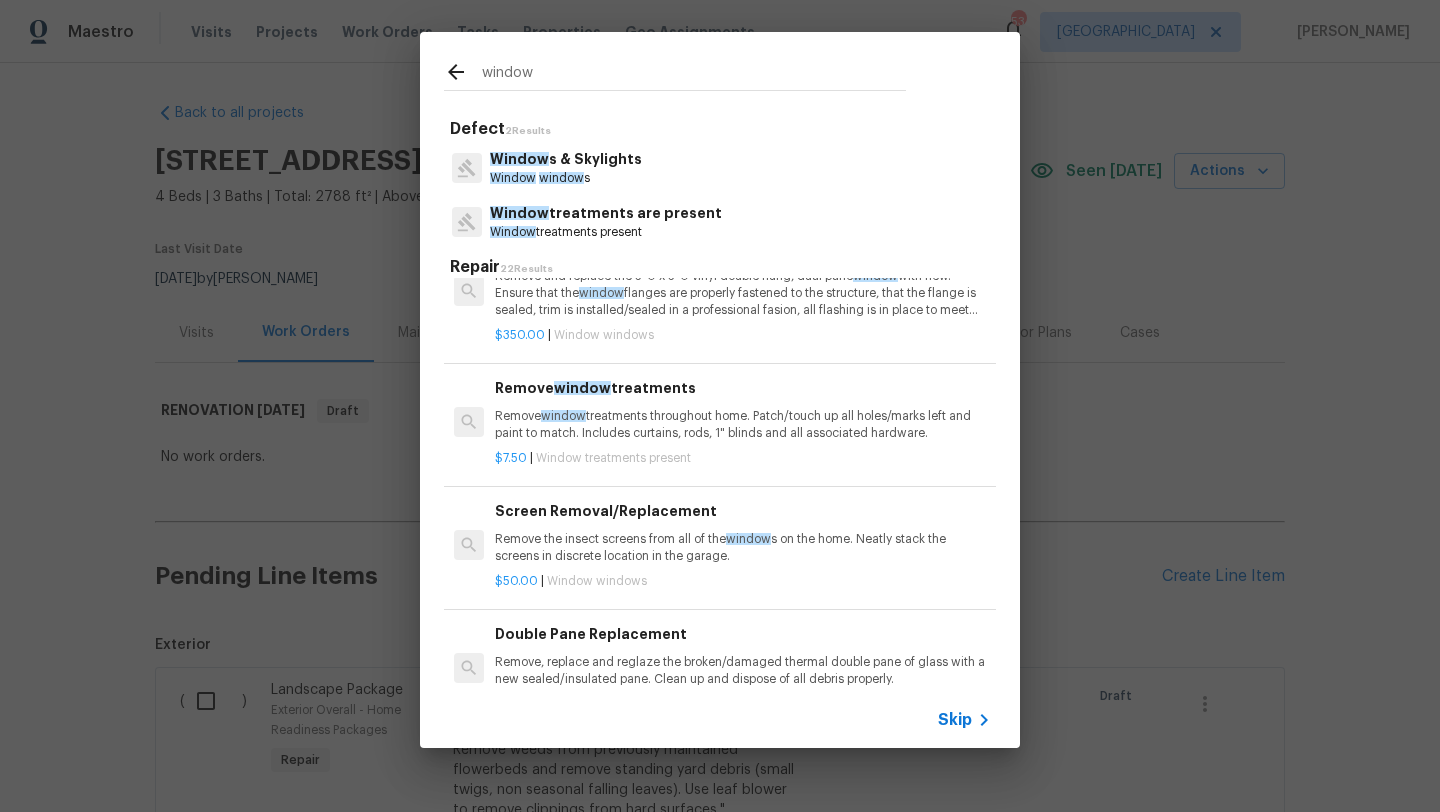 type on "window" 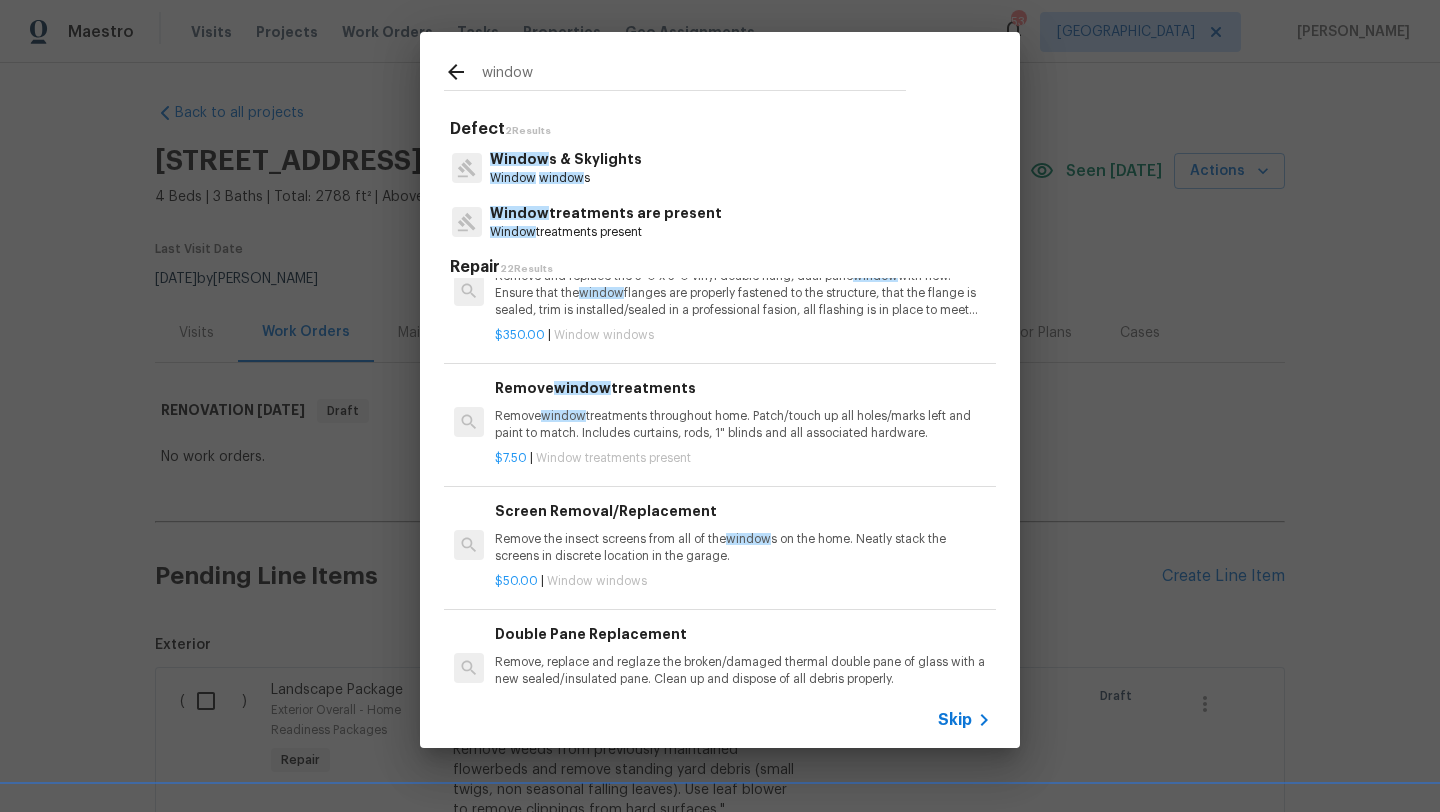 click on "Double Pane Replacement" at bounding box center [743, 634] 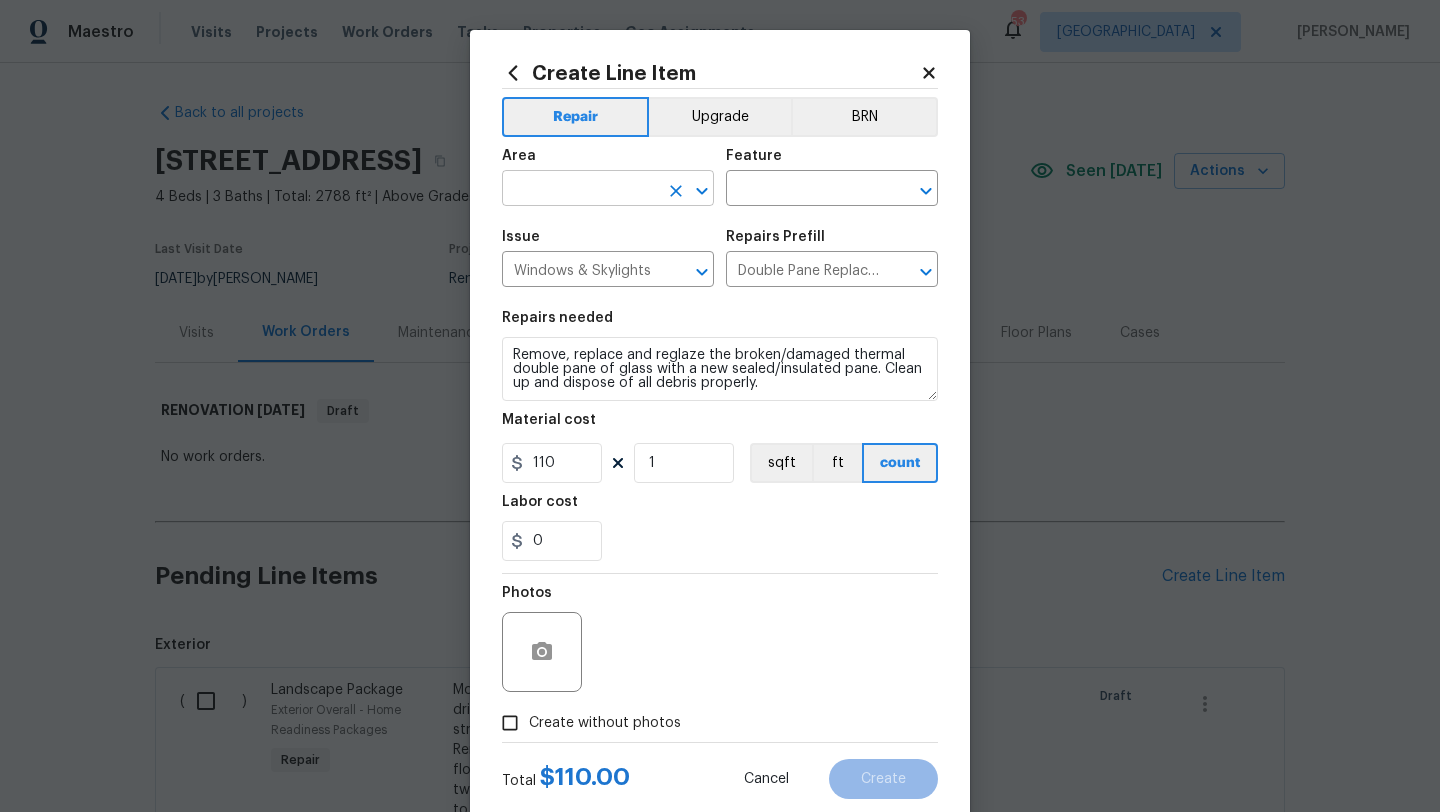 click at bounding box center [580, 190] 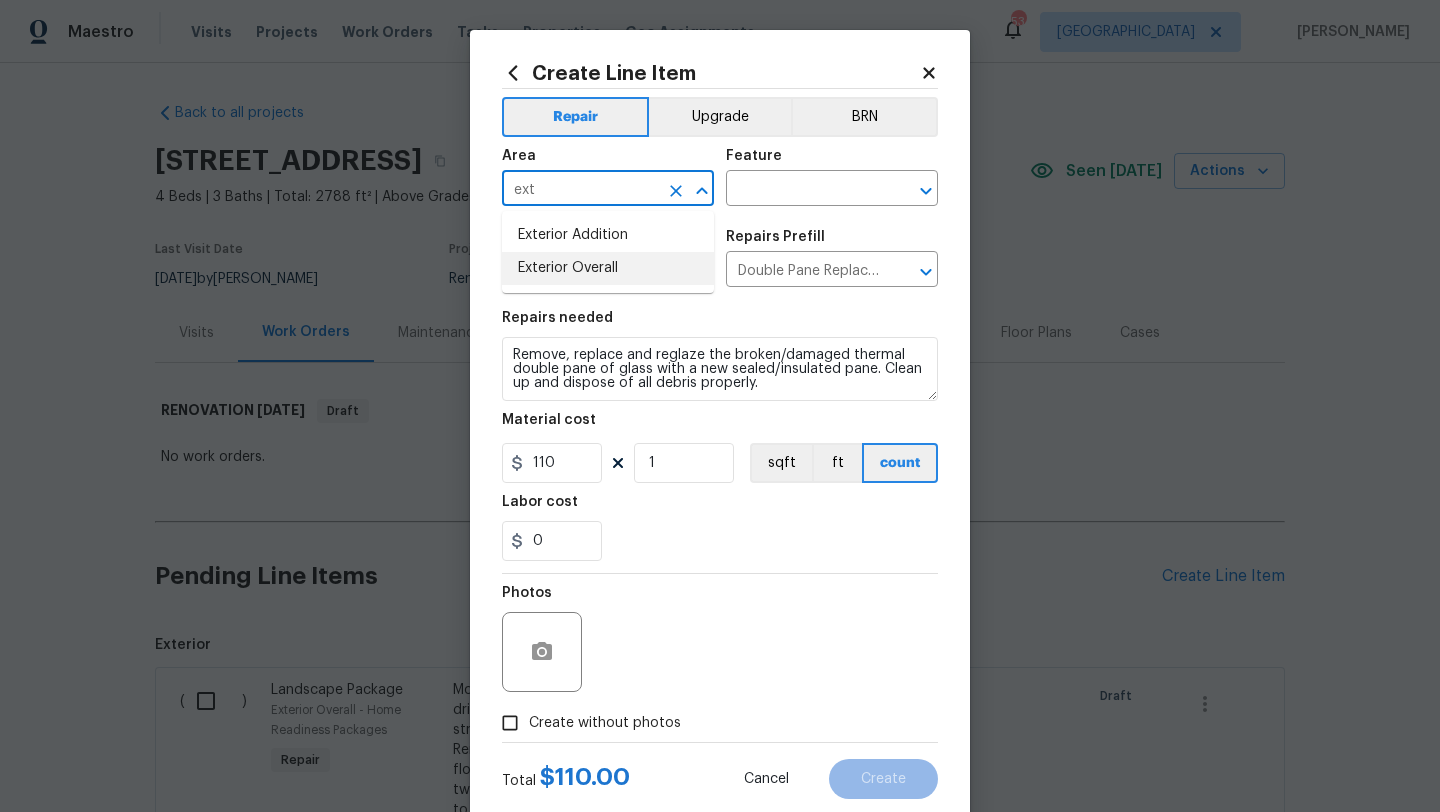 click on "Exterior Overall" at bounding box center (608, 268) 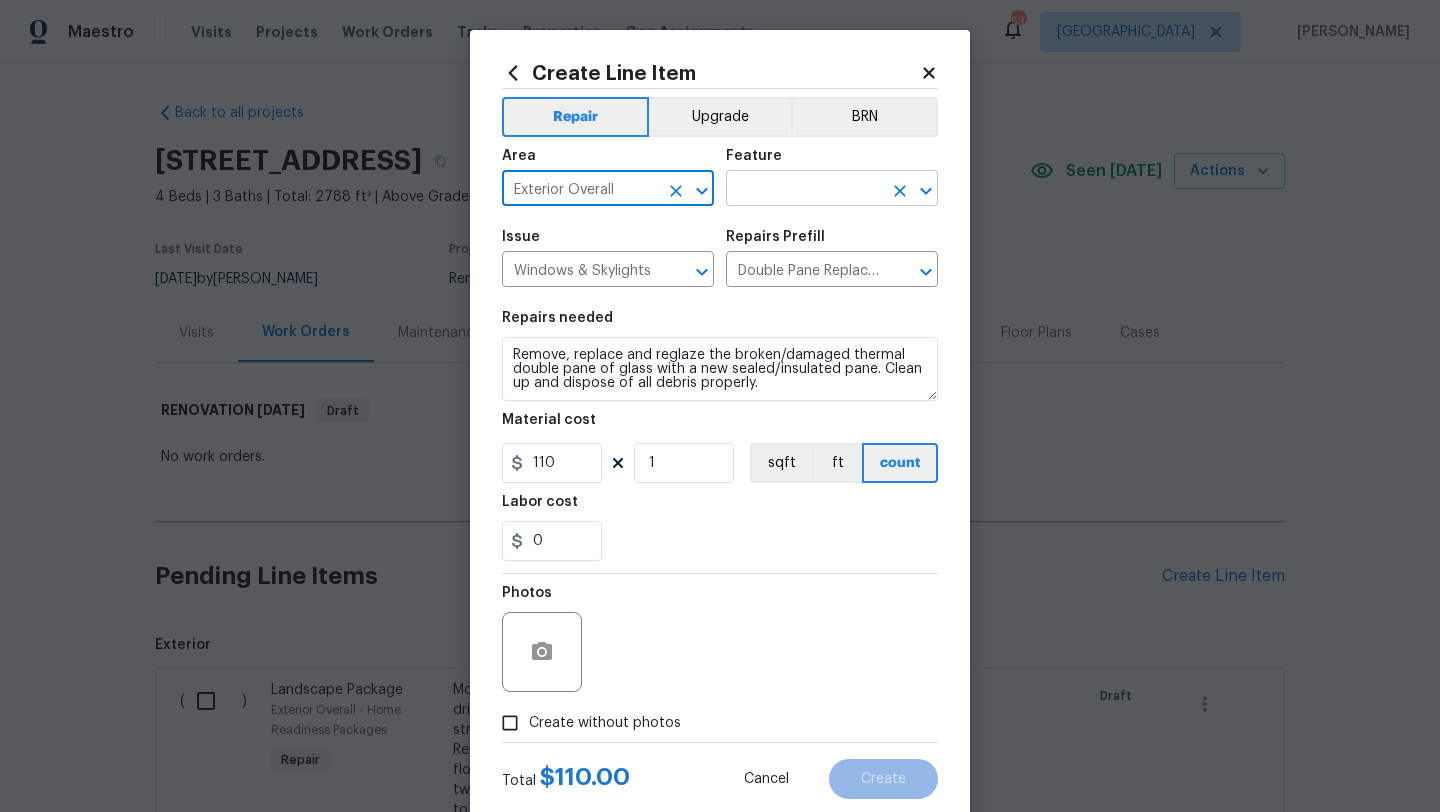 type on "Exterior Overall" 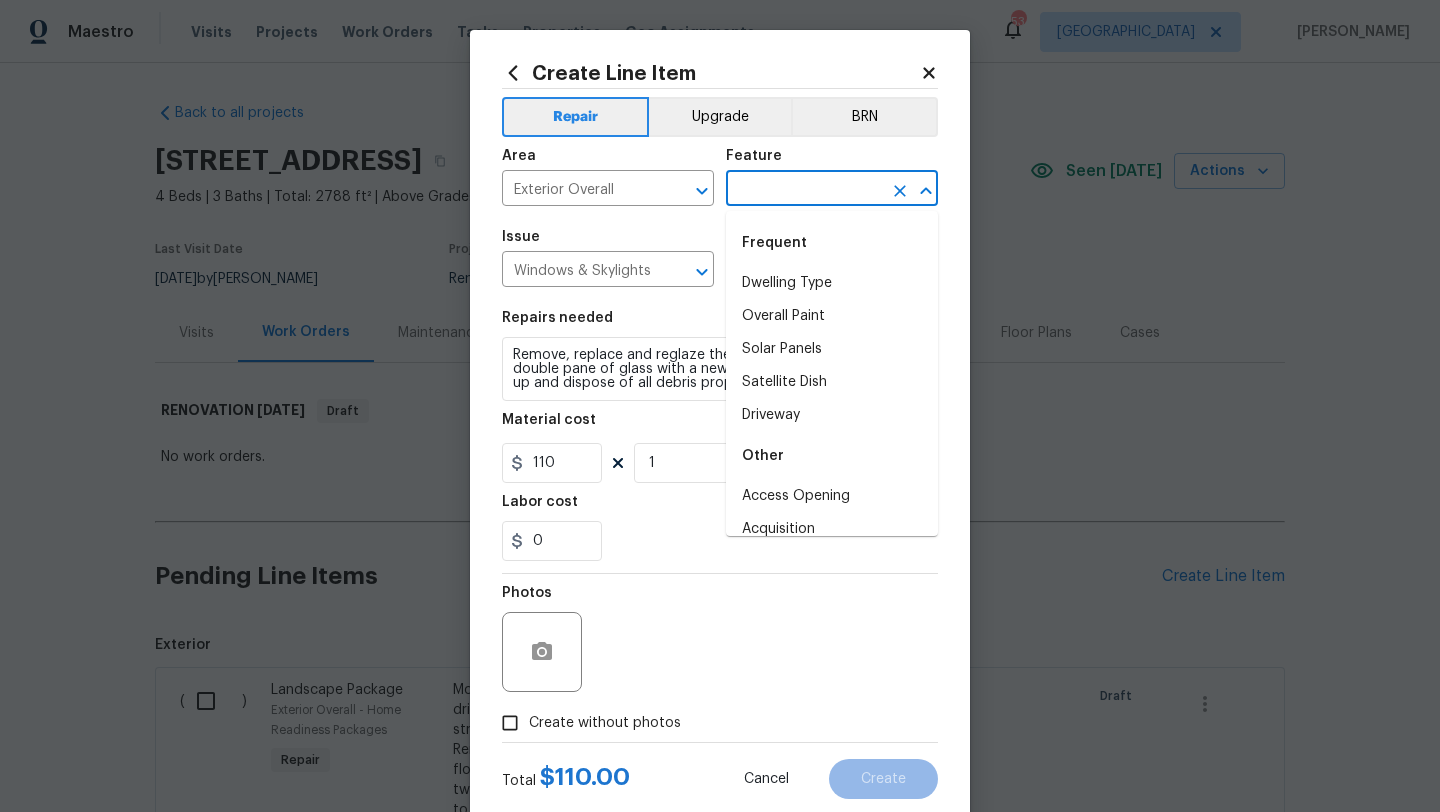 click at bounding box center (804, 190) 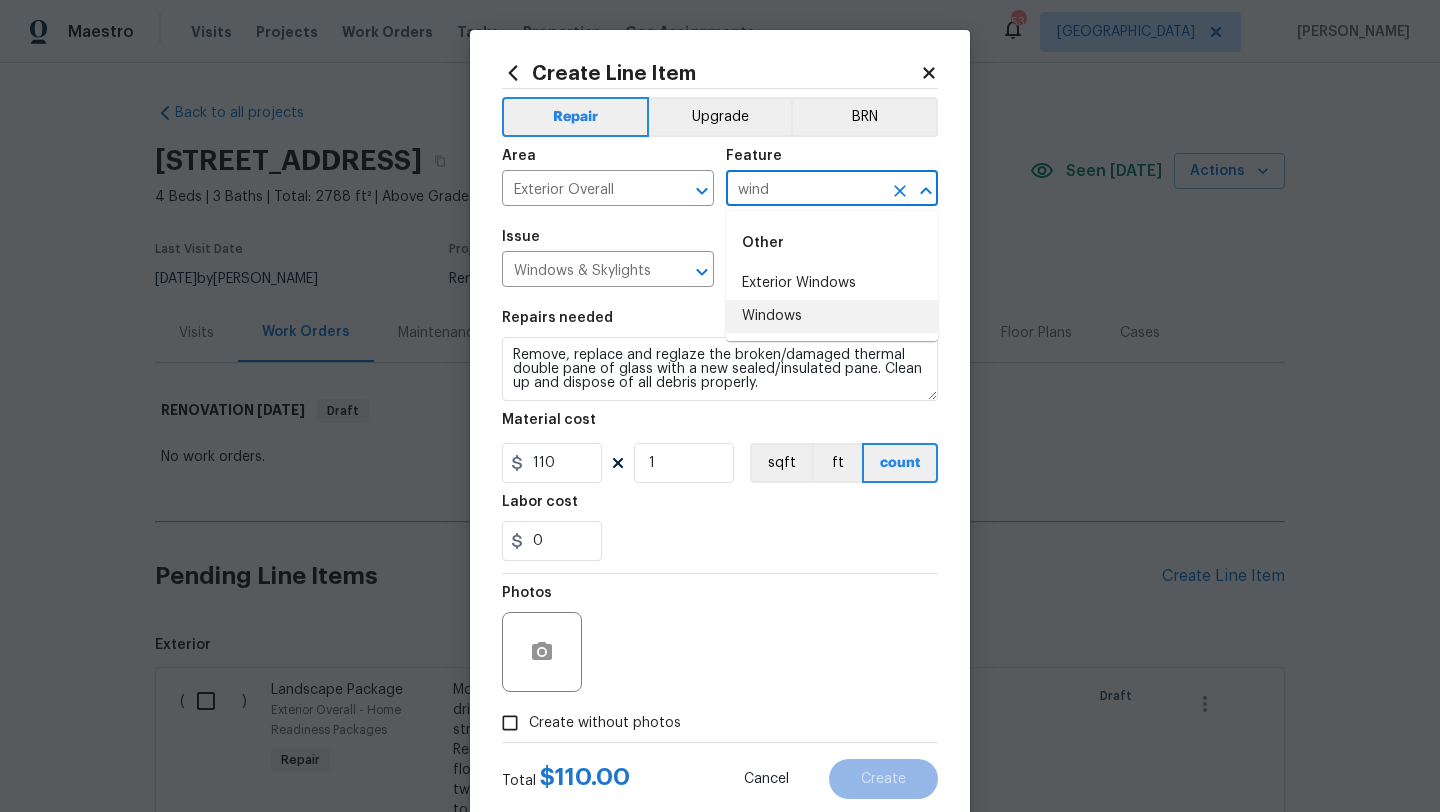 click on "Windows" at bounding box center (832, 316) 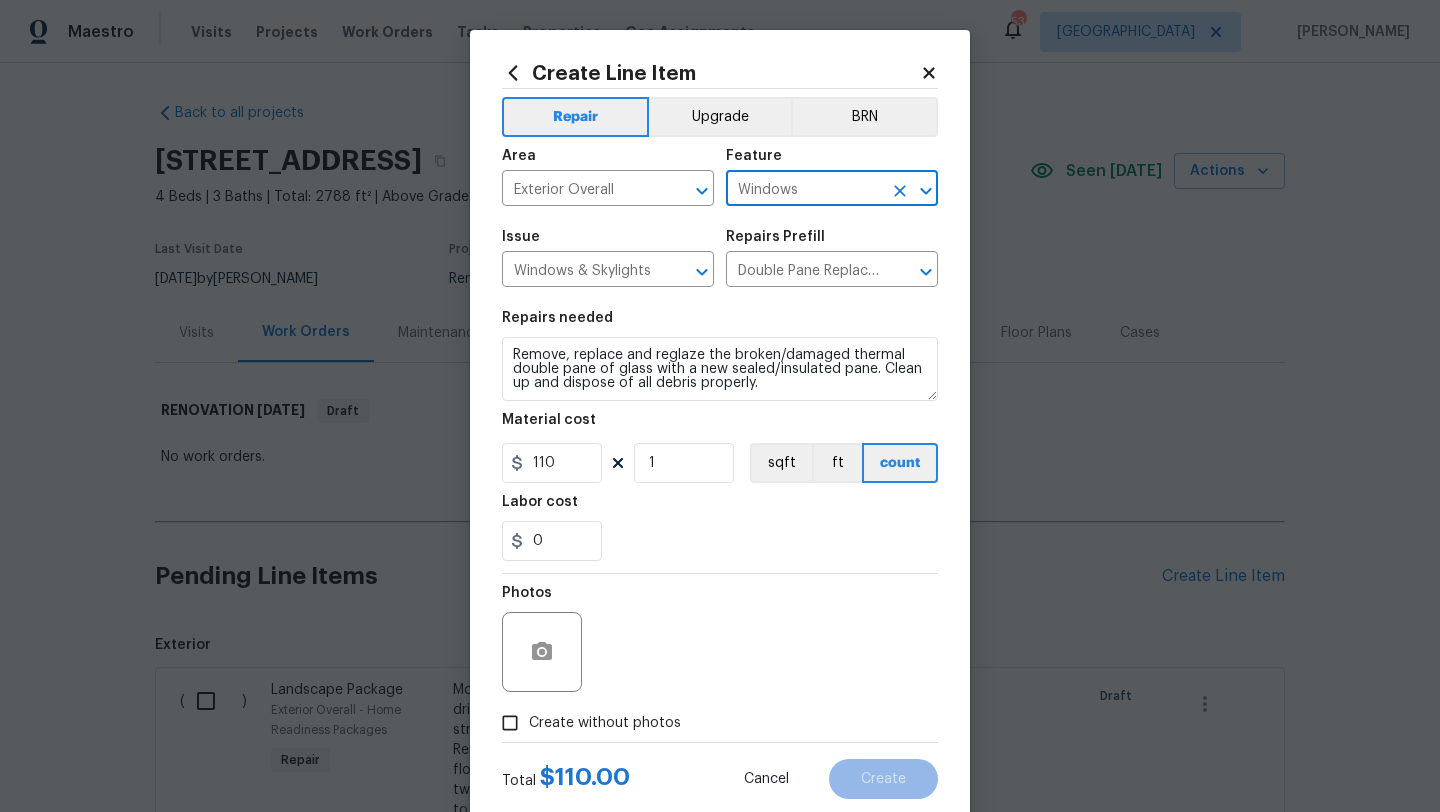 type on "Windows" 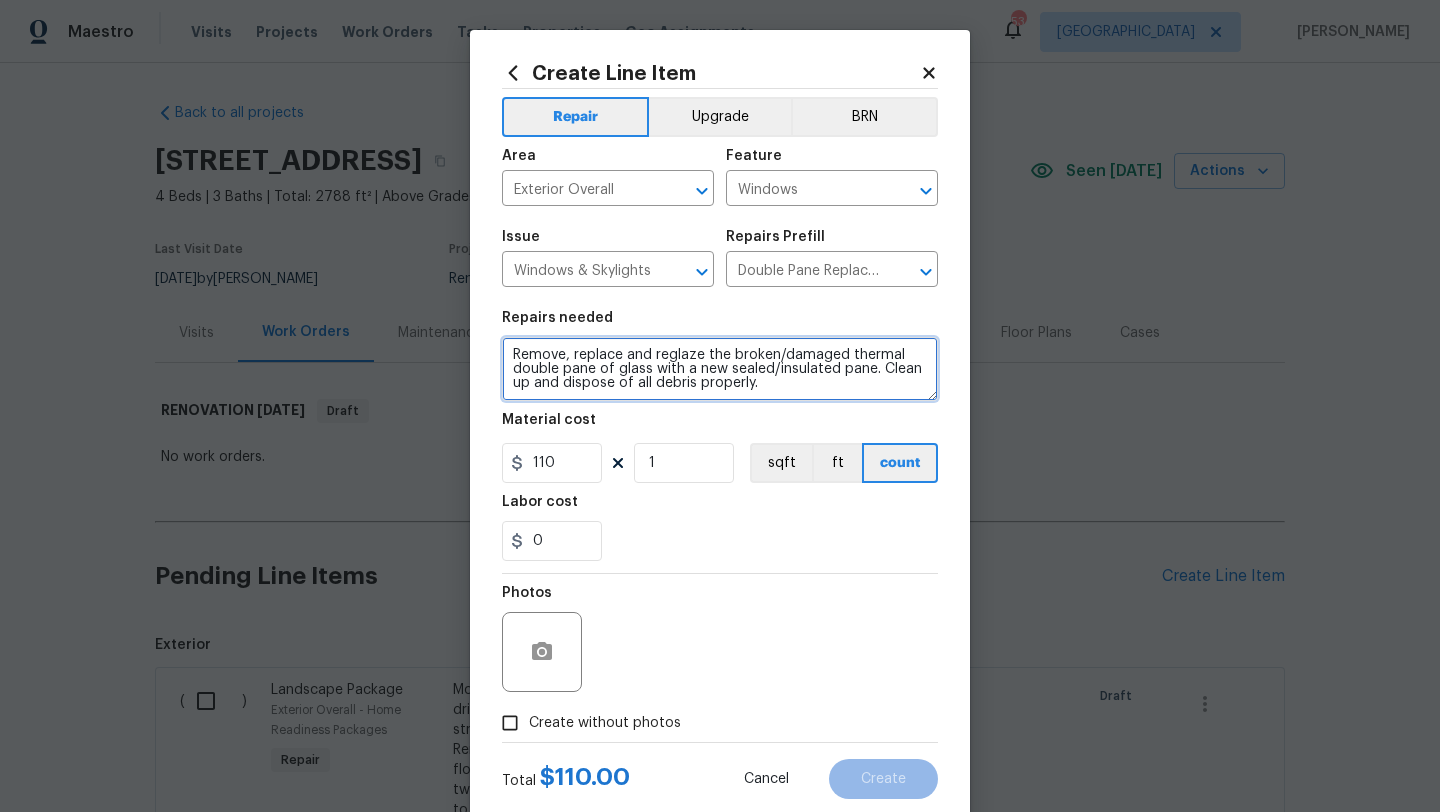 drag, startPoint x: 776, startPoint y: 386, endPoint x: 491, endPoint y: 347, distance: 287.65604 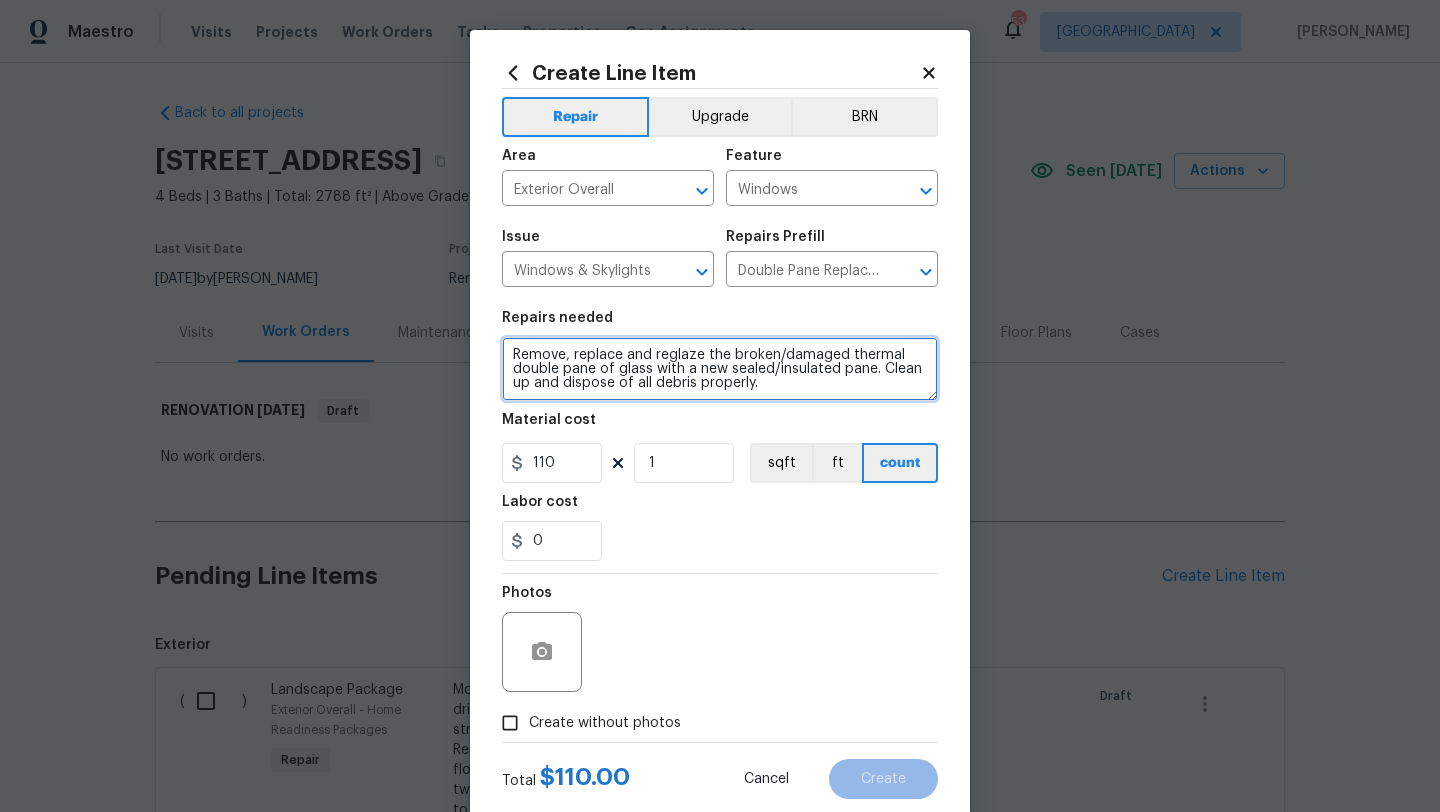 click on "Create Line Item Repair Upgrade BRN Area Exterior Overall ​ Feature Windows ​ Issue Windows & Skylights ​ Repairs Prefill Double Pane Replacement $110.00 ​ Repairs needed Remove, replace and reglaze the broken/damaged thermal double pane of glass with a new sealed/insulated pane. Clean up and dispose of all debris properly. Material cost 110 1 sqft ft count Labor cost 0 Photos Create without photos Total   $ 110.00 Cancel Create" at bounding box center (720, 430) 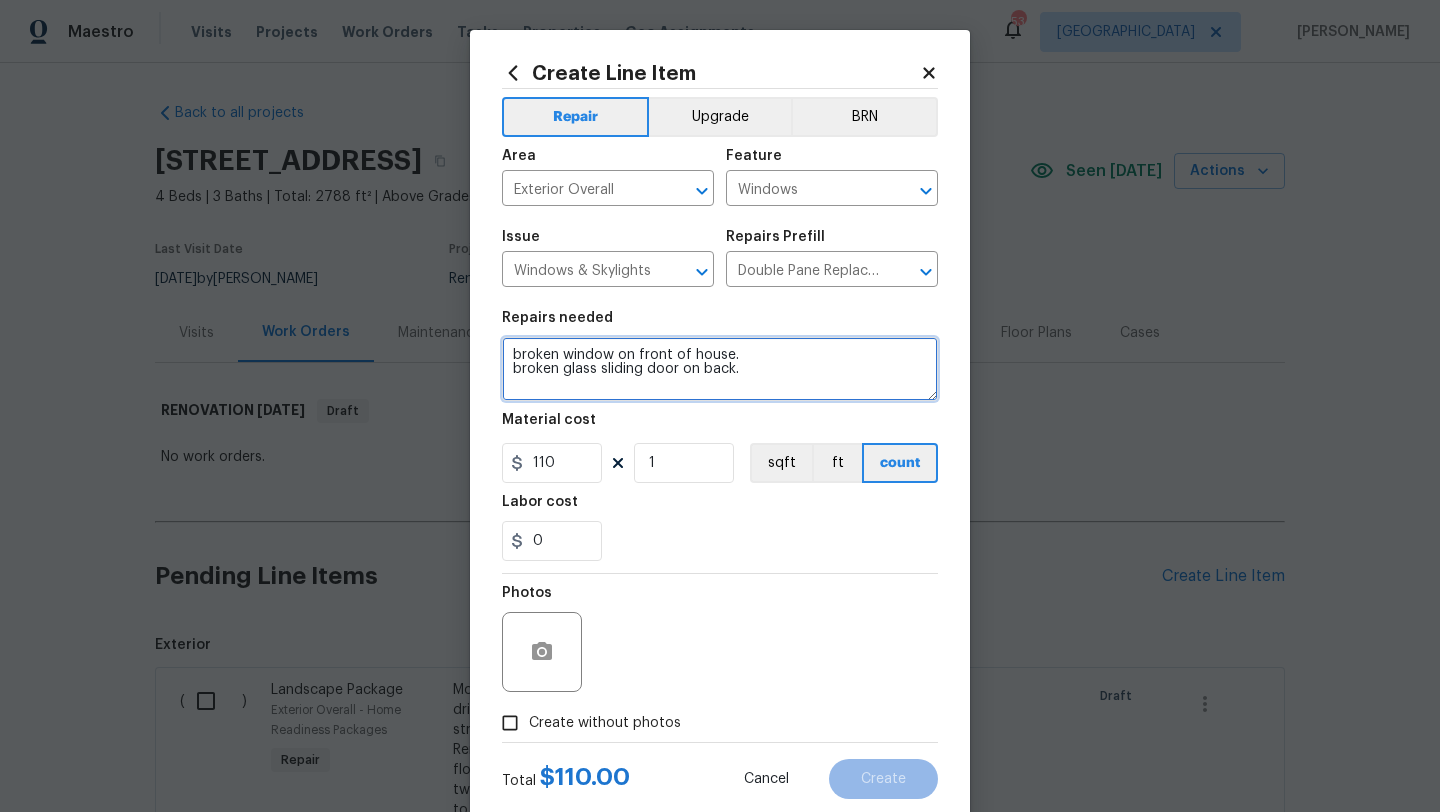 type on "broken window on front of house.
broken glass sliding door on back." 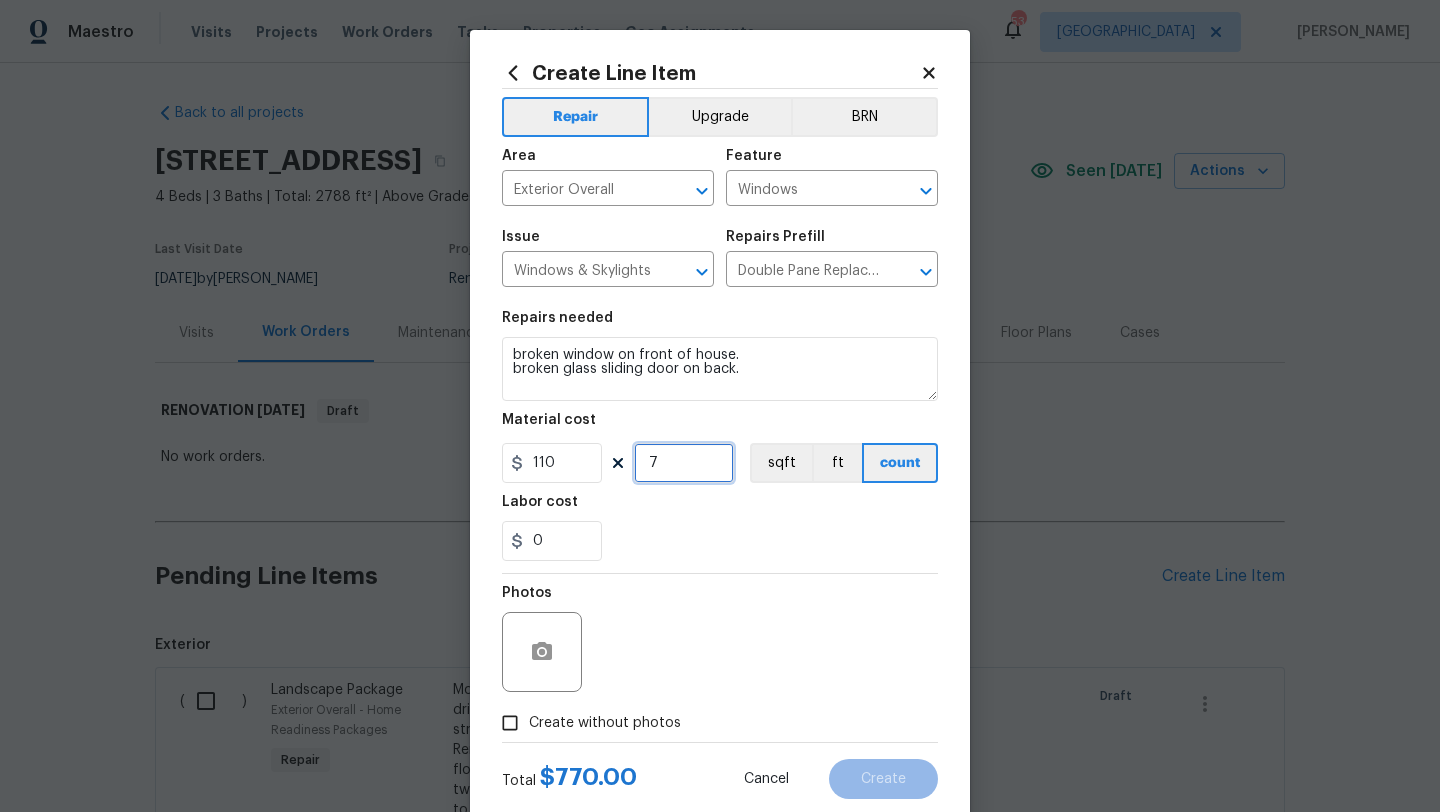 type on "7" 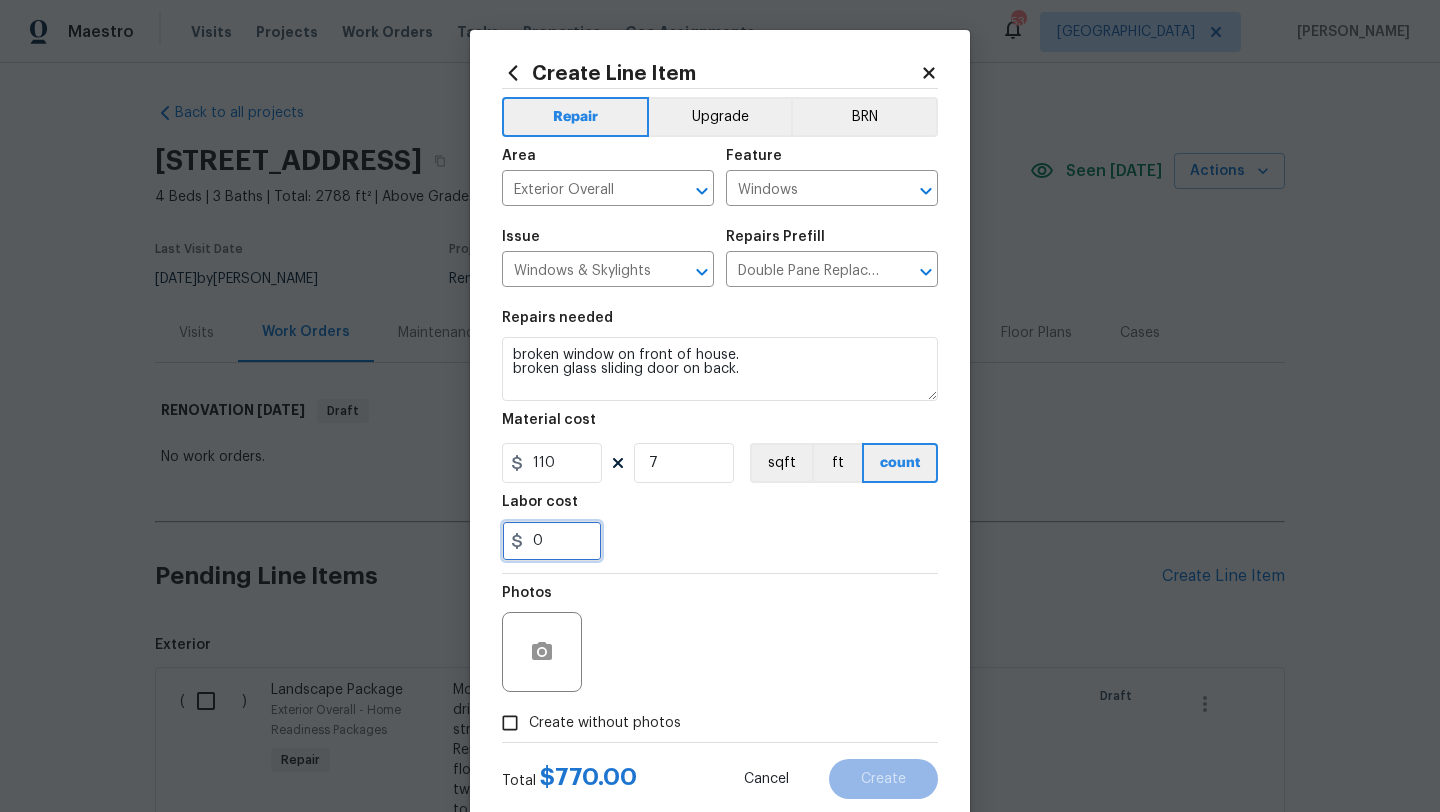 drag, startPoint x: 570, startPoint y: 549, endPoint x: 473, endPoint y: 549, distance: 97 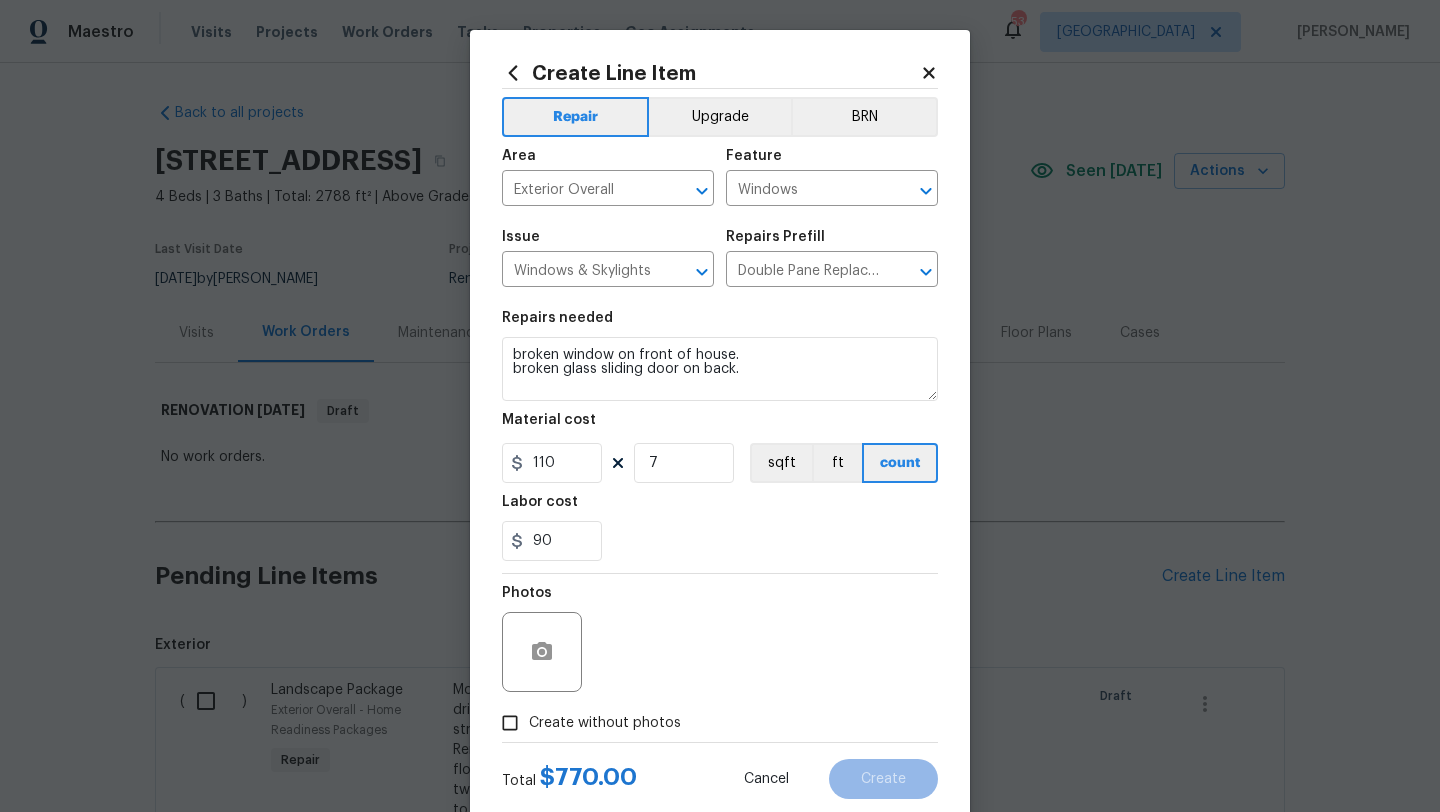 click on "Labor cost" at bounding box center (720, 508) 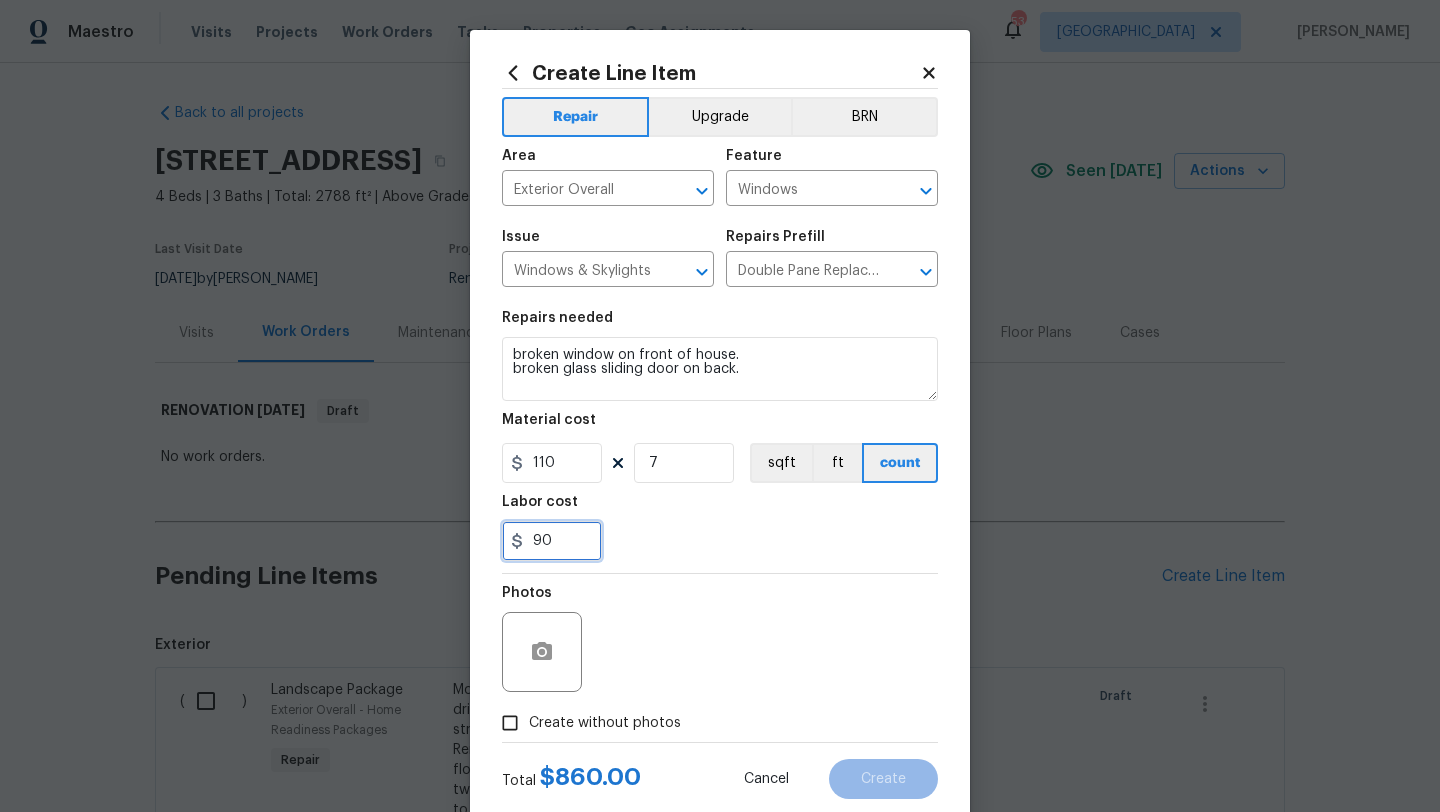 drag, startPoint x: 539, startPoint y: 545, endPoint x: 526, endPoint y: 545, distance: 13 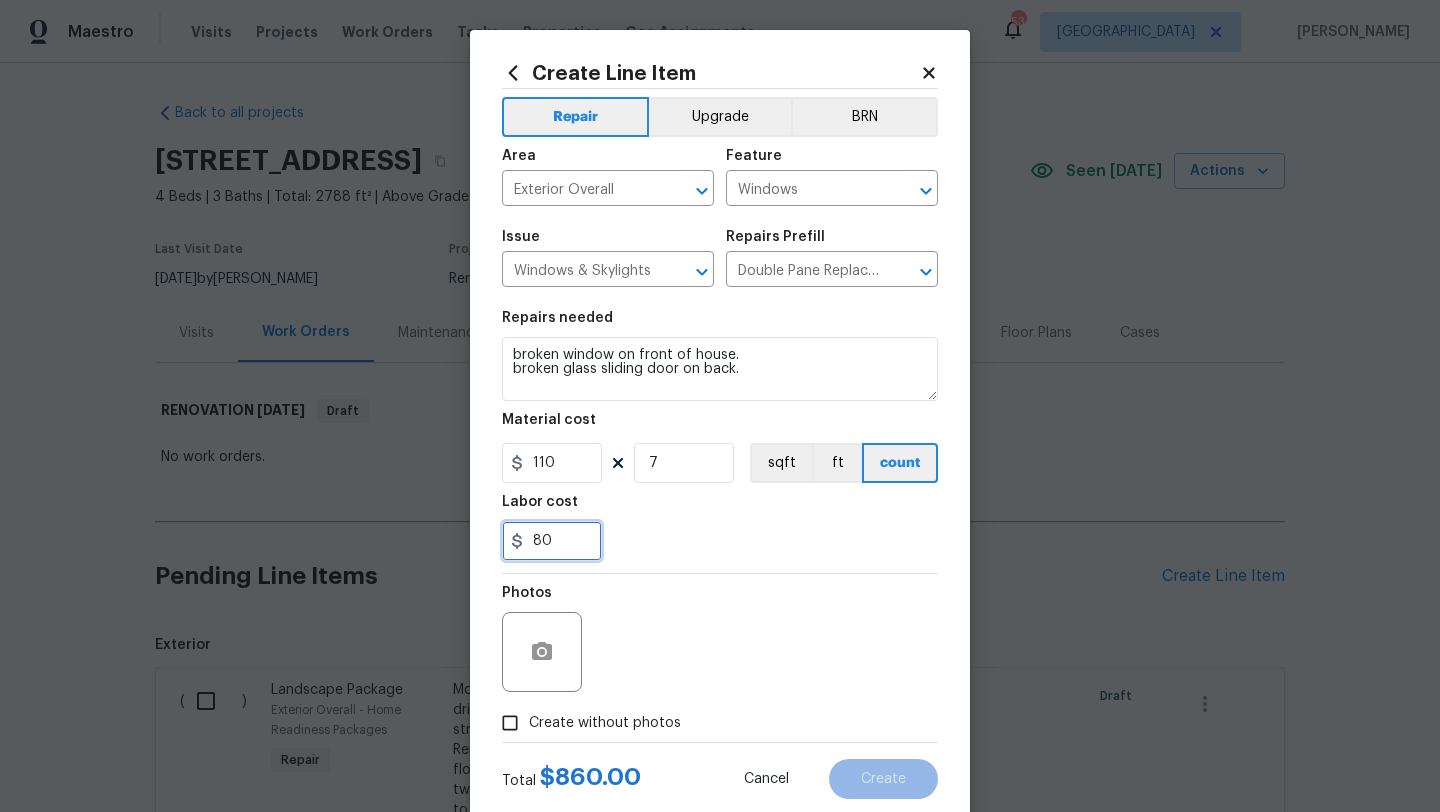 type on "80" 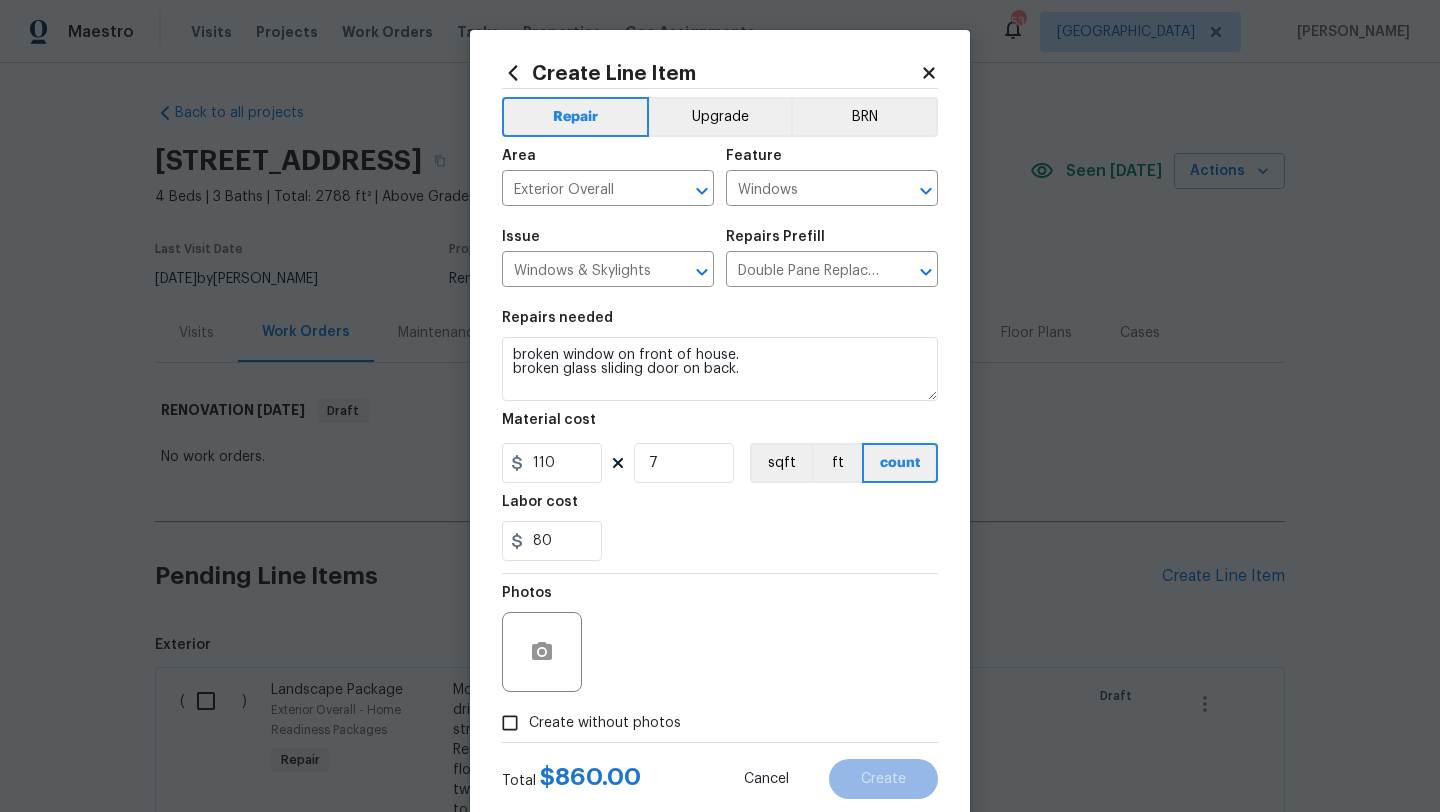 click on "80" at bounding box center [720, 541] 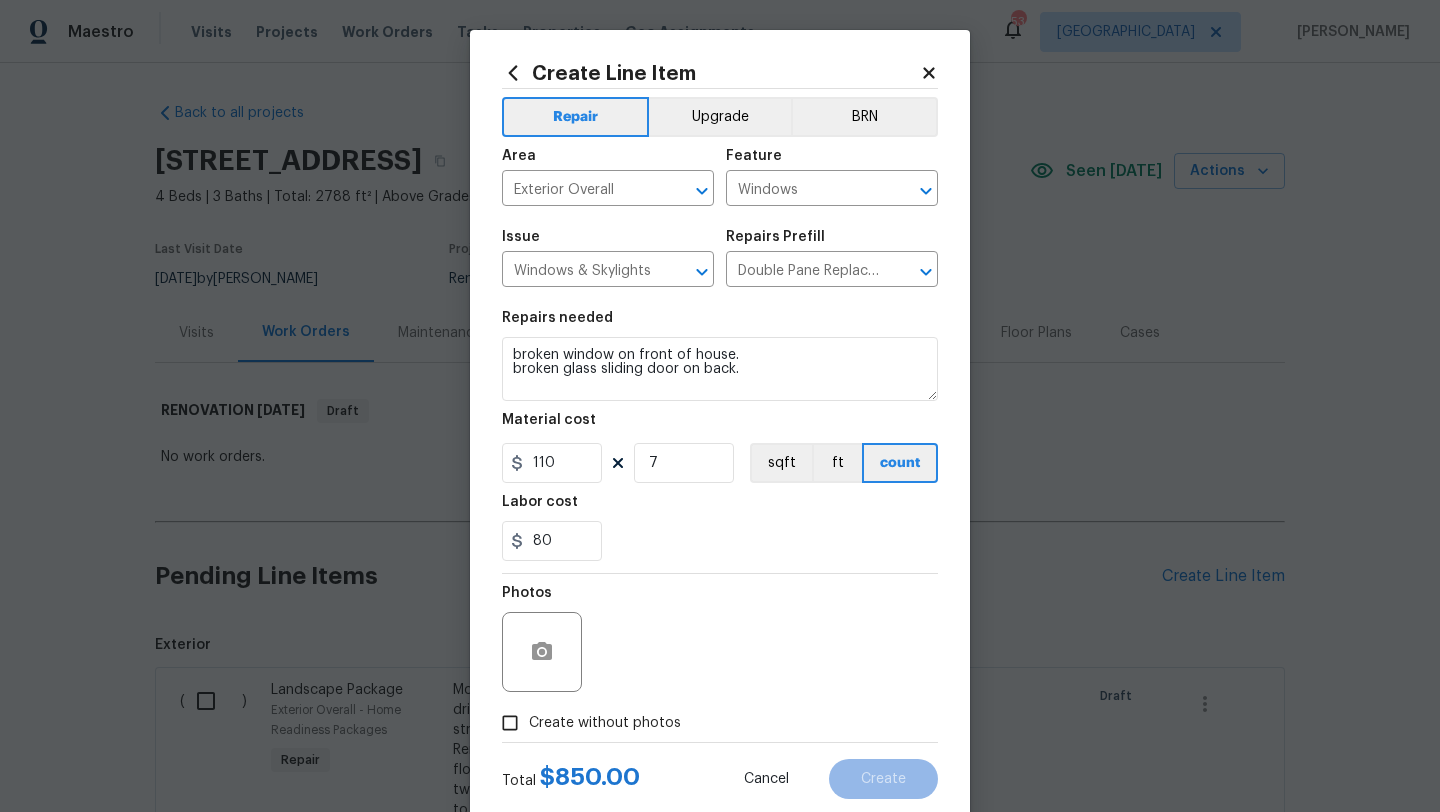 click on "Create without photos" at bounding box center [605, 723] 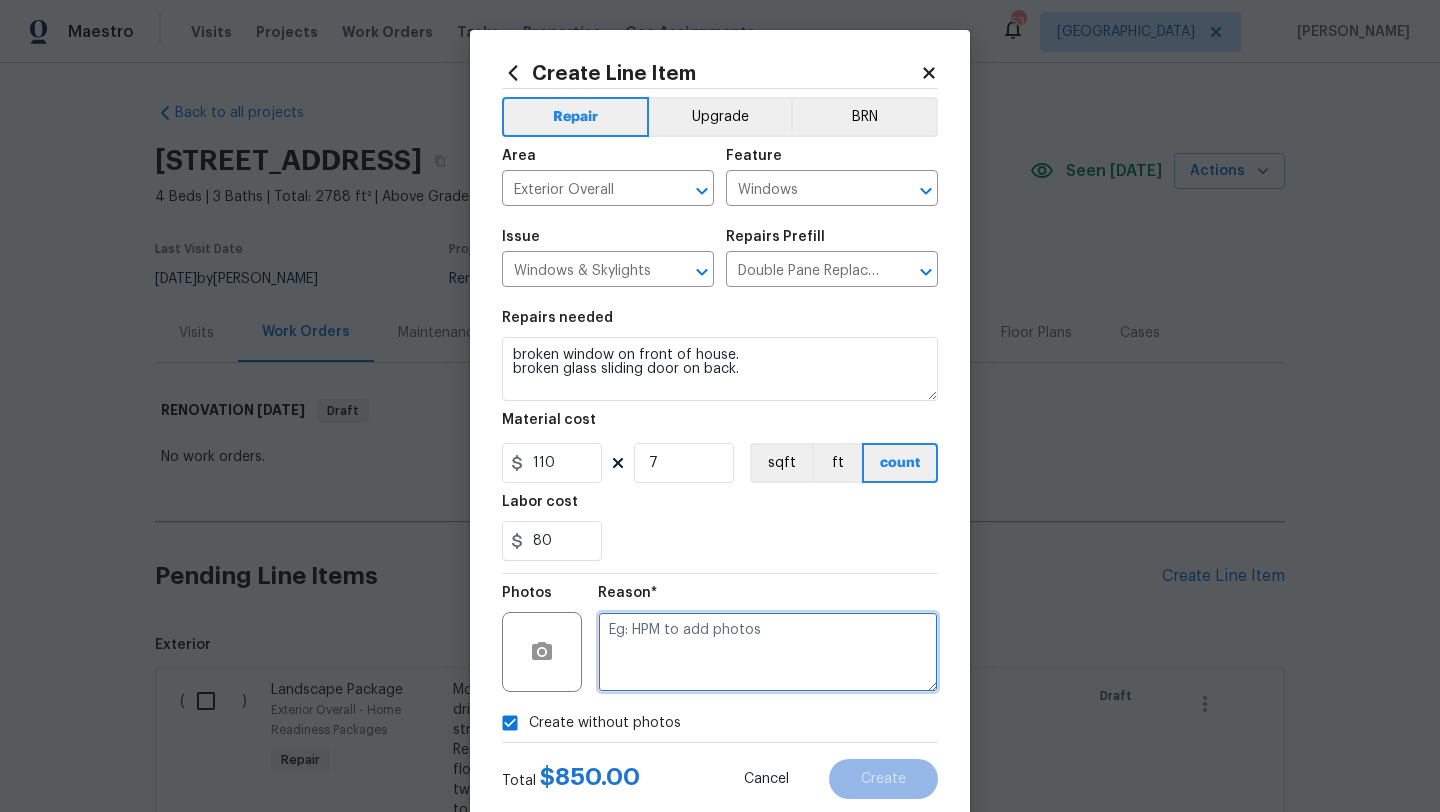 click at bounding box center (768, 652) 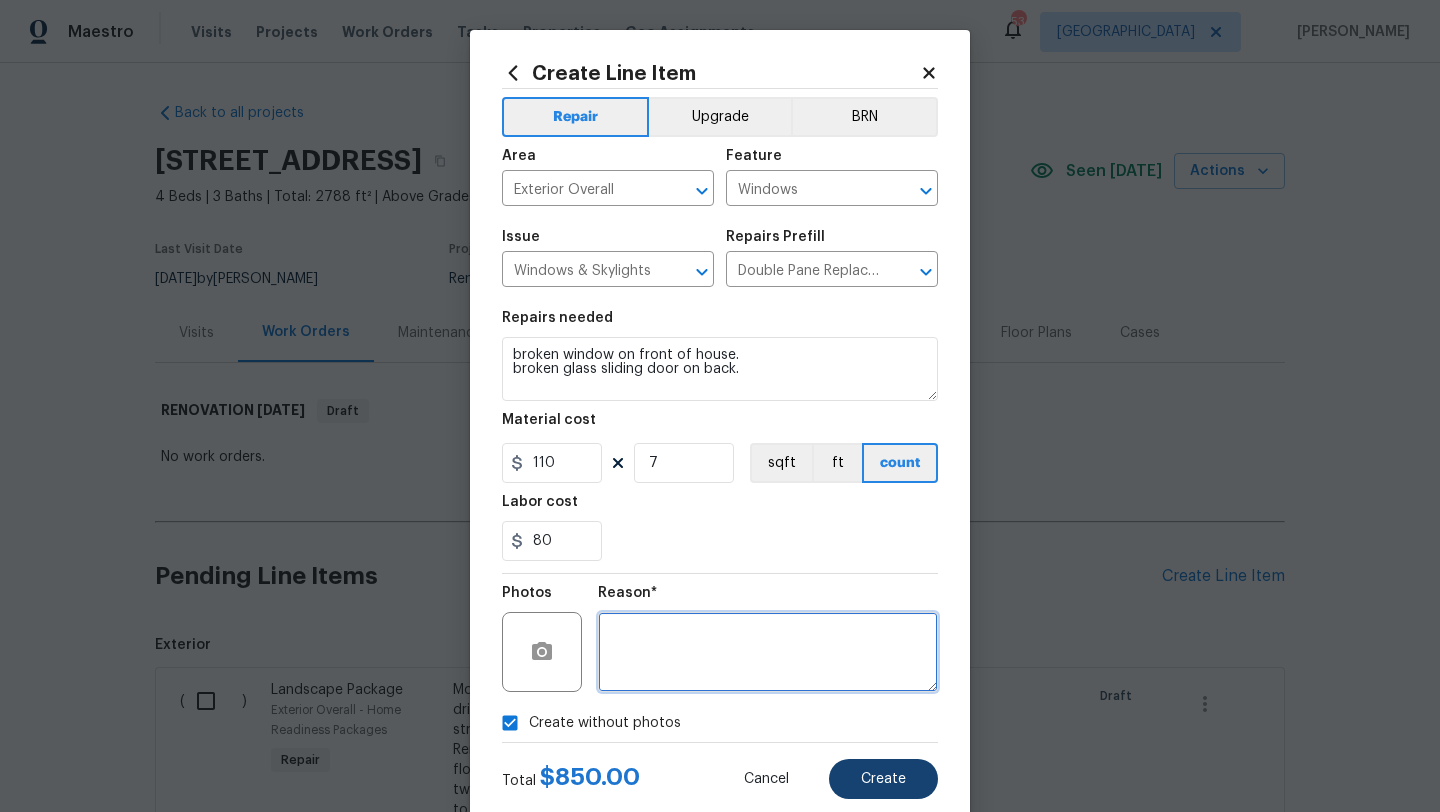 type 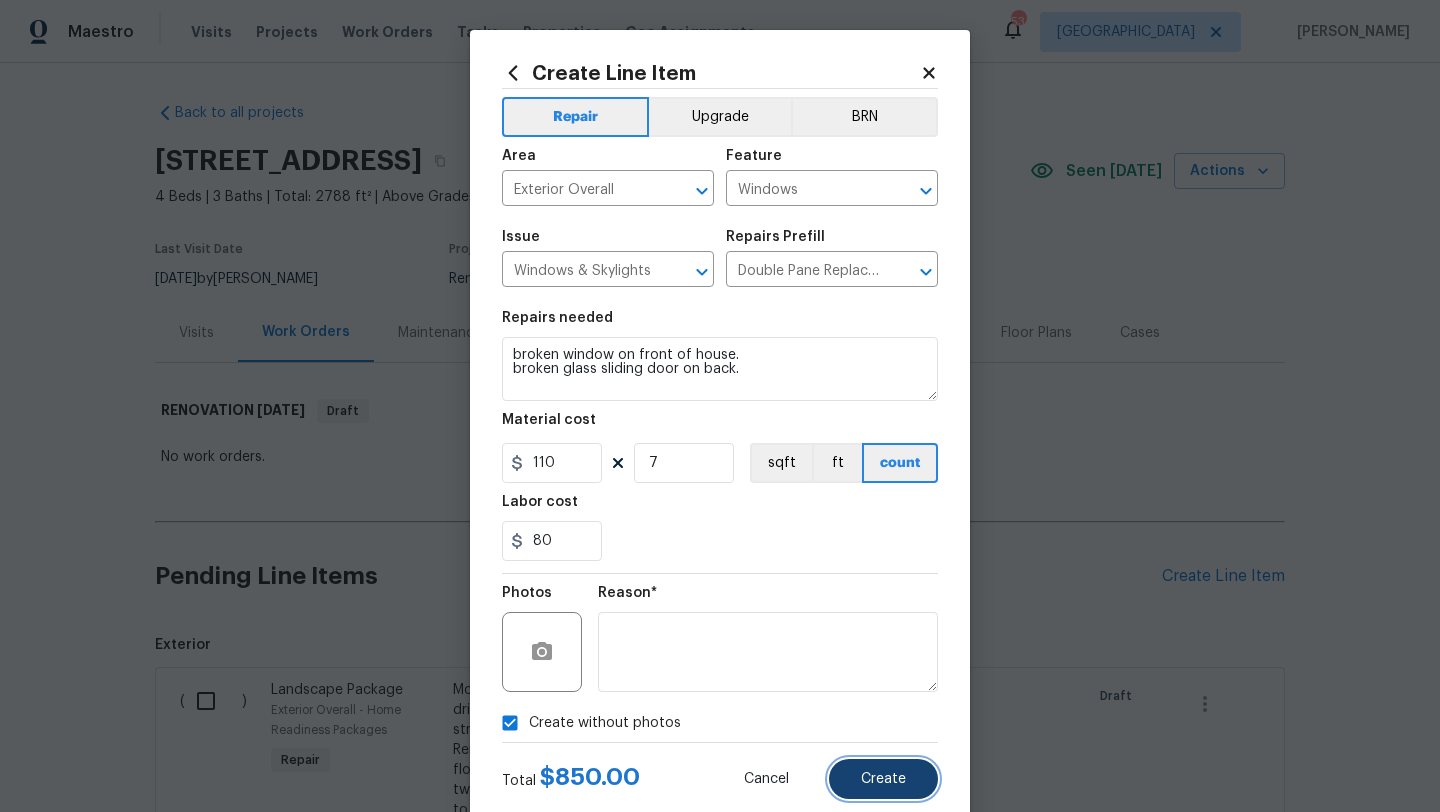 click on "Create" at bounding box center (883, 779) 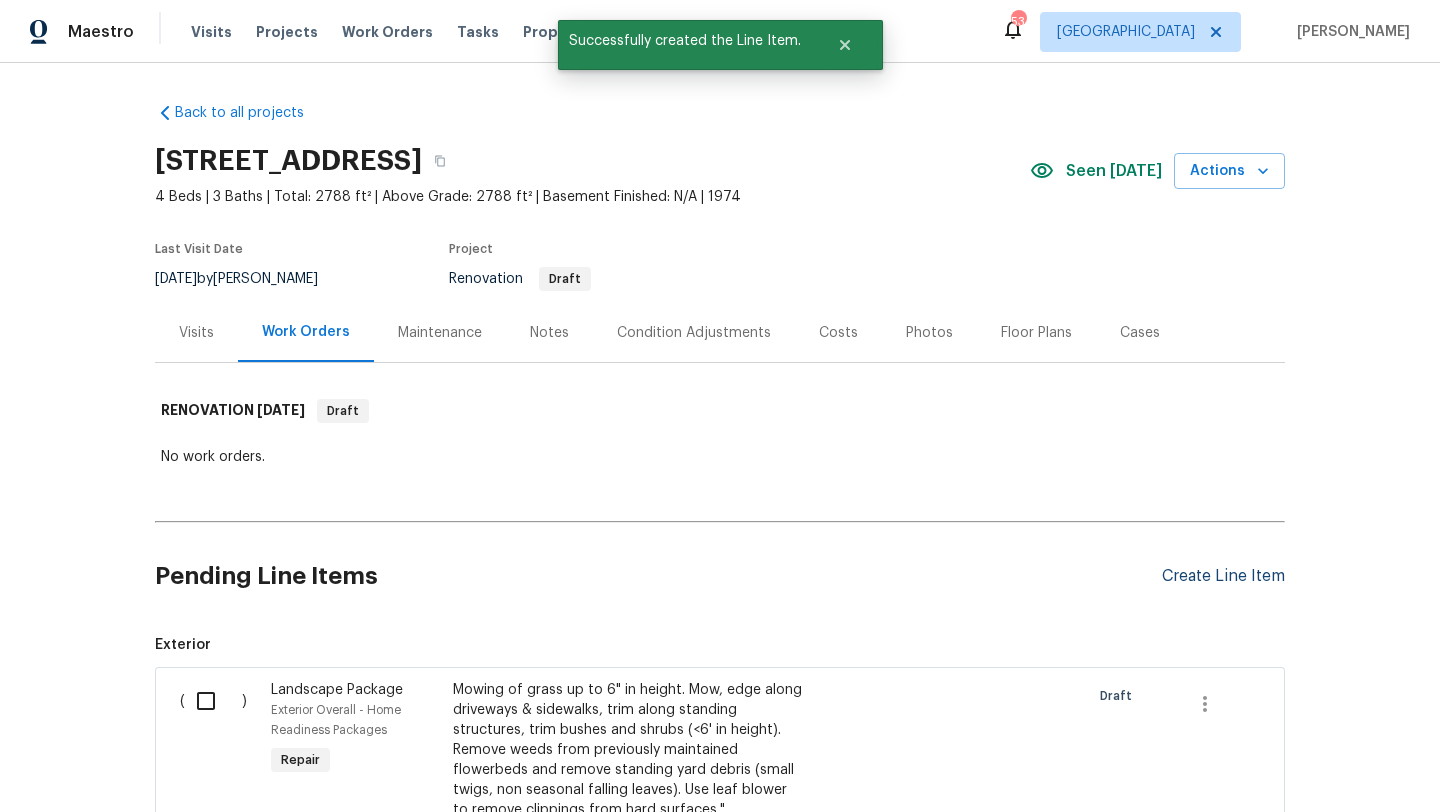 click on "Create Line Item" at bounding box center (1223, 576) 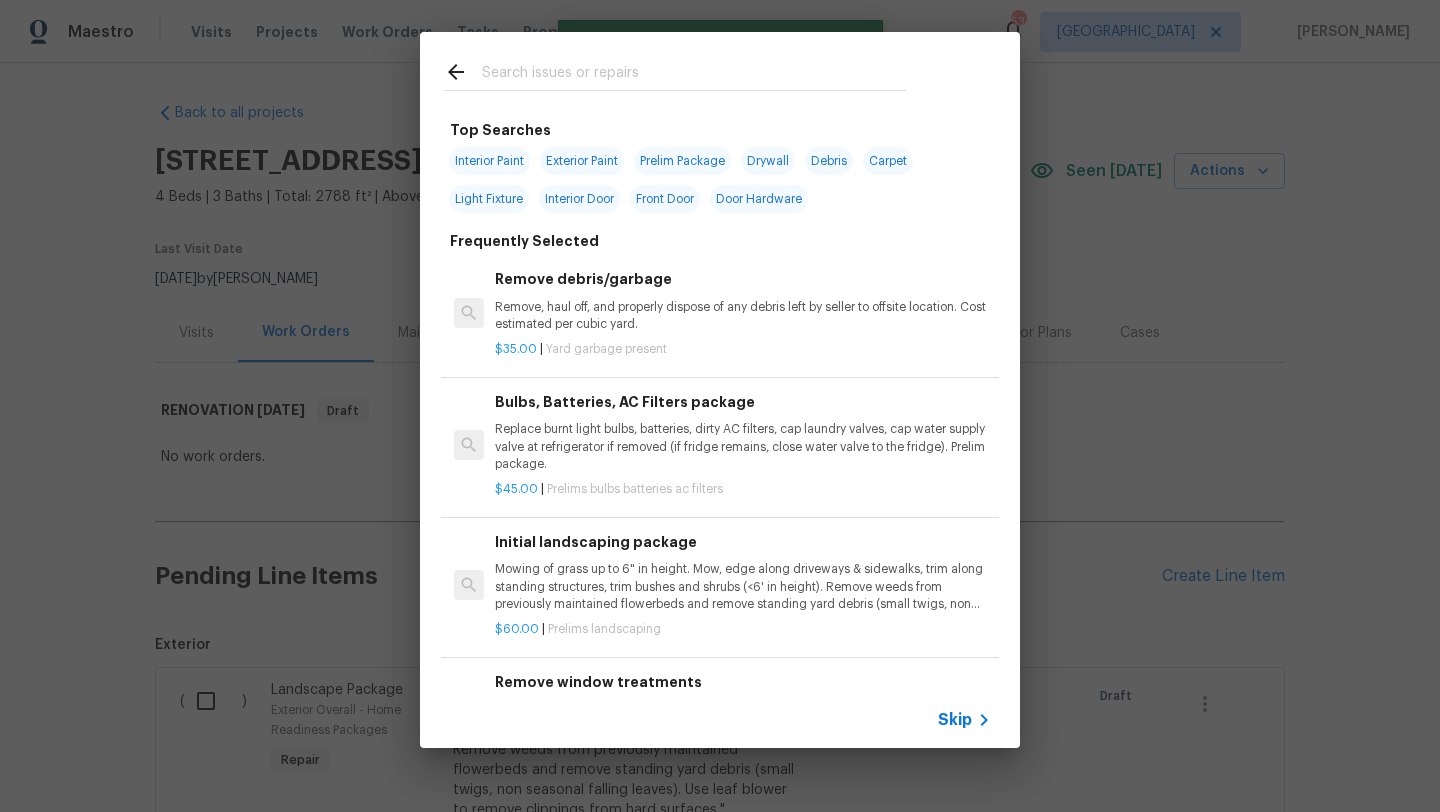click at bounding box center (694, 75) 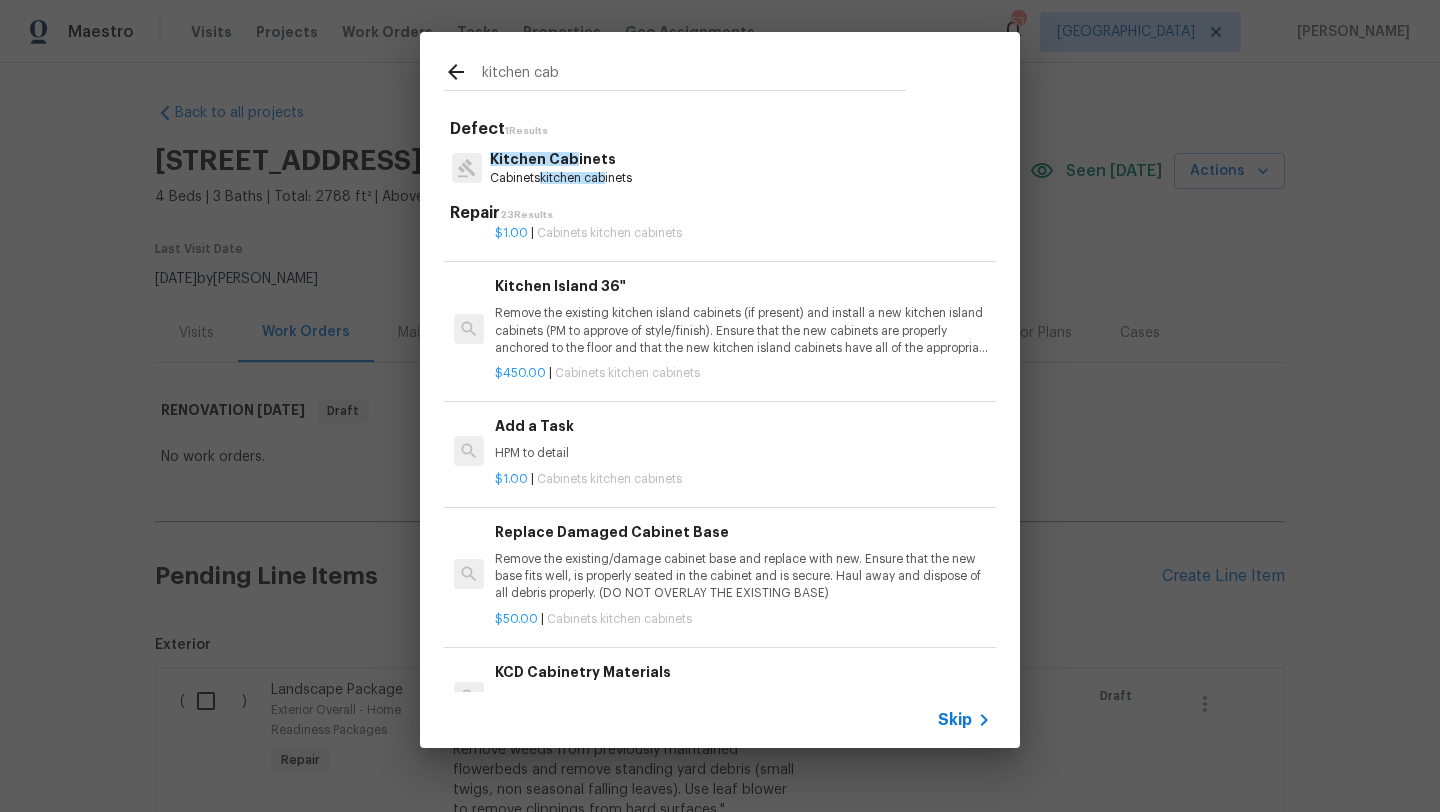 scroll, scrollTop: 2020, scrollLeft: 0, axis: vertical 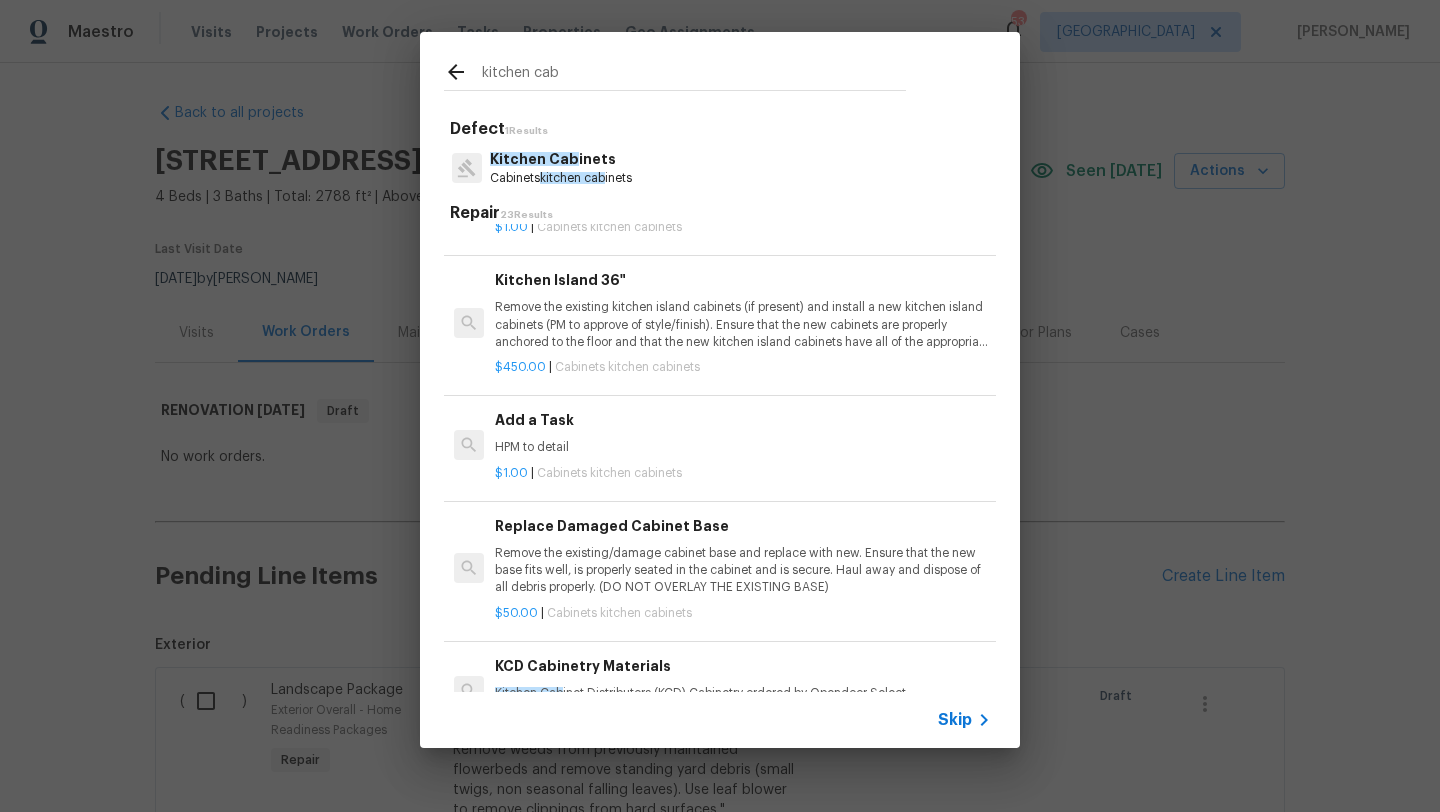 type on "kitchen cab" 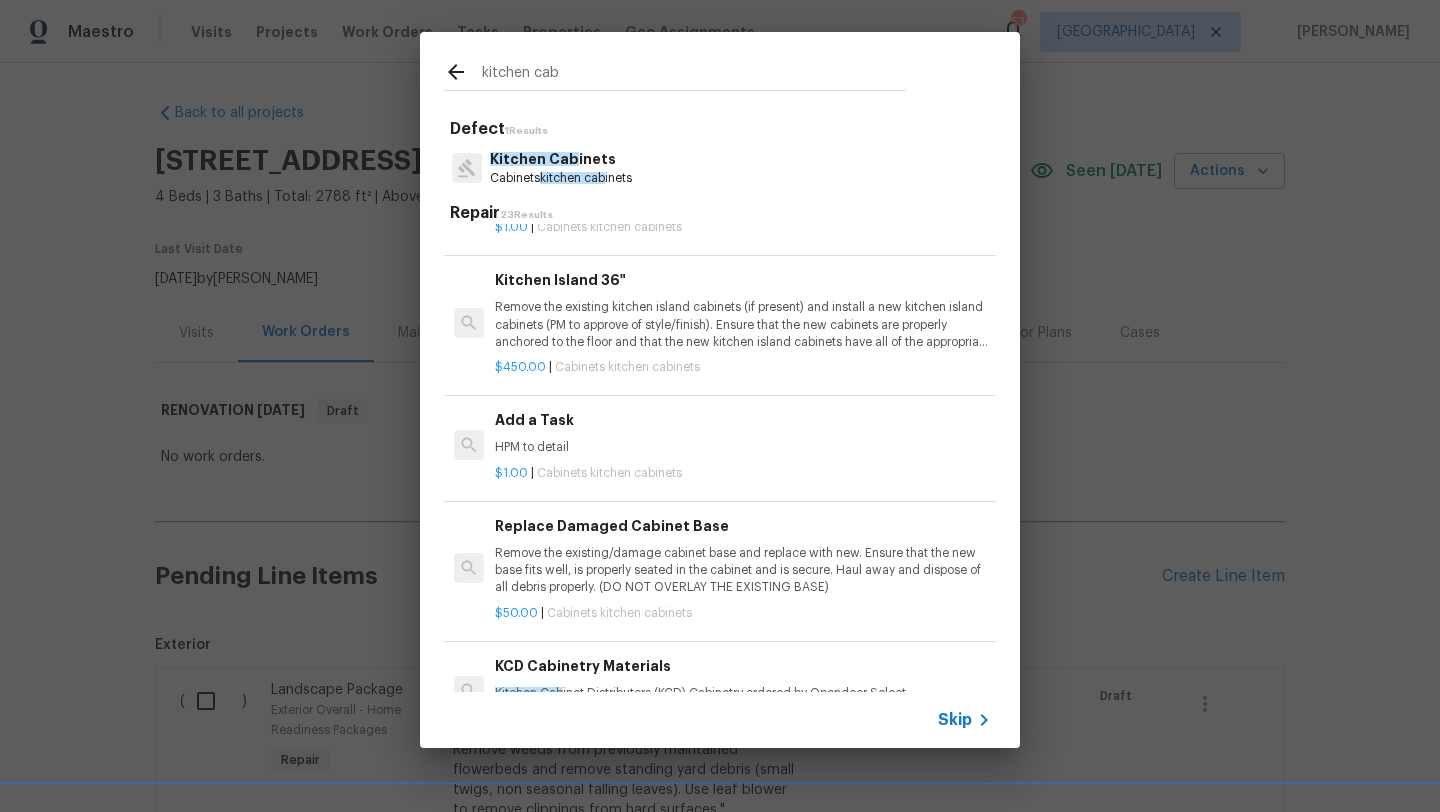 click on "Add a Task" at bounding box center [743, 420] 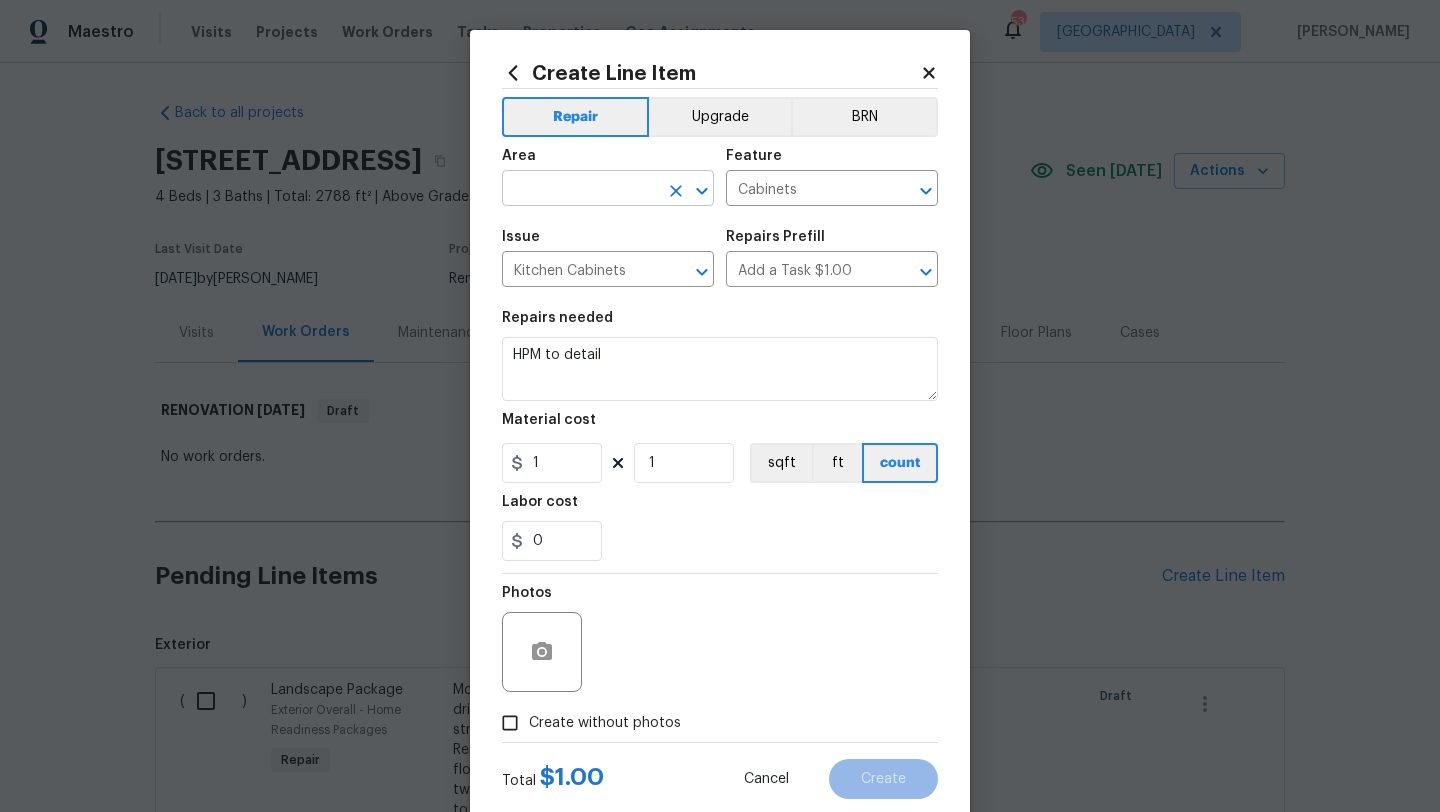 click at bounding box center (580, 190) 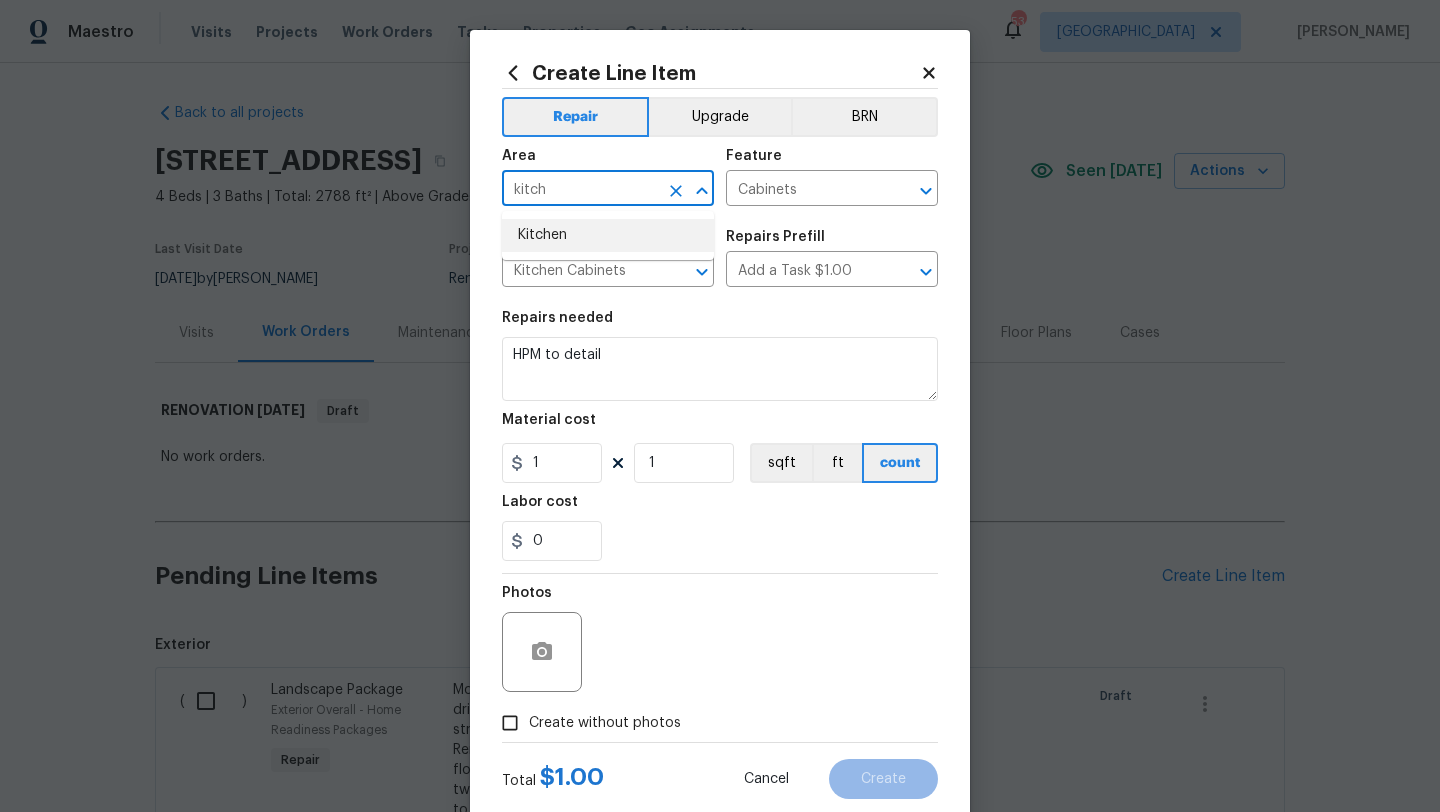 click on "Kitchen" at bounding box center (608, 235) 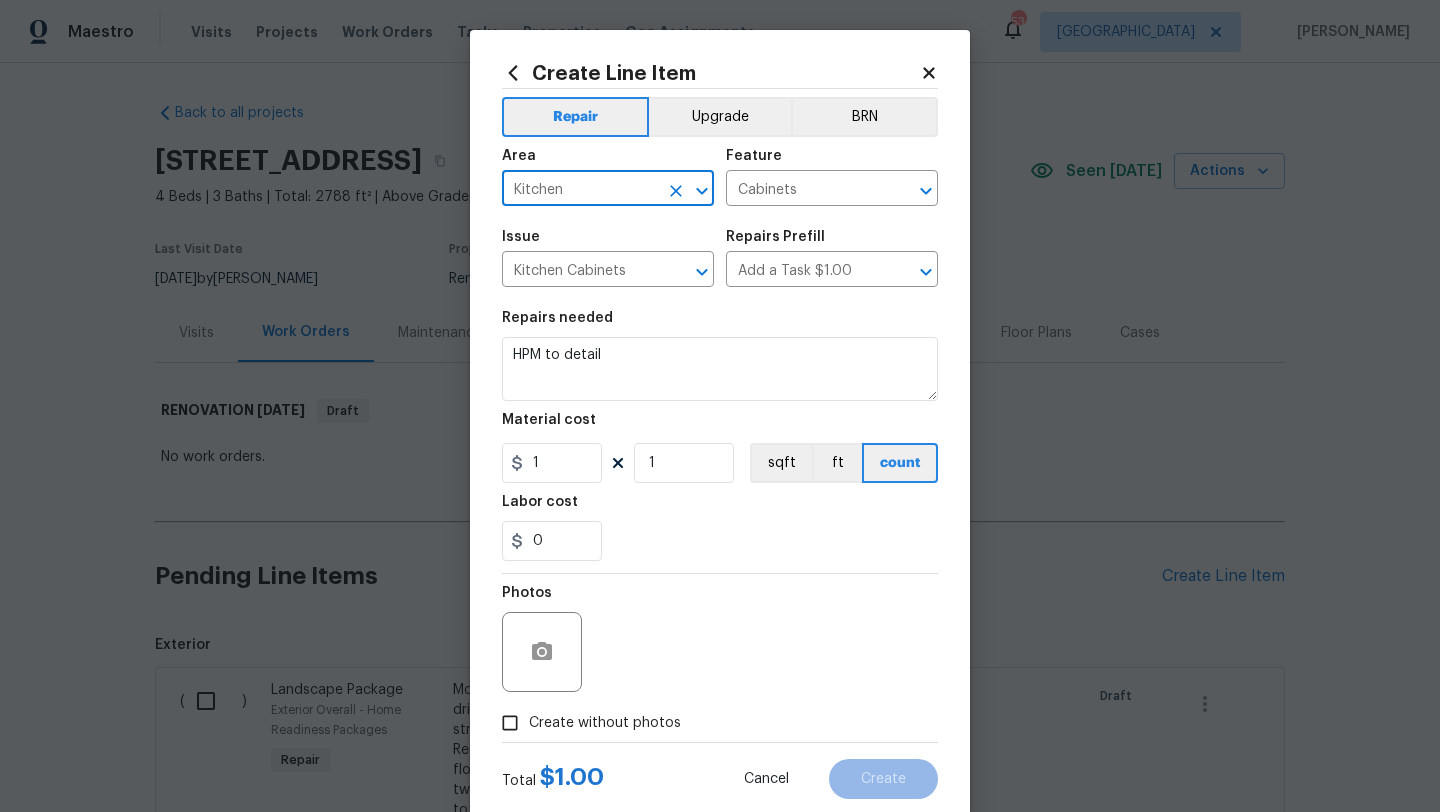 type on "Kitchen" 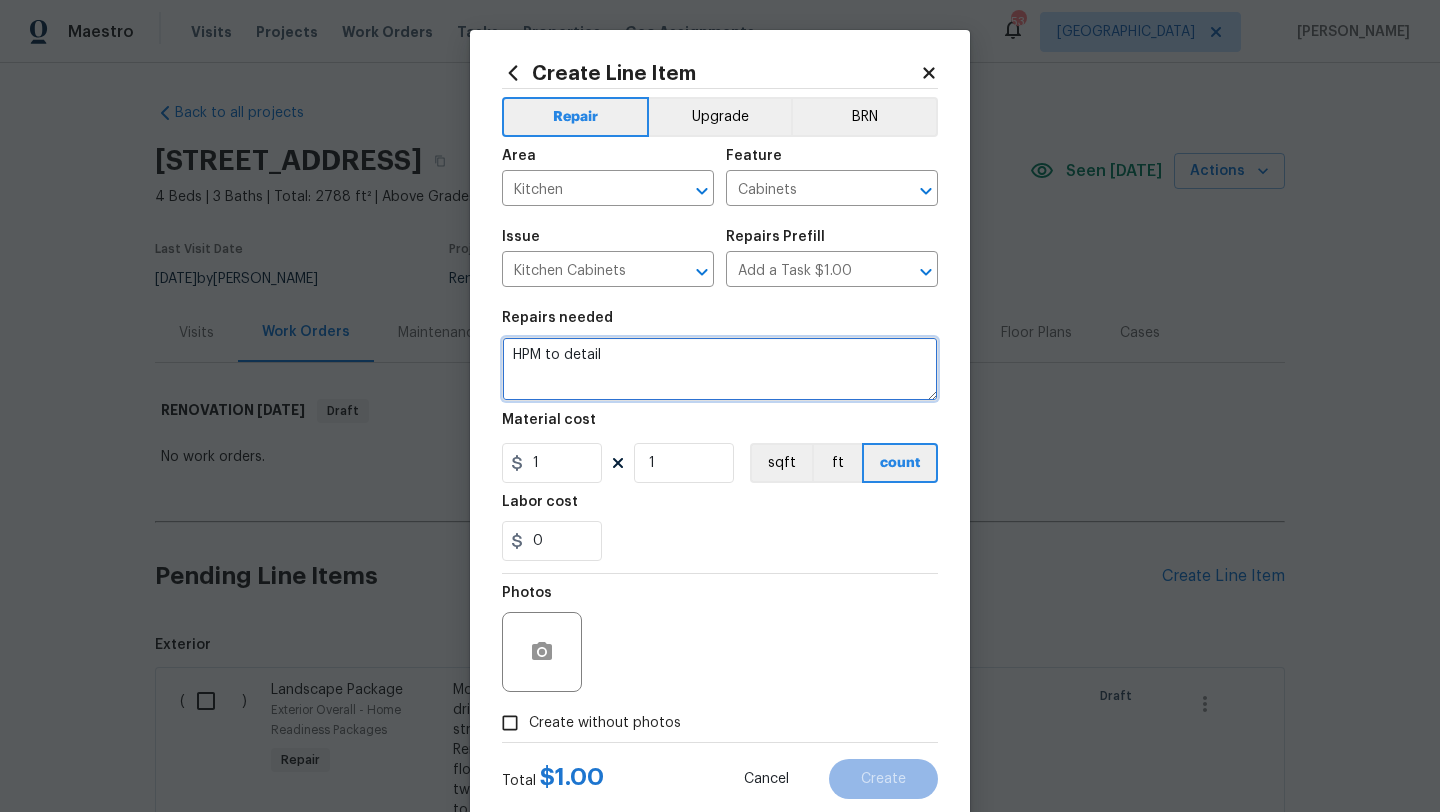 drag, startPoint x: 617, startPoint y: 356, endPoint x: 397, endPoint y: 356, distance: 220 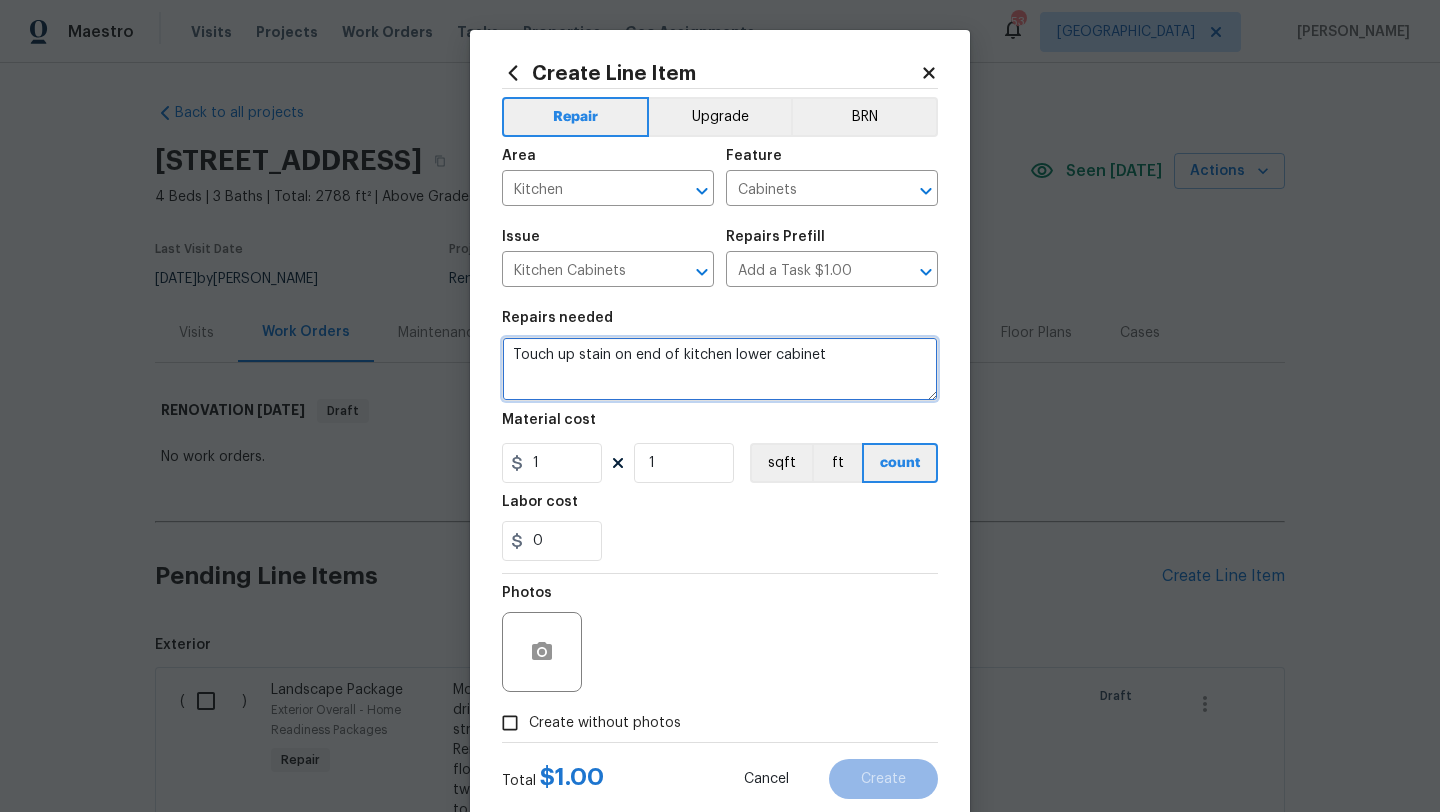 type on "Touch up stain on end of kitchen lower cabinet" 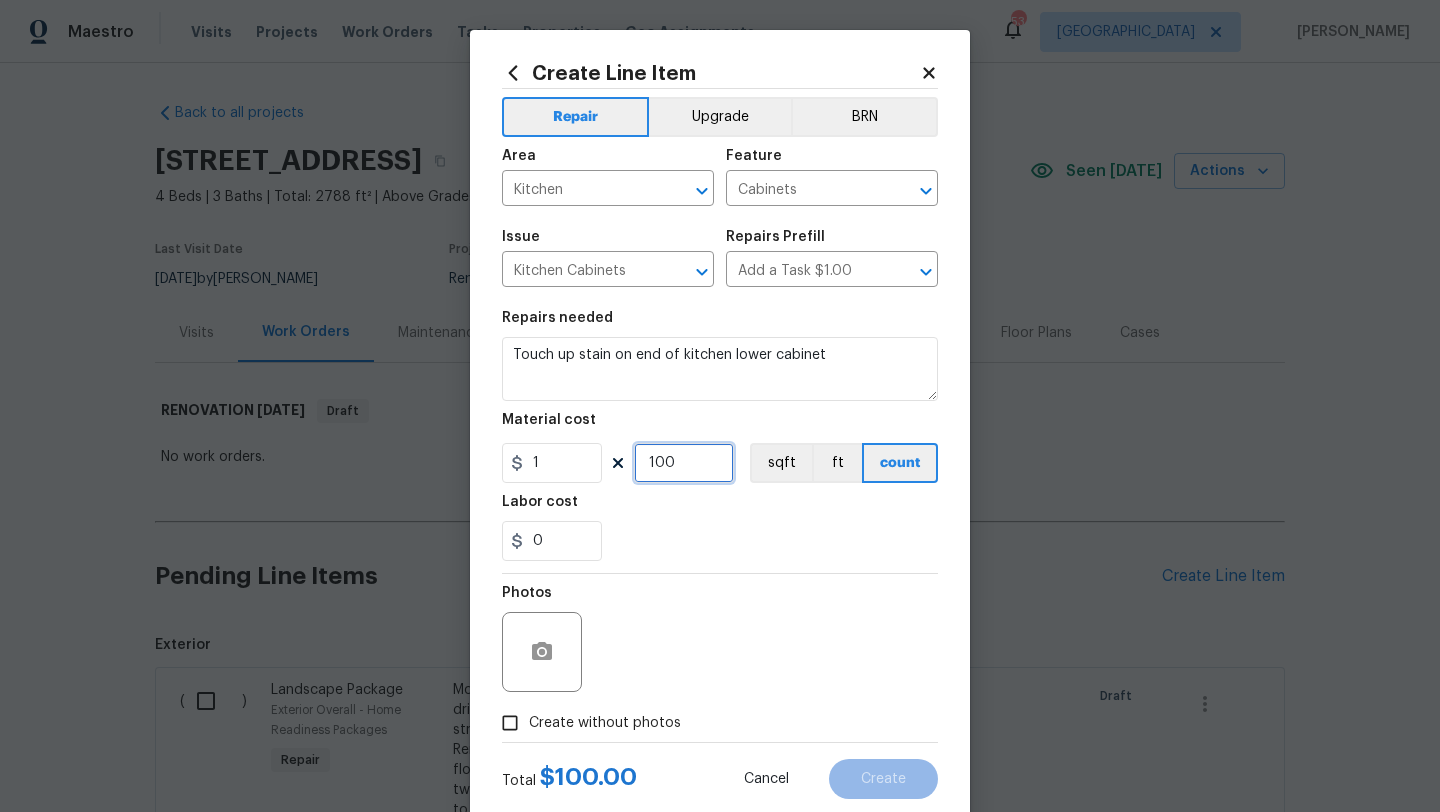 type on "100" 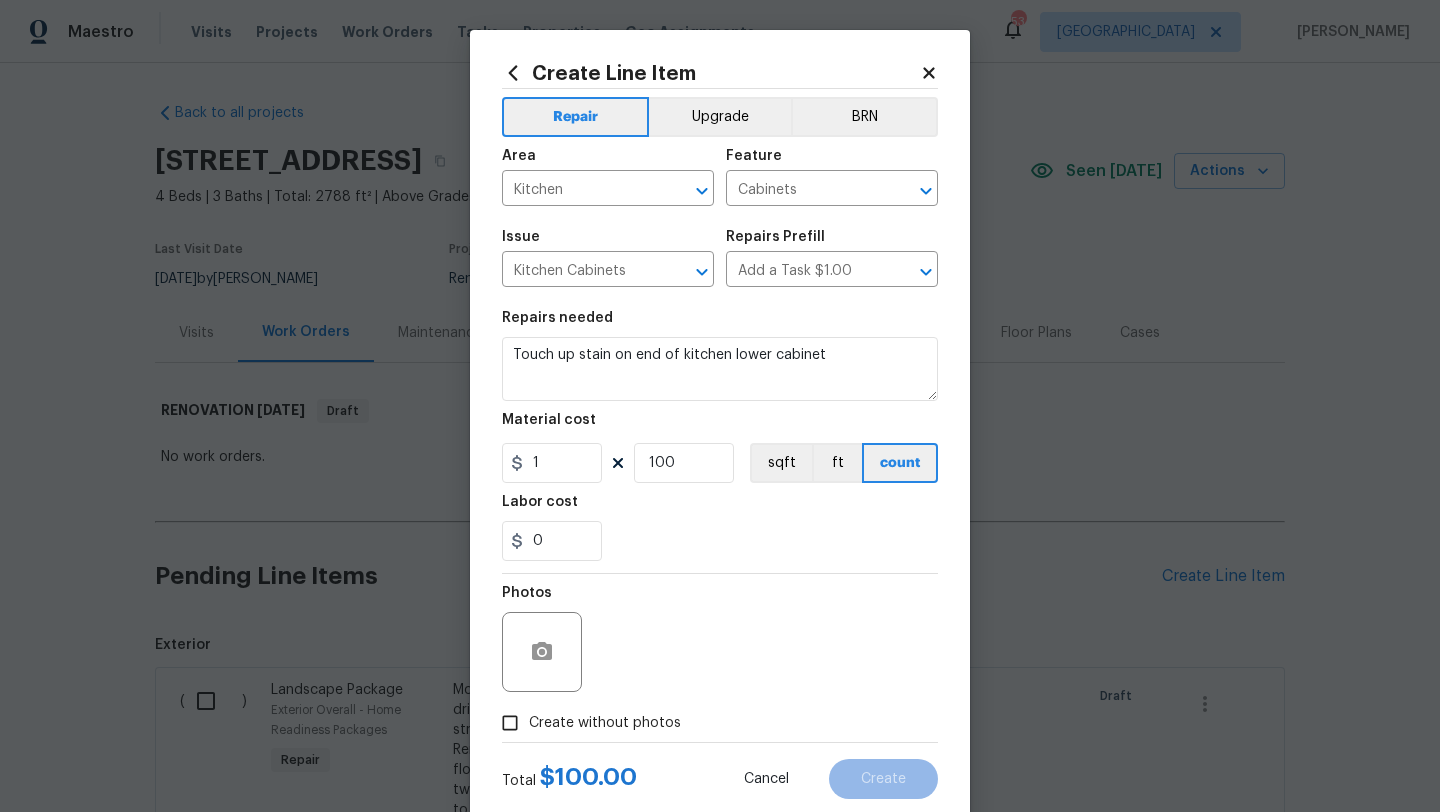 click on "Create without photos" at bounding box center (605, 723) 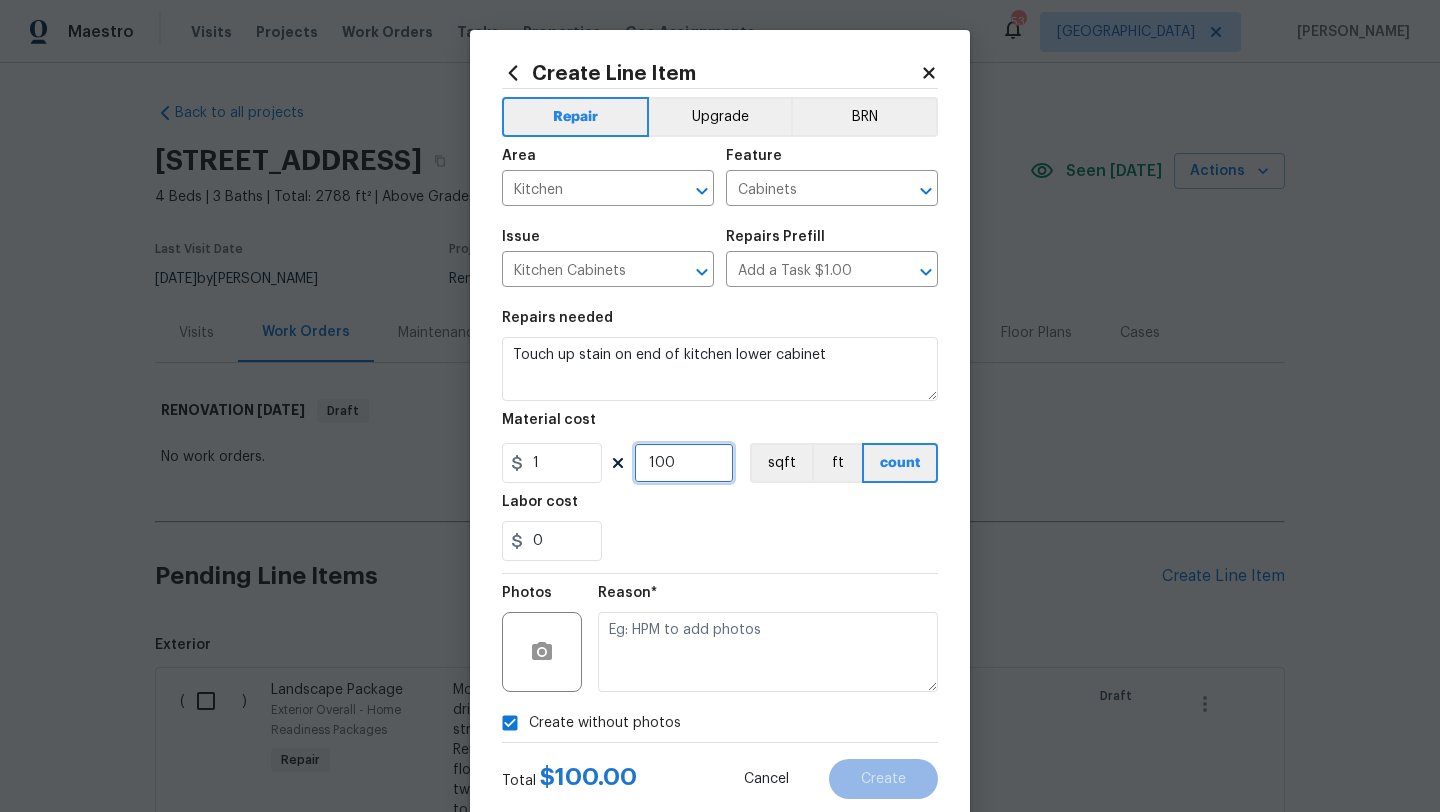 drag, startPoint x: 676, startPoint y: 467, endPoint x: 613, endPoint y: 466, distance: 63.007935 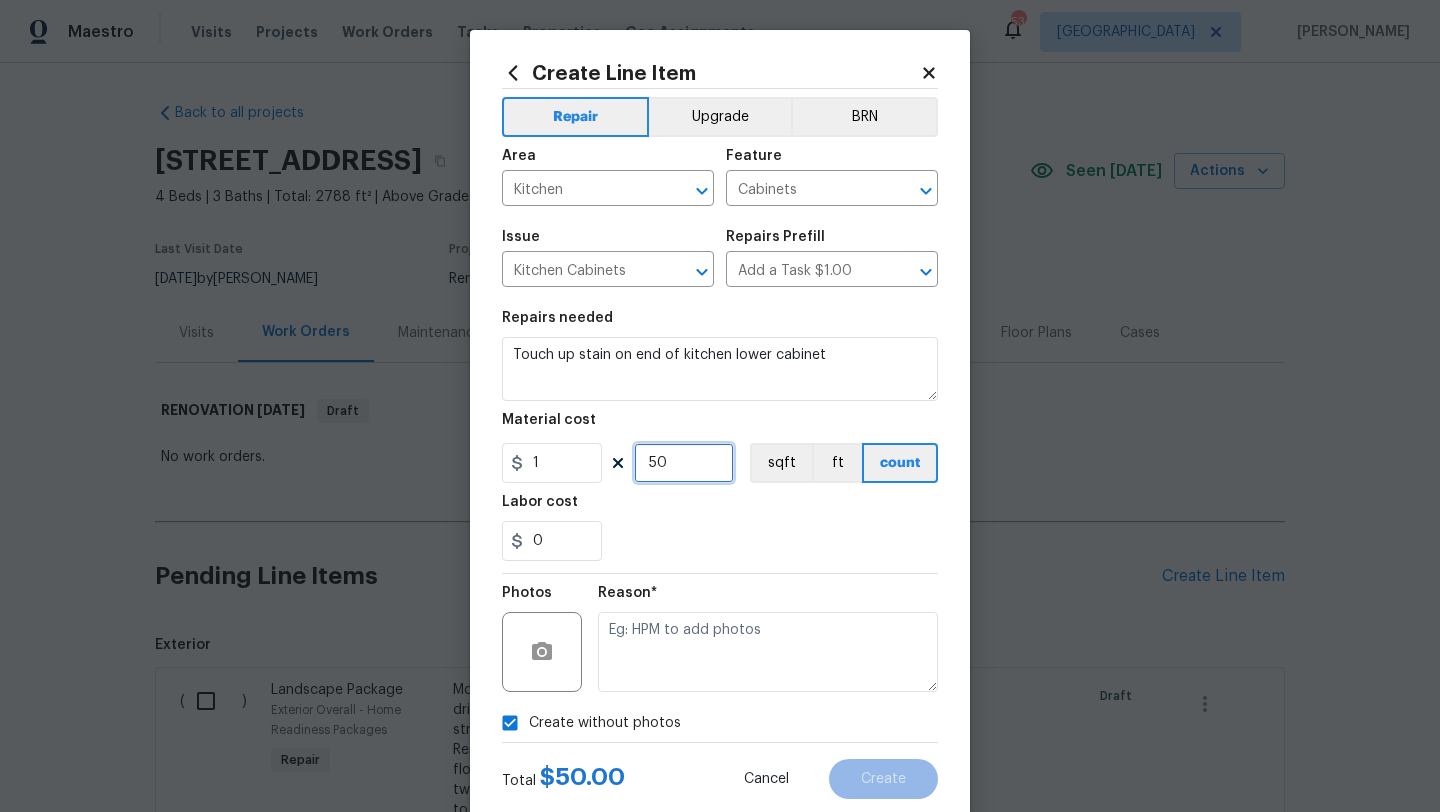 type on "50" 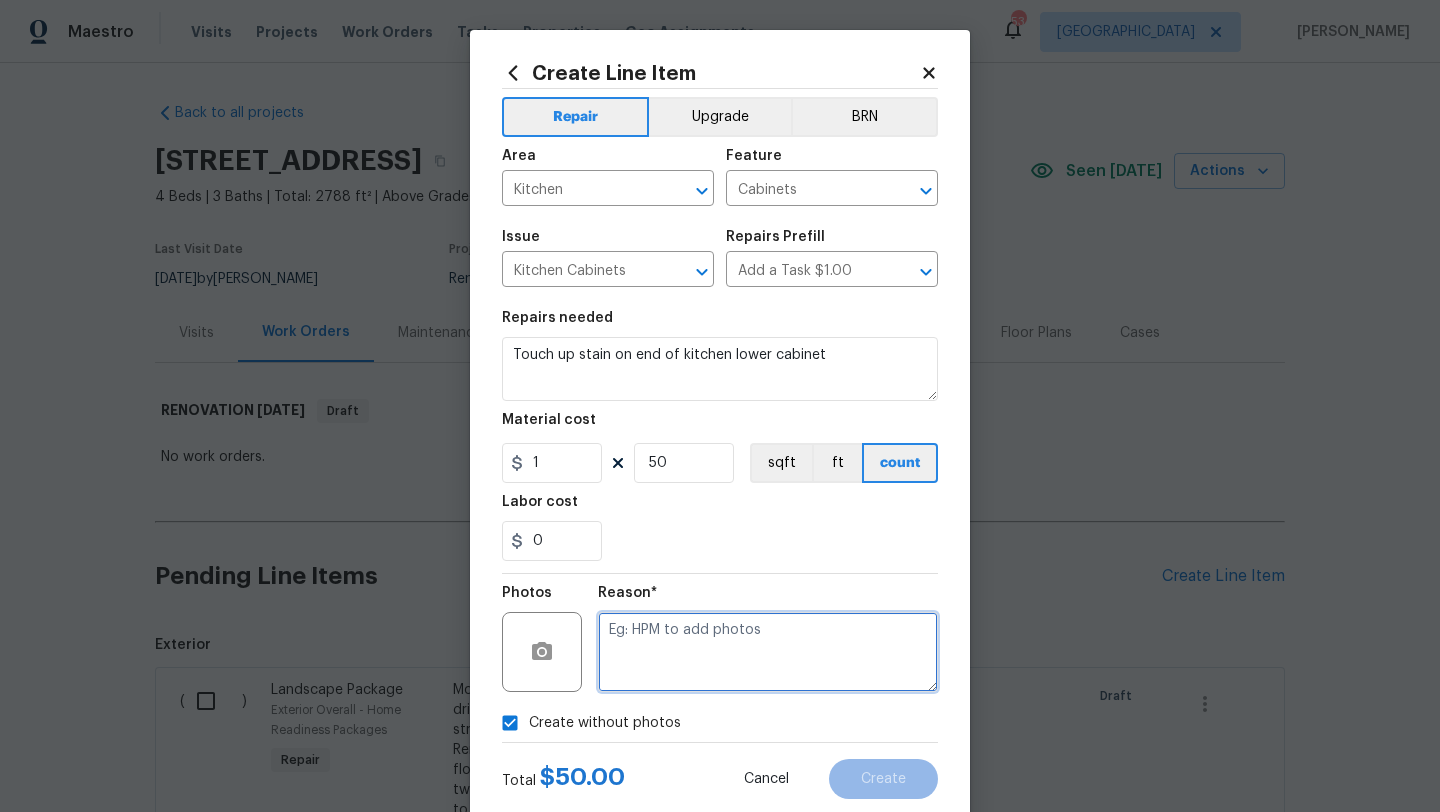 click at bounding box center [768, 652] 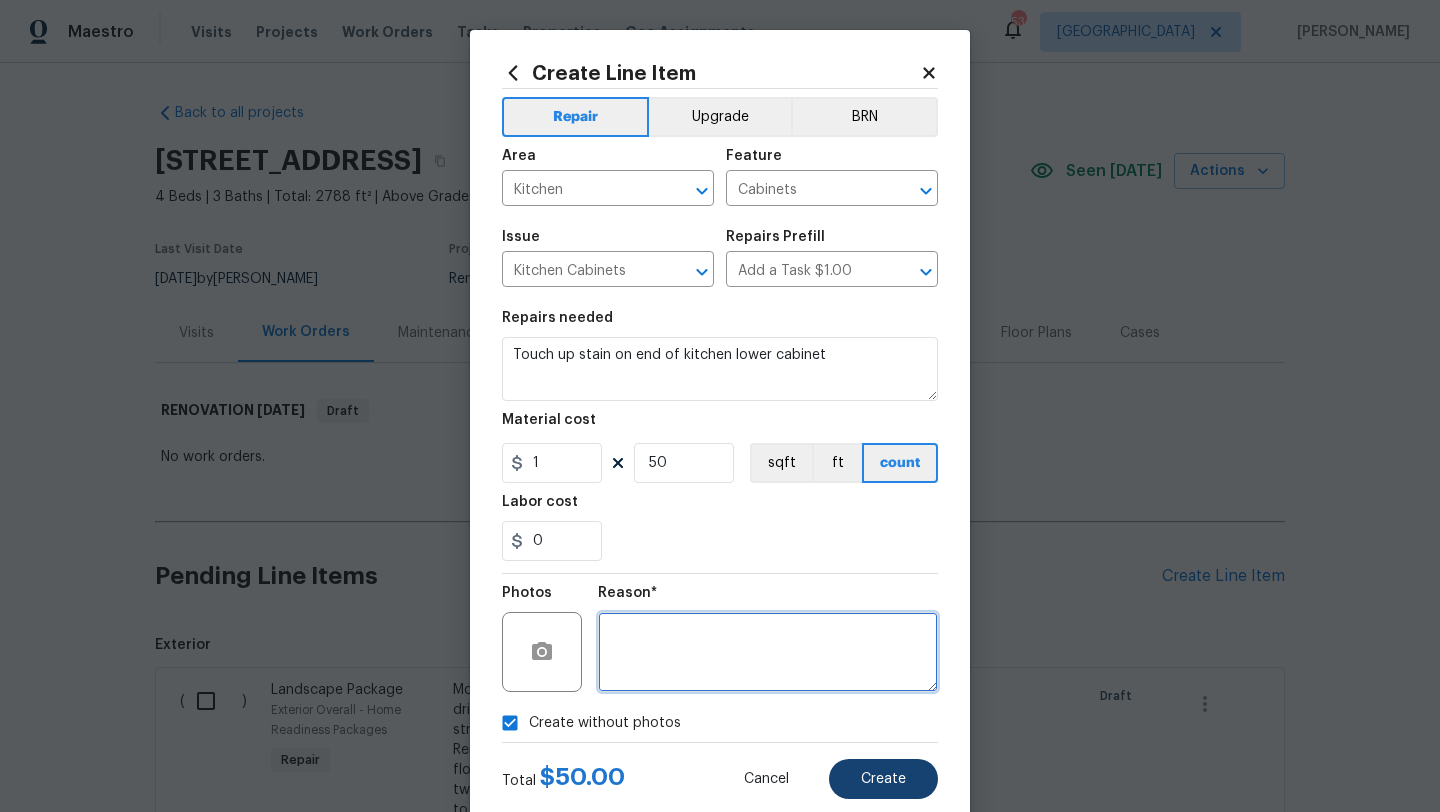 type 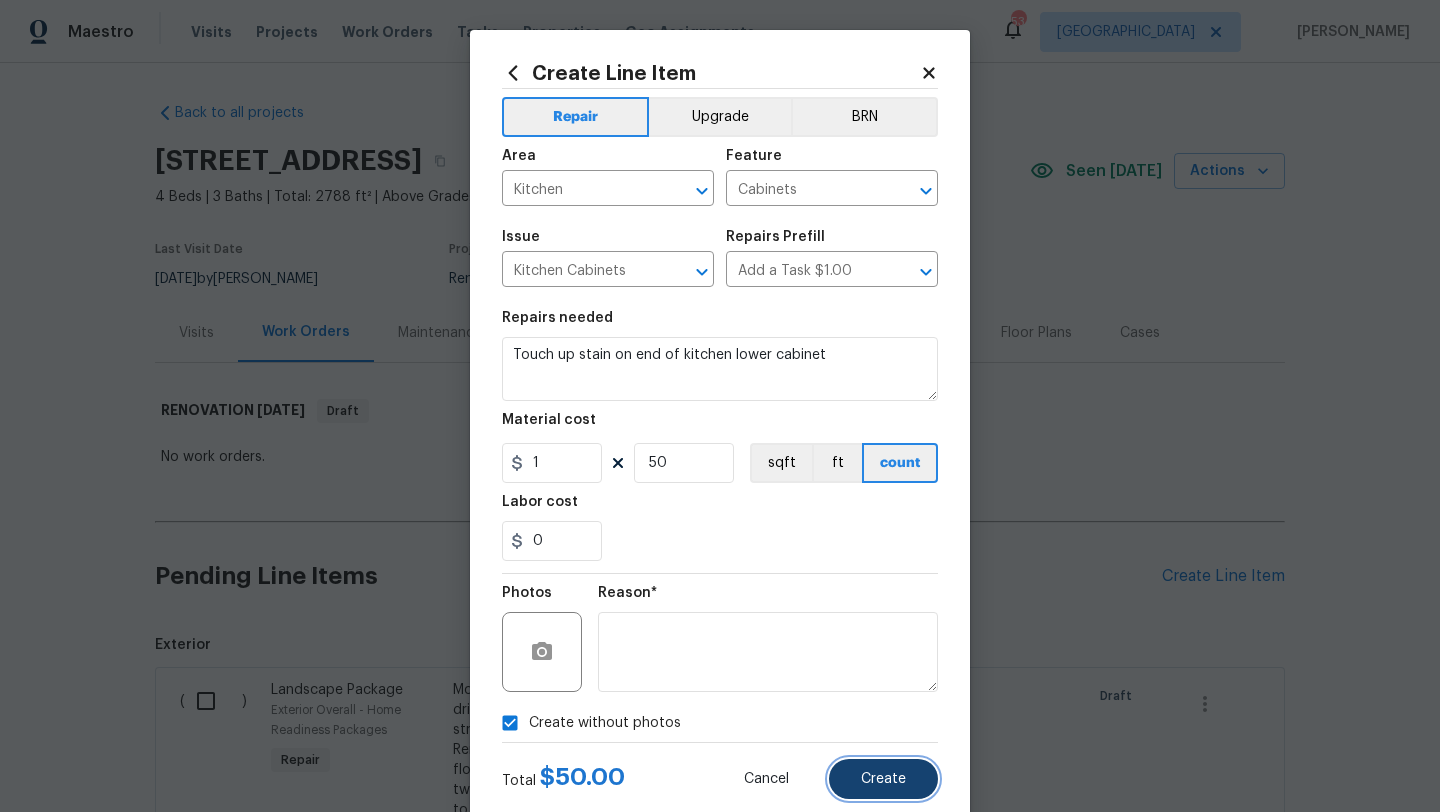 click on "Create" at bounding box center [883, 779] 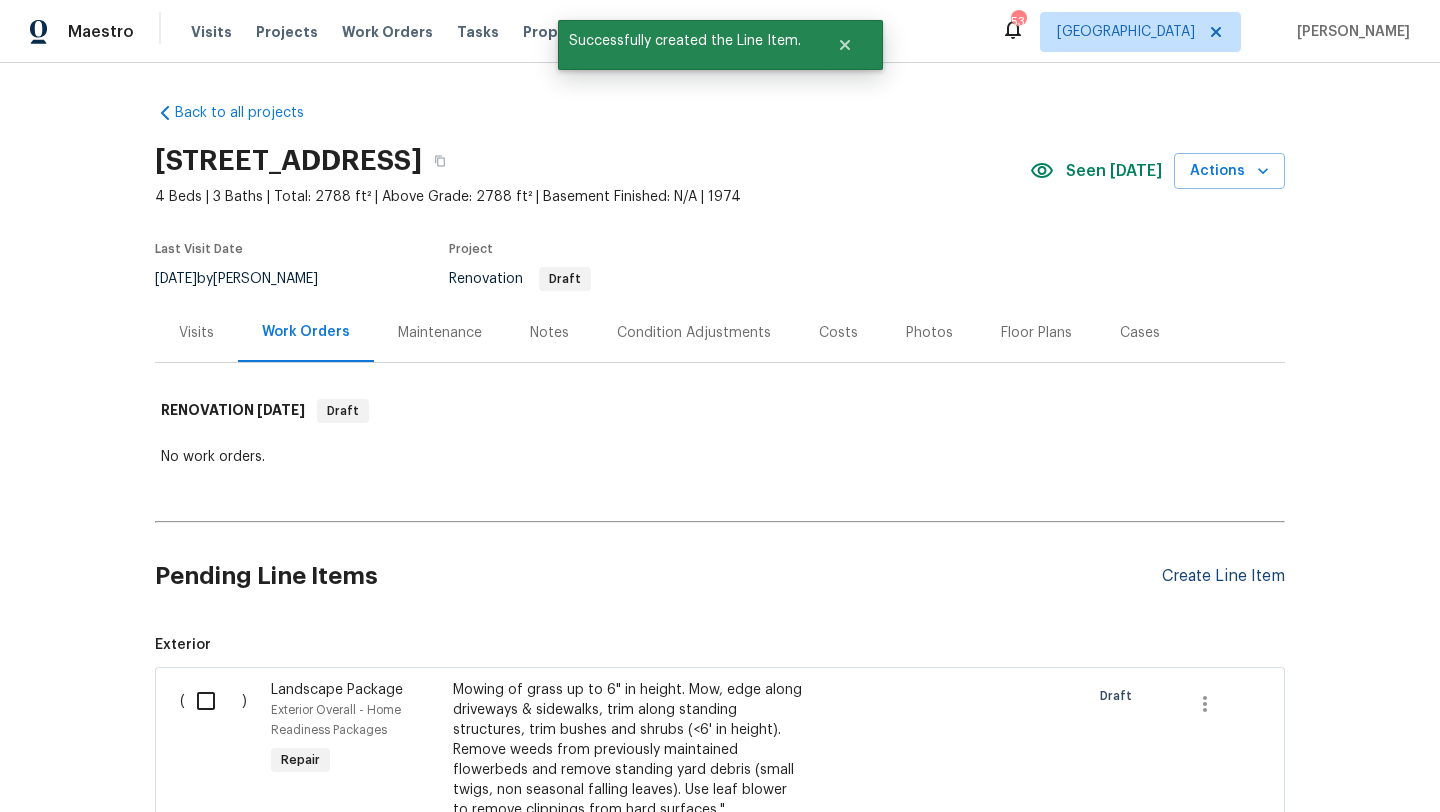 click on "Create Line Item" at bounding box center [1223, 576] 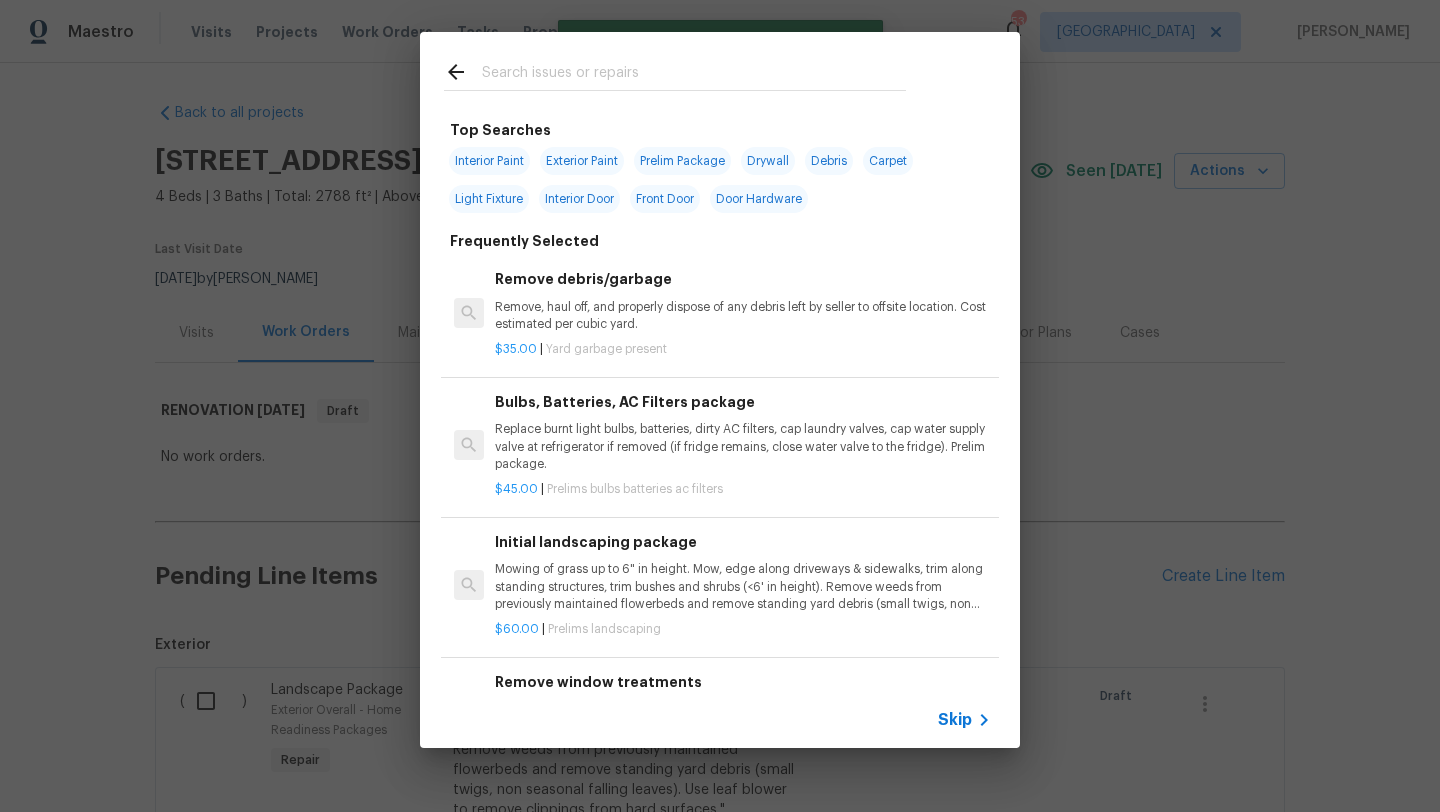 click at bounding box center (694, 75) 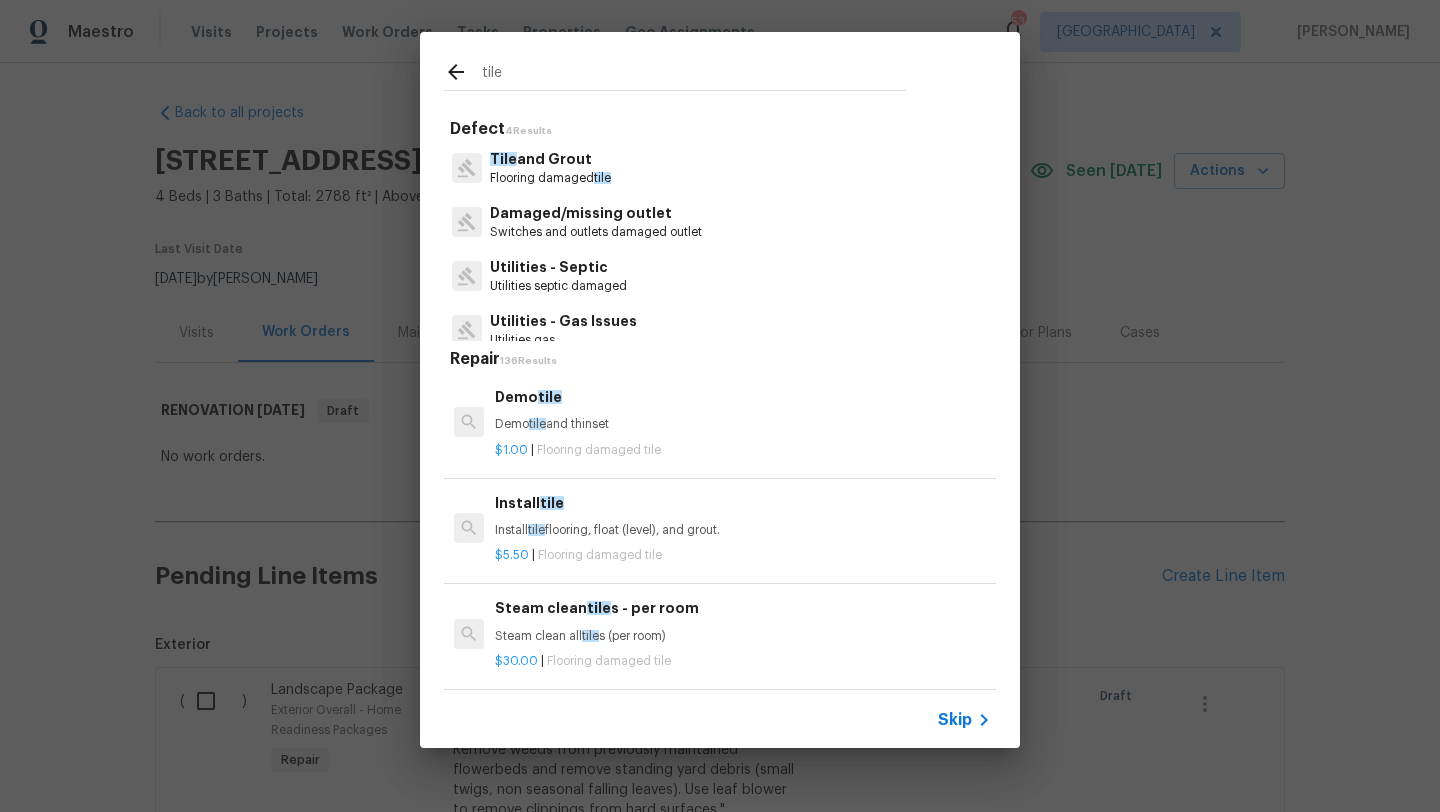 type on "tile" 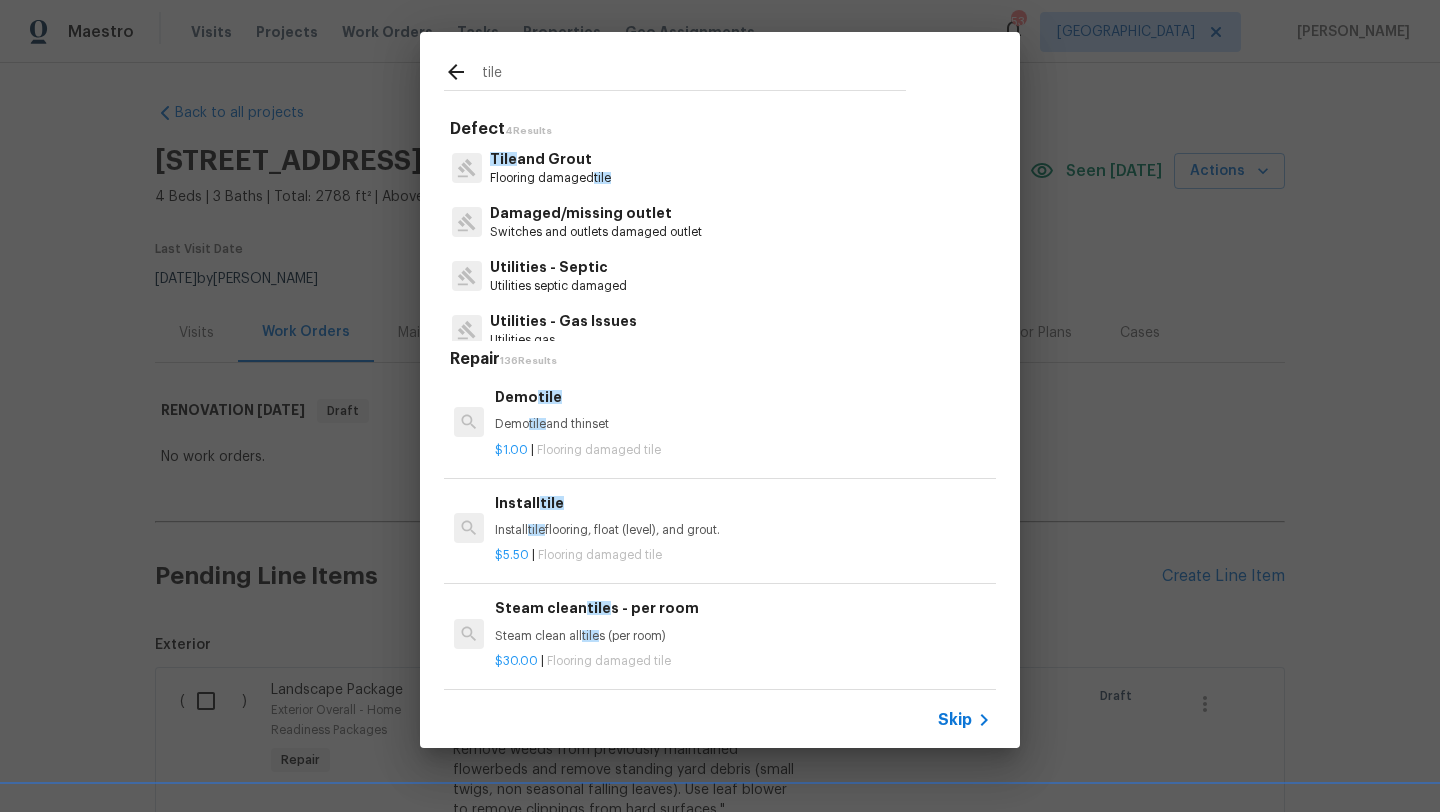 click on "Tile  and Grout" at bounding box center [550, 159] 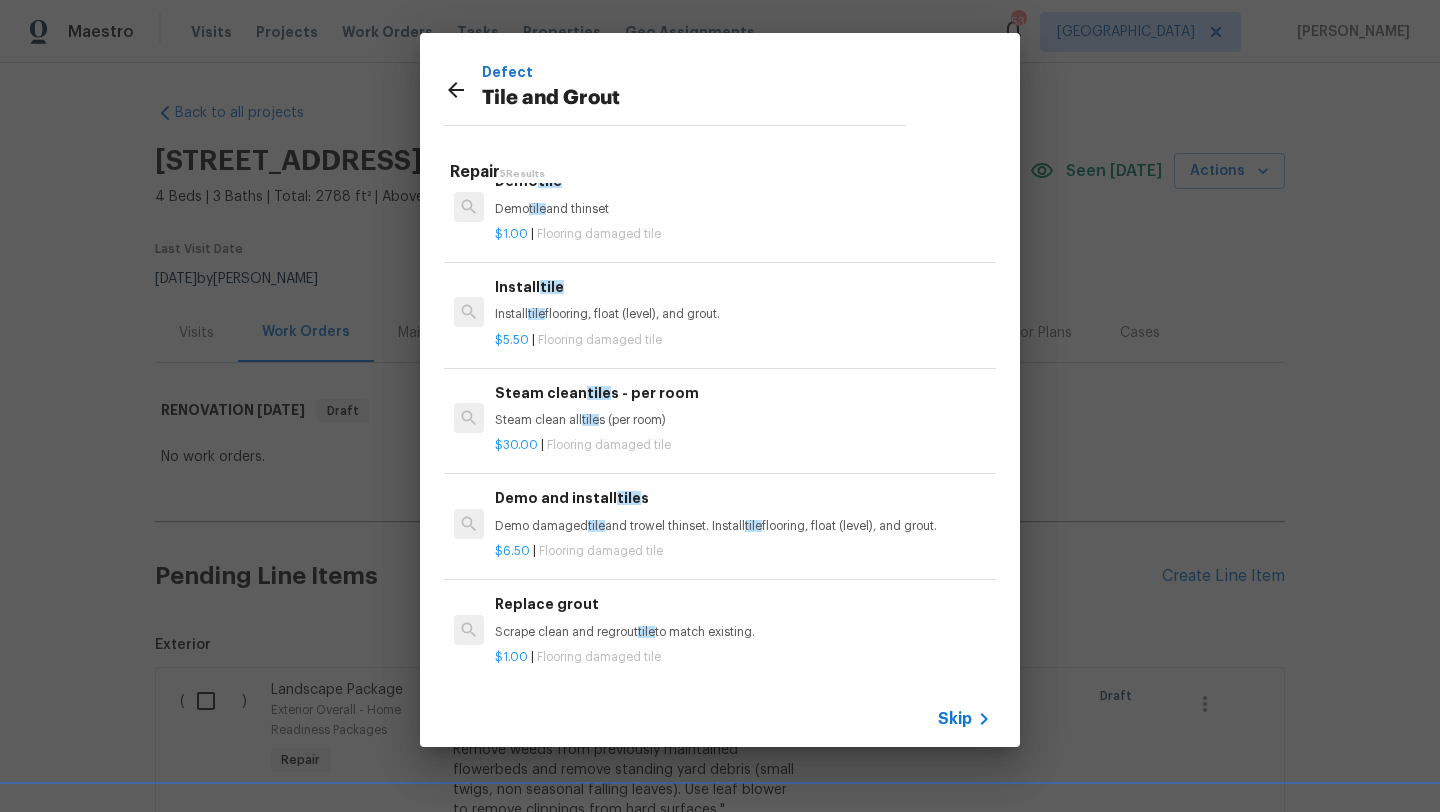 scroll, scrollTop: 31, scrollLeft: 0, axis: vertical 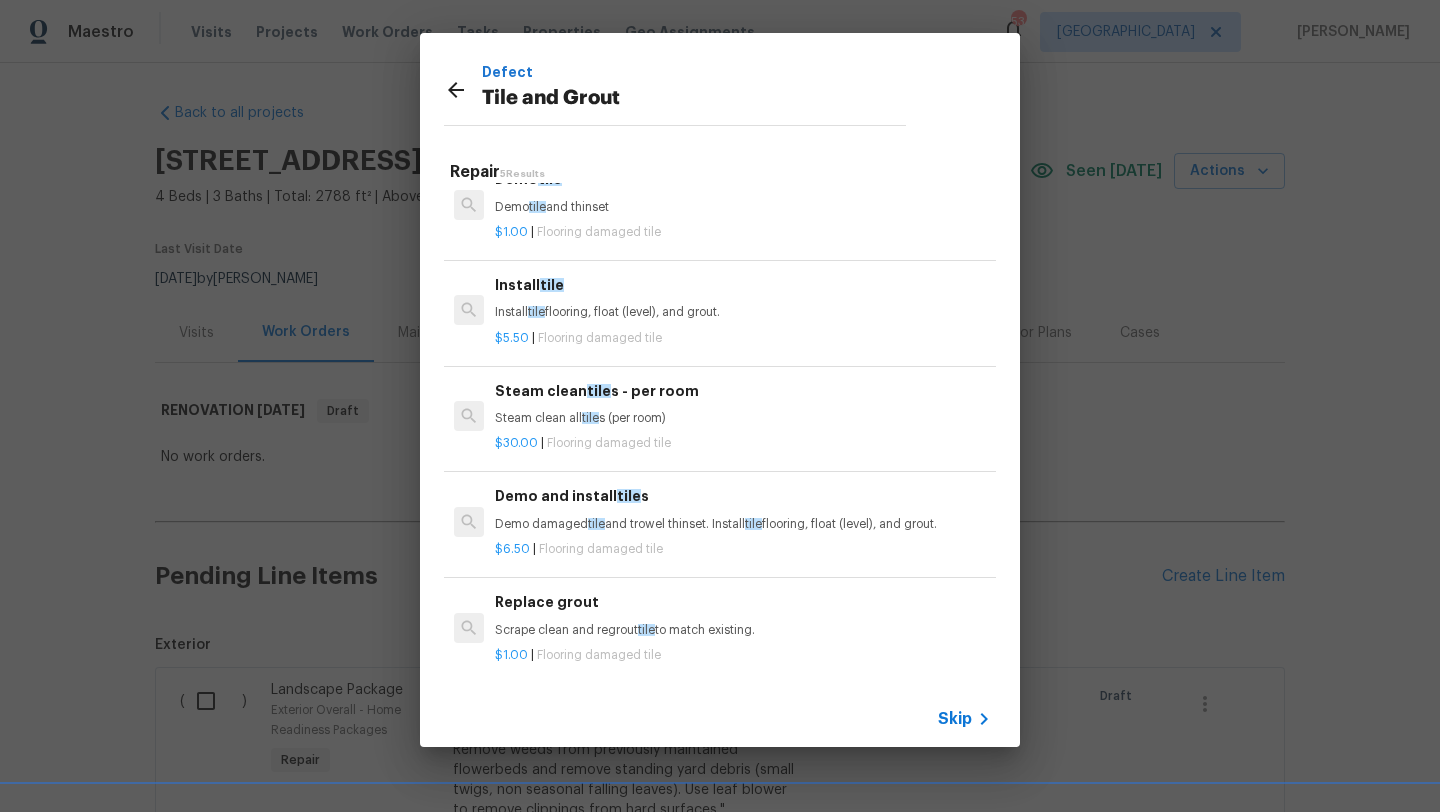 click on "Replace grout" at bounding box center (743, 602) 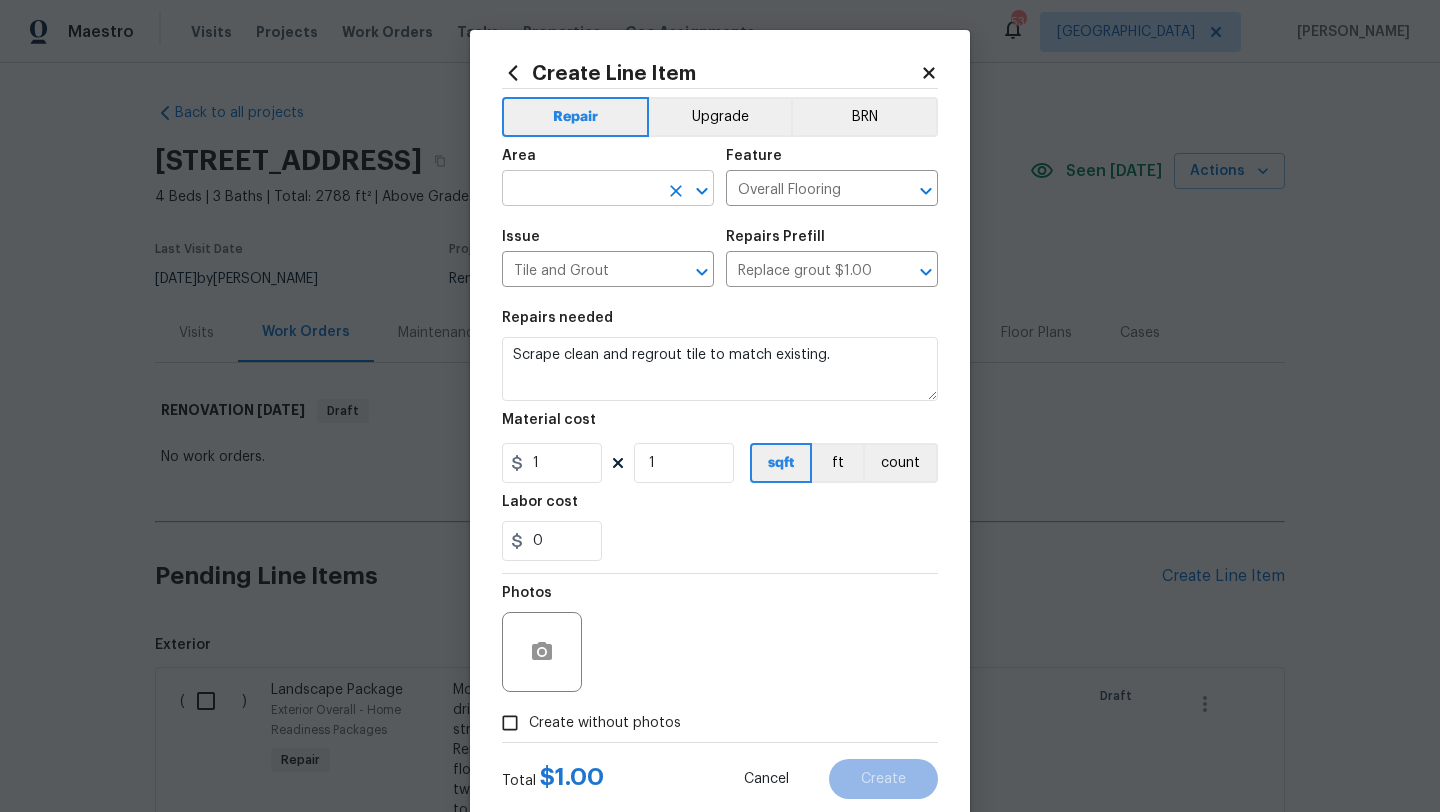 click at bounding box center [580, 190] 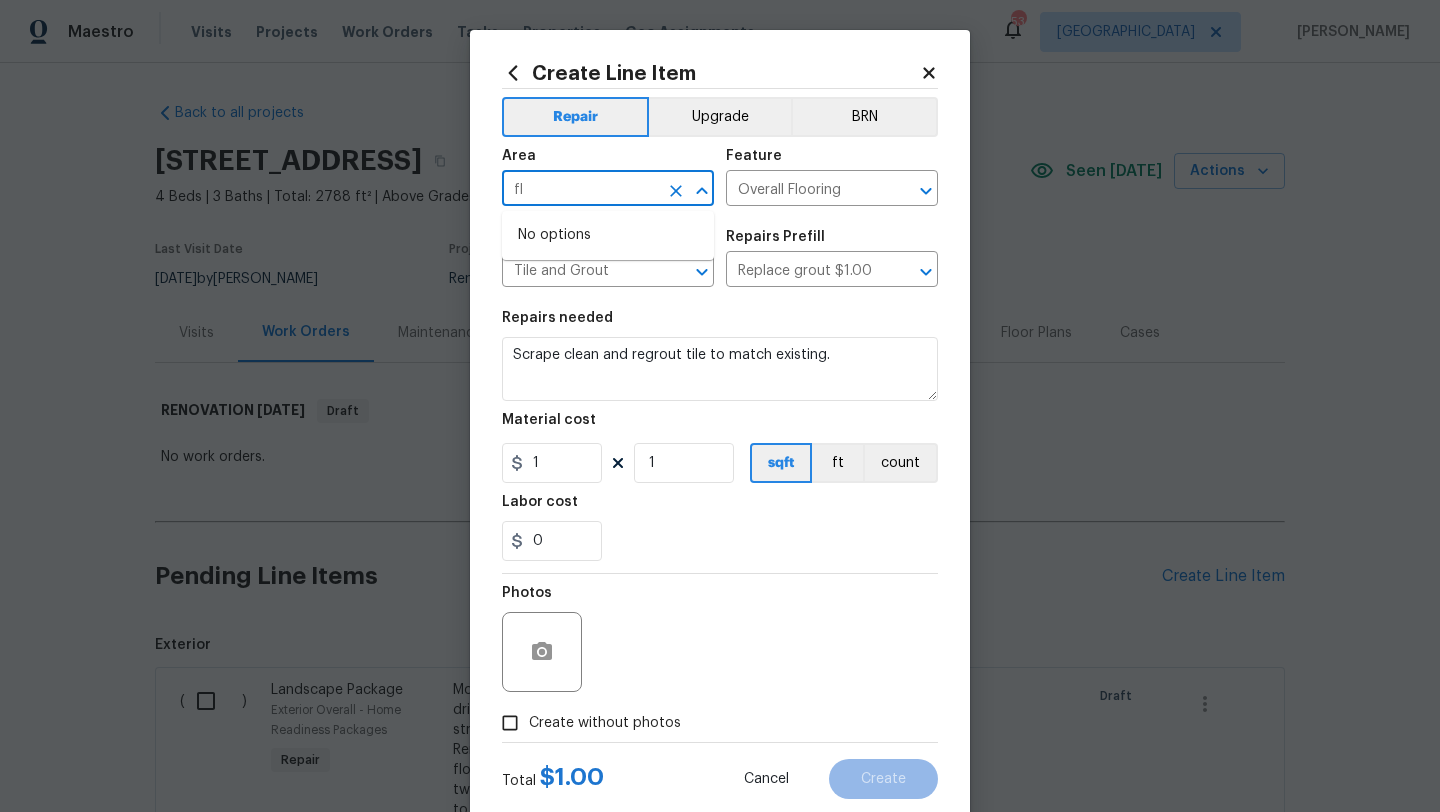 type on "f" 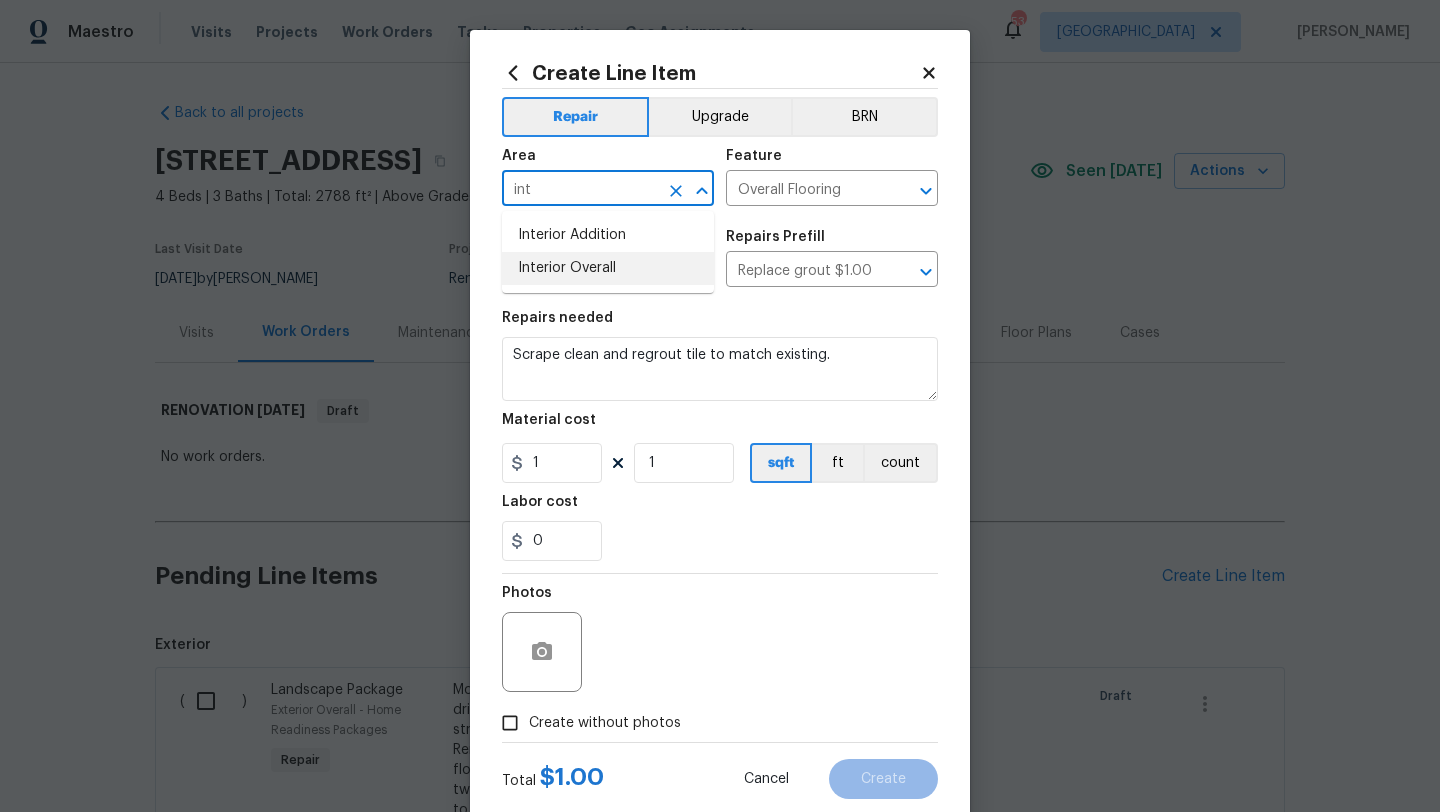 click on "Interior Overall" at bounding box center [608, 268] 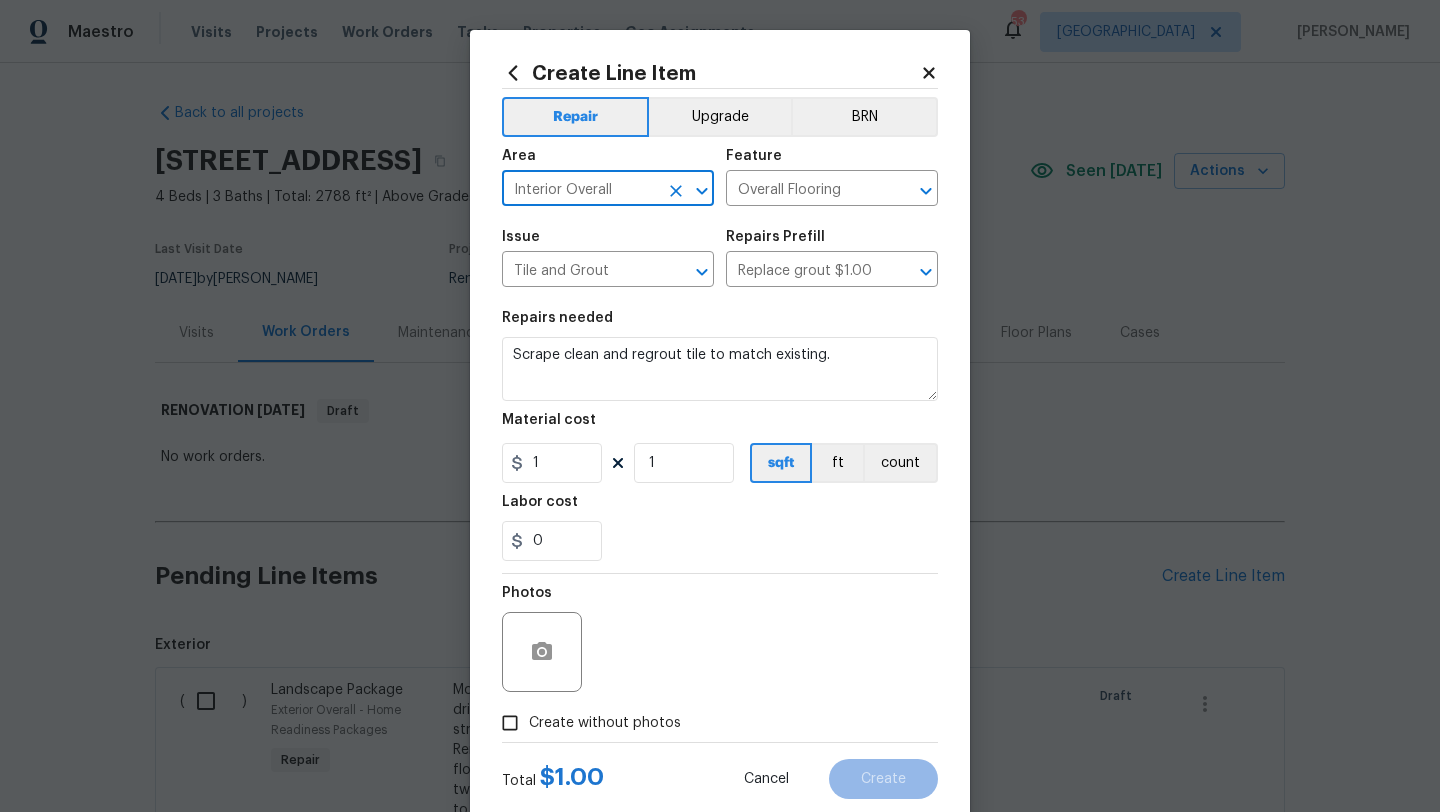 type on "Interior Overall" 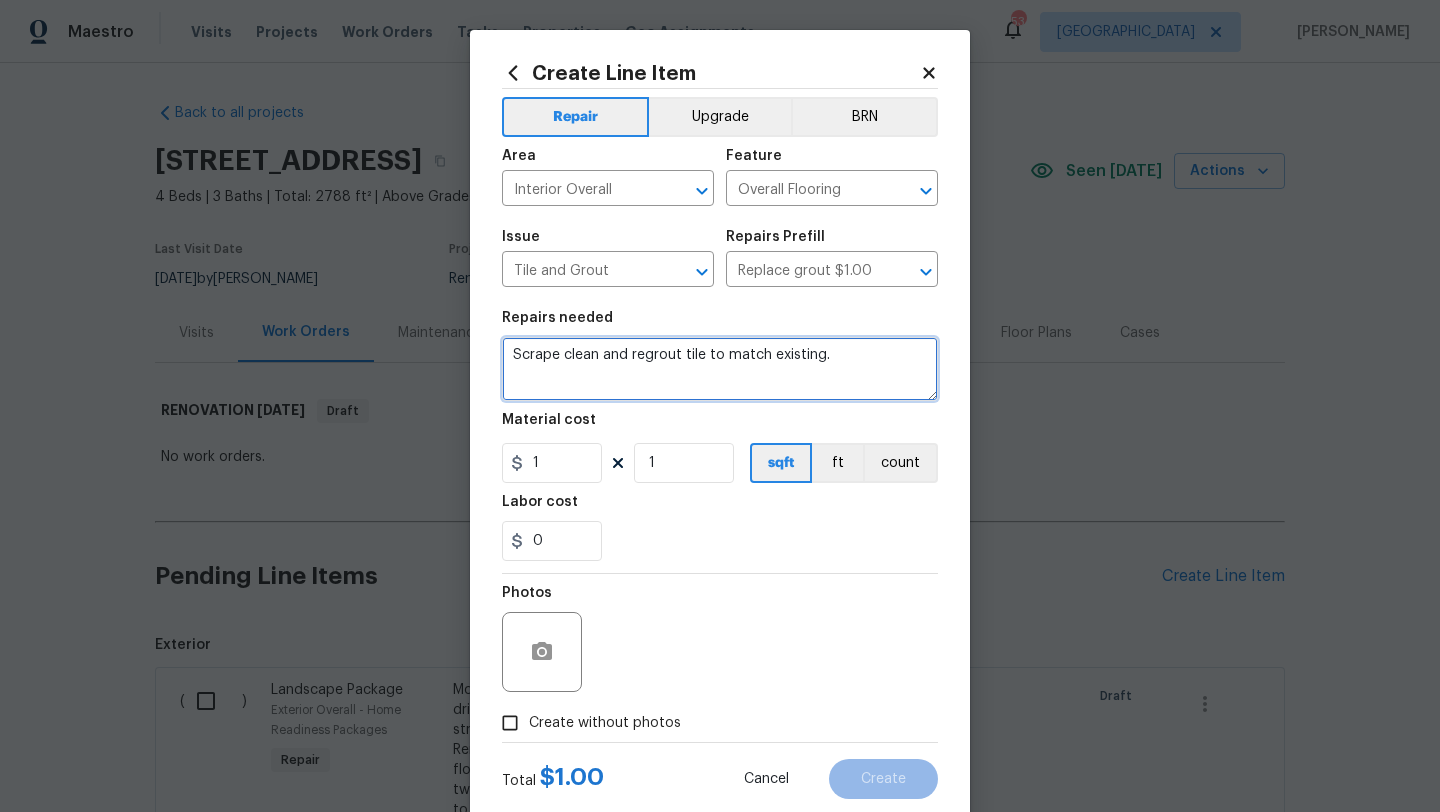 drag, startPoint x: 834, startPoint y: 359, endPoint x: 493, endPoint y: 347, distance: 341.2111 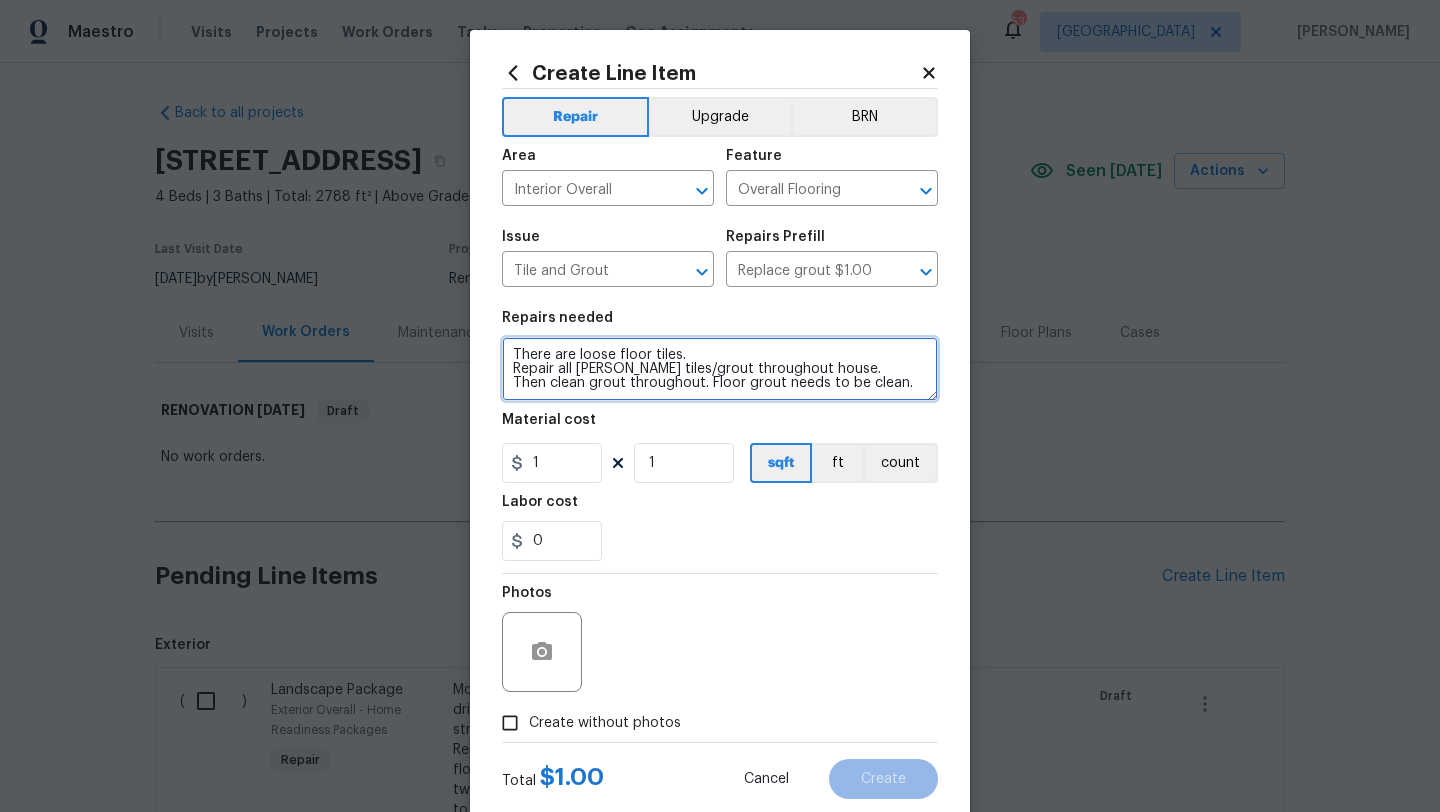 type on "There are loose floor tiles.
Repair all loos tiles/grout throughout house.
Then clean grout throughout. Floor grout needs to be clean." 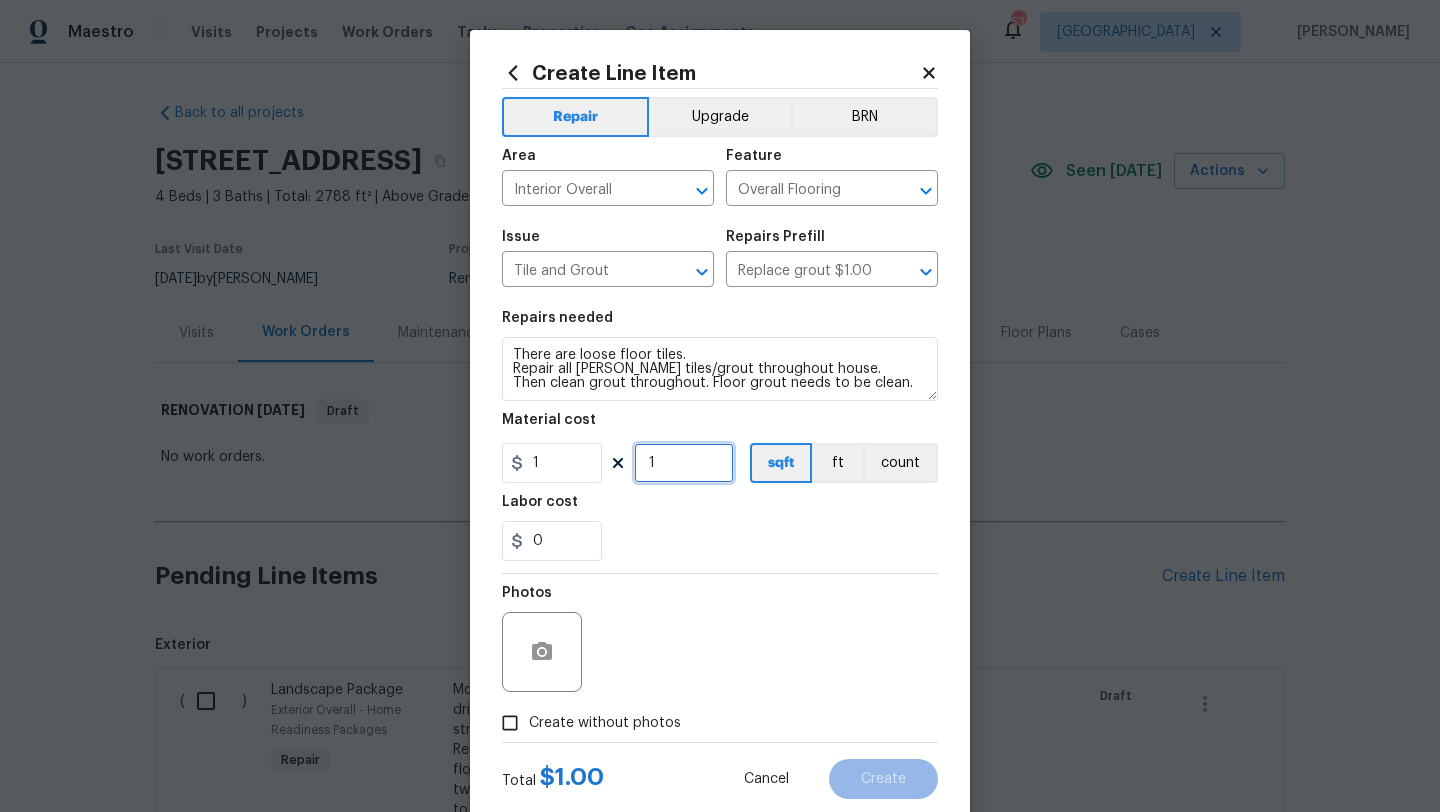 drag, startPoint x: 658, startPoint y: 463, endPoint x: 623, endPoint y: 463, distance: 35 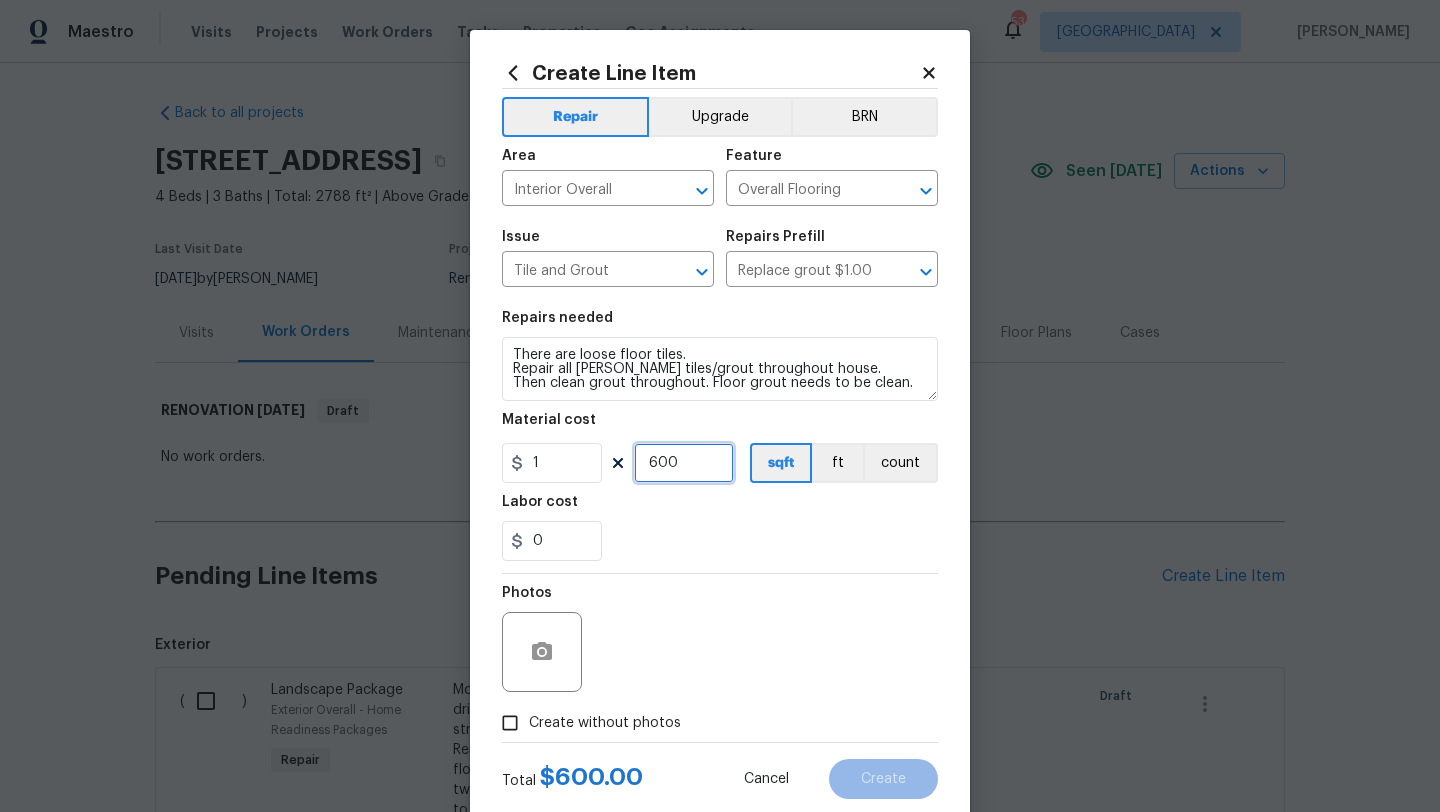 type on "600" 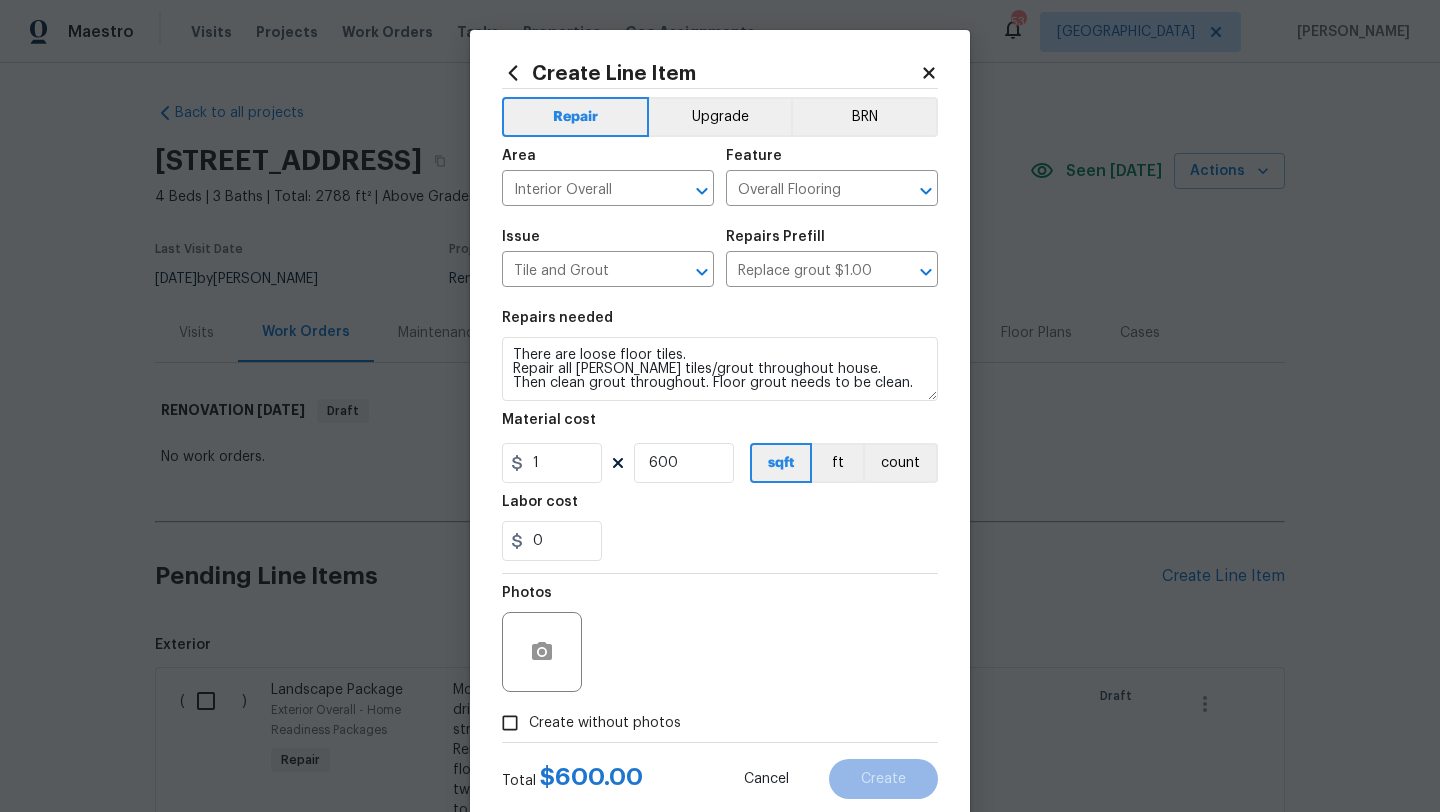 click on "Create without photos" at bounding box center [605, 723] 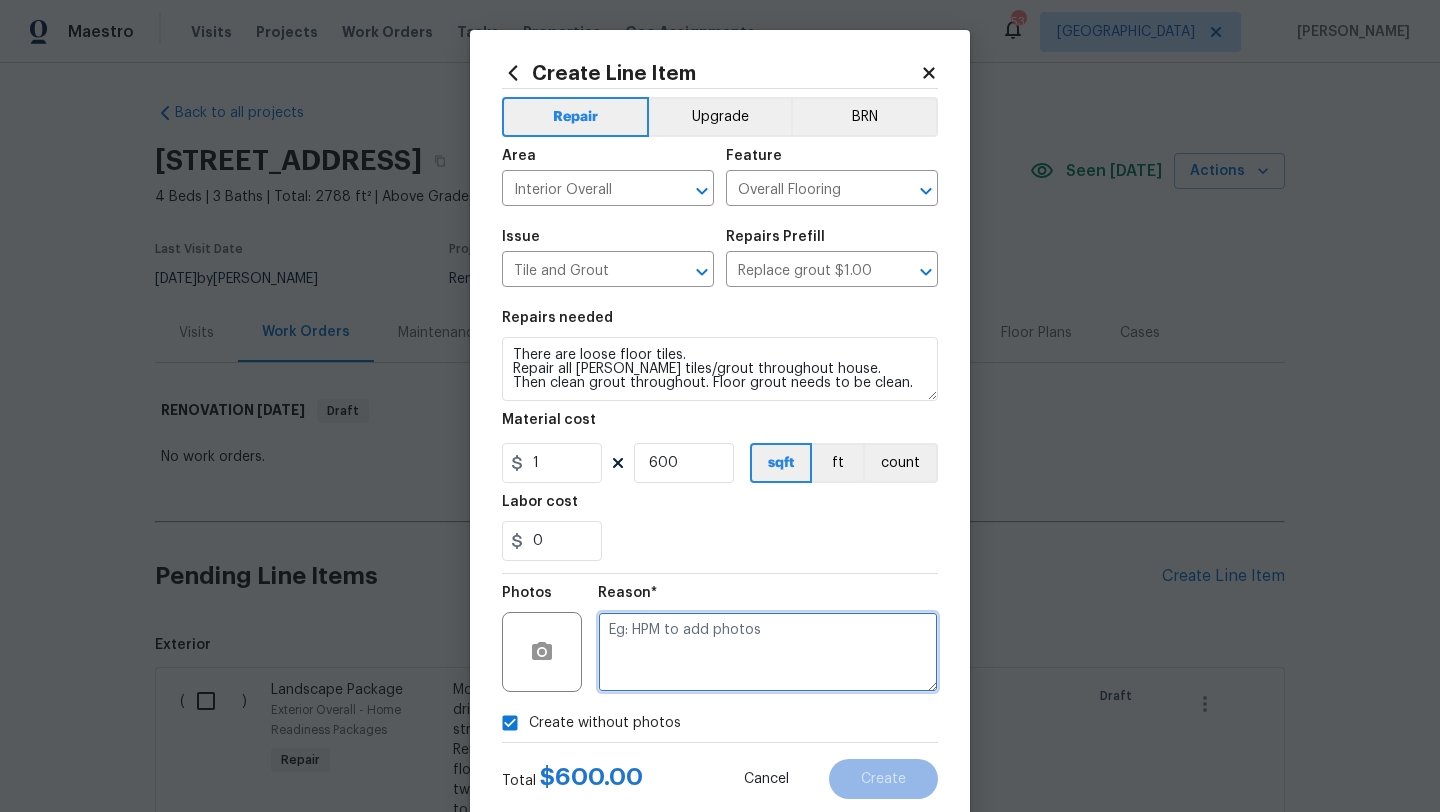 click at bounding box center (768, 652) 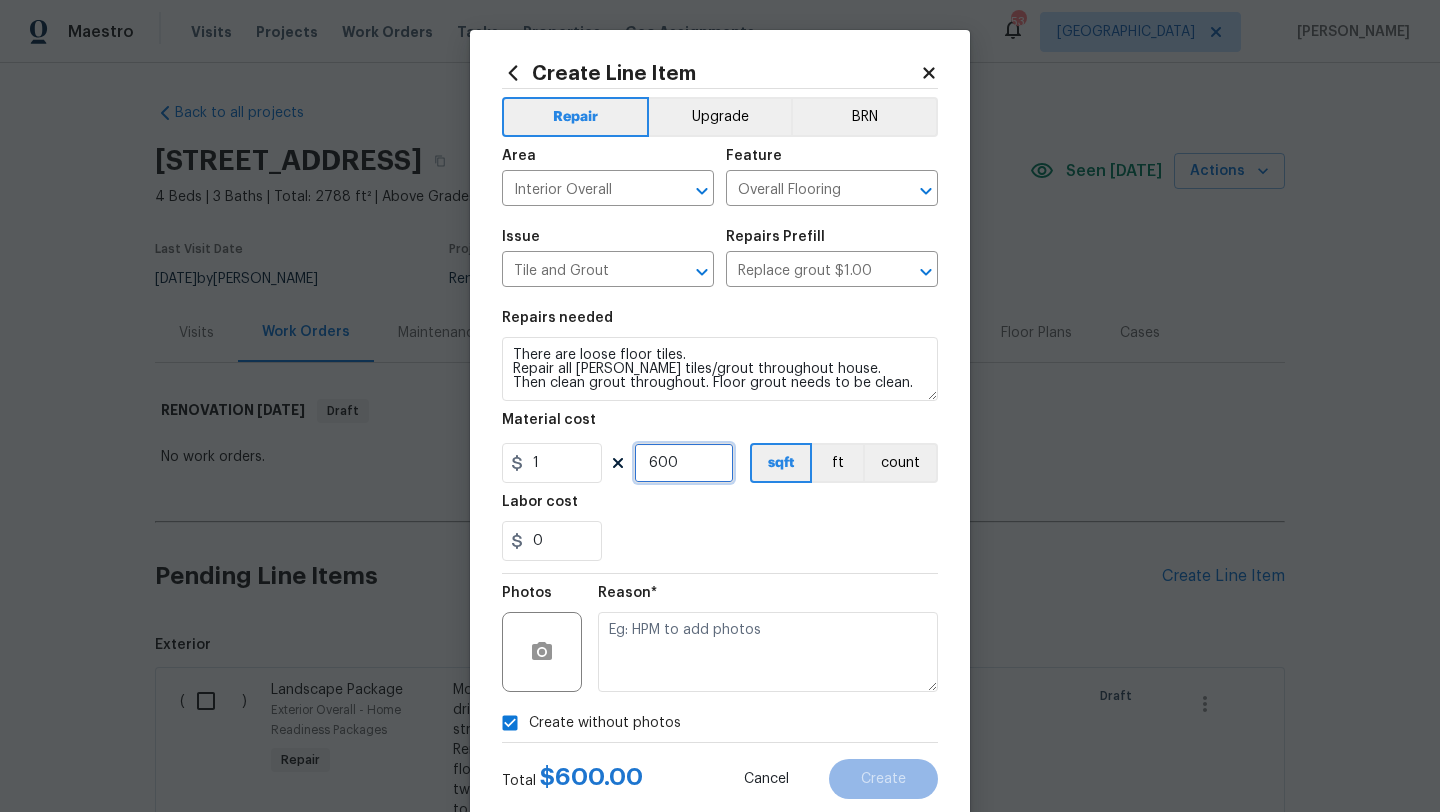 drag, startPoint x: 682, startPoint y: 466, endPoint x: 605, endPoint y: 466, distance: 77 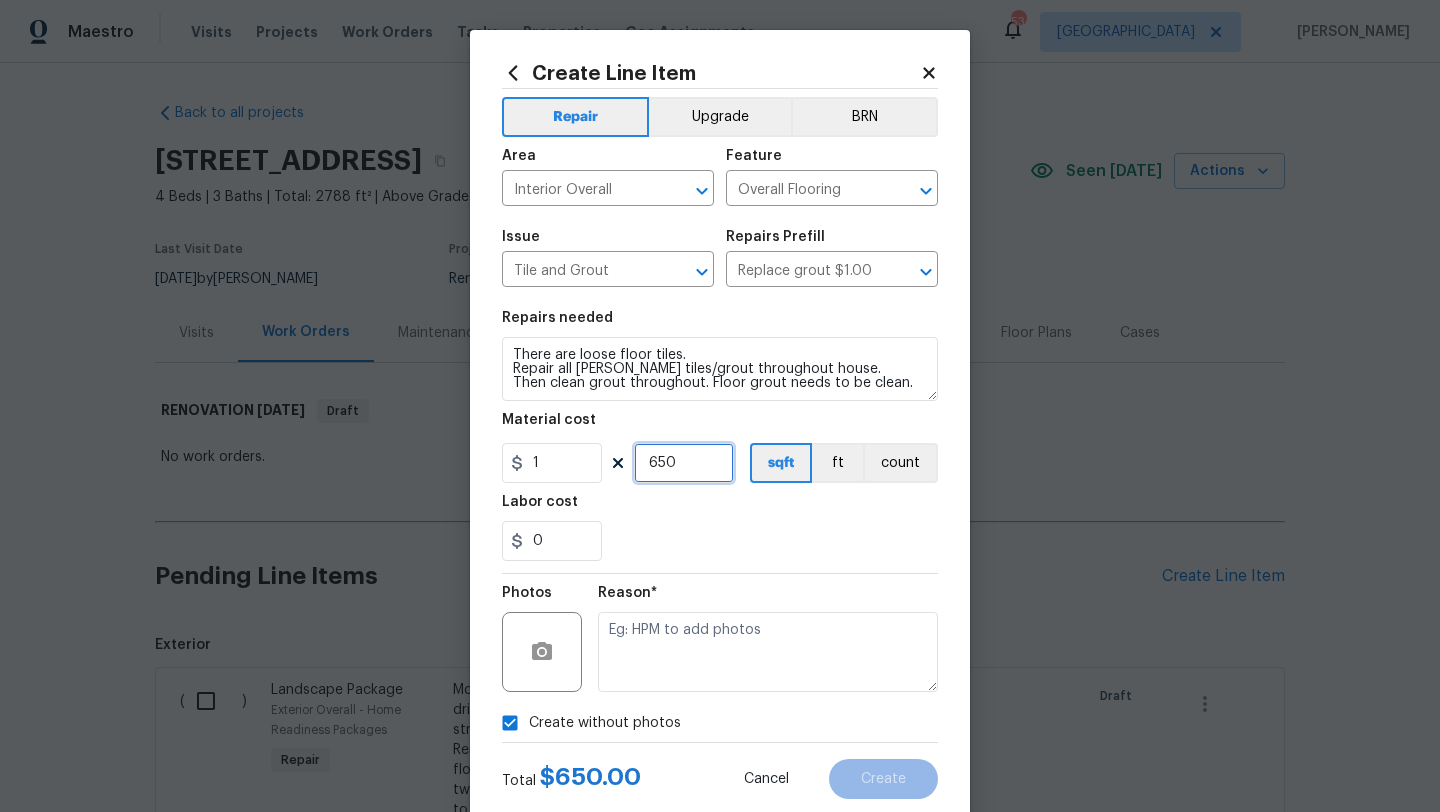type on "650" 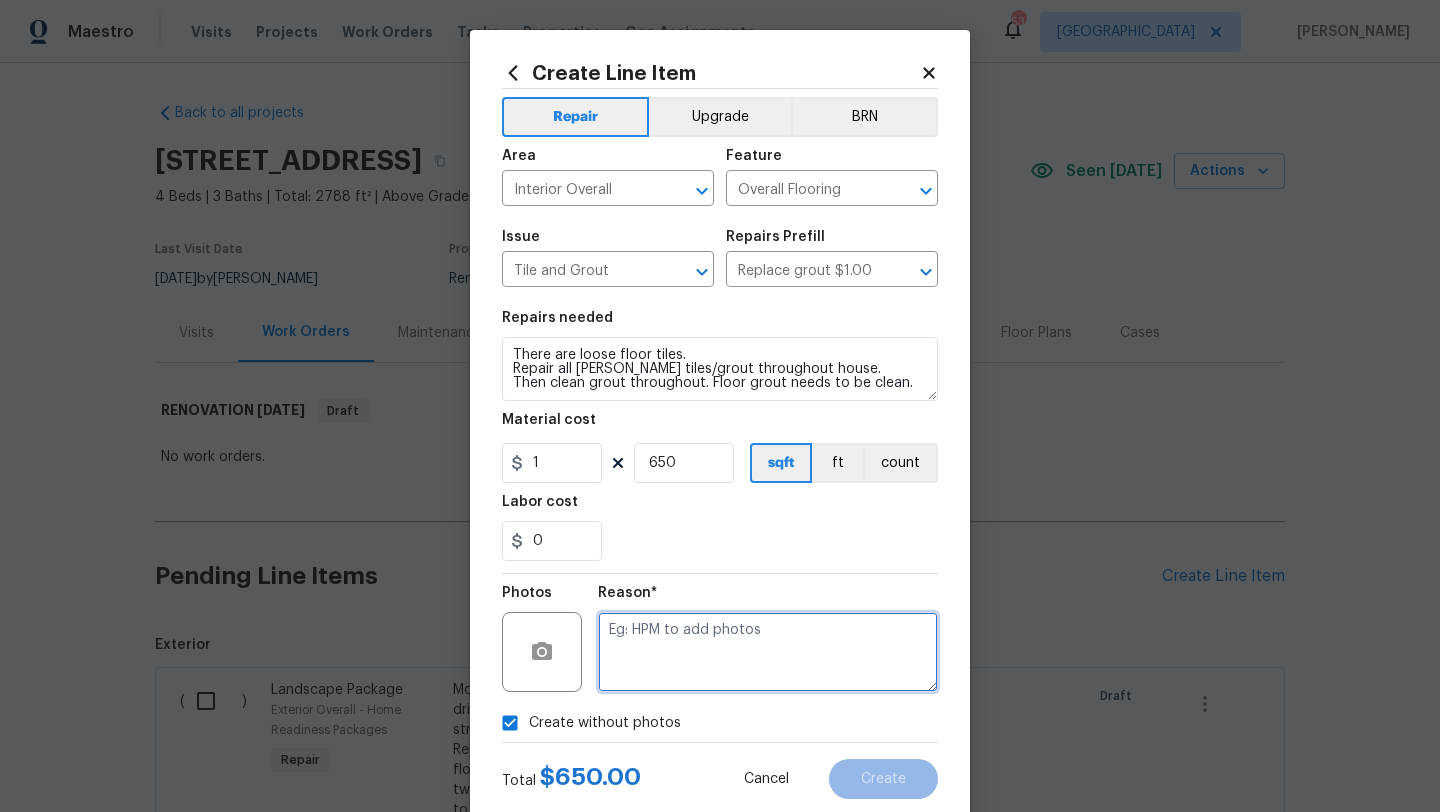 click at bounding box center [768, 652] 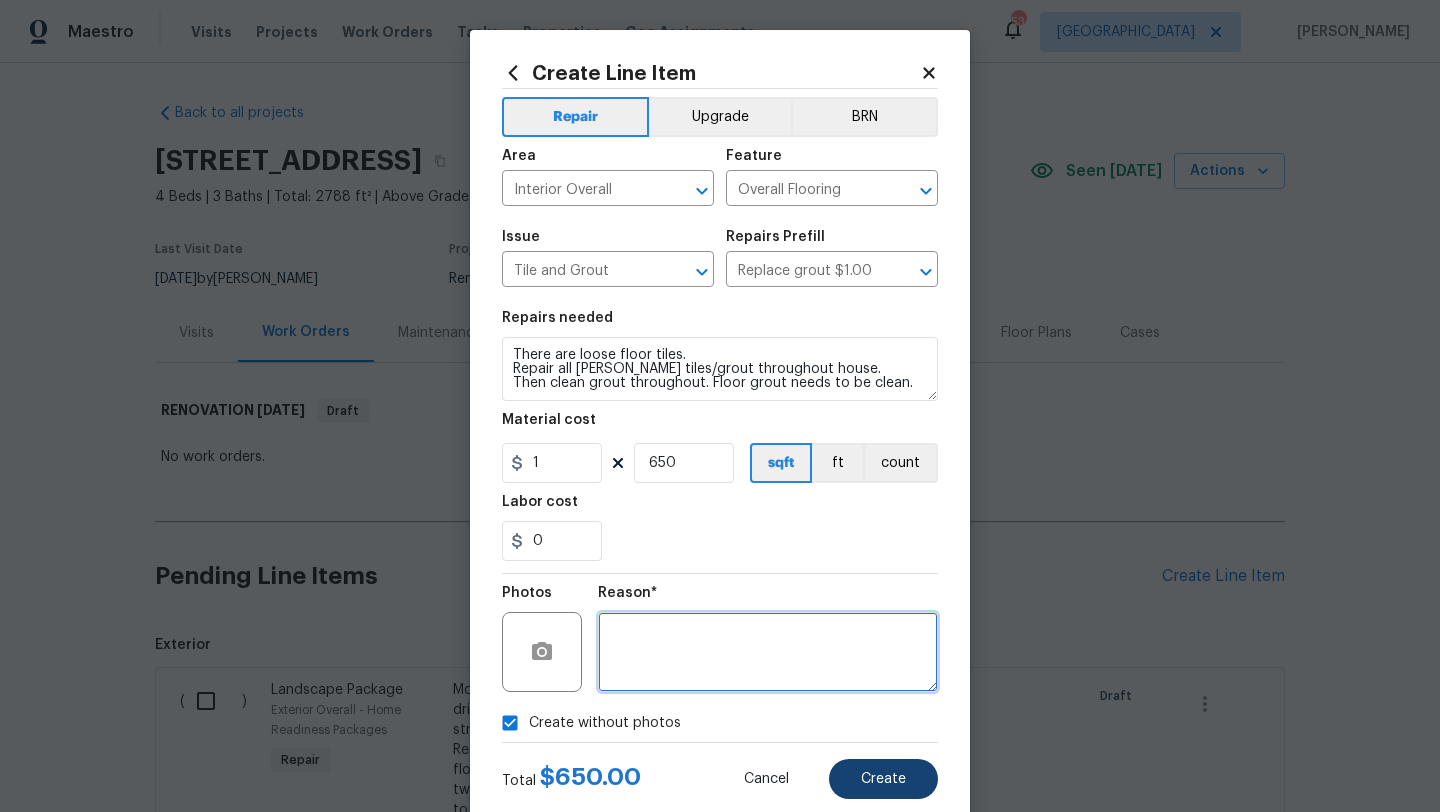type 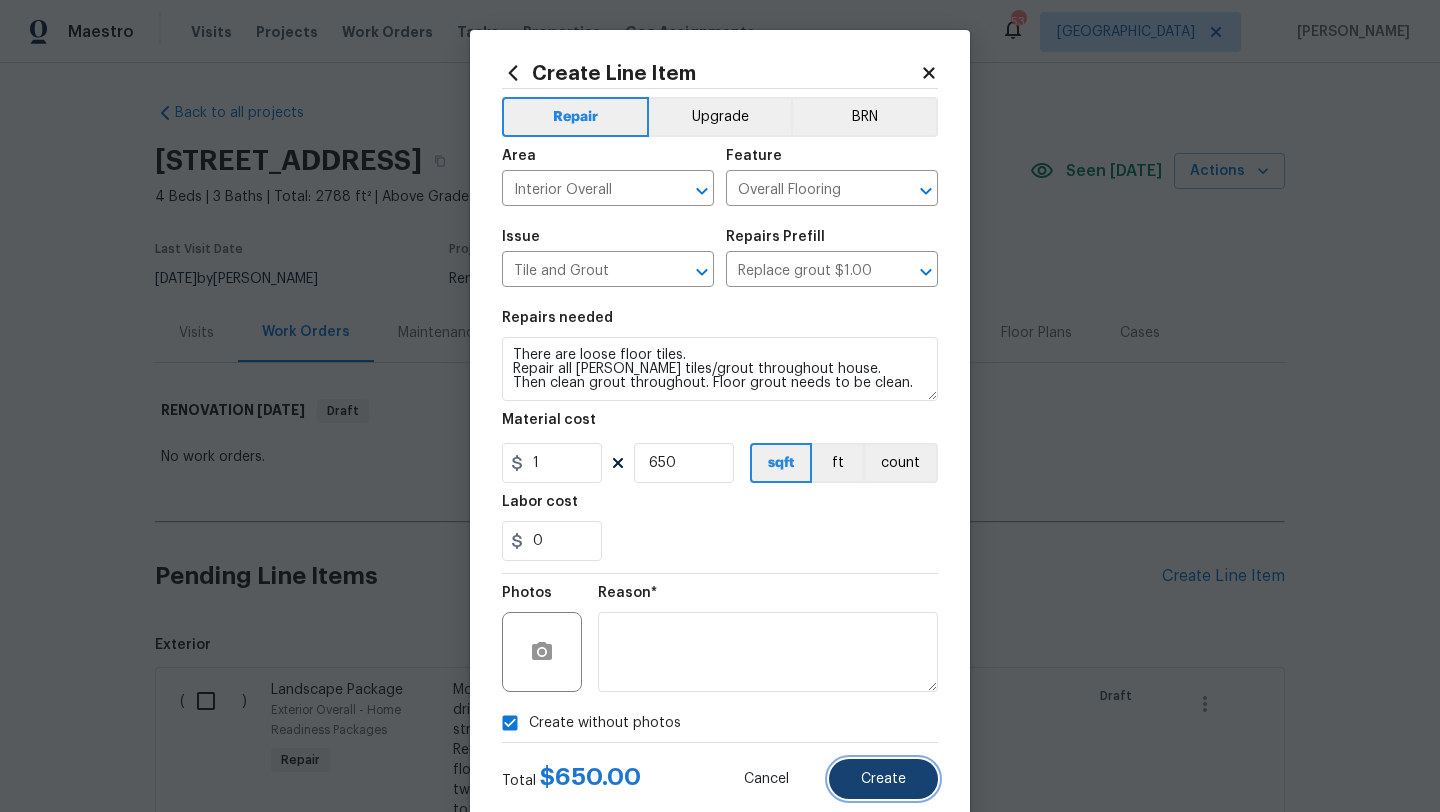 click on "Create" at bounding box center [883, 779] 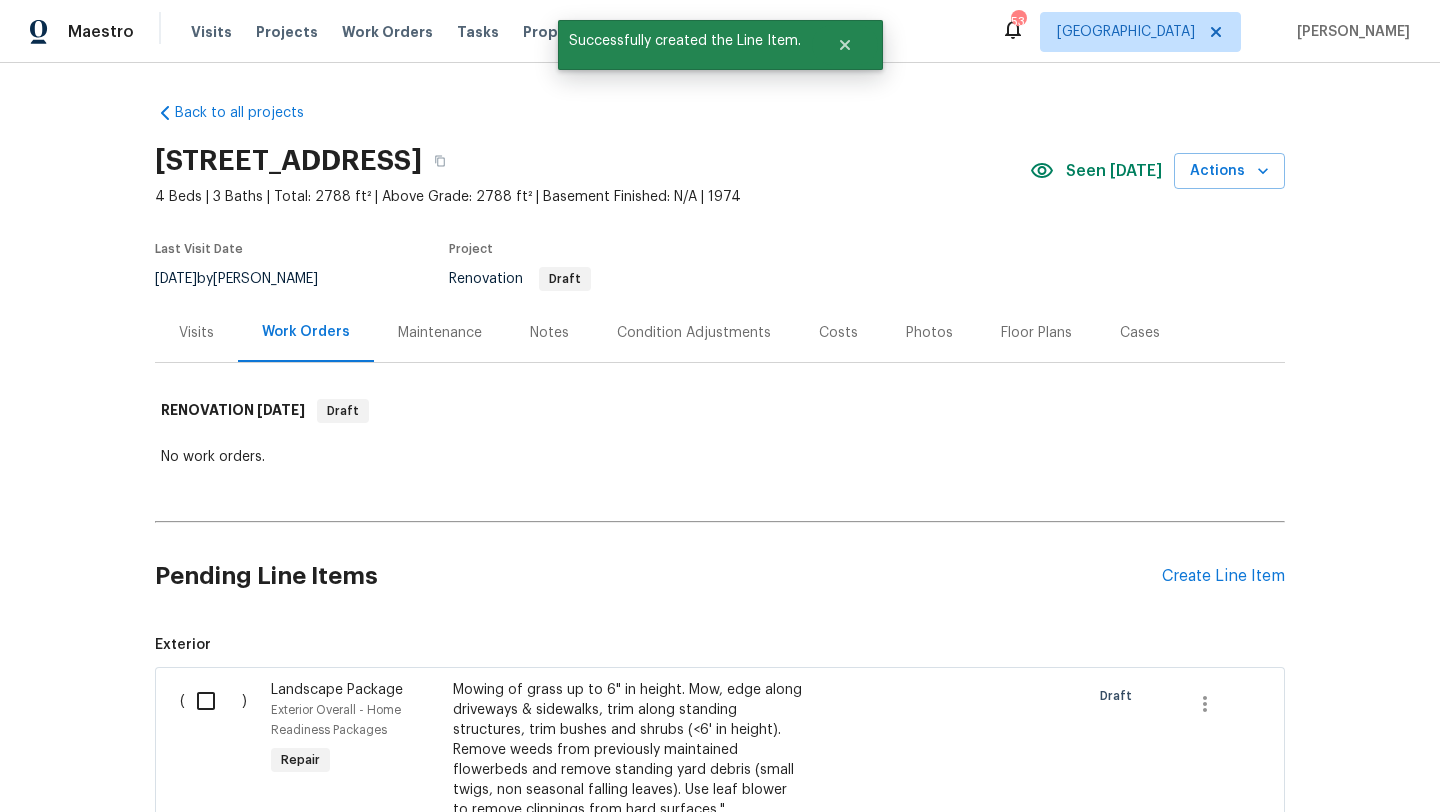 click on "Create Line Item" at bounding box center (1223, 576) 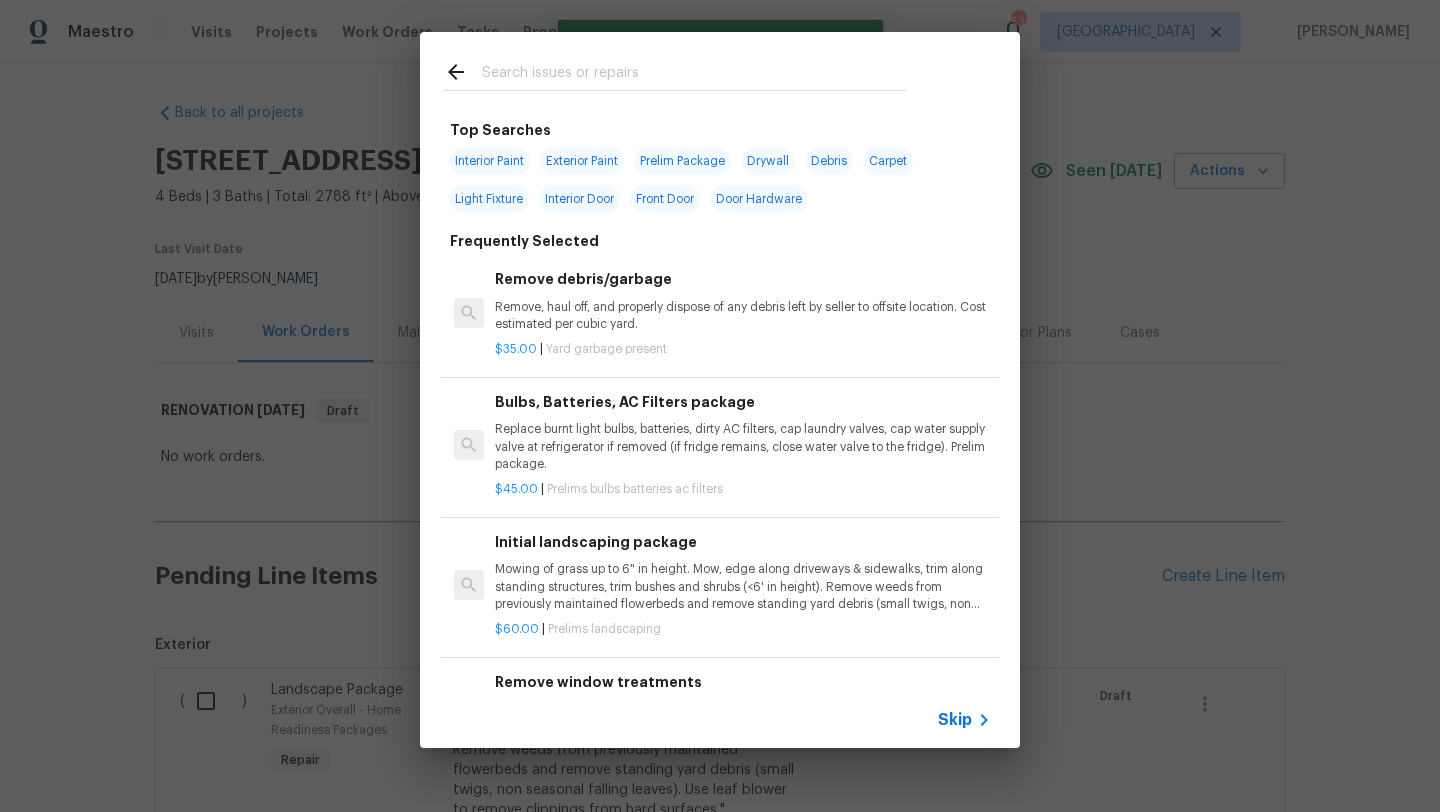 click at bounding box center (694, 75) 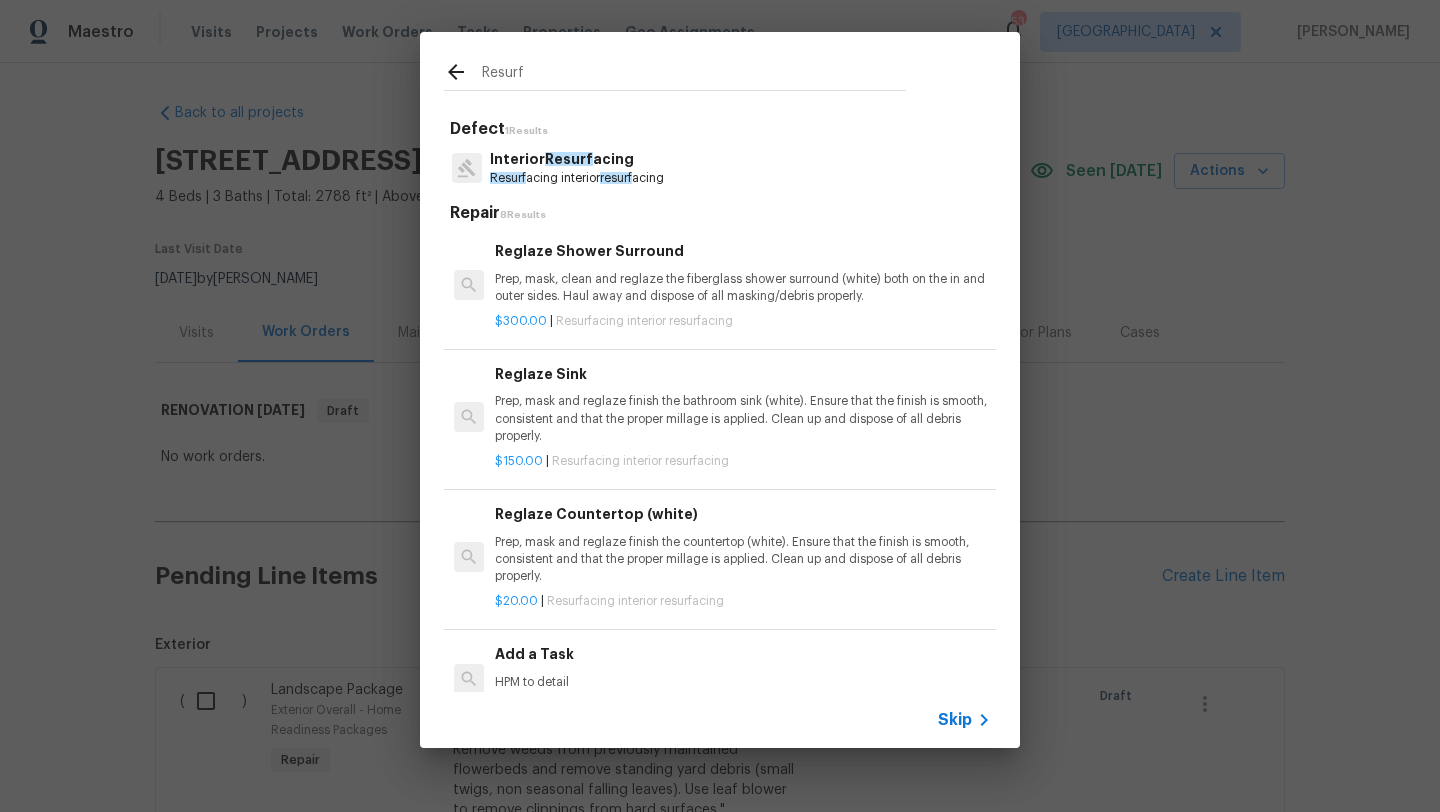 type on "Resurf" 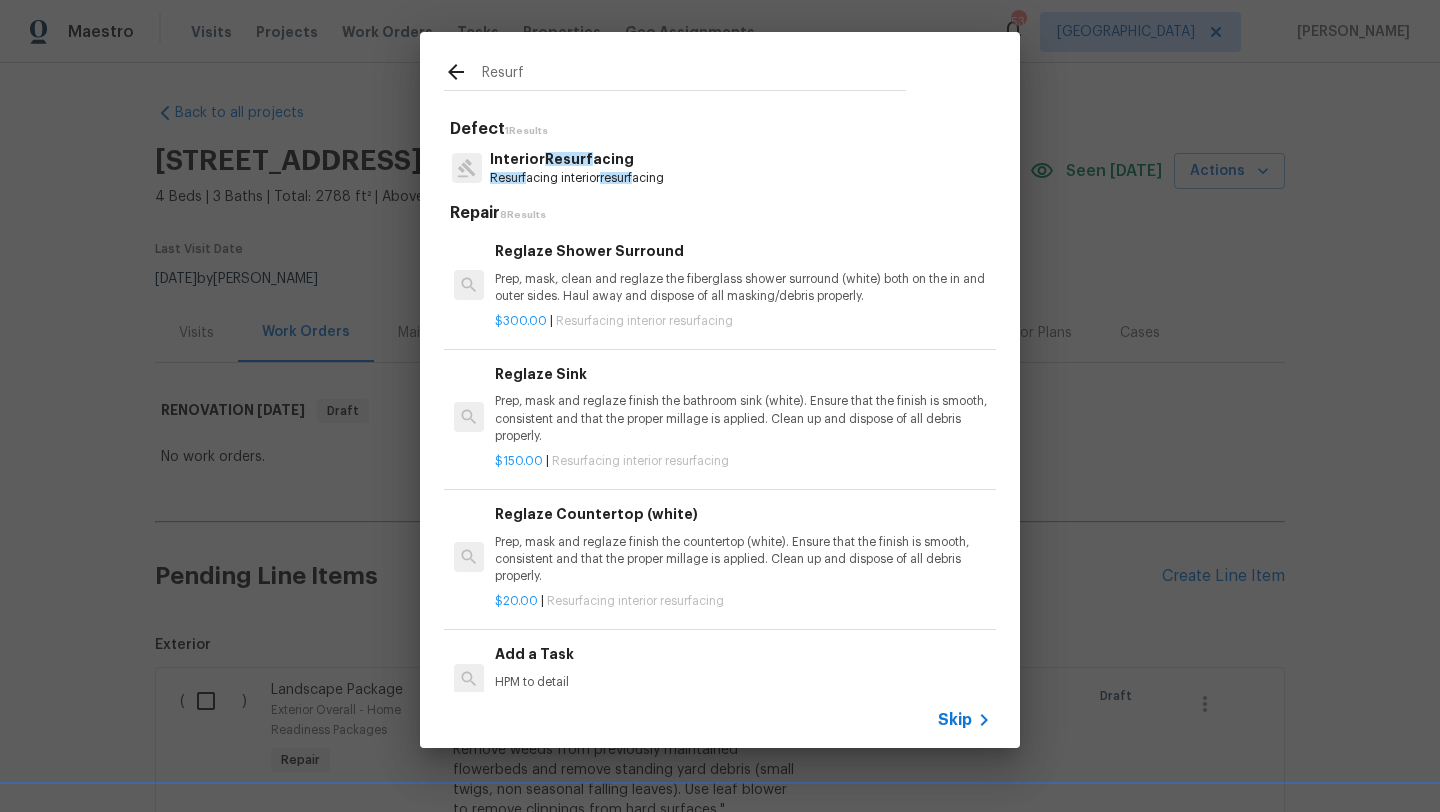 click on "Interior  Resurf acing" at bounding box center (577, 159) 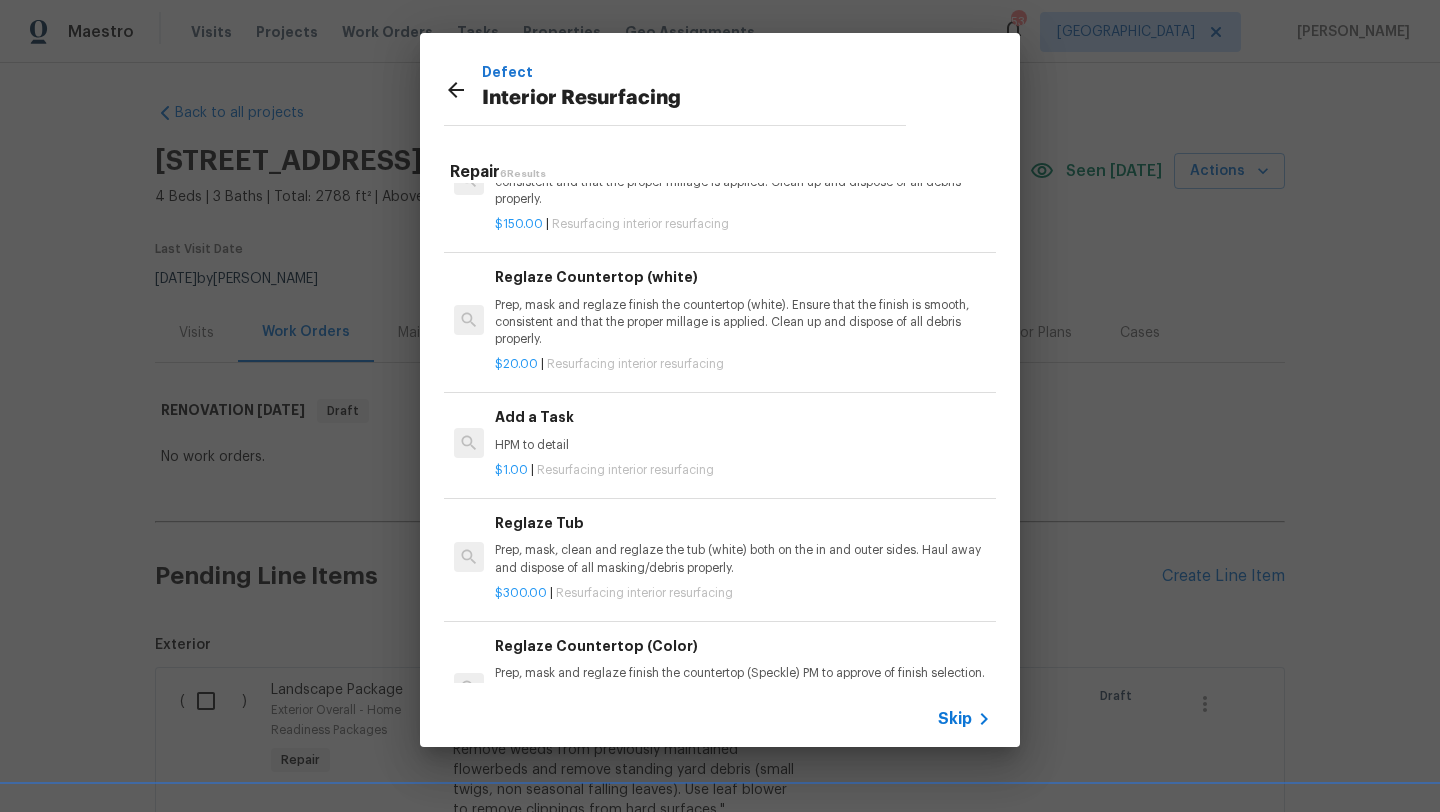 scroll, scrollTop: 207, scrollLeft: 0, axis: vertical 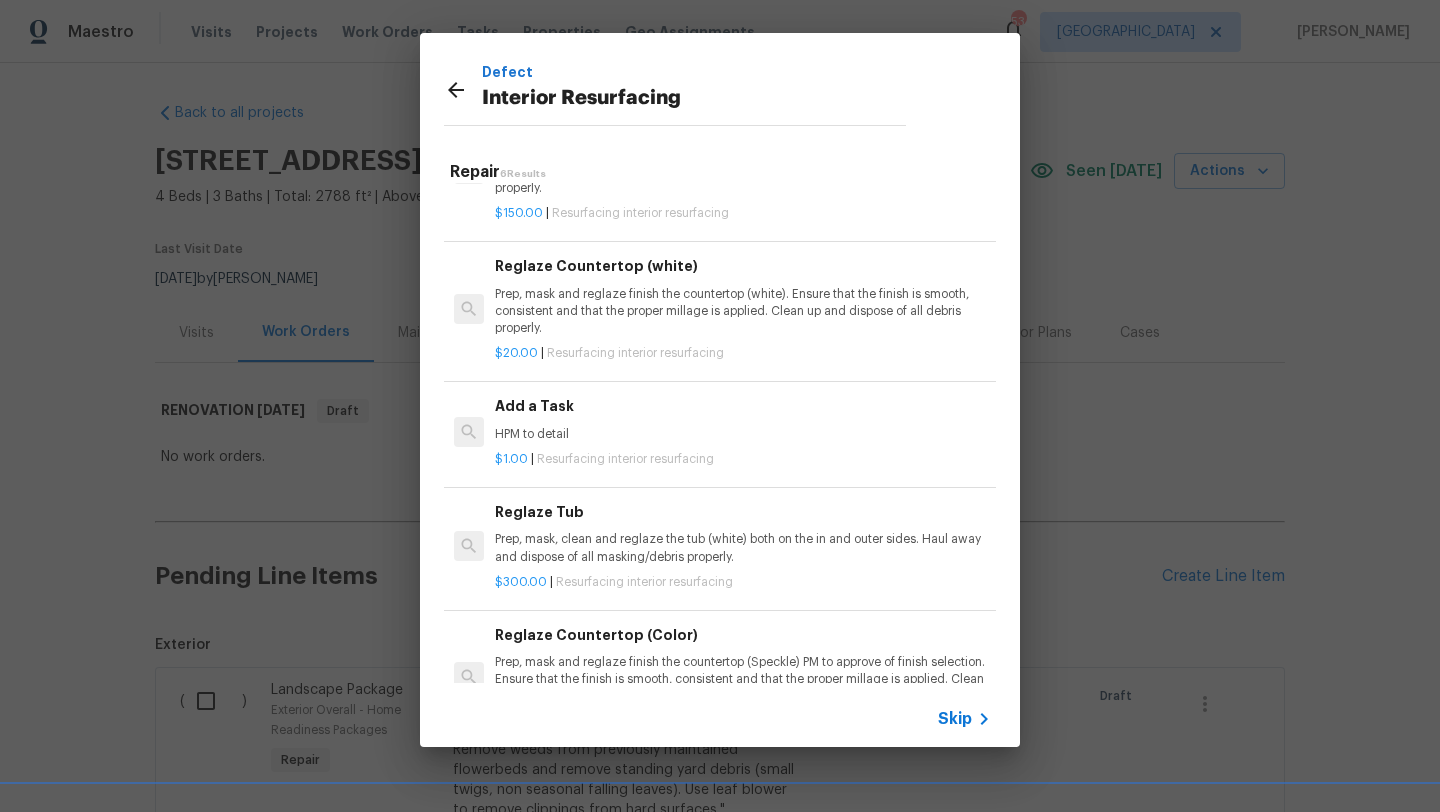 click on "Prep, mask, clean and reglaze the tub (white) both on the in and outer sides. Haul away and dispose of all masking/debris properly." at bounding box center (743, 548) 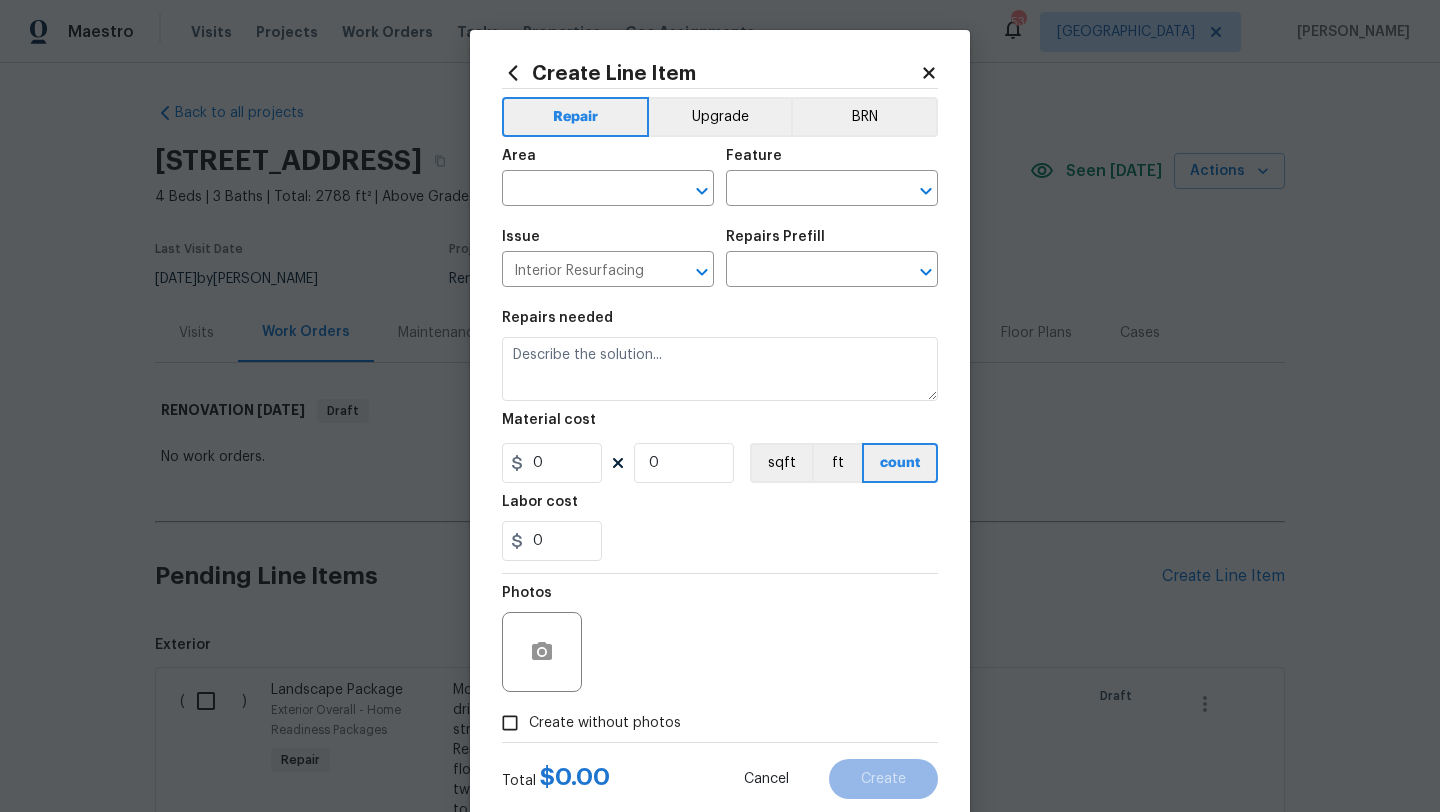 type on "Reglaze Tub $300.00" 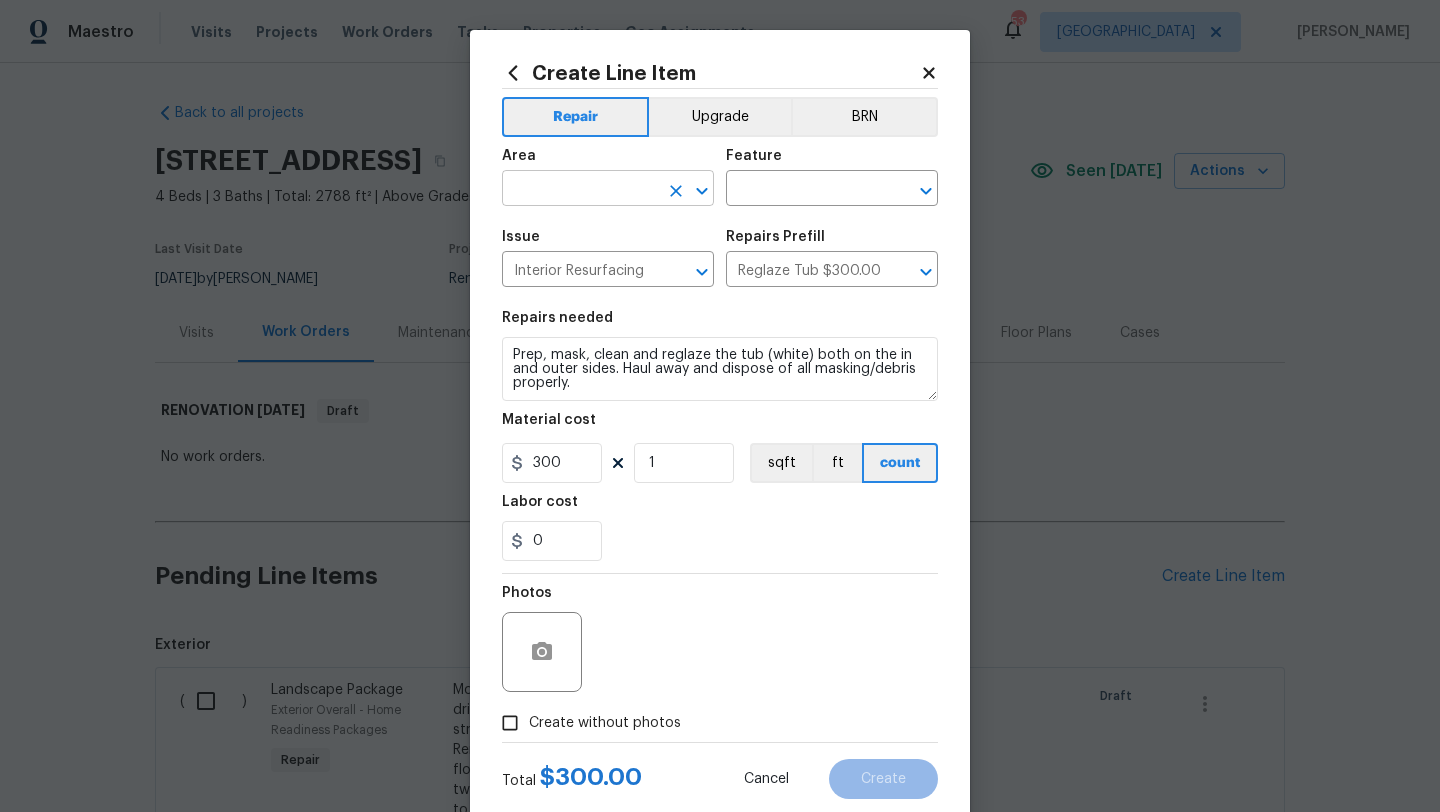 click at bounding box center (580, 190) 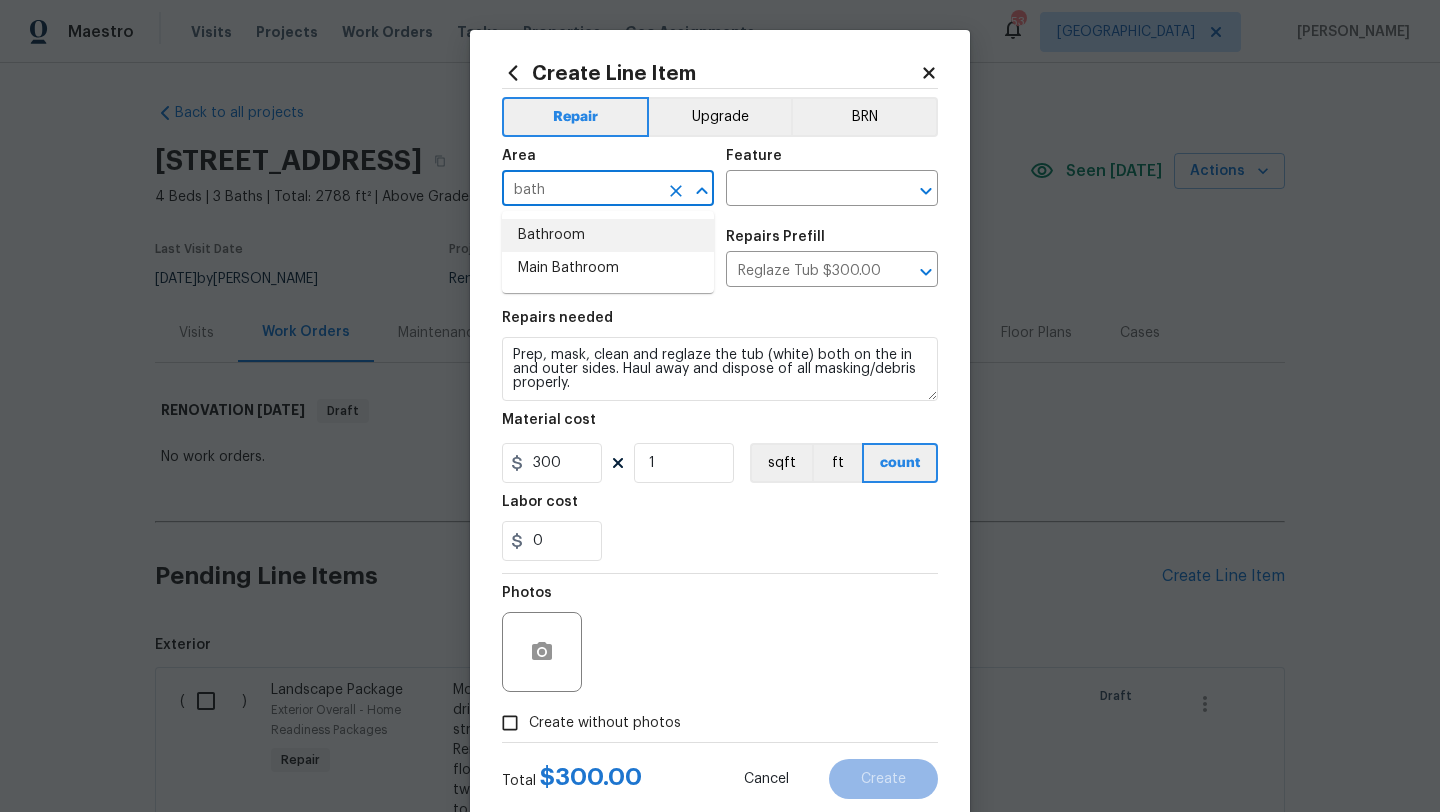 click on "Bathroom" at bounding box center [608, 235] 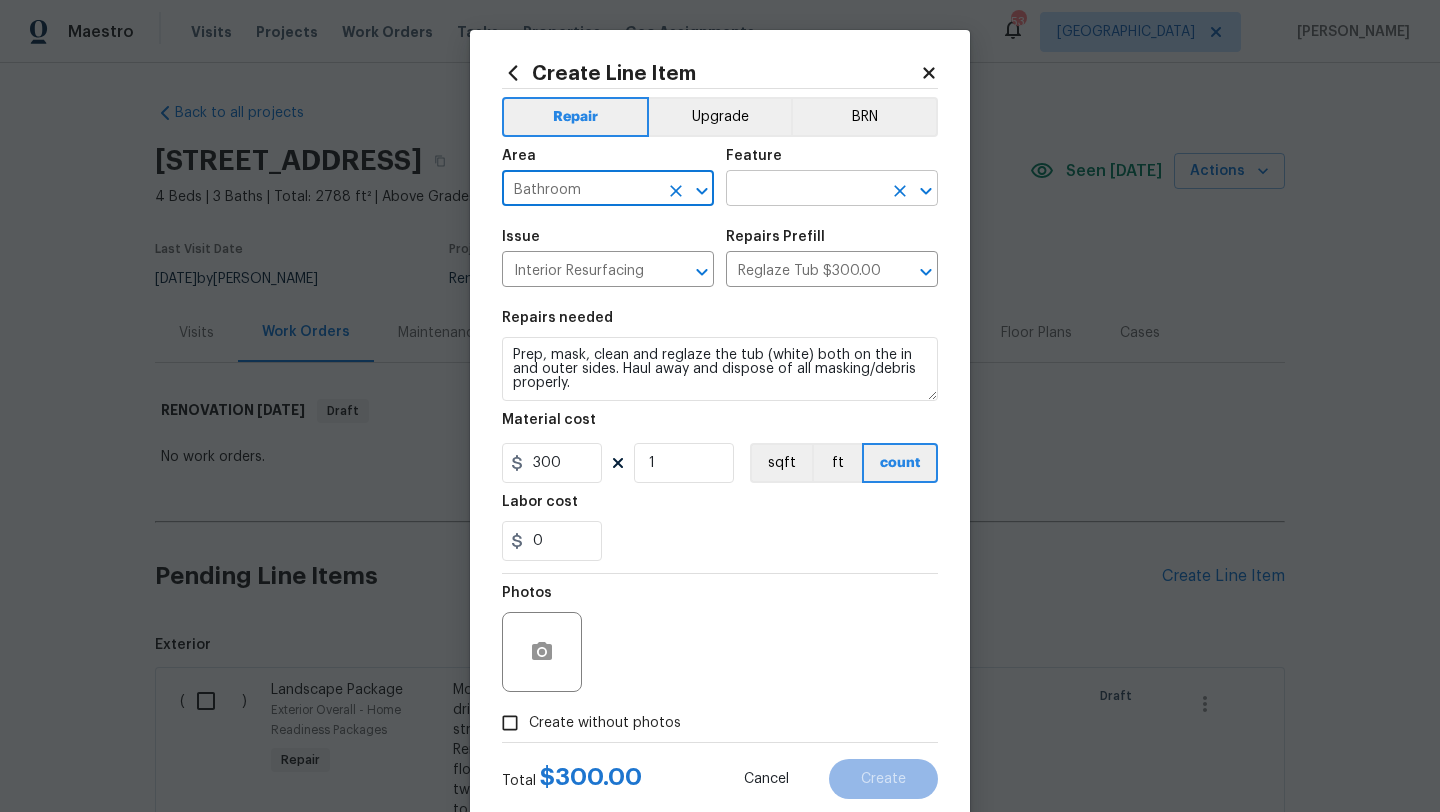 type on "Bathroom" 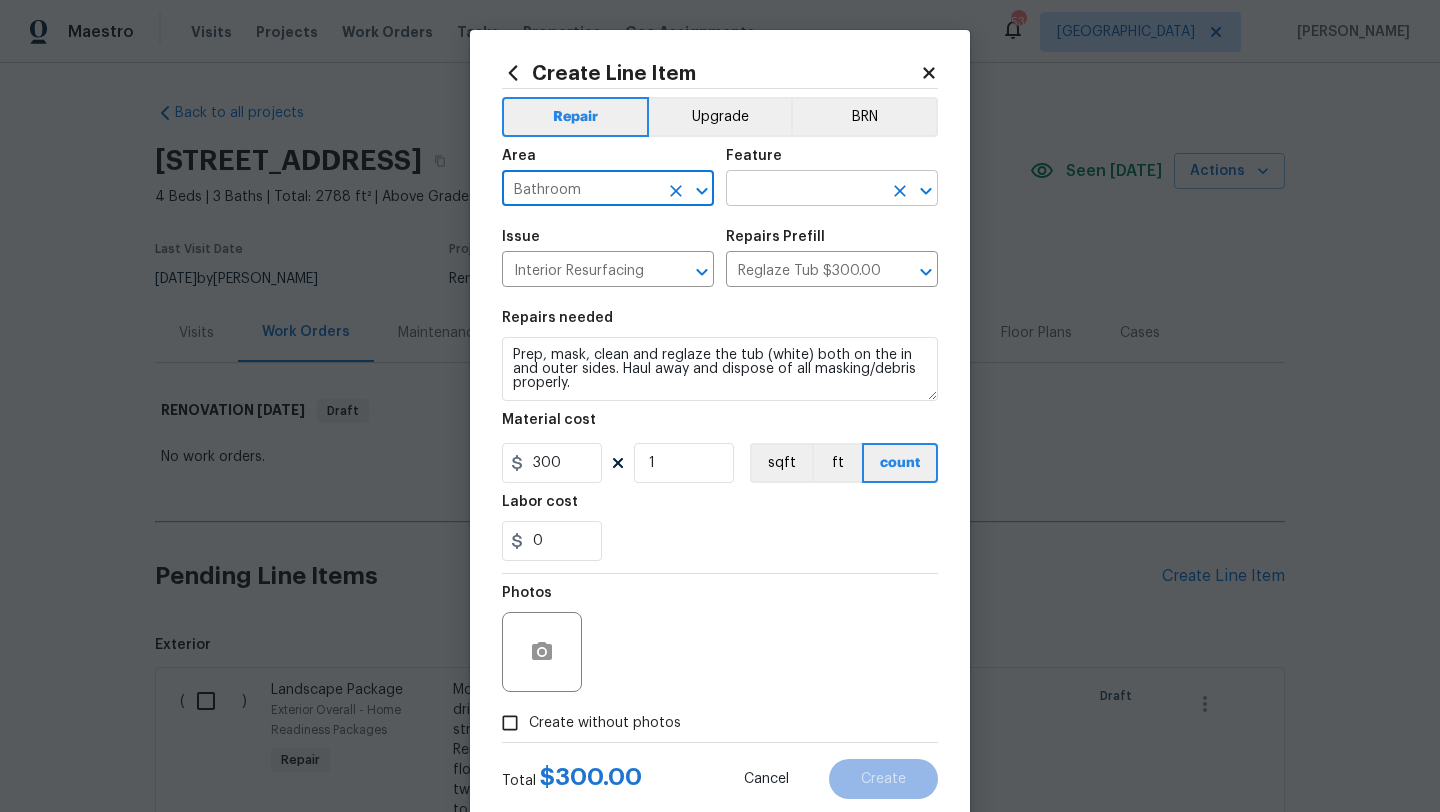 click at bounding box center [804, 190] 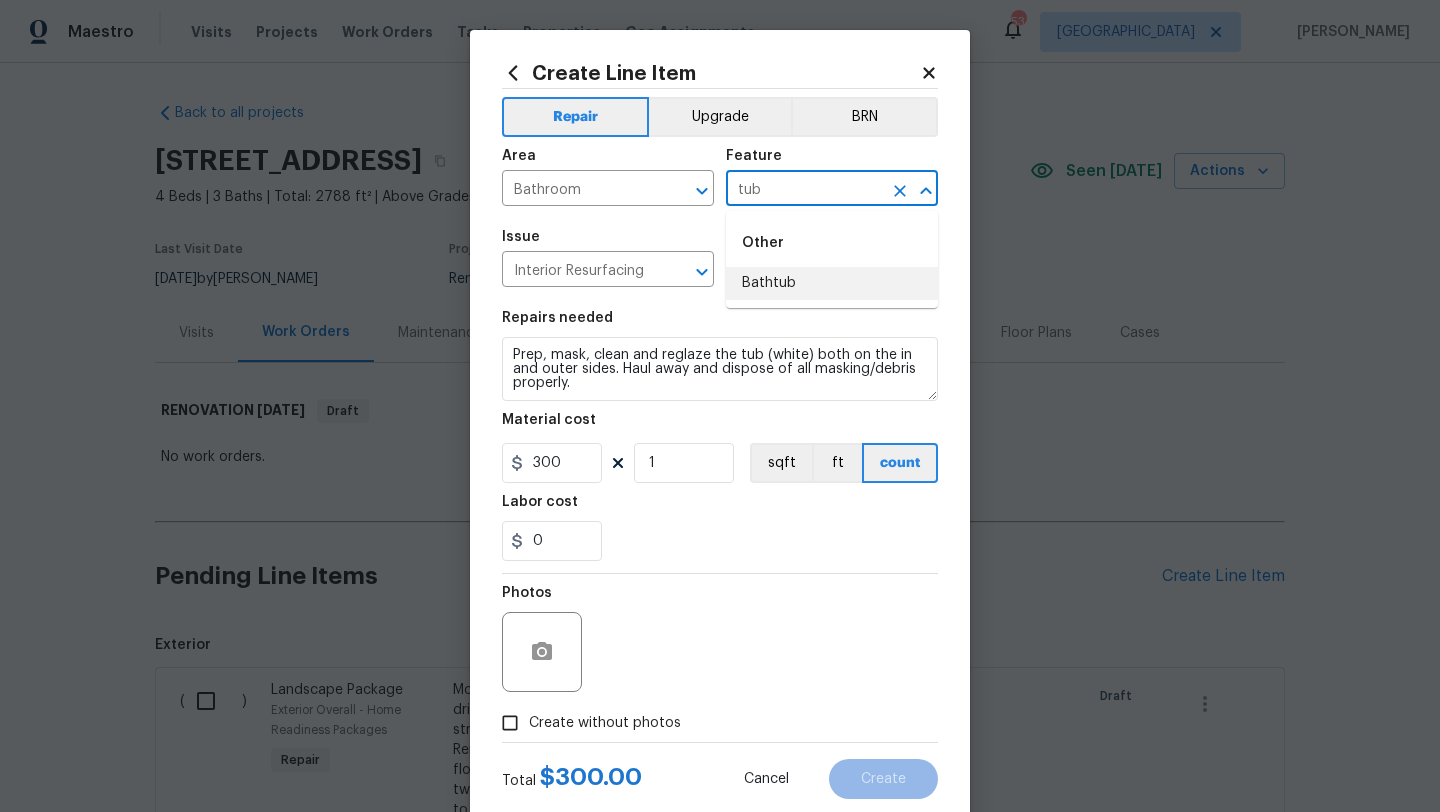 click on "Bathtub" at bounding box center [832, 283] 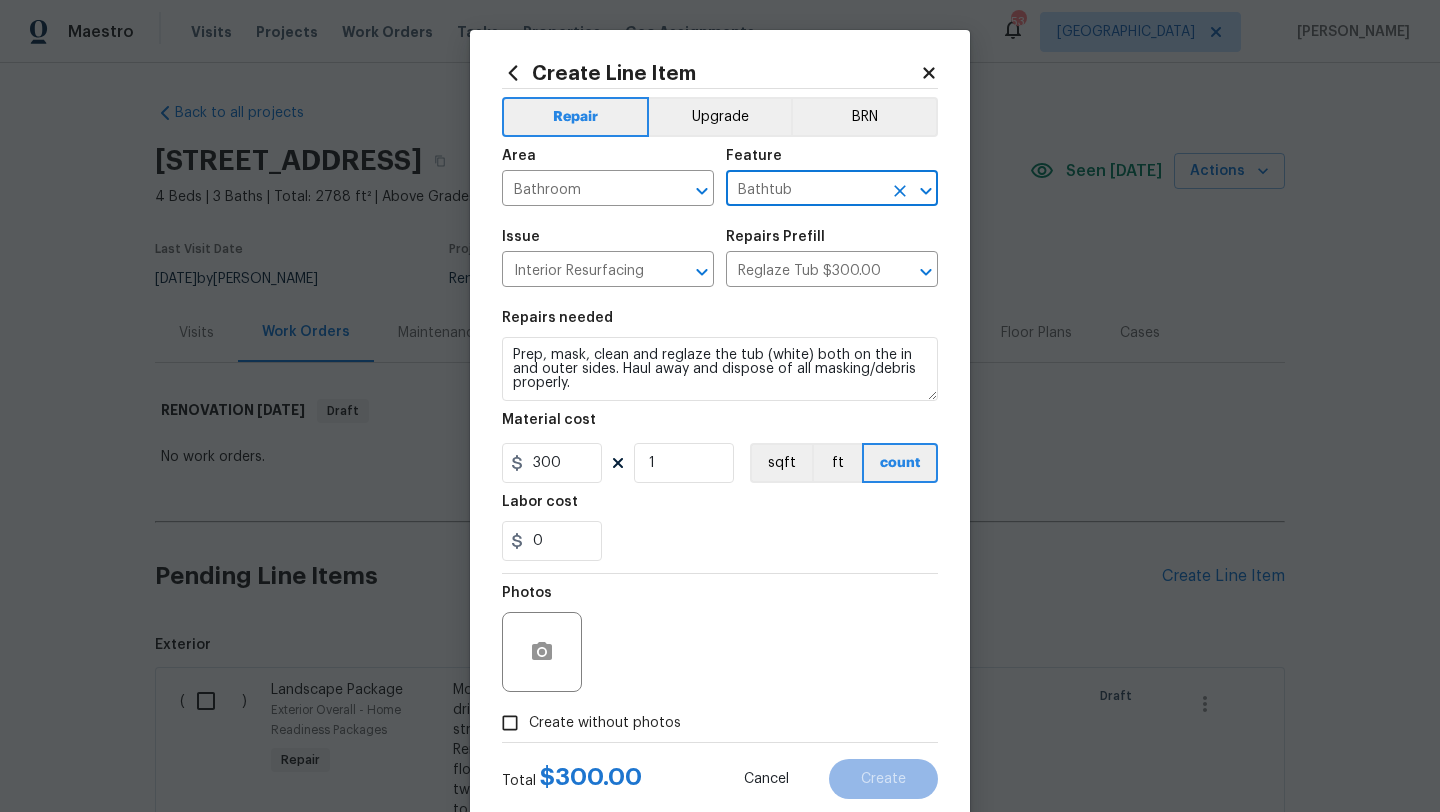 type on "Bathtub" 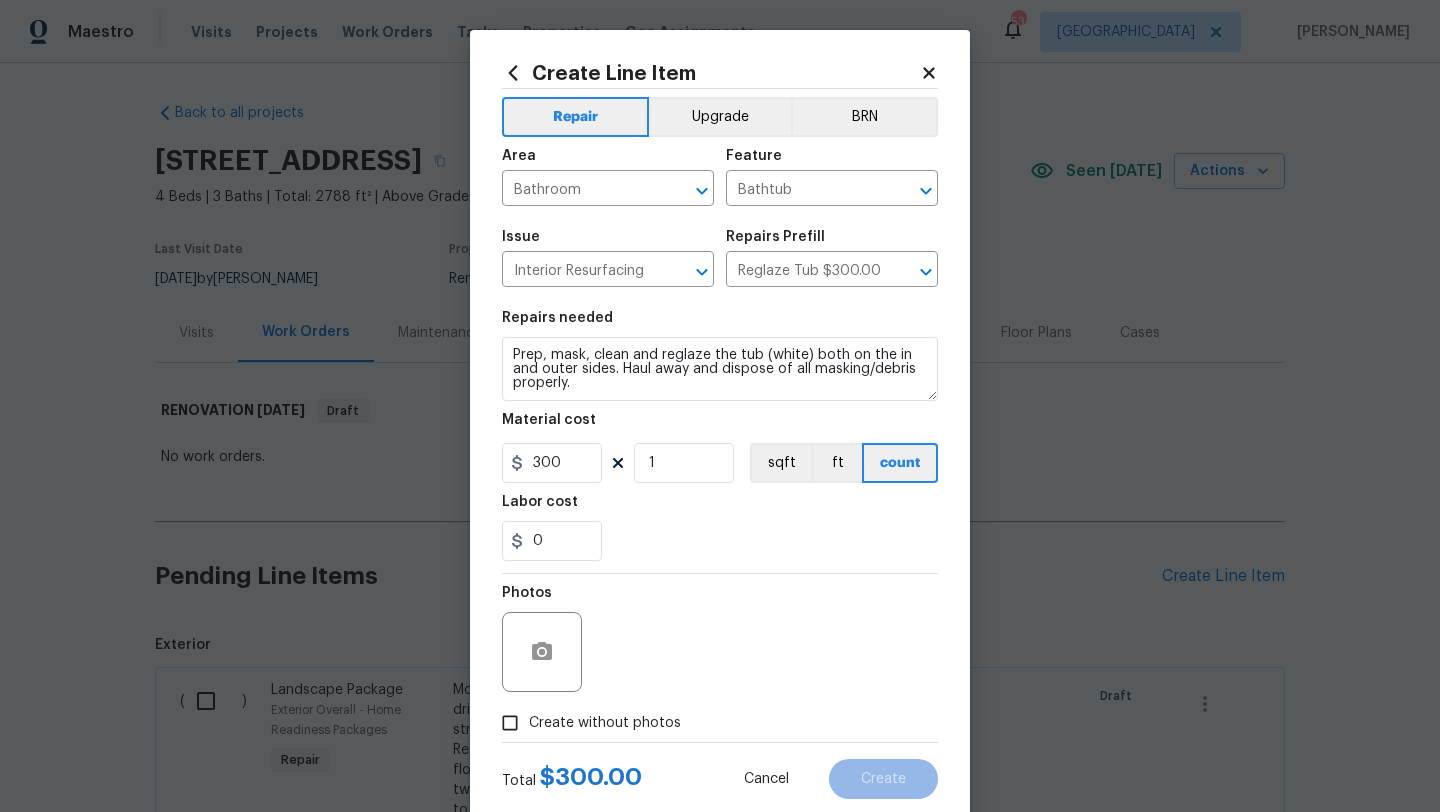 click on "Create without photos" at bounding box center (605, 723) 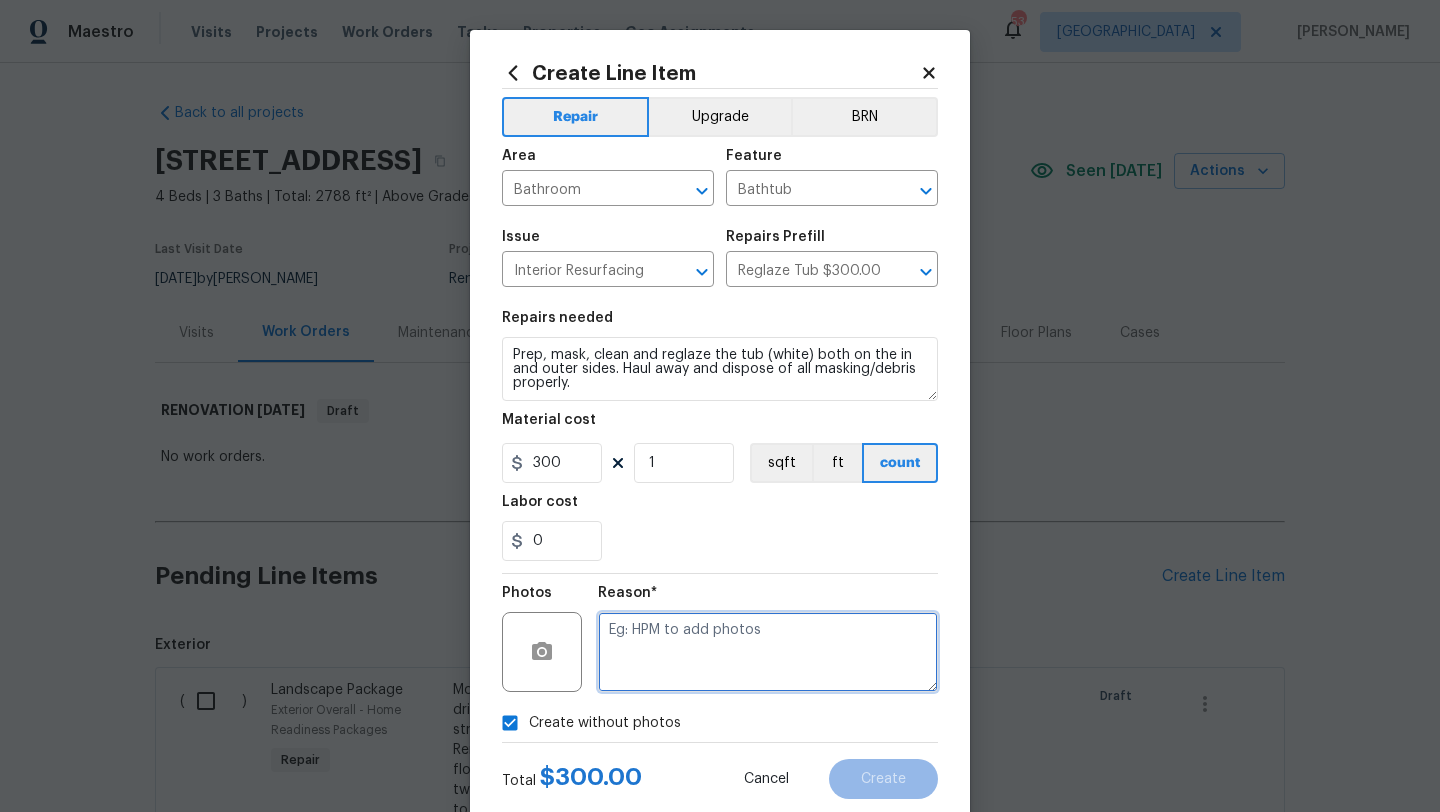 click at bounding box center (768, 652) 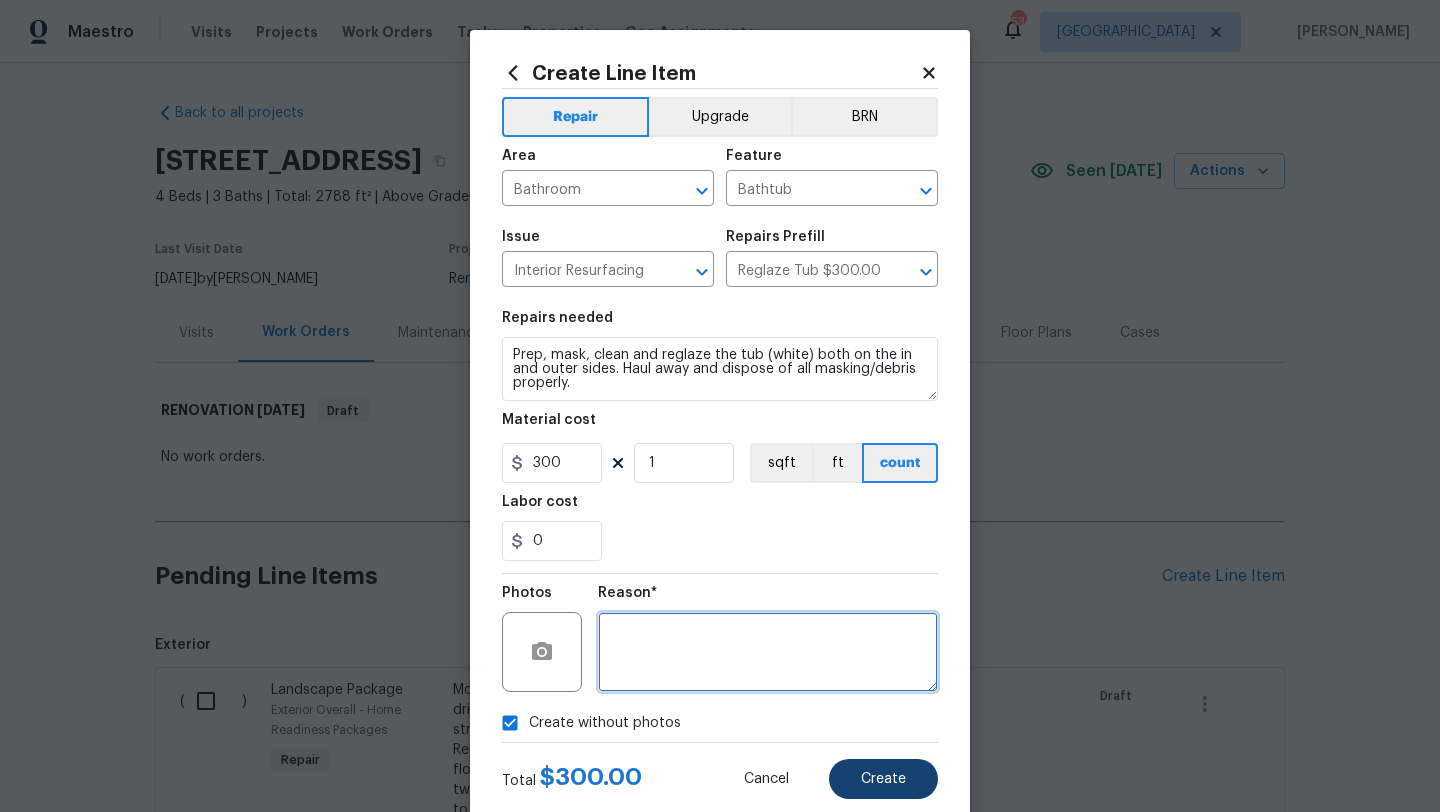 type 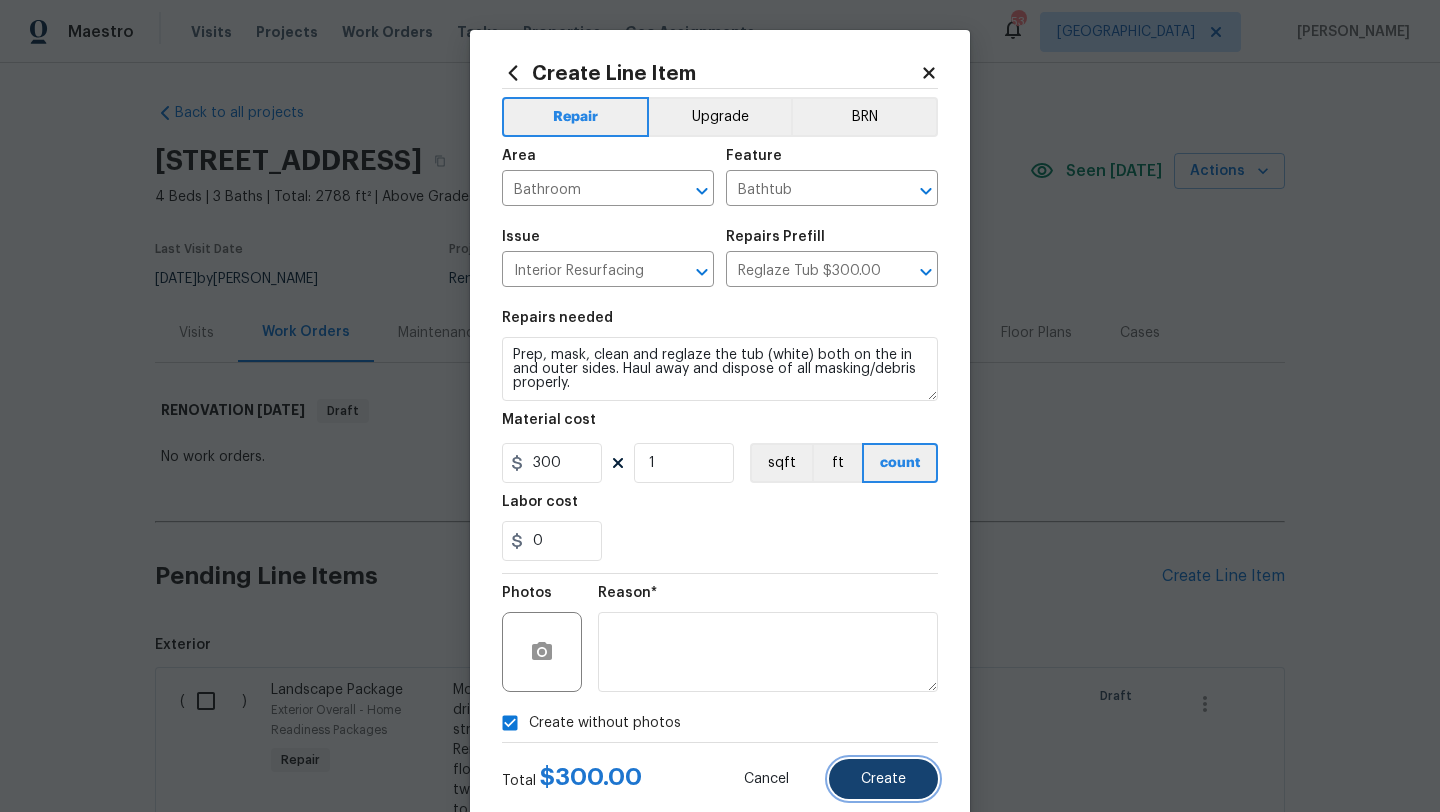 click on "Create" at bounding box center (883, 779) 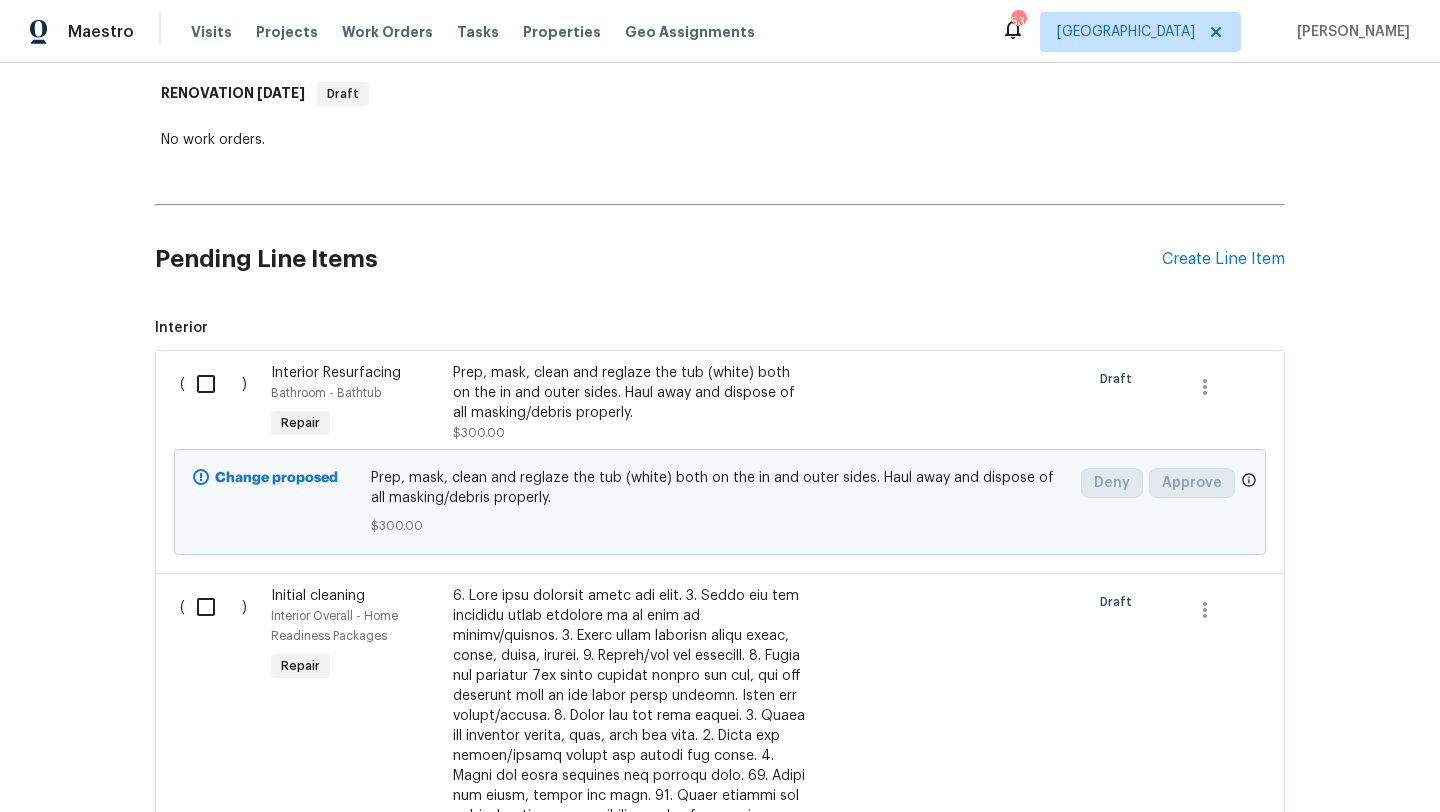 scroll, scrollTop: 327, scrollLeft: 0, axis: vertical 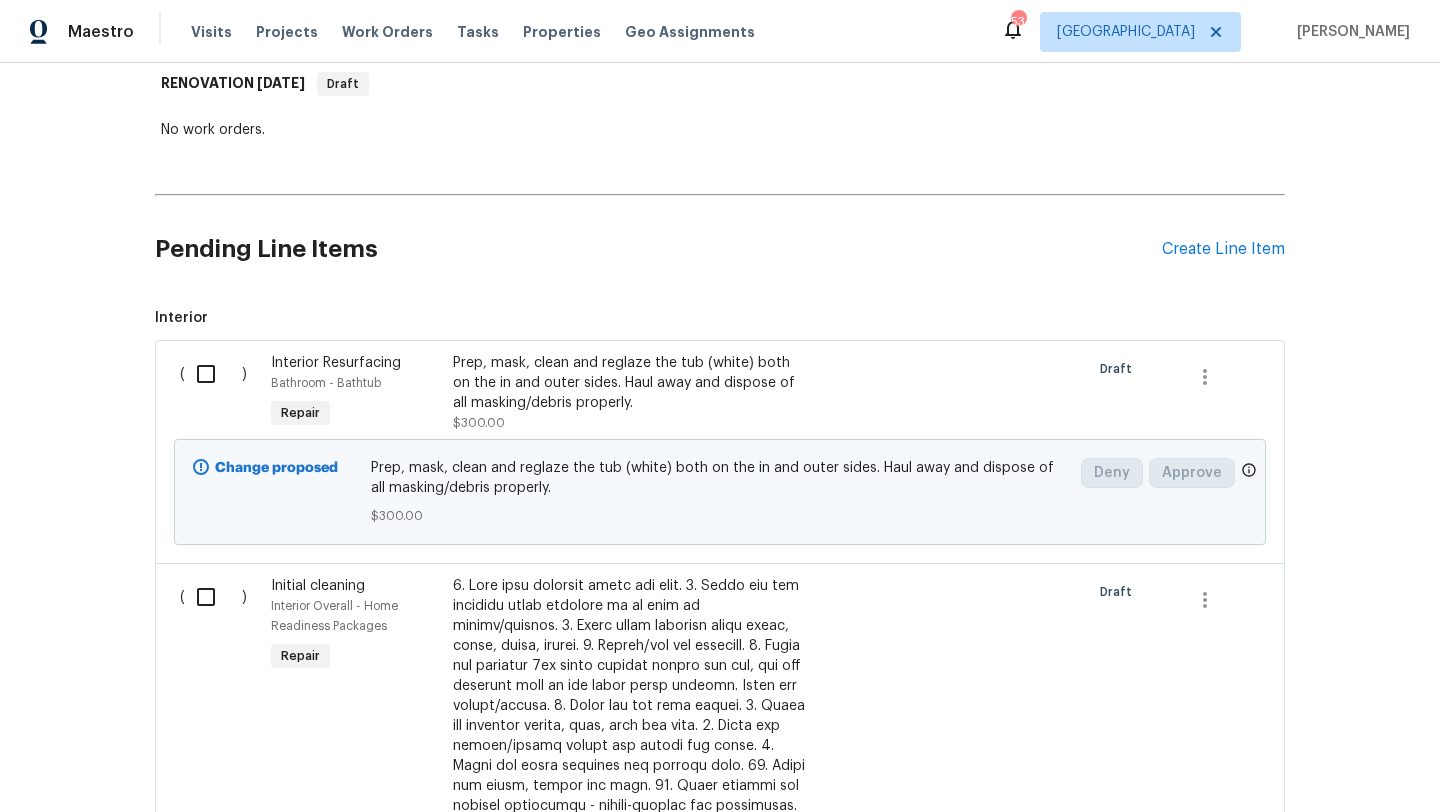 click at bounding box center (213, 374) 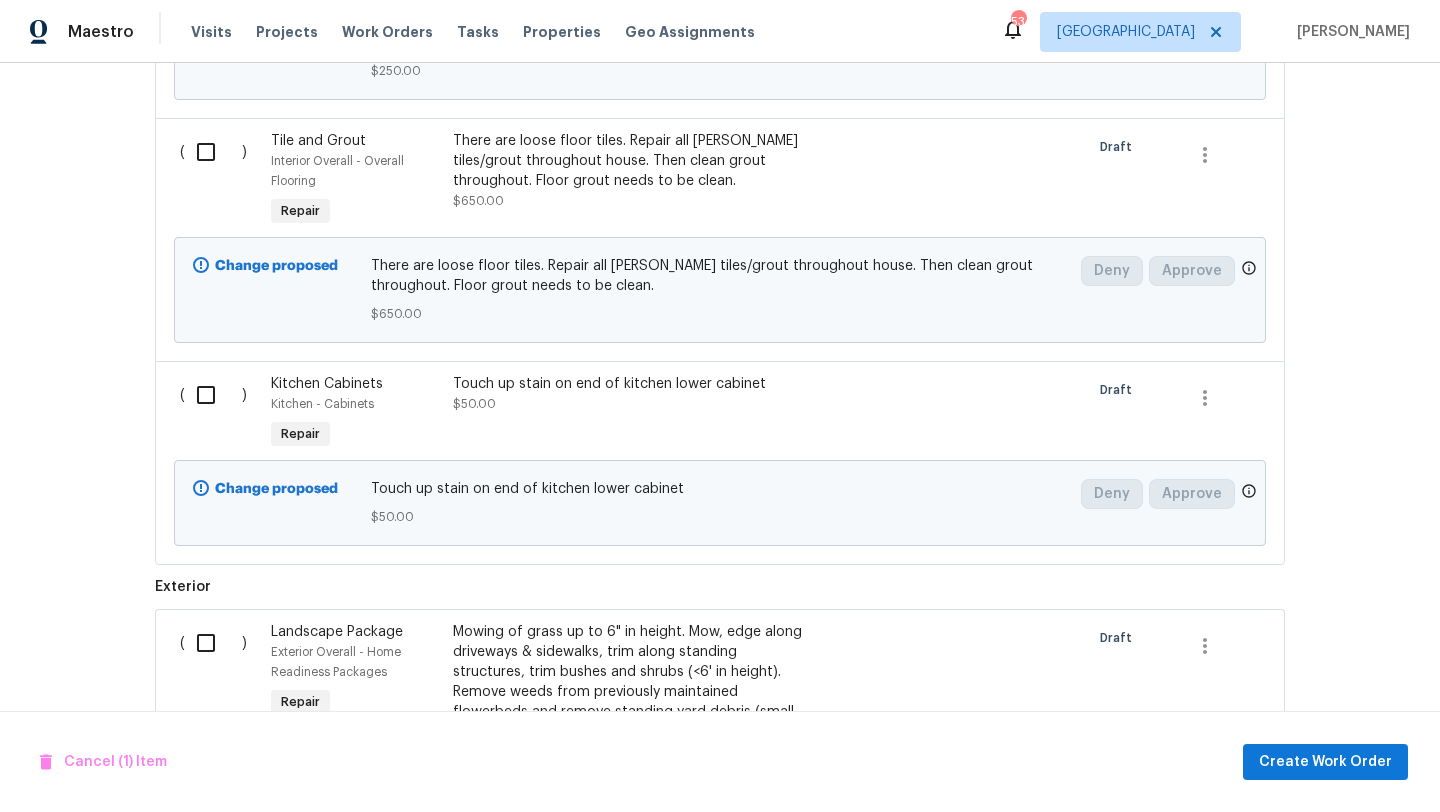 scroll, scrollTop: 1748, scrollLeft: 0, axis: vertical 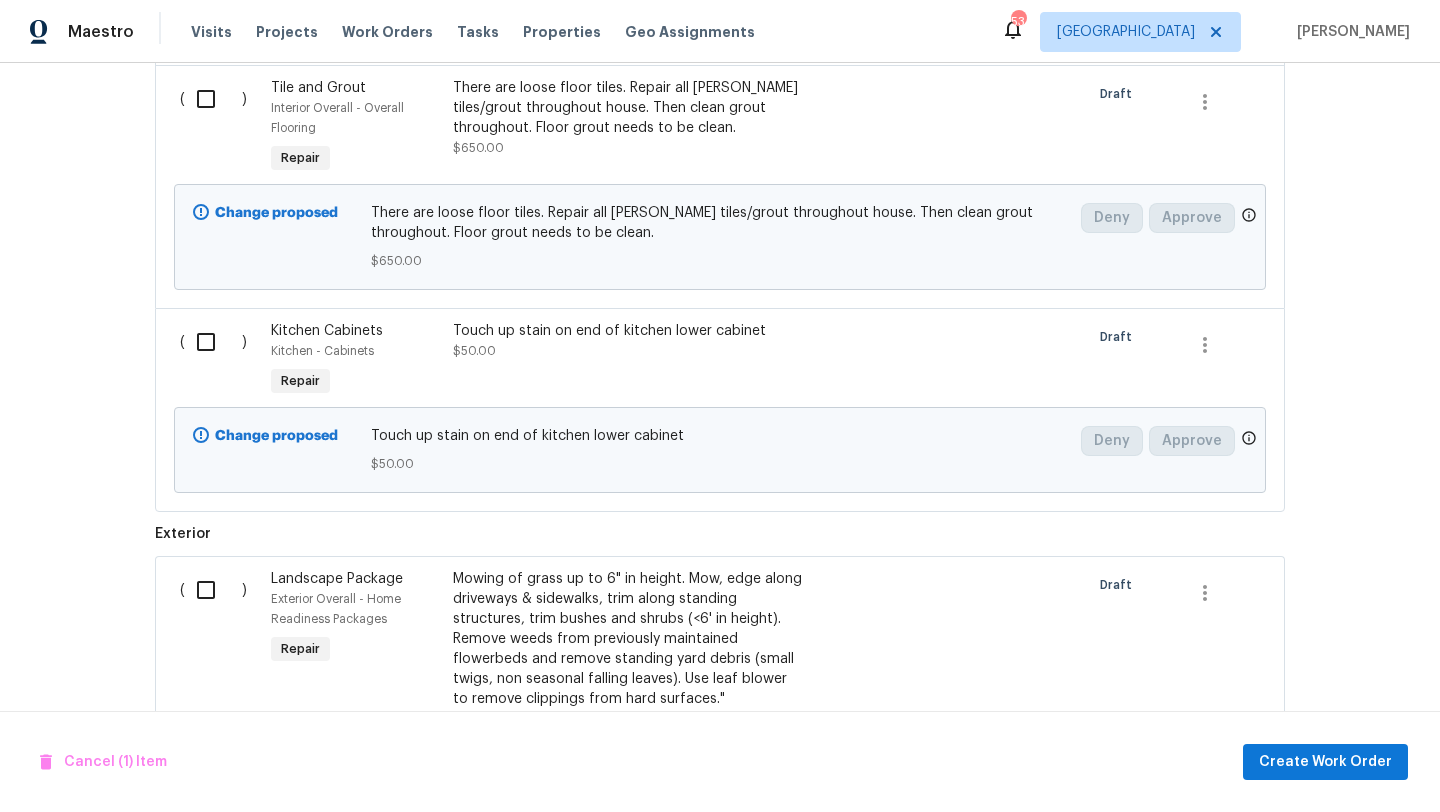 click at bounding box center (213, 99) 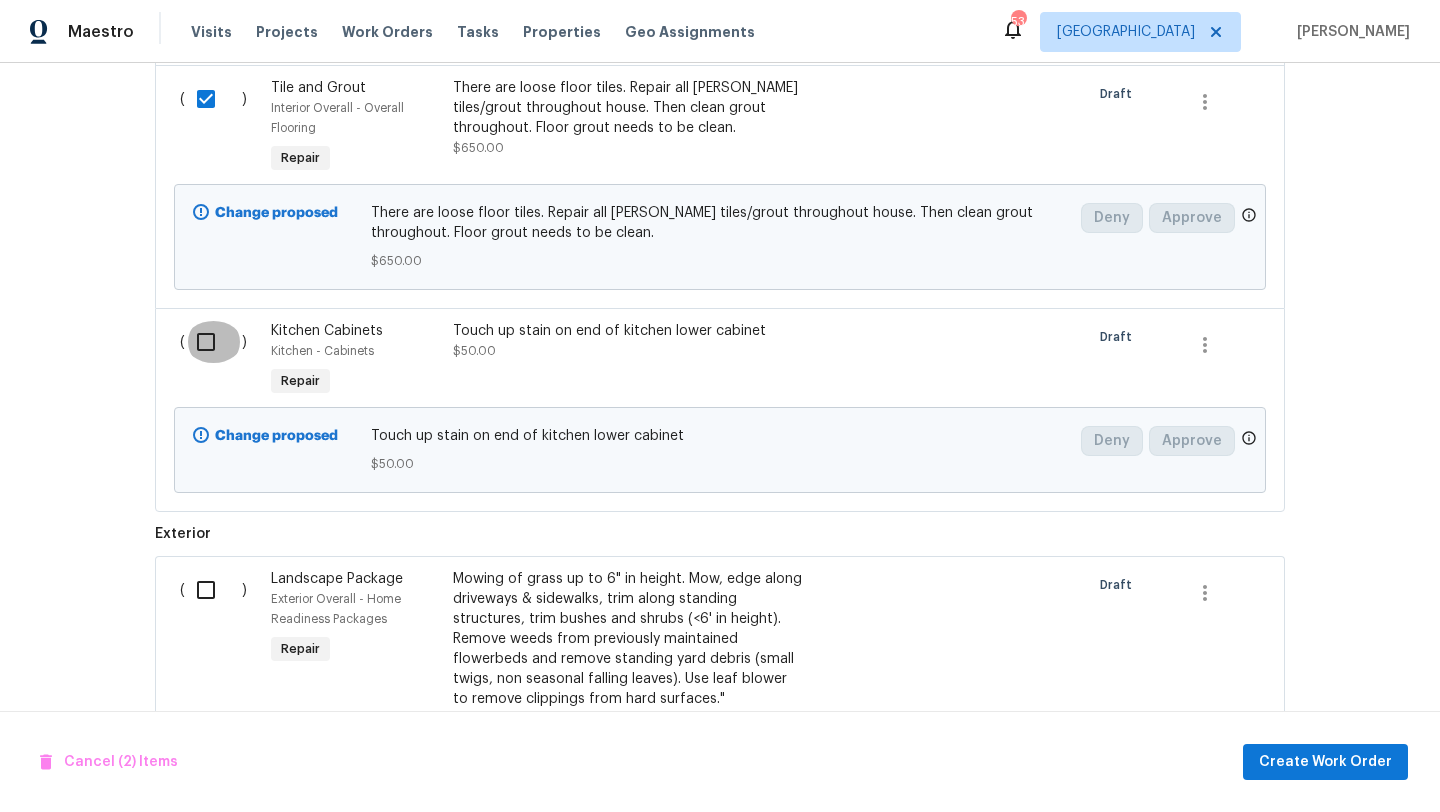 click at bounding box center (213, 342) 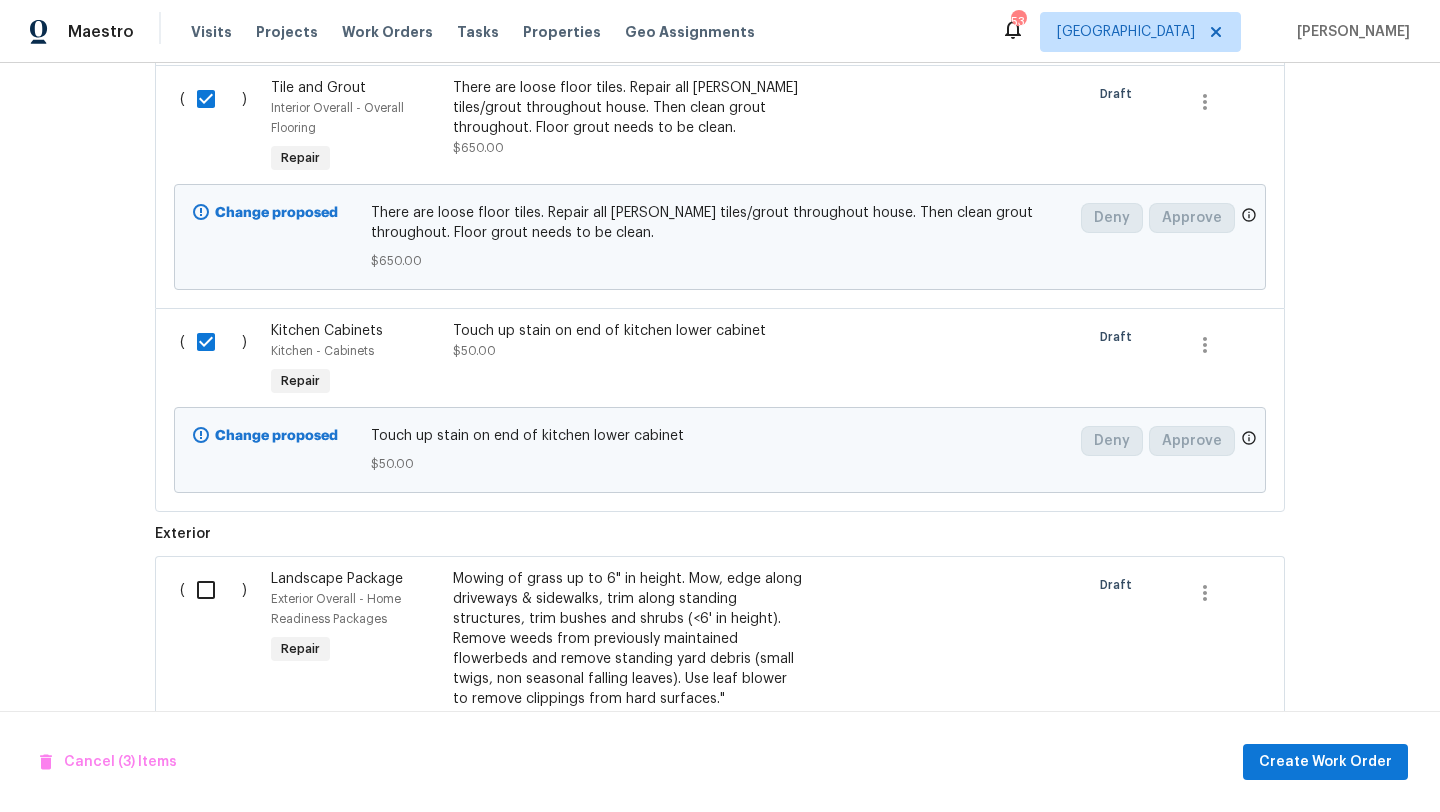 click at bounding box center (213, 590) 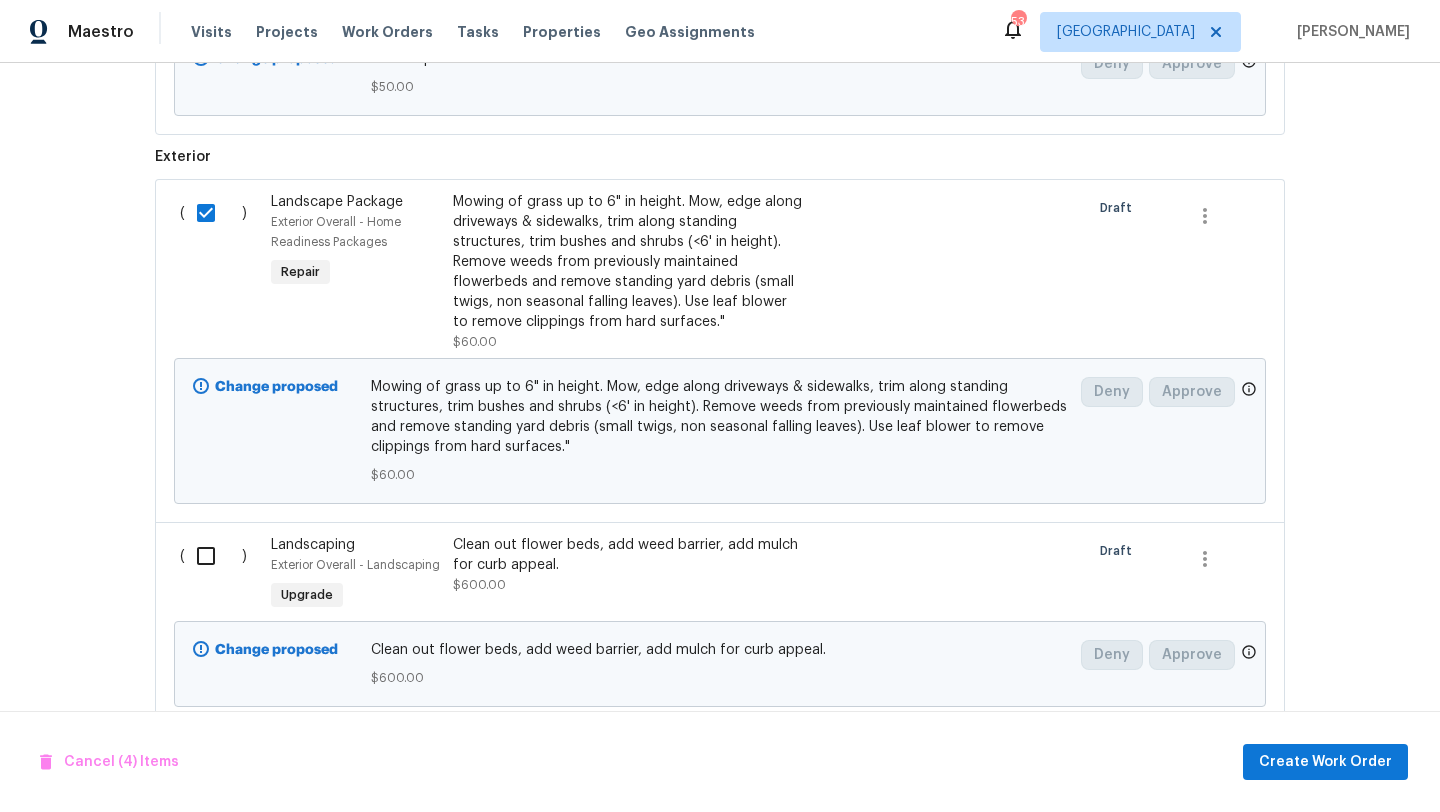 click at bounding box center (213, 556) 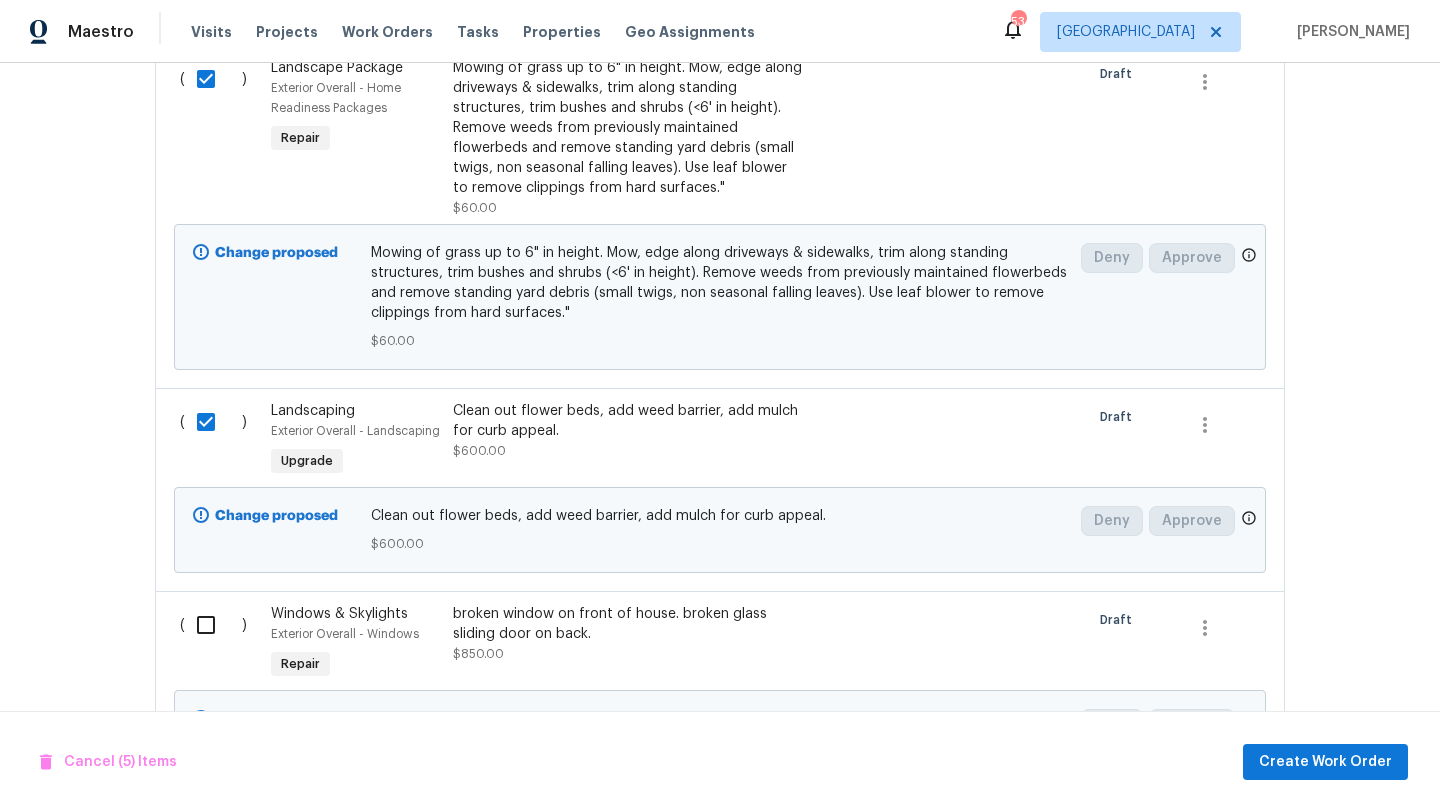 scroll, scrollTop: 2362, scrollLeft: 0, axis: vertical 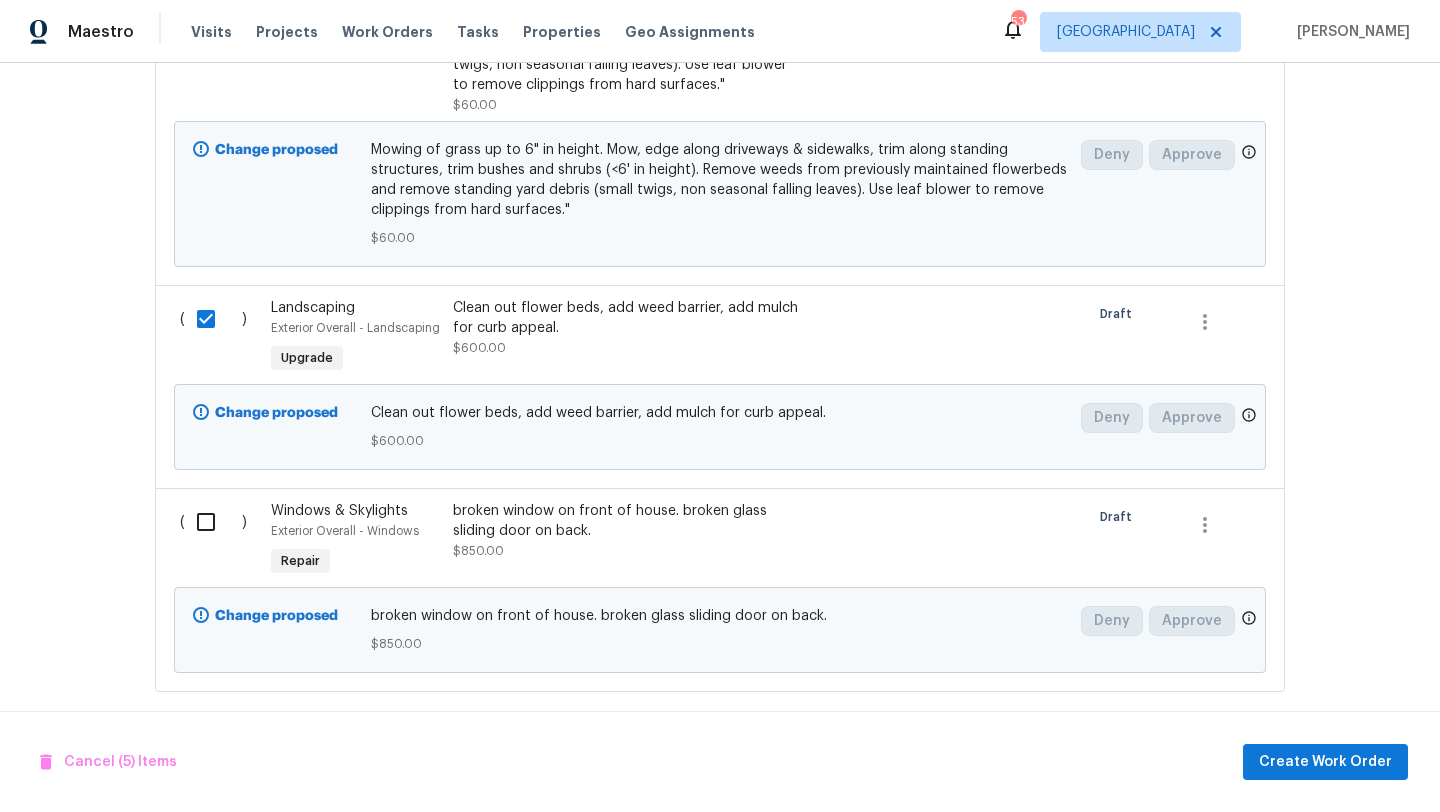 click at bounding box center (213, 522) 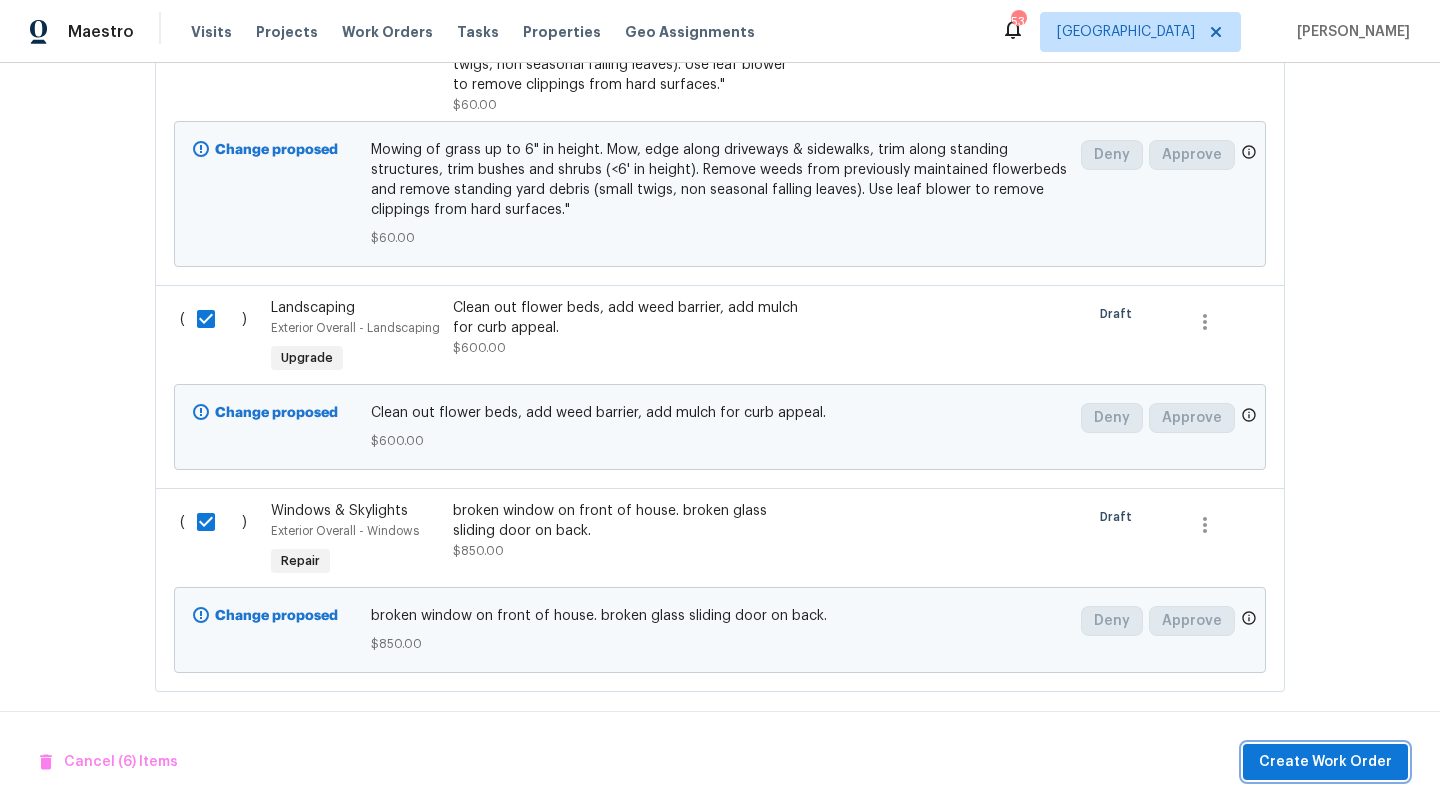 click on "Create Work Order" at bounding box center (1325, 762) 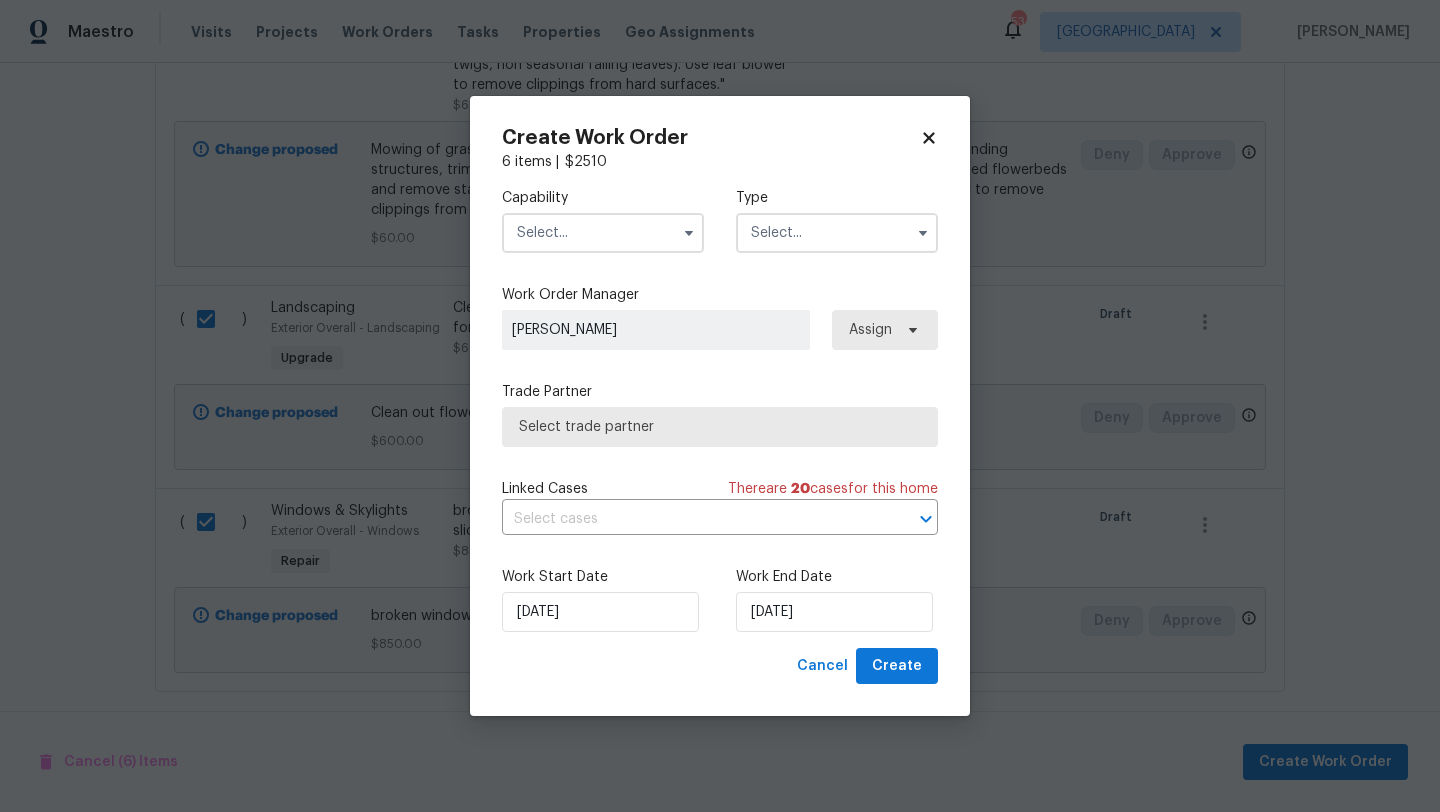 click at bounding box center (603, 233) 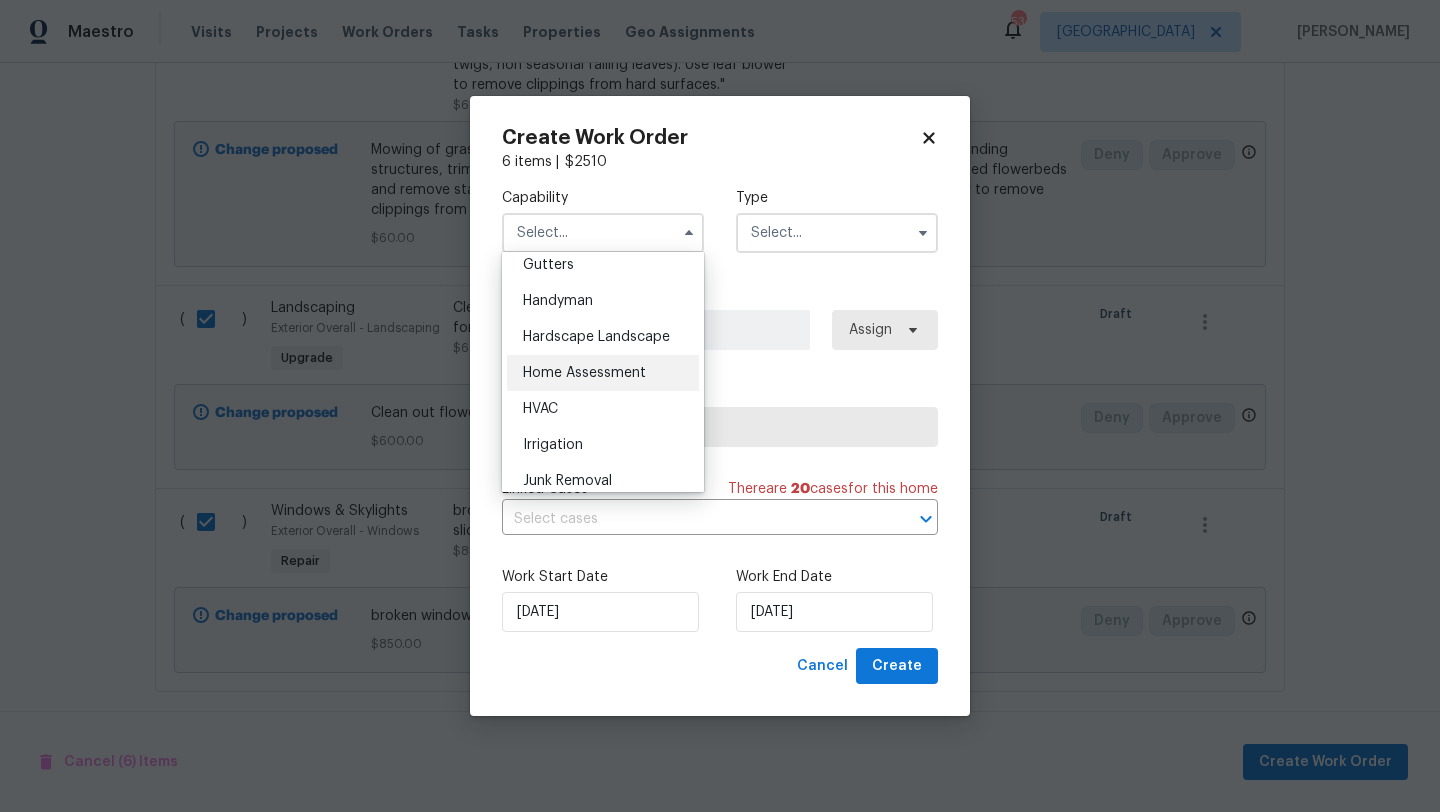 scroll, scrollTop: 1067, scrollLeft: 0, axis: vertical 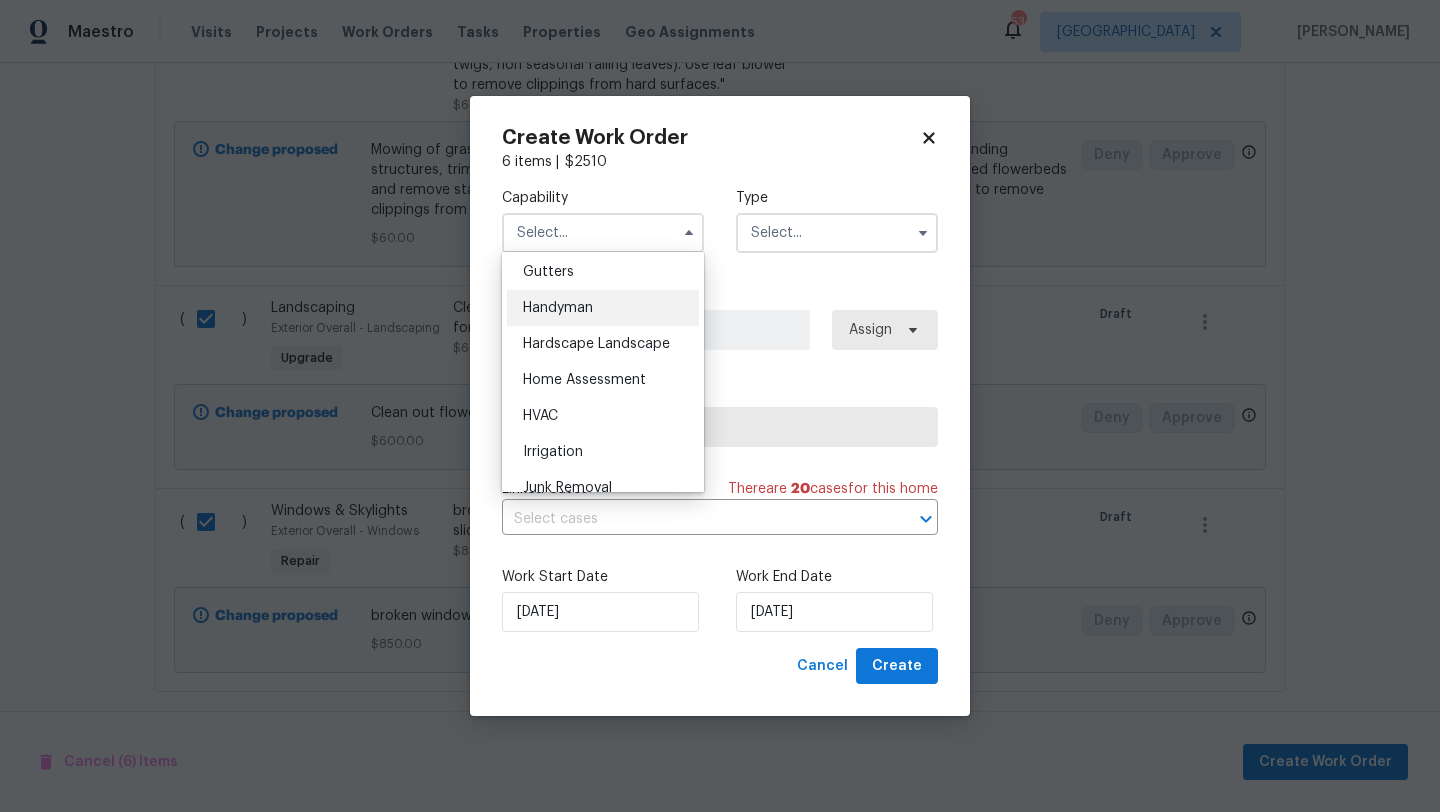 click on "Handyman" at bounding box center (603, 308) 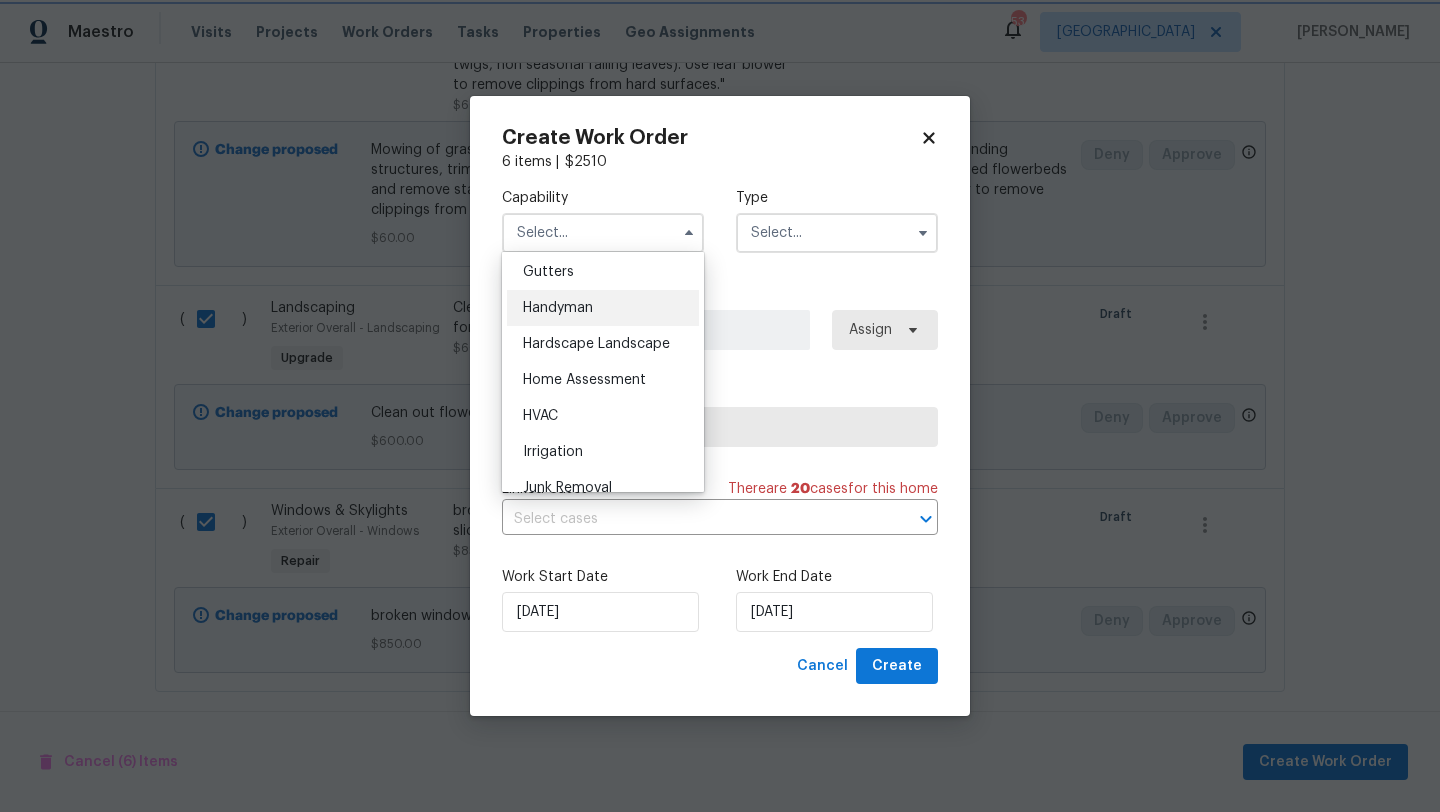 type on "Handyman" 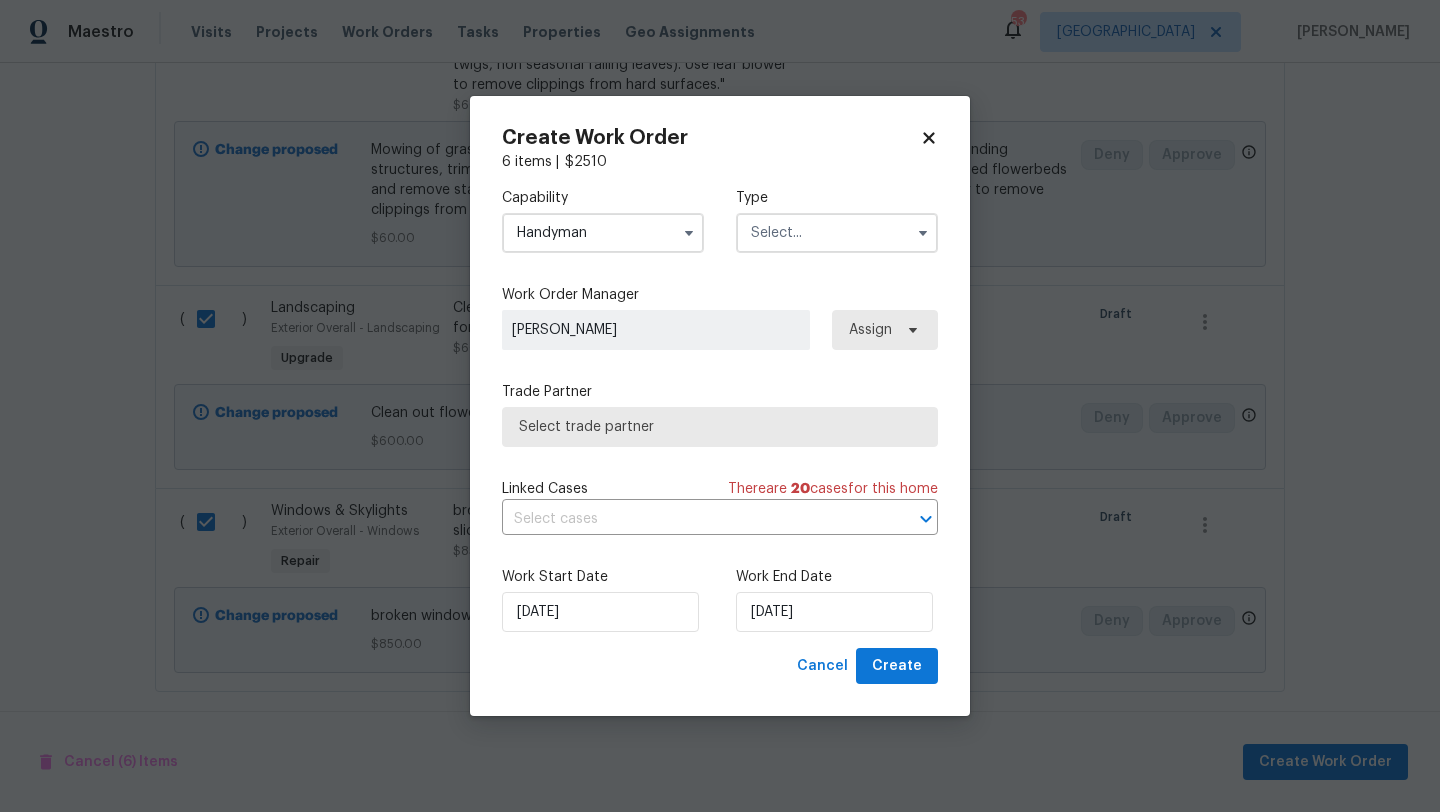 click at bounding box center [837, 233] 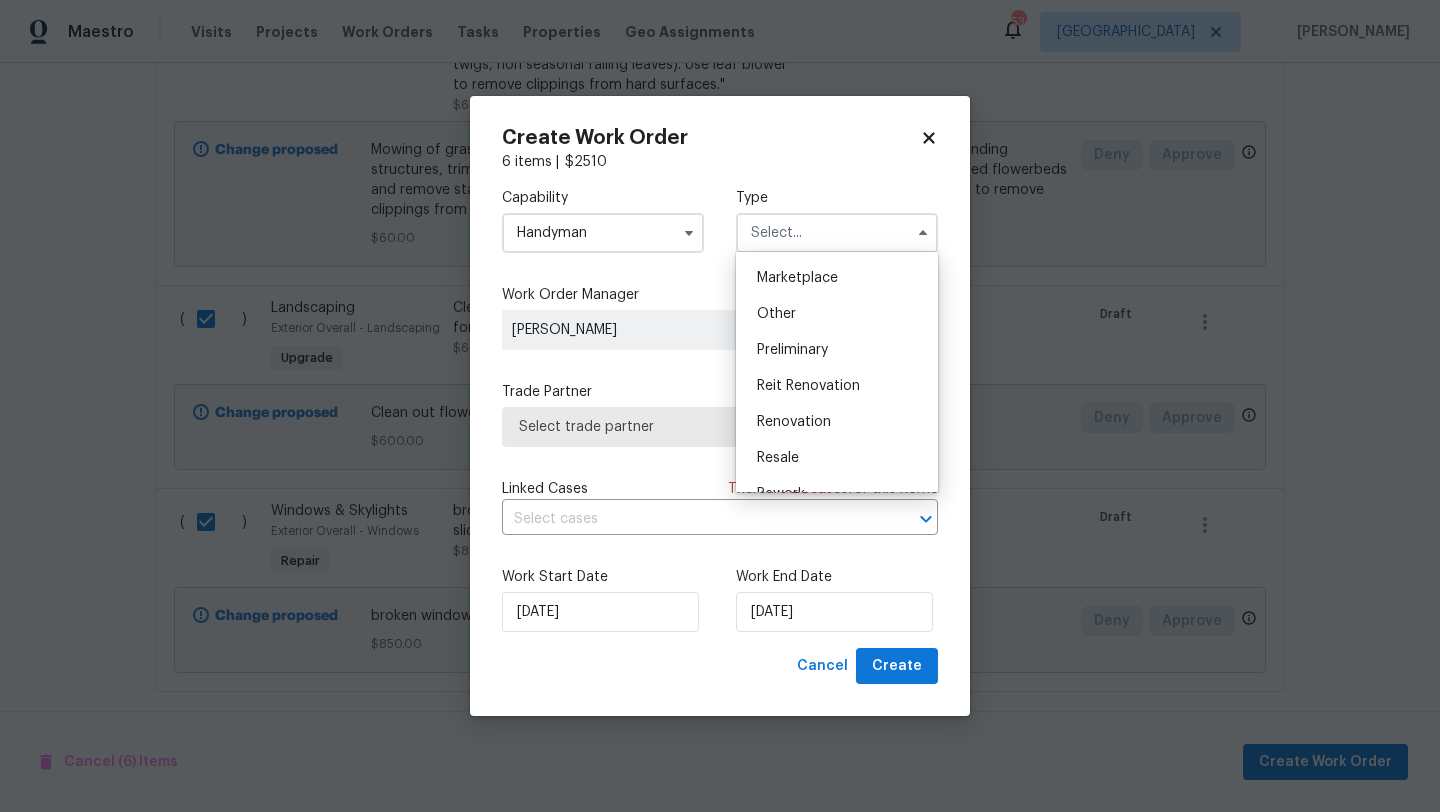 scroll, scrollTop: 365, scrollLeft: 0, axis: vertical 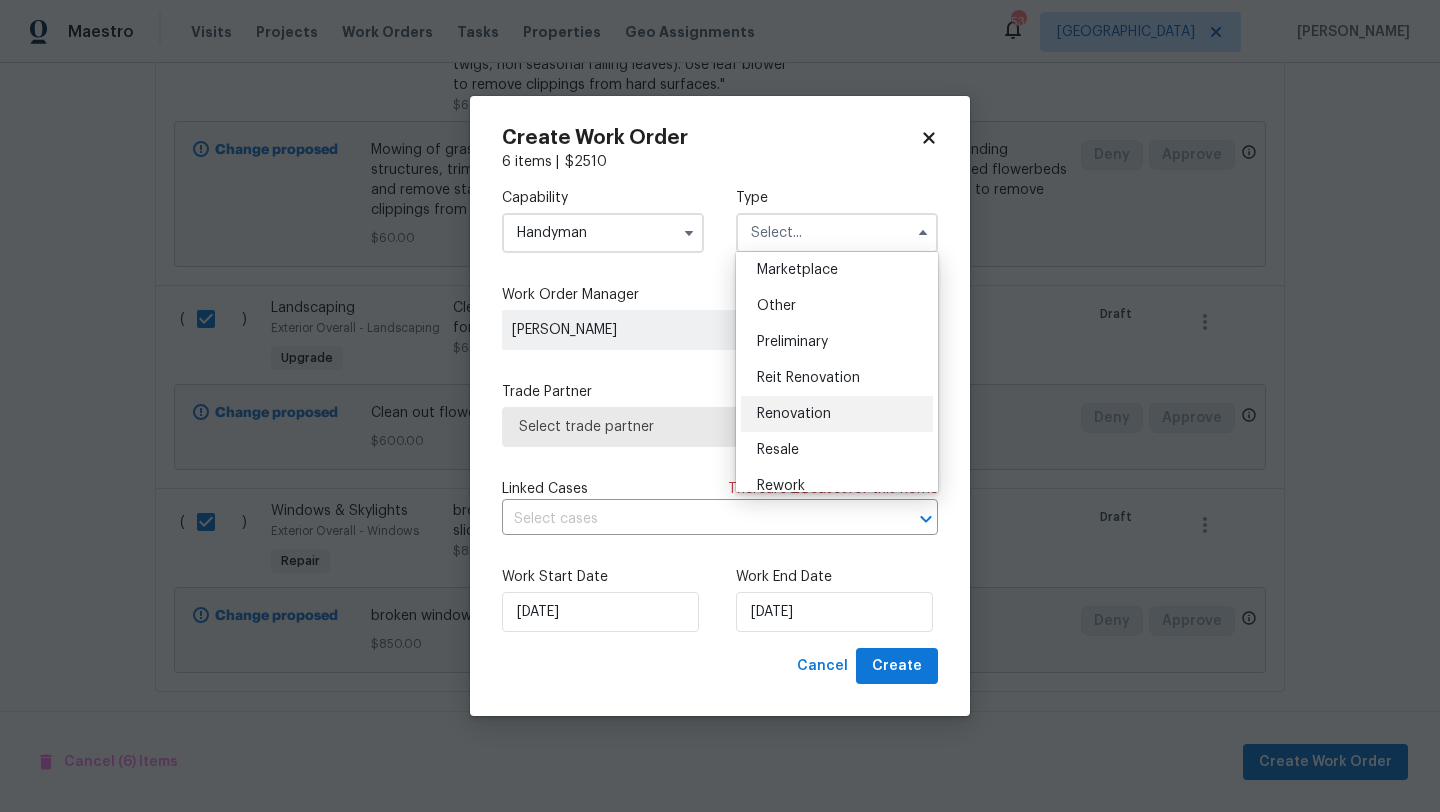 click on "Renovation" at bounding box center [794, 414] 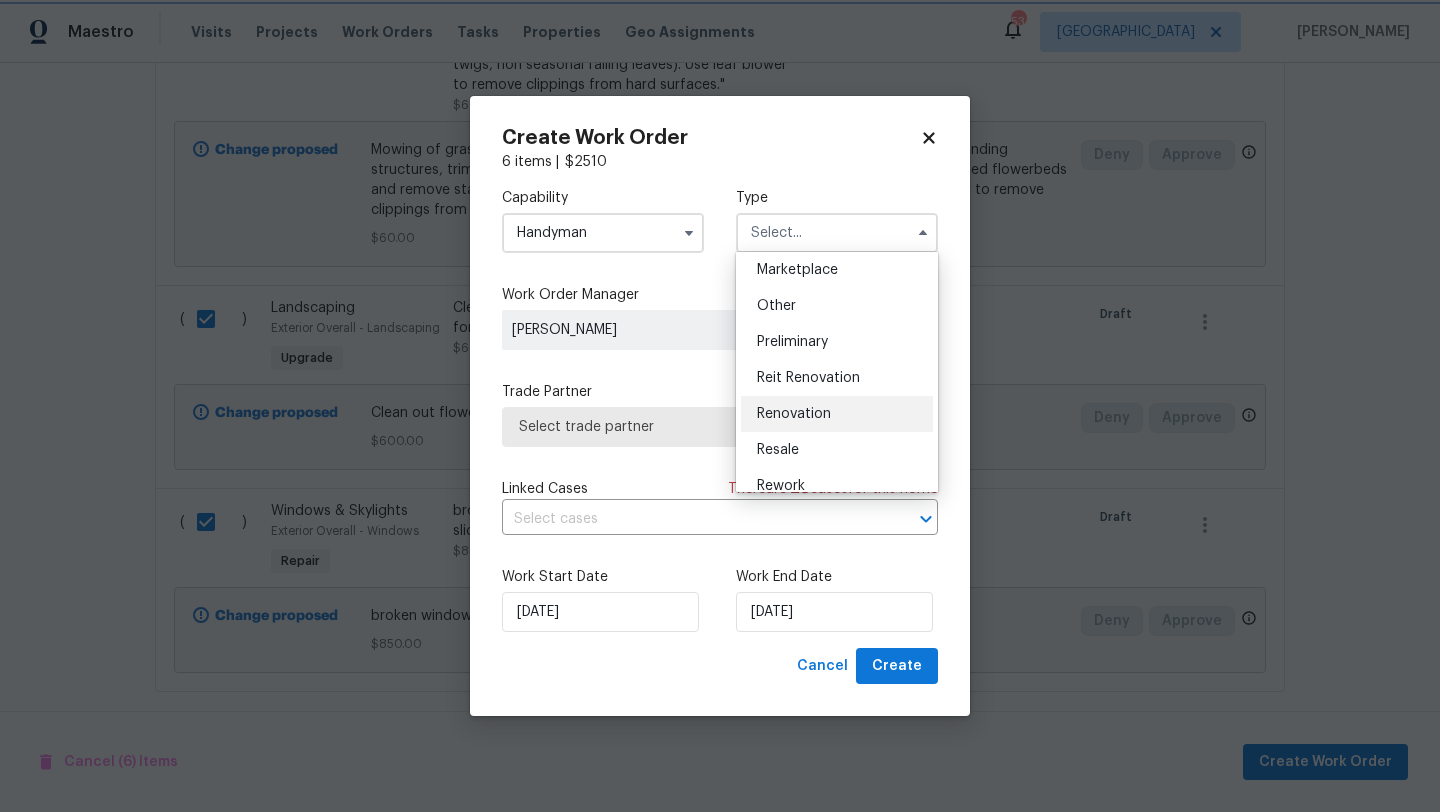 type on "Renovation" 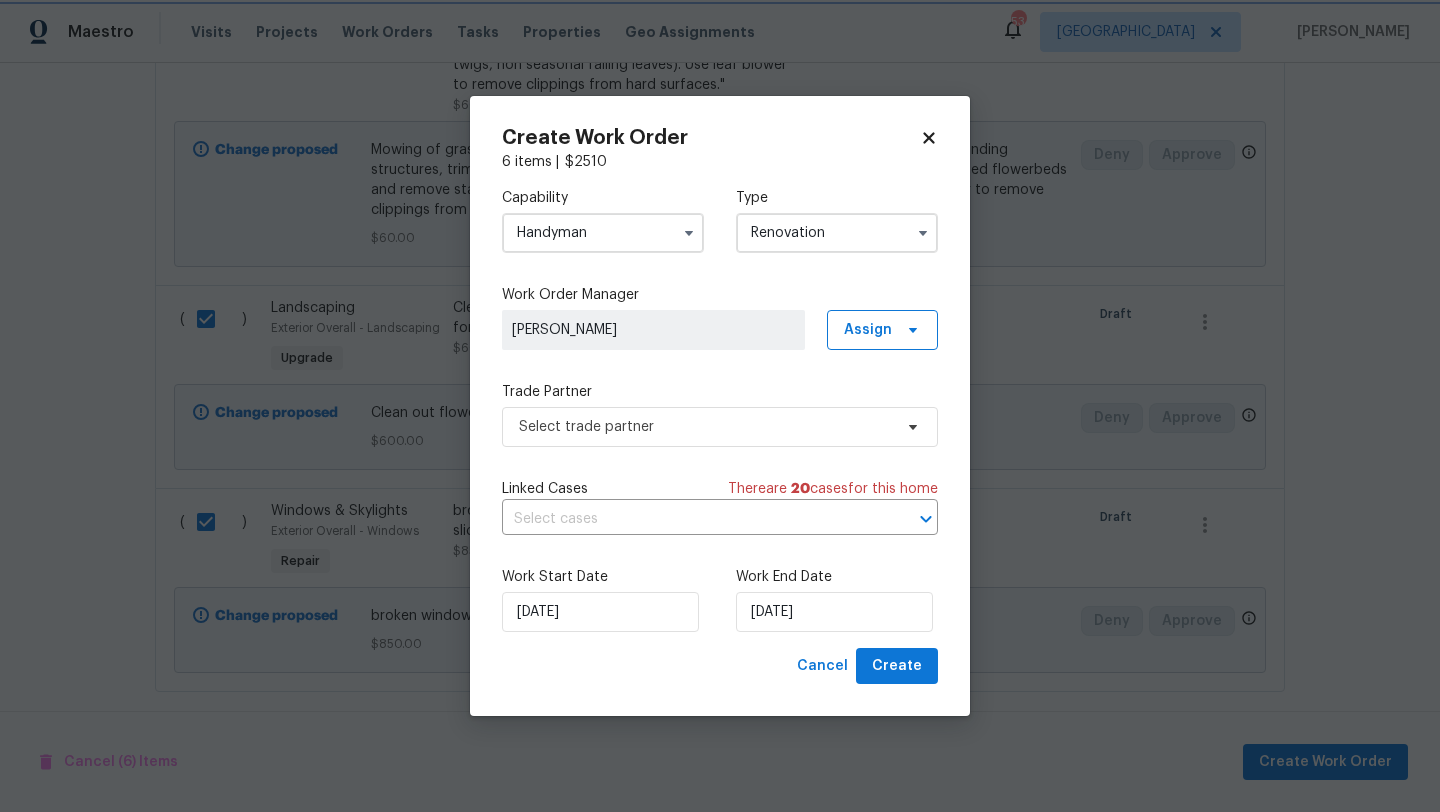 scroll, scrollTop: 0, scrollLeft: 0, axis: both 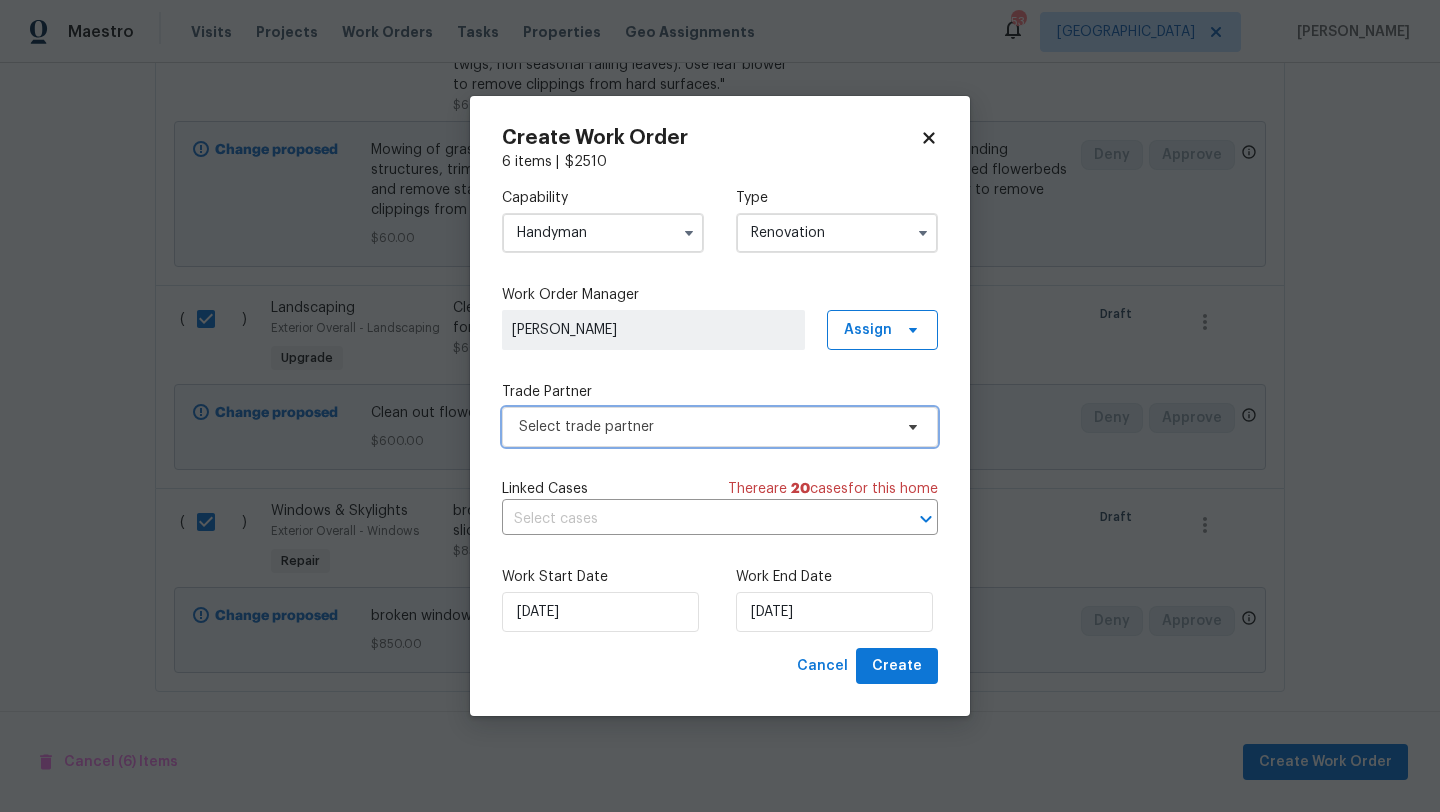 click on "Select trade partner" at bounding box center [705, 427] 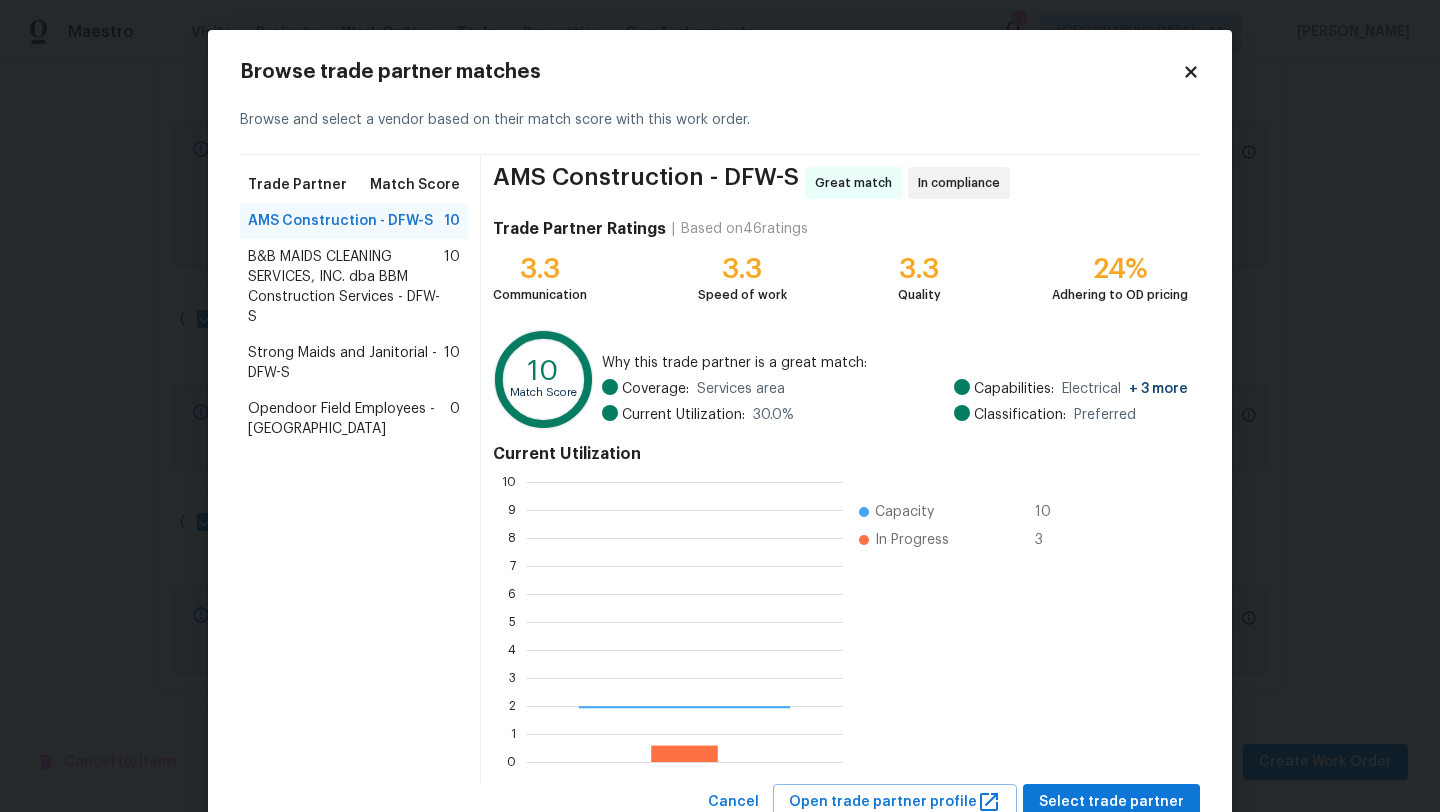 scroll, scrollTop: 2, scrollLeft: 2, axis: both 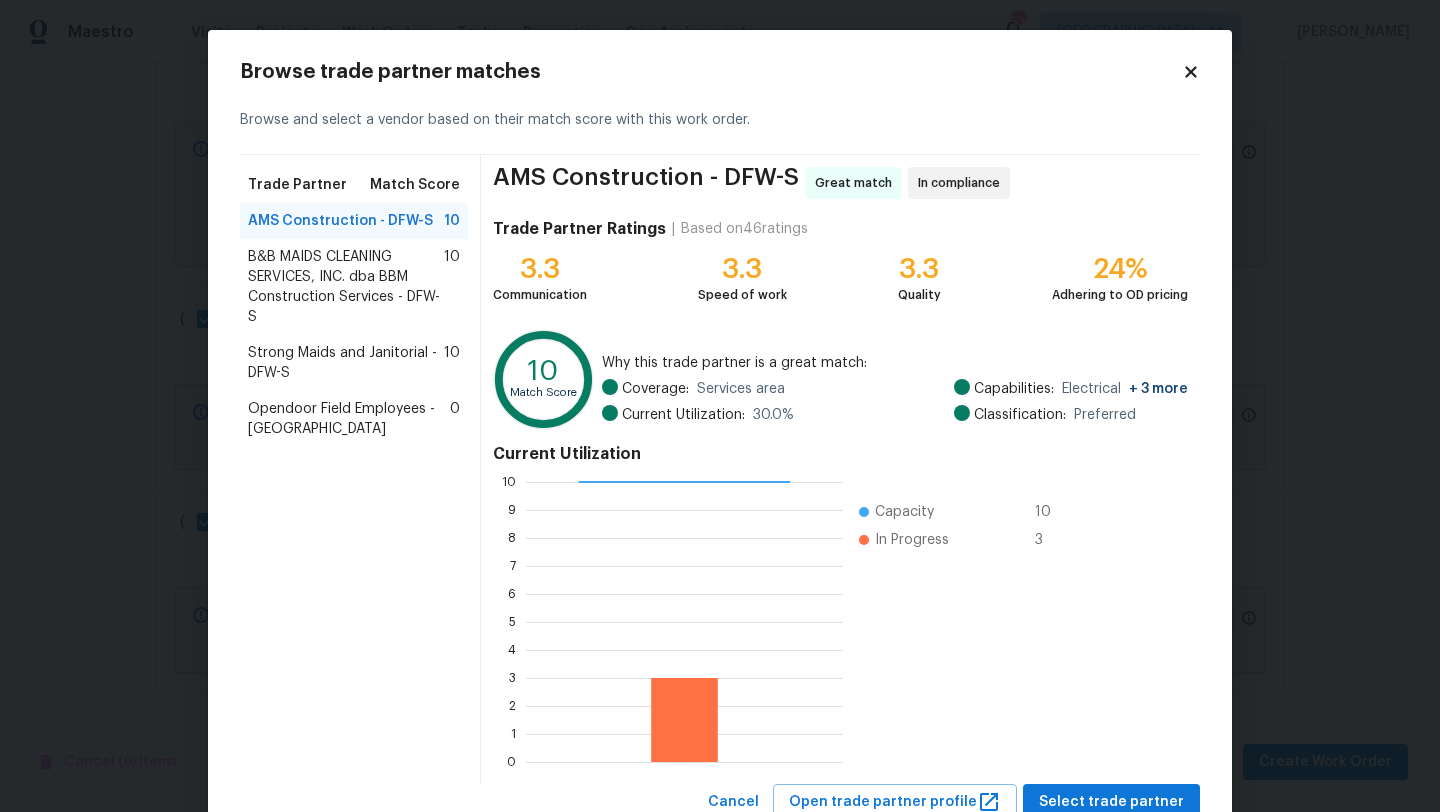 click on "B&B MAIDS CLEANING SERVICES, INC. dba BBM Construction Services - DFW-S" at bounding box center [346, 287] 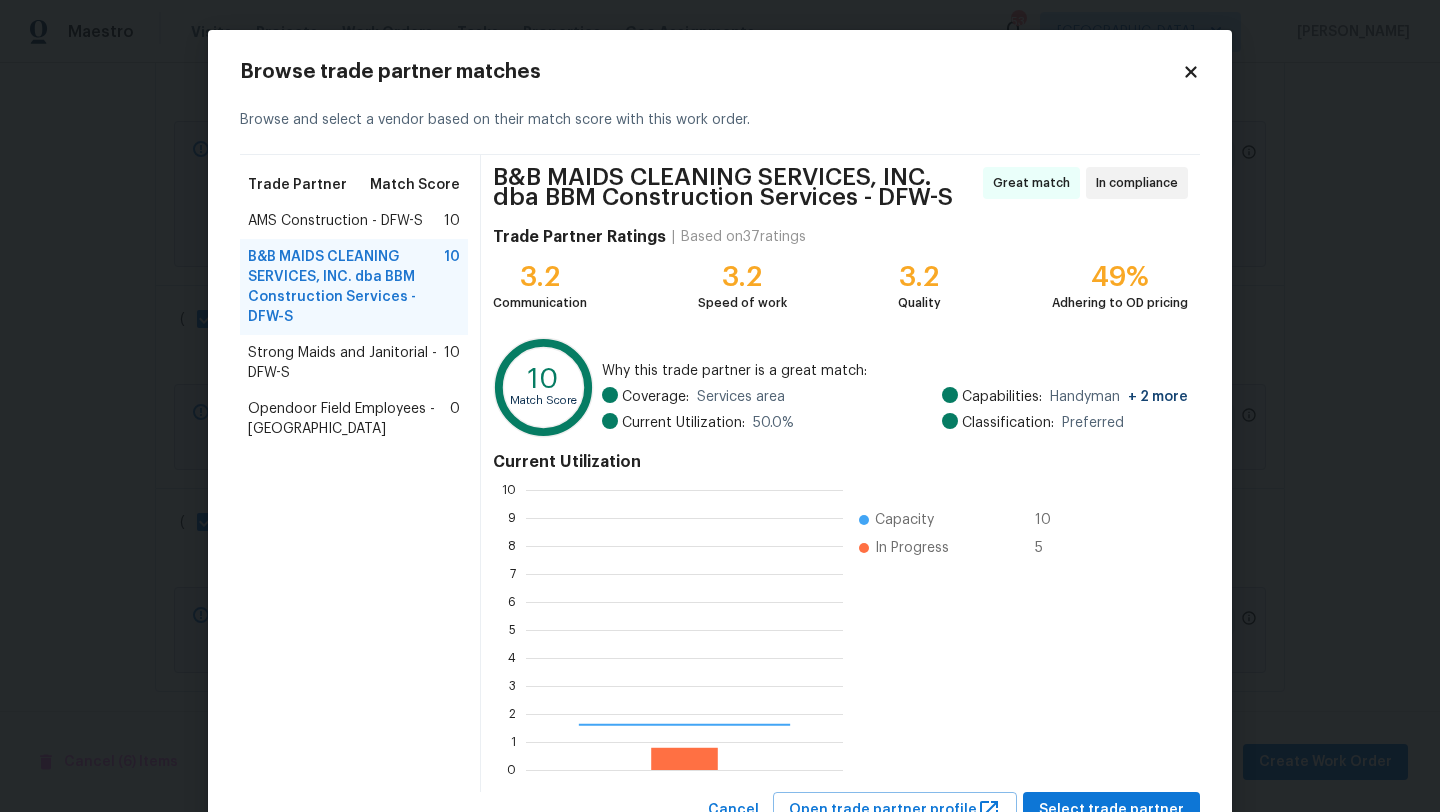 scroll, scrollTop: 2, scrollLeft: 2, axis: both 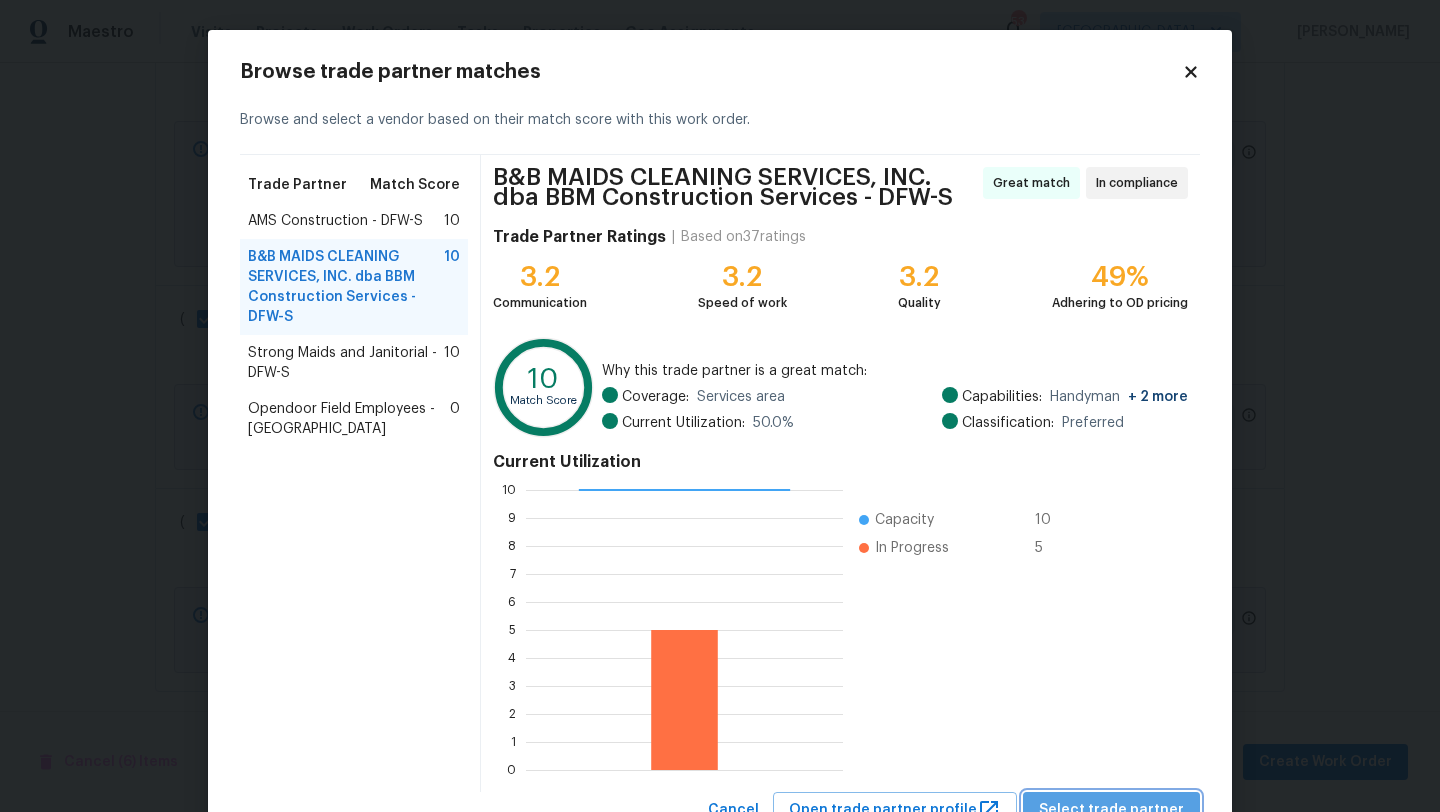 click on "Select trade partner" at bounding box center (1111, 810) 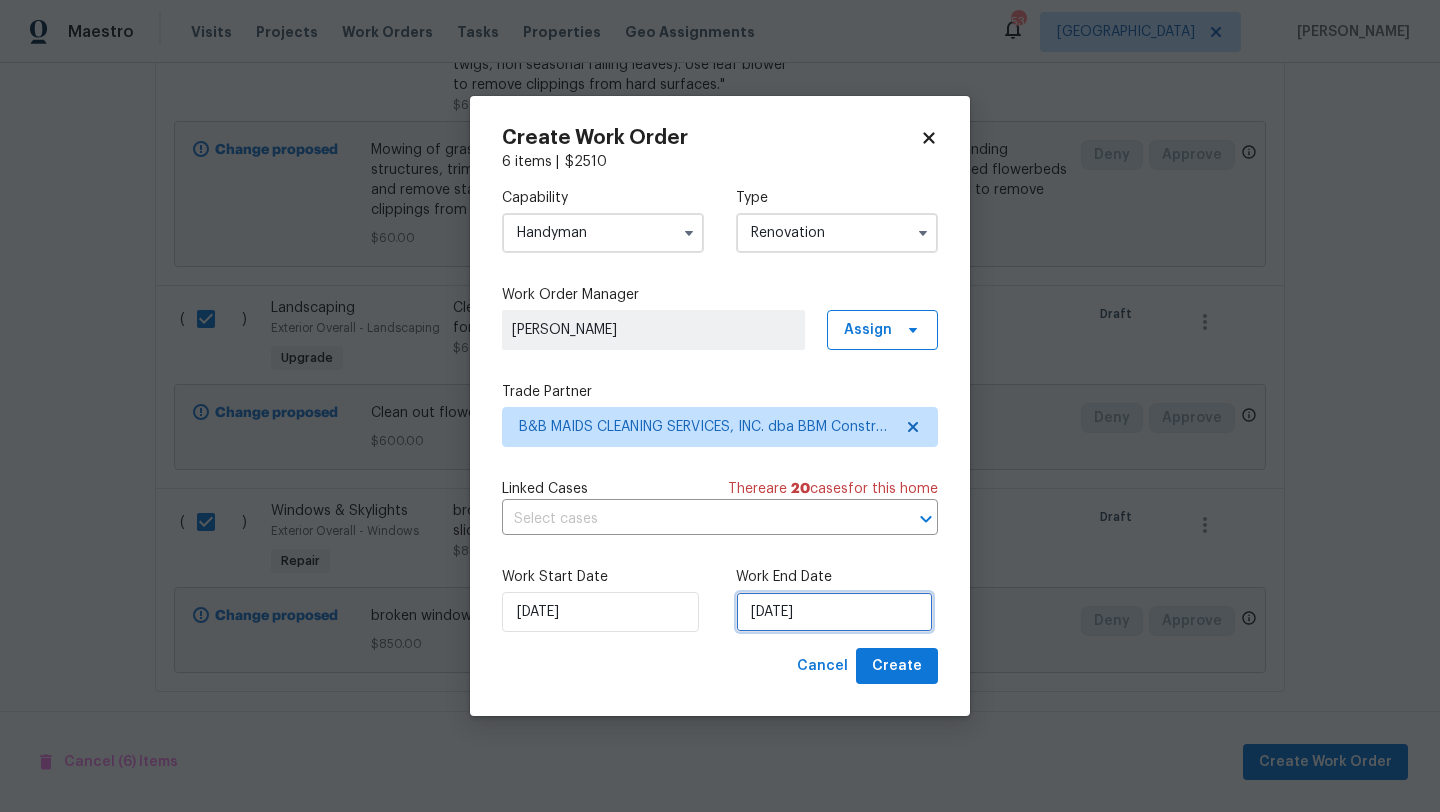 click on "7/16/2025" at bounding box center [834, 612] 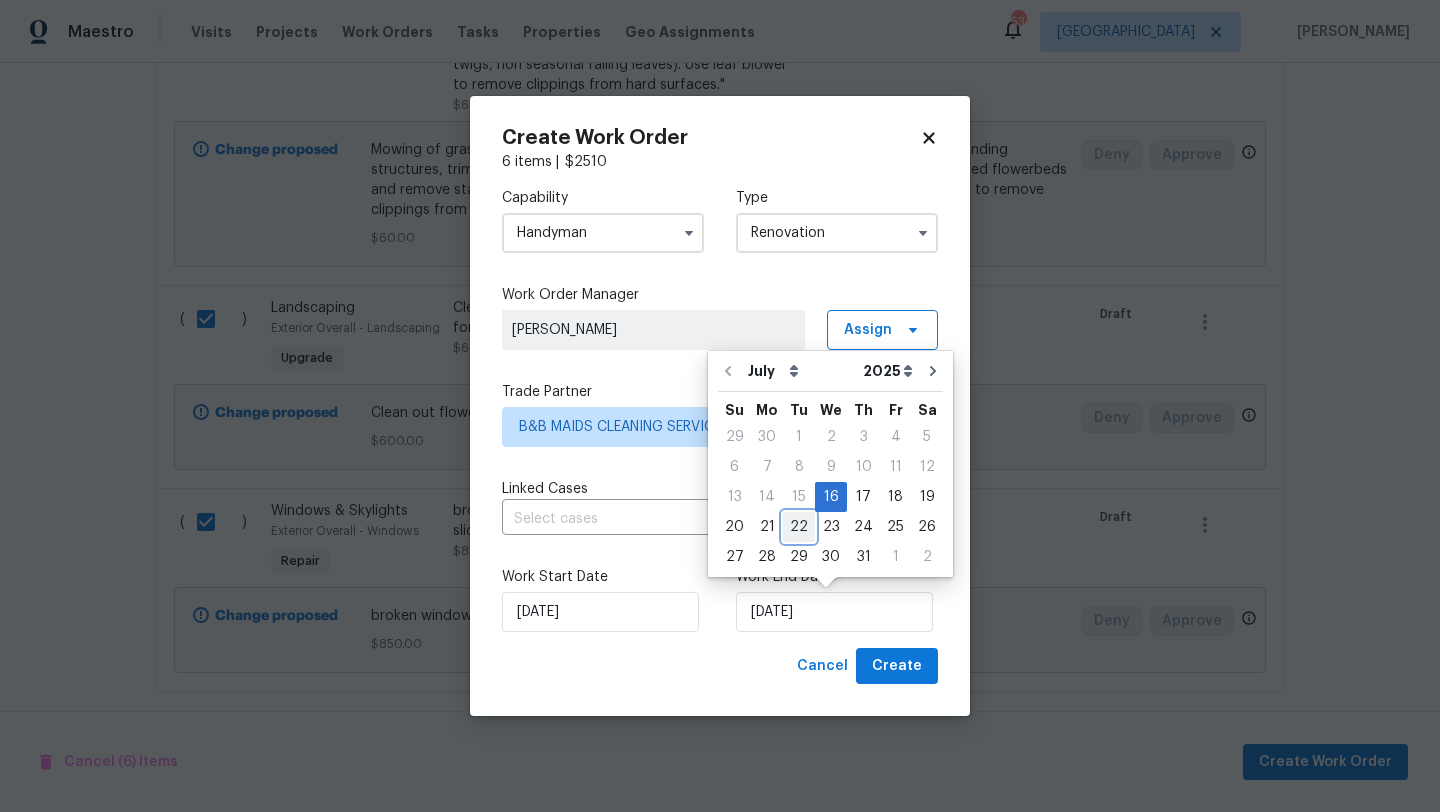 click on "22" at bounding box center [799, 527] 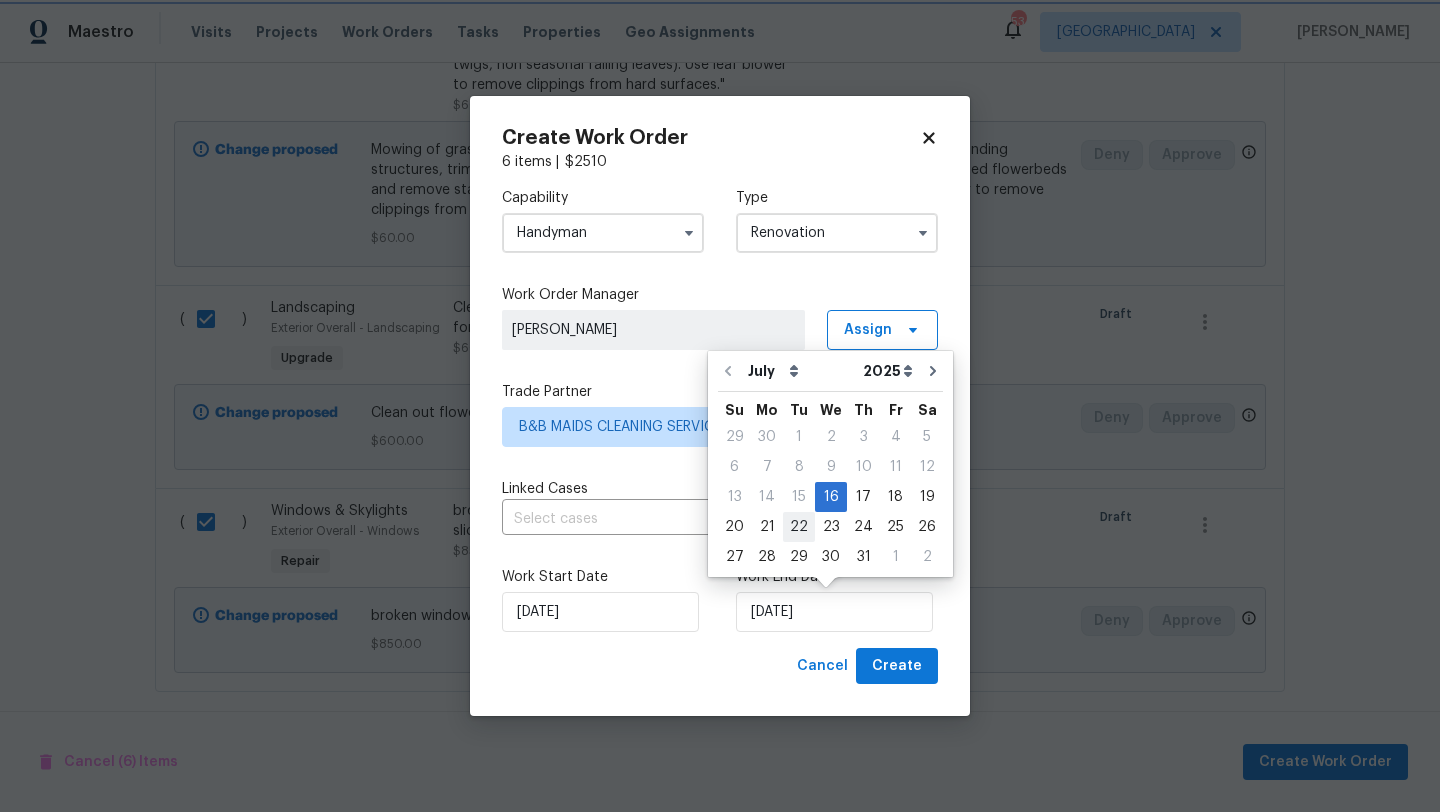 type on "7/22/2025" 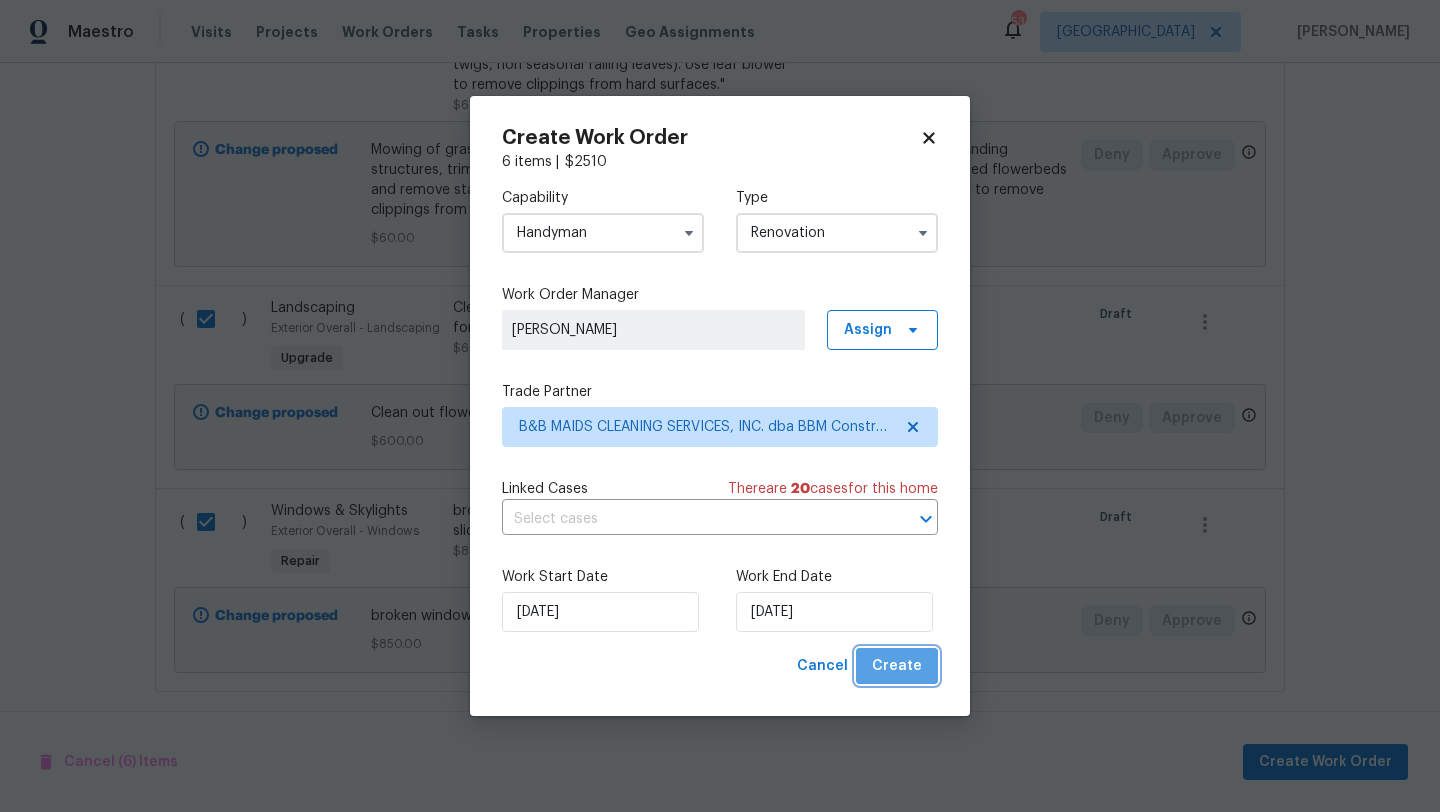 click on "Create" at bounding box center (897, 666) 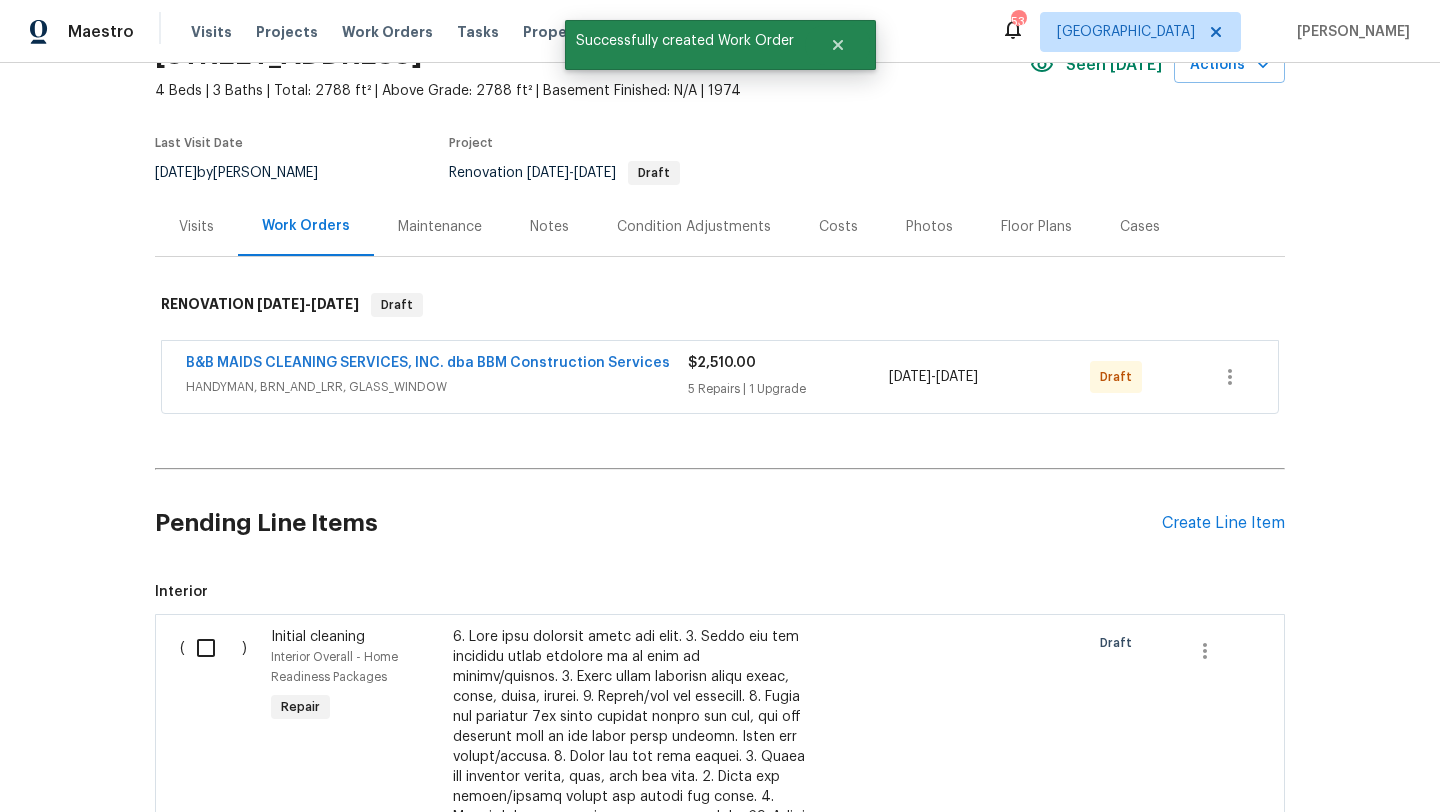 scroll, scrollTop: 0, scrollLeft: 0, axis: both 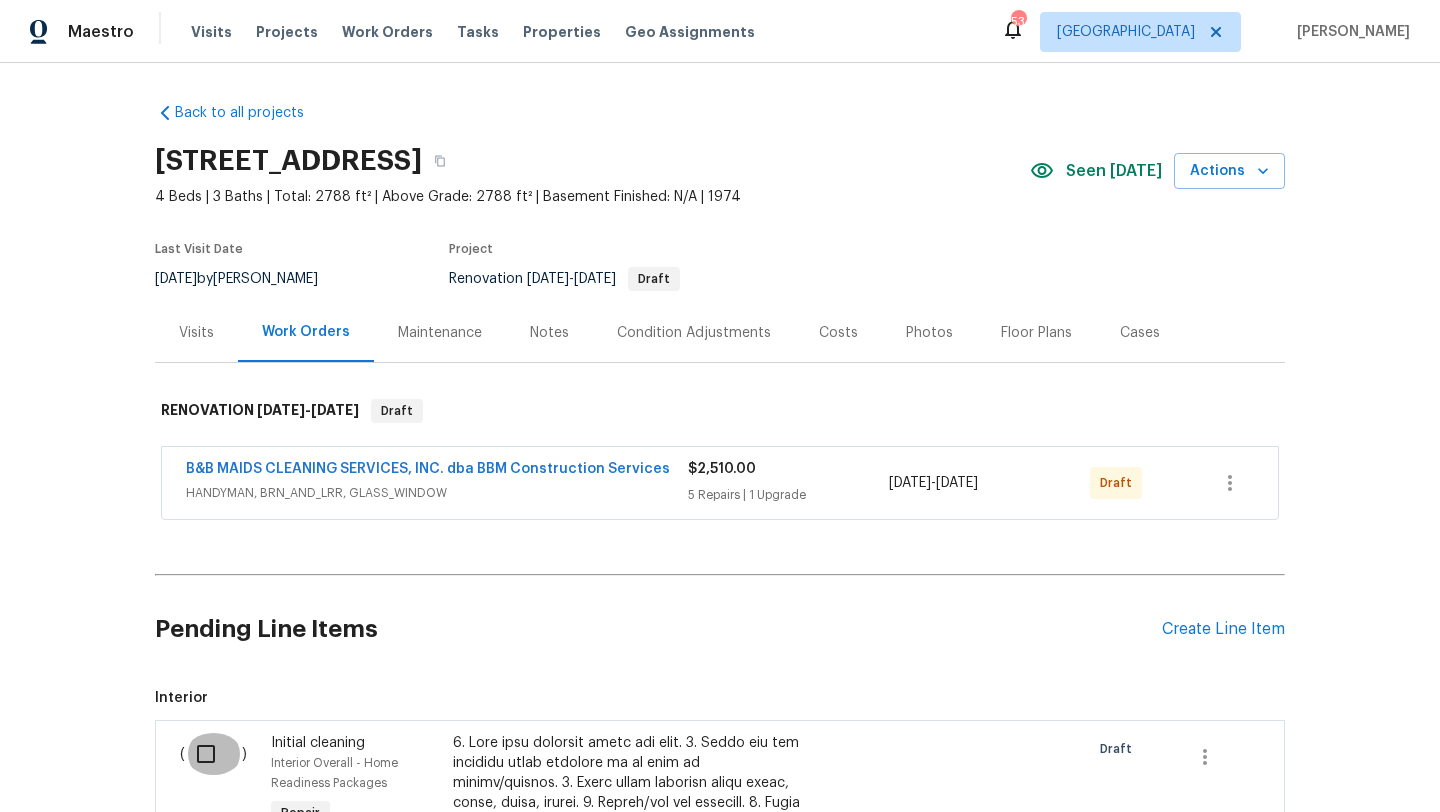 click at bounding box center (213, 754) 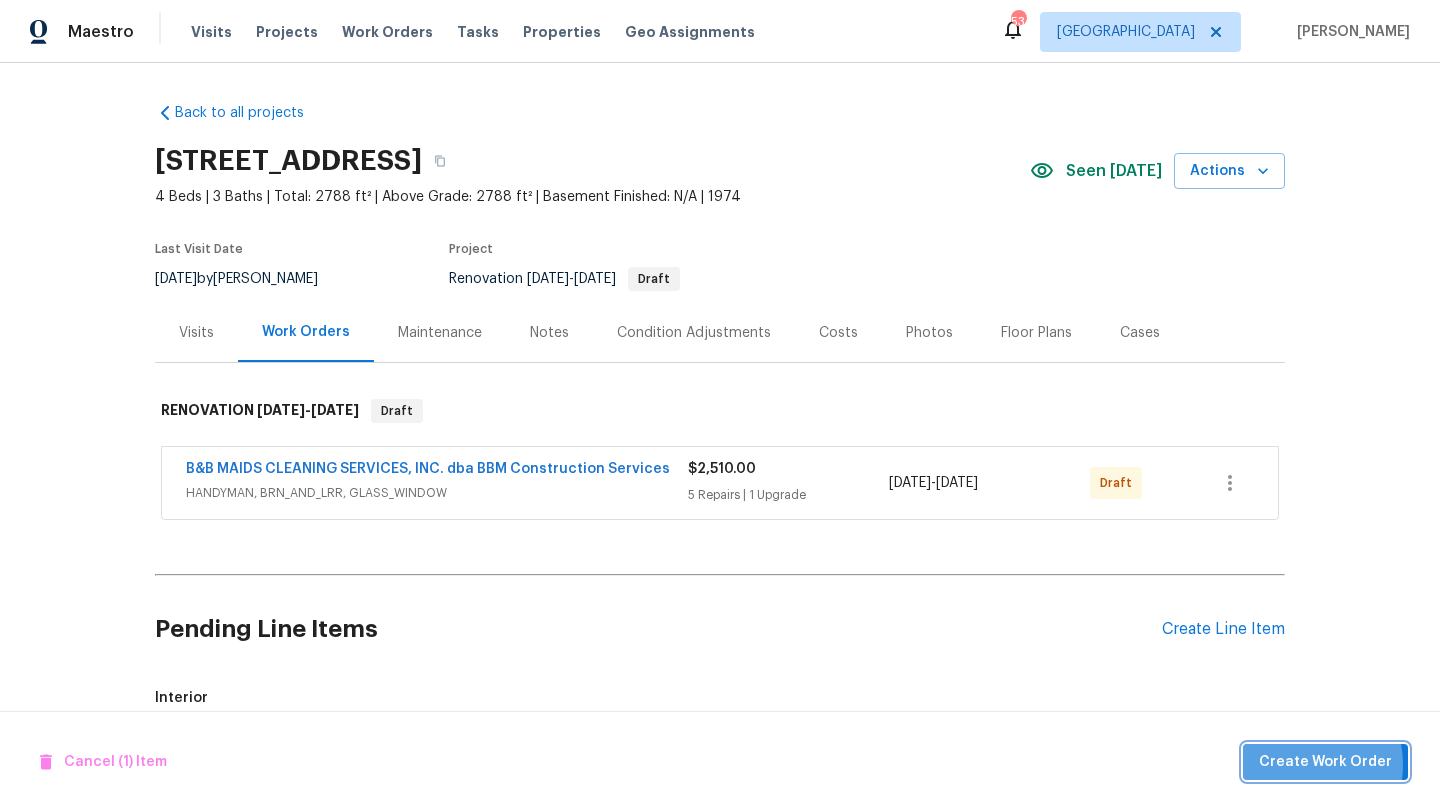 click on "Create Work Order" at bounding box center (1325, 762) 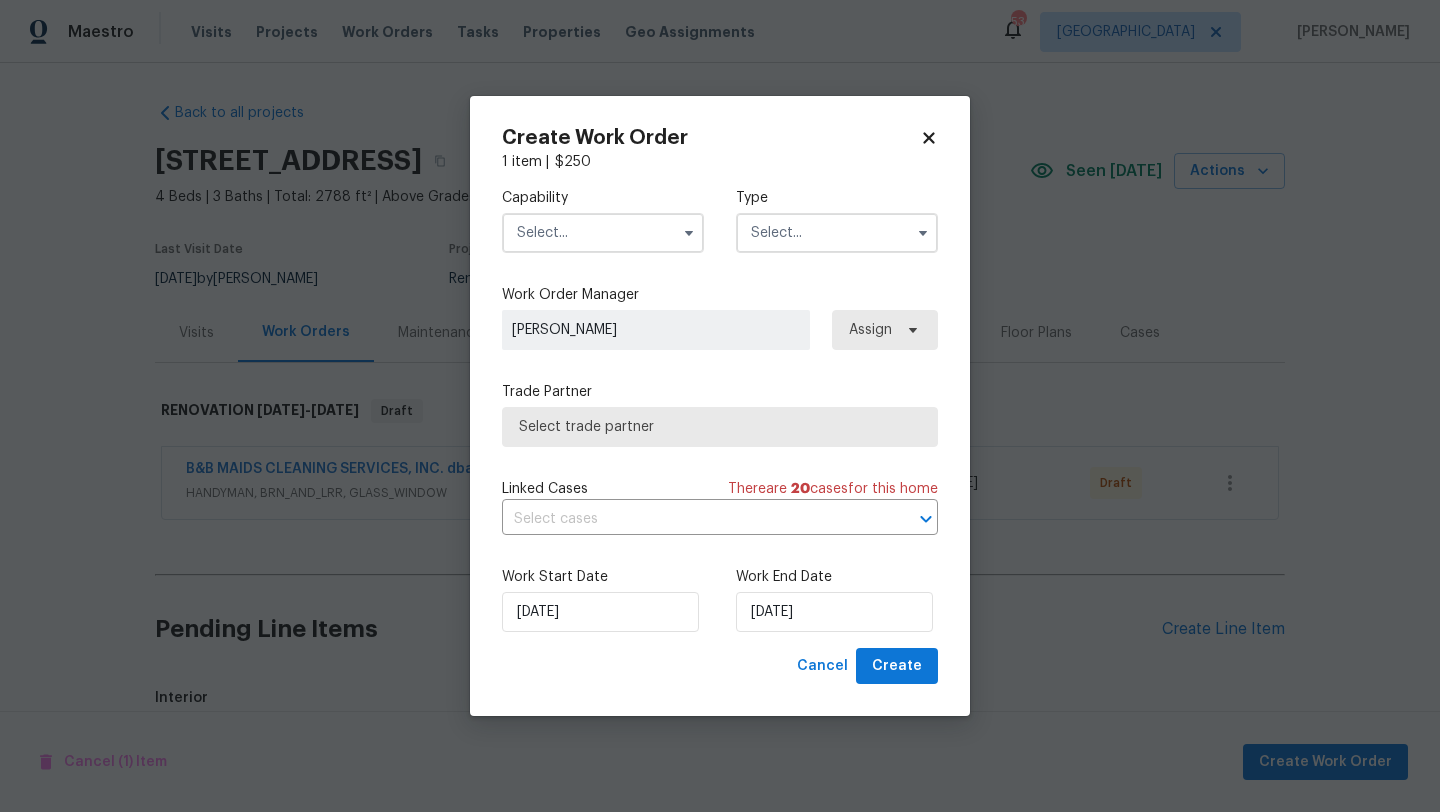 click at bounding box center [603, 233] 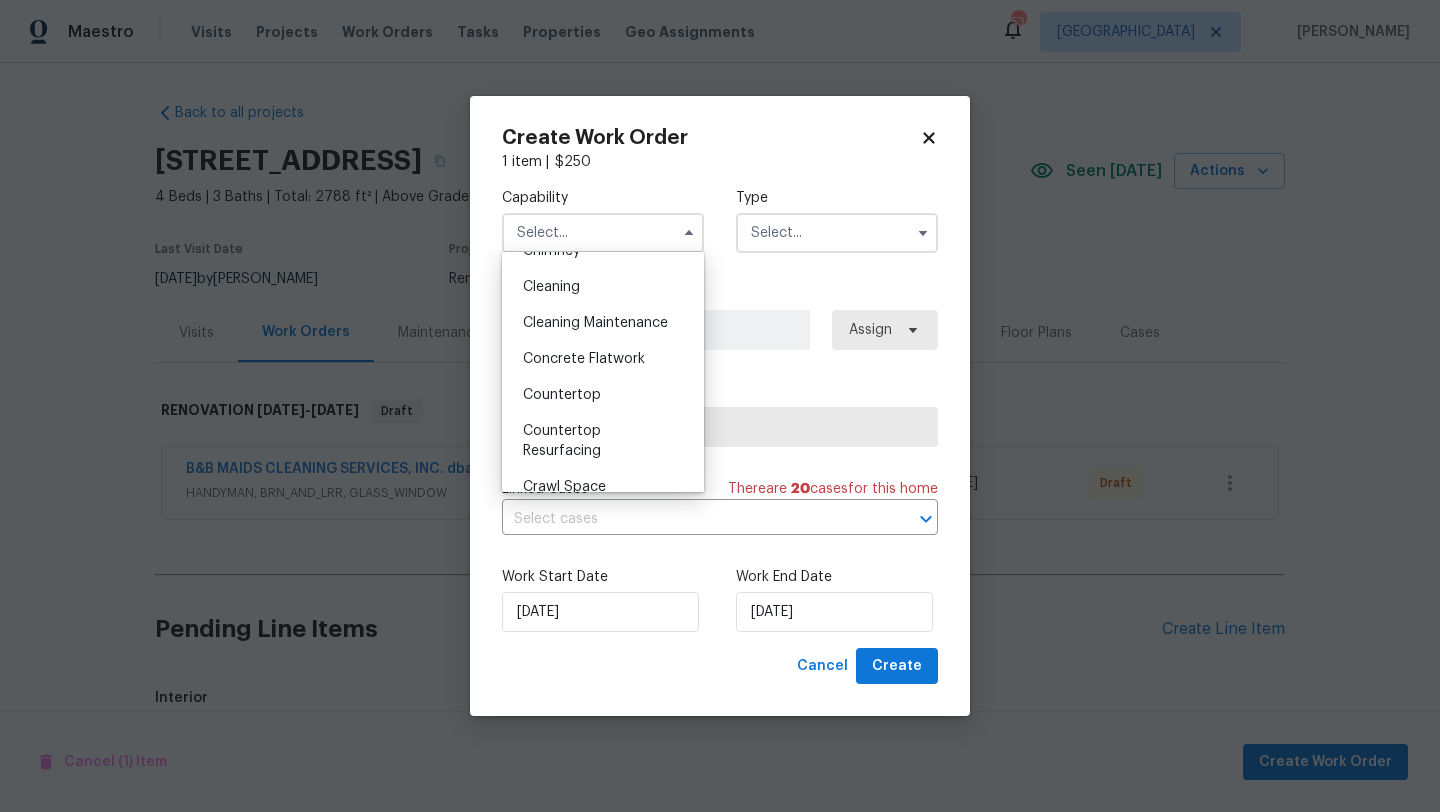 scroll, scrollTop: 268, scrollLeft: 0, axis: vertical 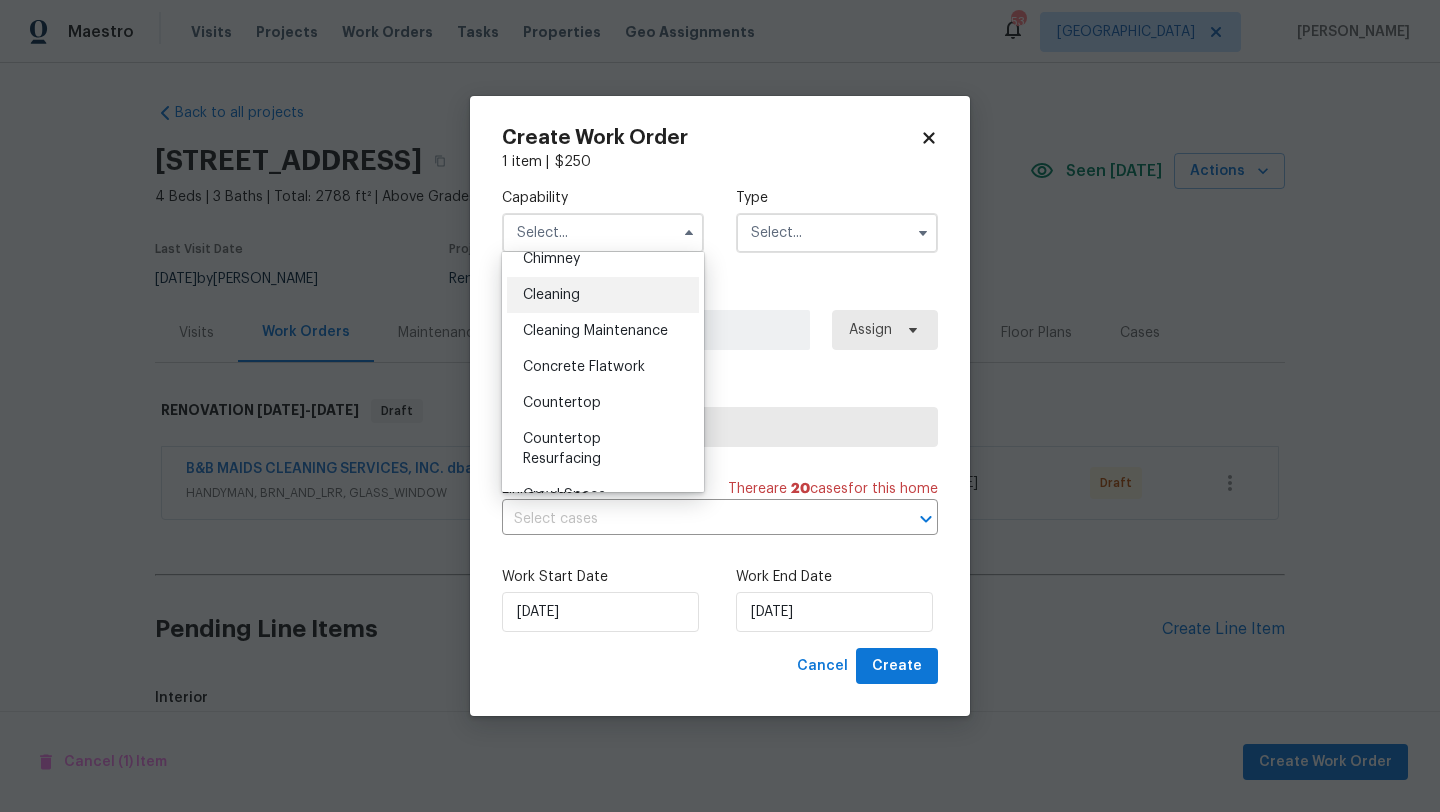 click on "Cleaning" at bounding box center (603, 295) 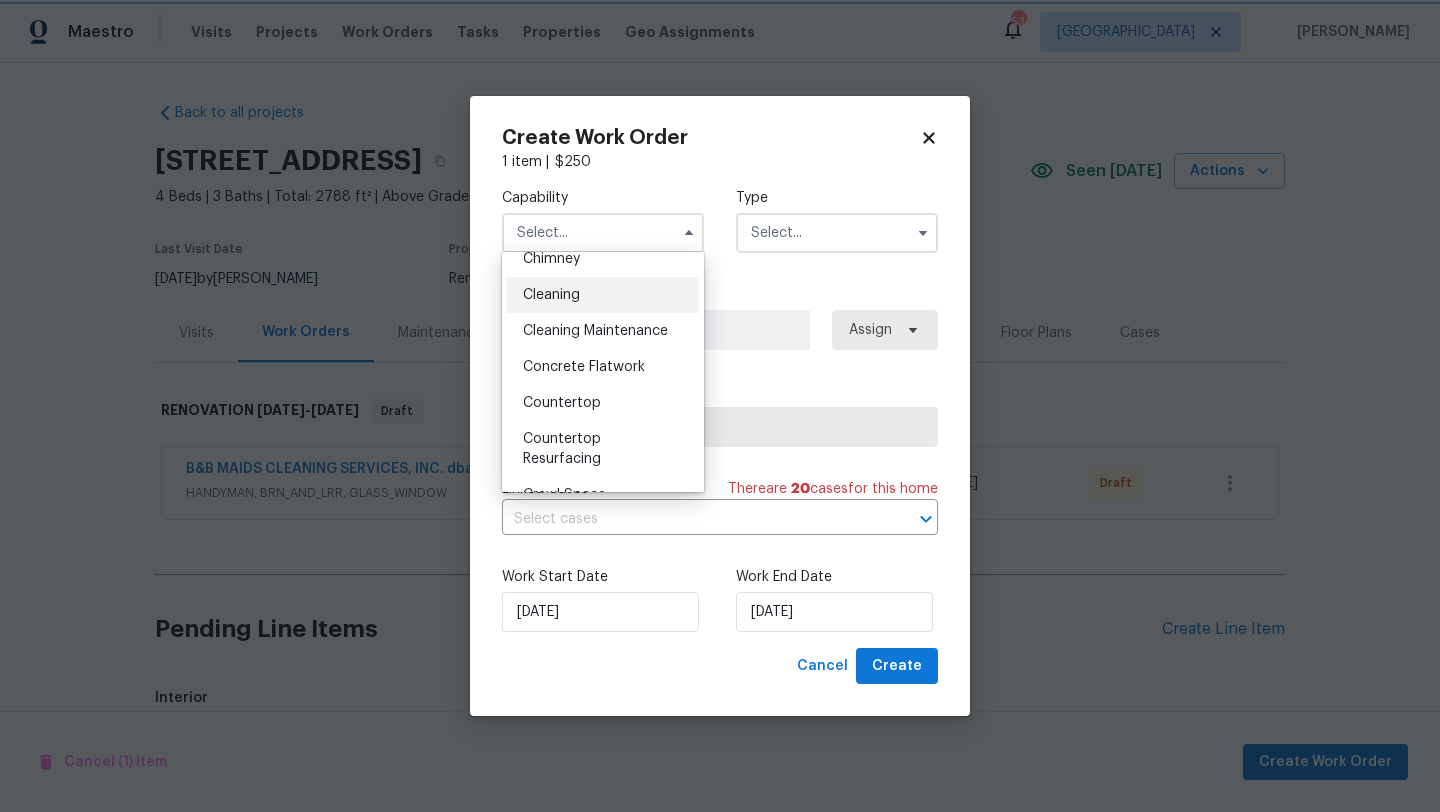 type on "Cleaning" 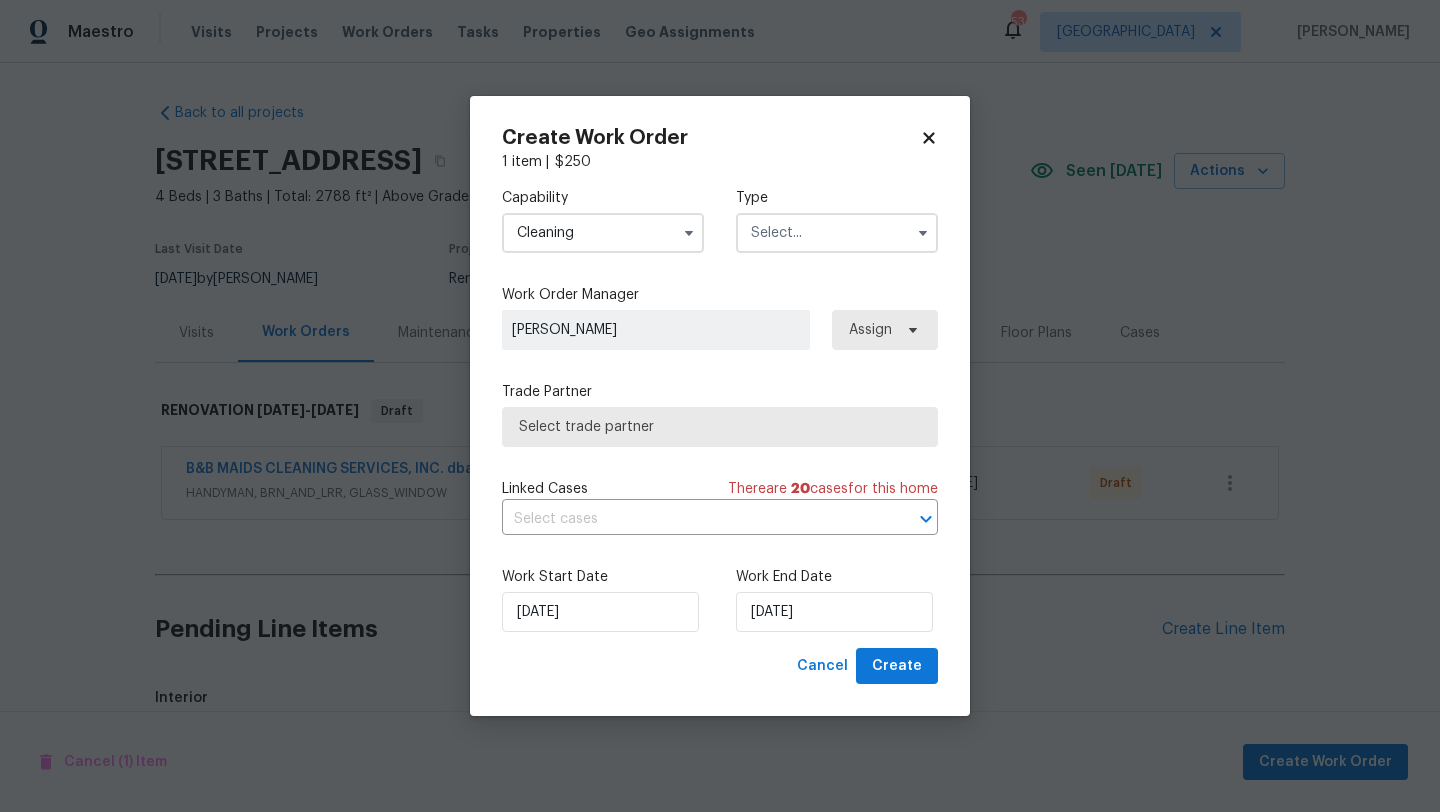 click at bounding box center [837, 233] 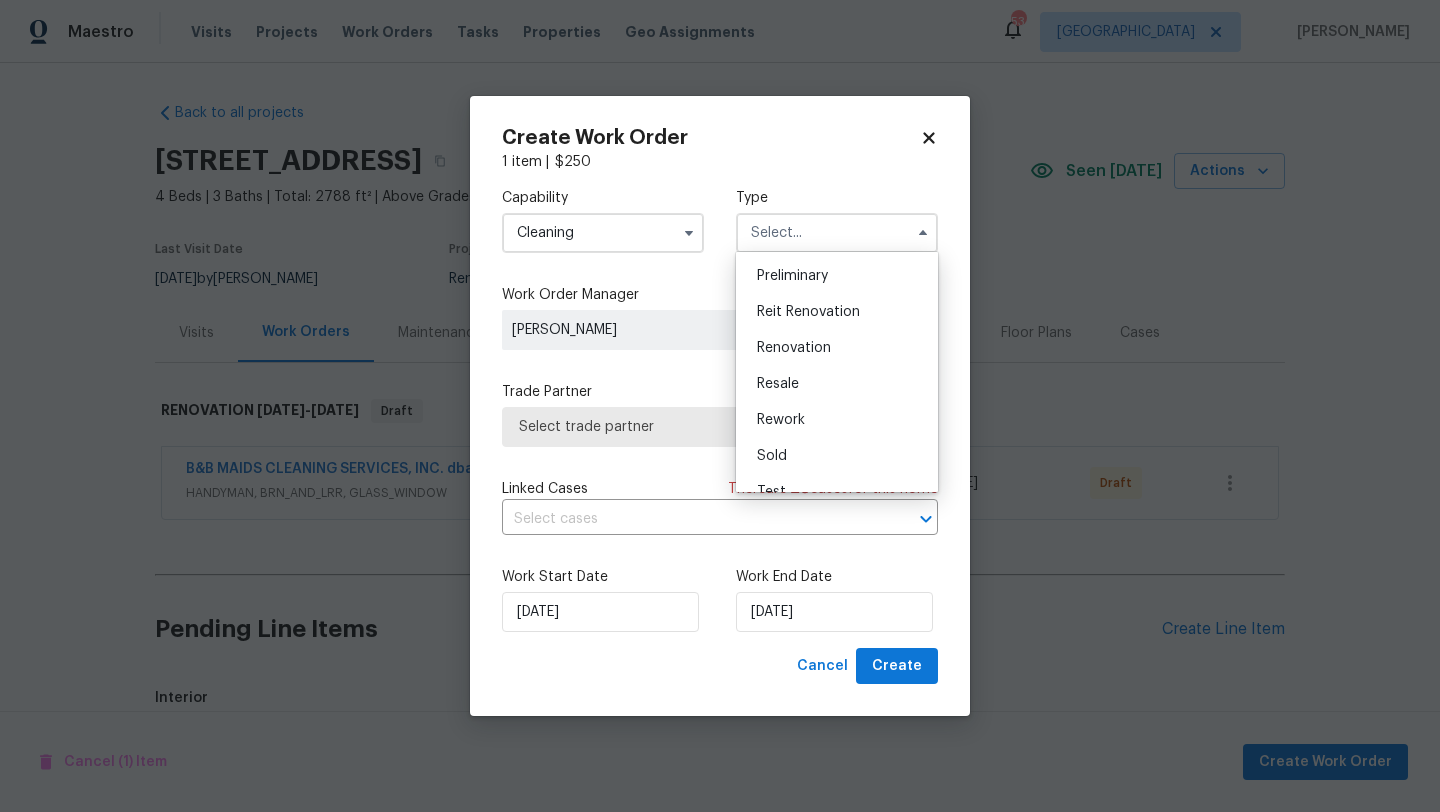 scroll, scrollTop: 454, scrollLeft: 0, axis: vertical 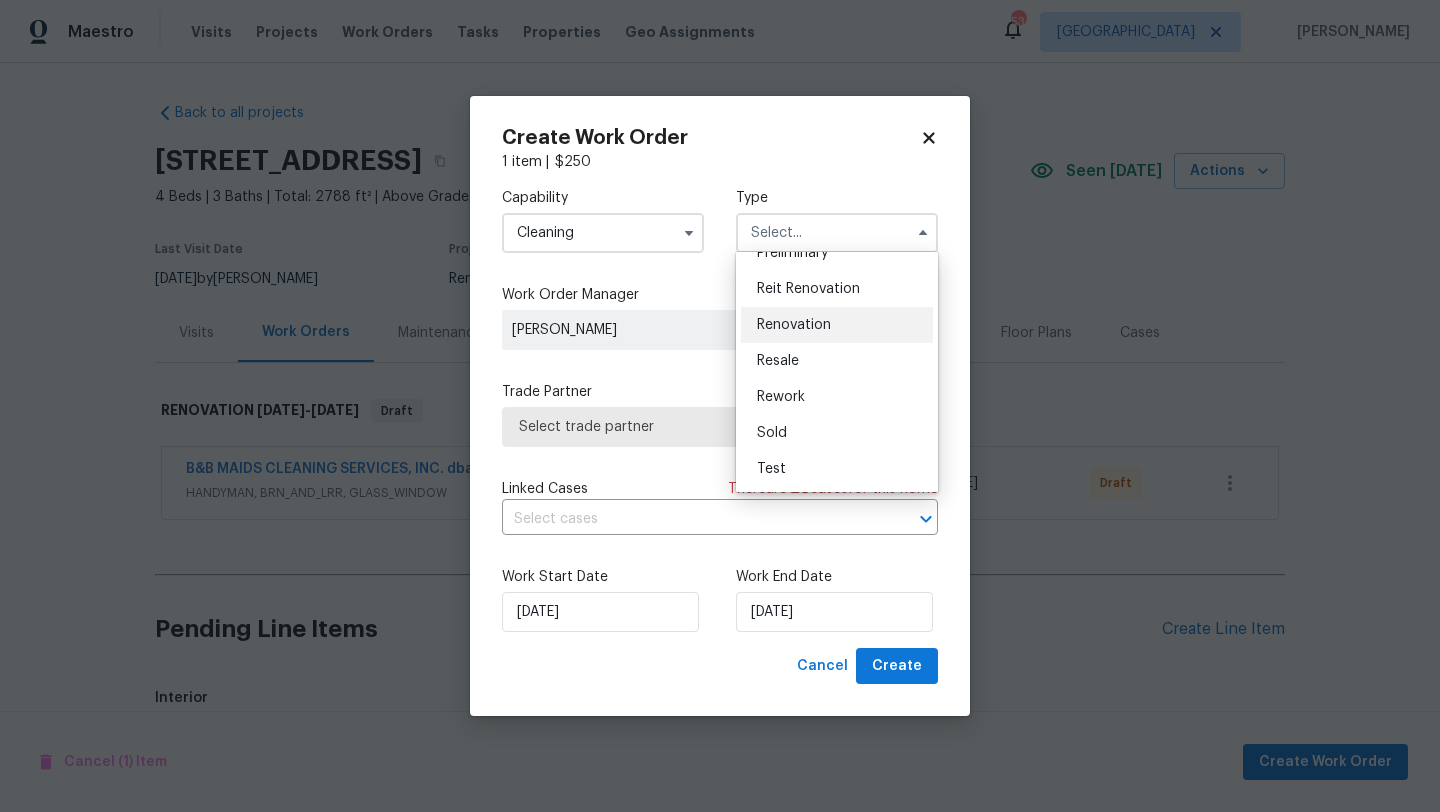 click on "Renovation" at bounding box center [794, 325] 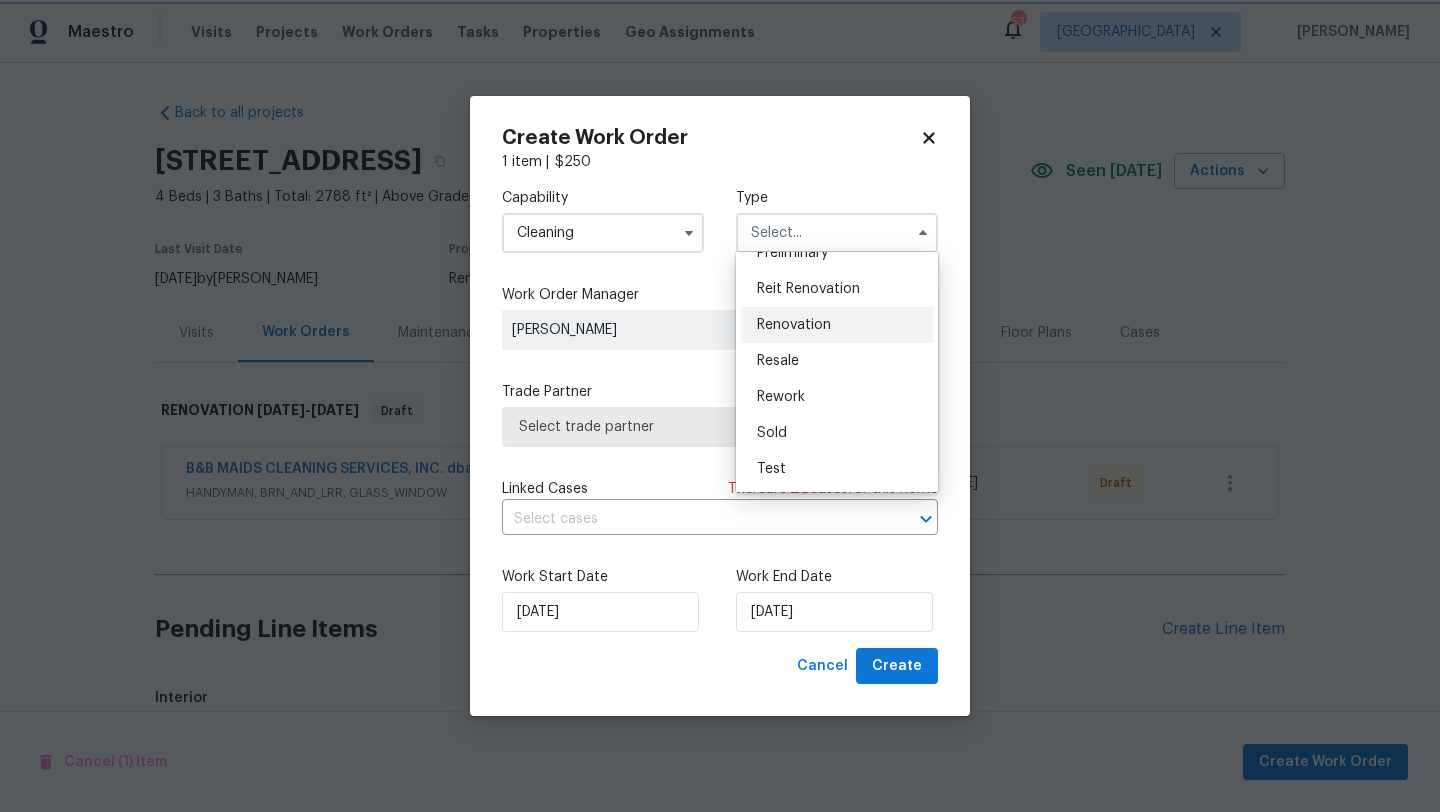 type on "Renovation" 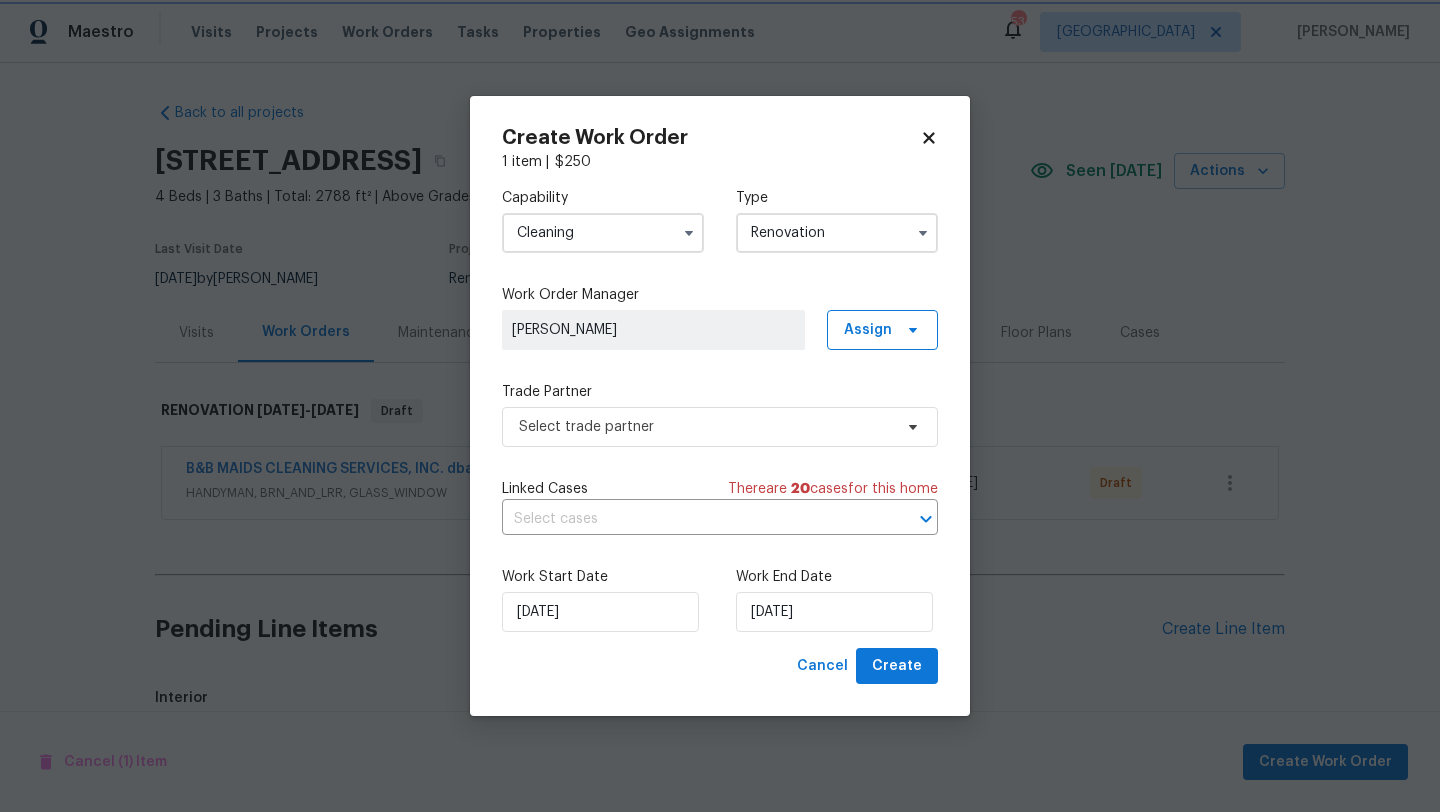 scroll, scrollTop: 0, scrollLeft: 0, axis: both 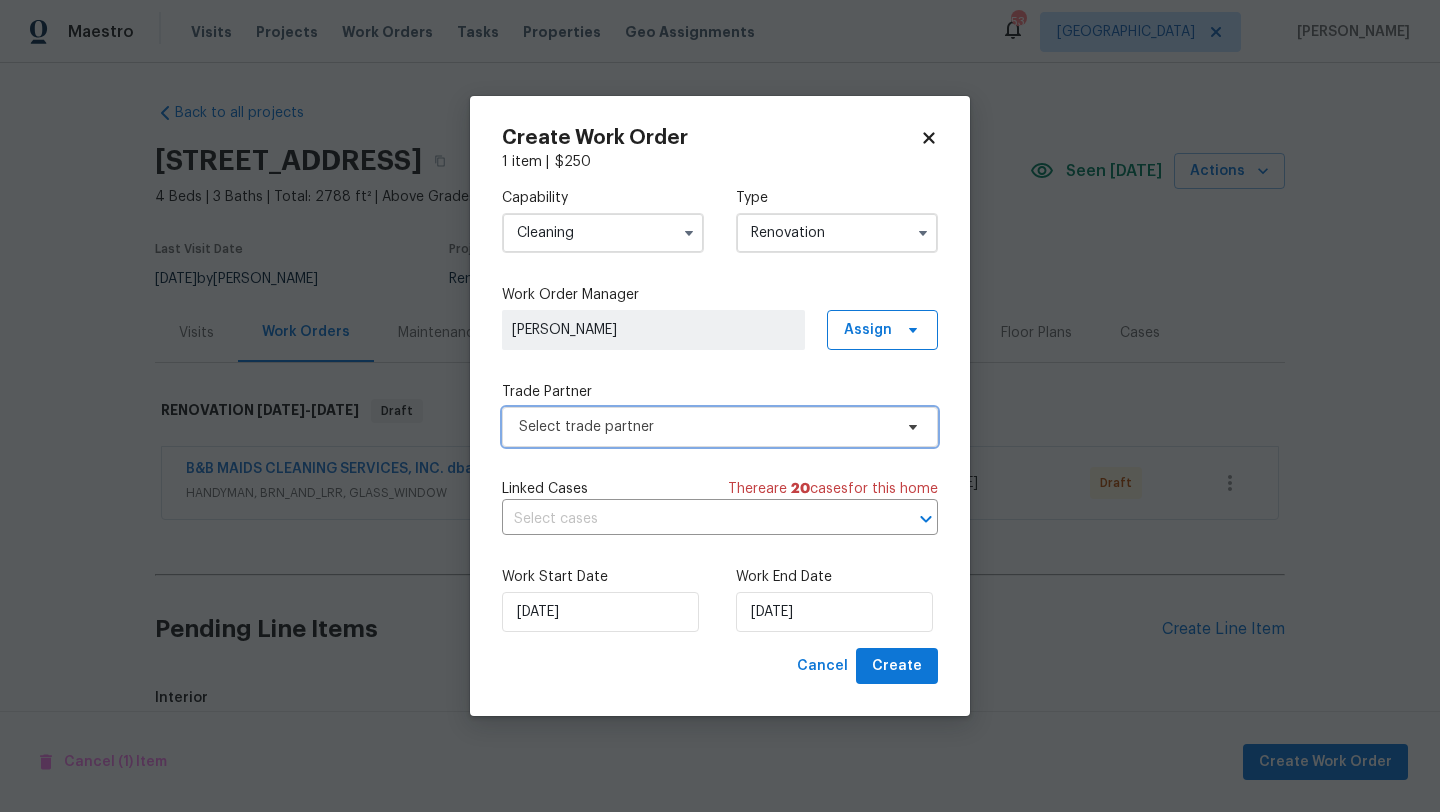 click on "Select trade partner" at bounding box center [705, 427] 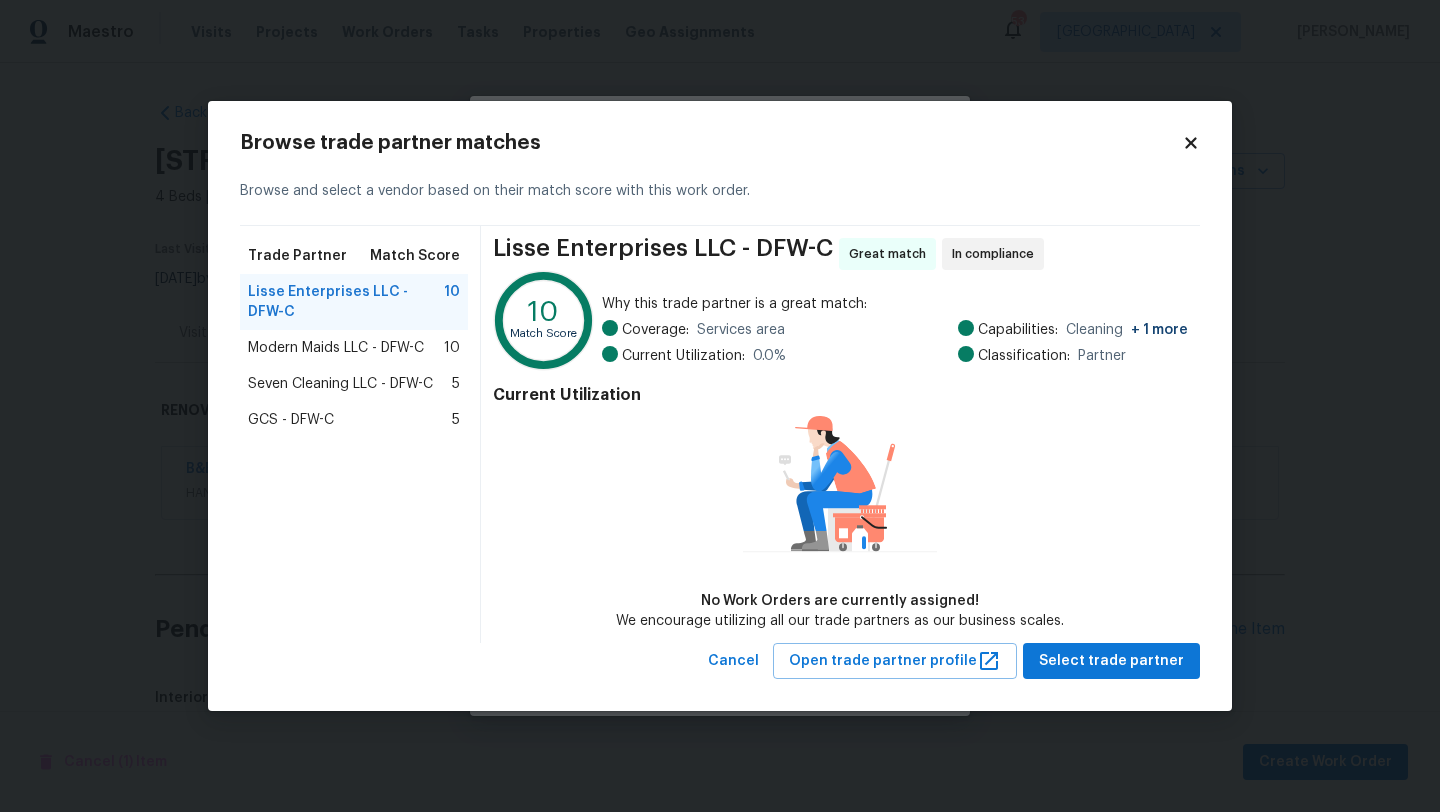 click on "Seven Cleaning LLC - DFW-C" at bounding box center [340, 384] 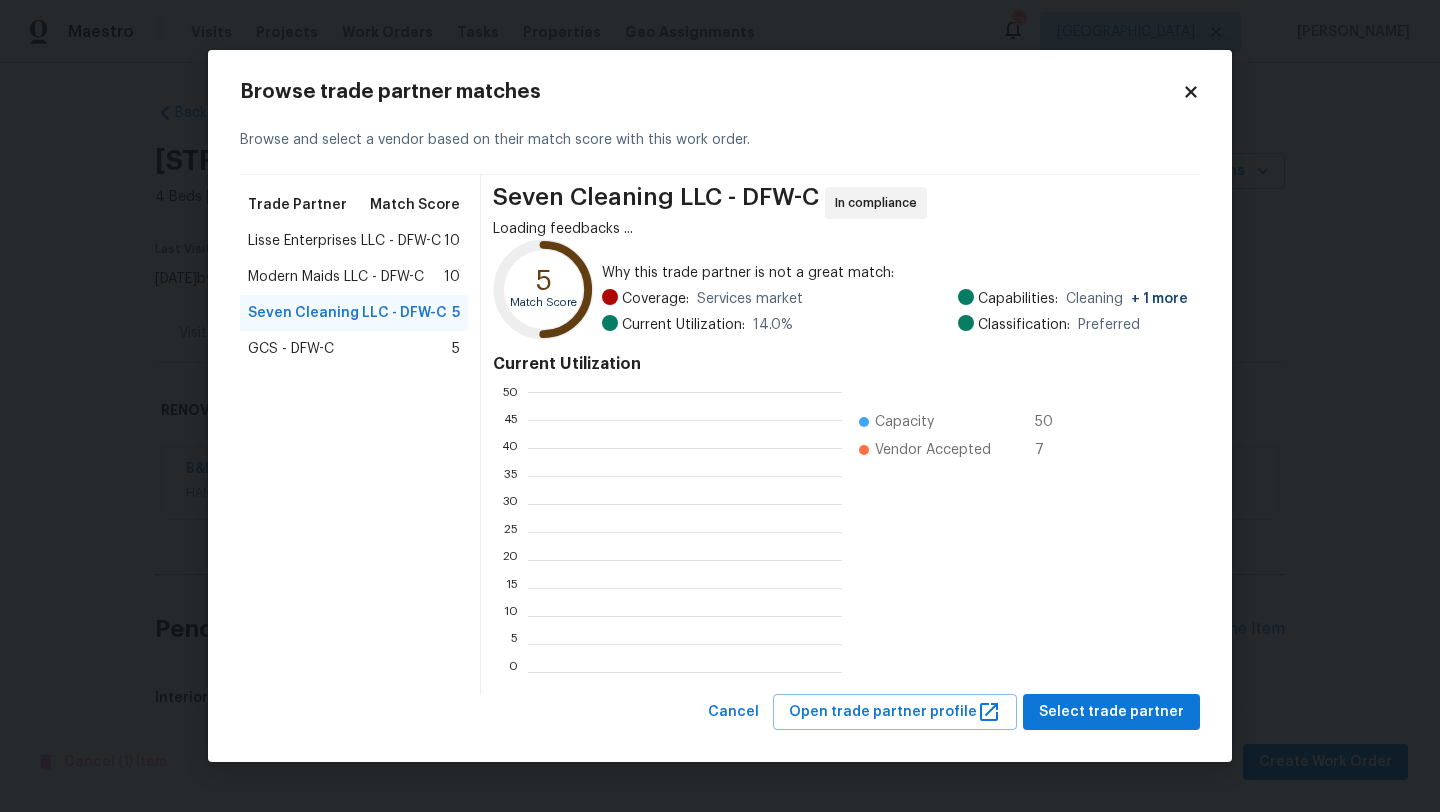 scroll, scrollTop: 2, scrollLeft: 1, axis: both 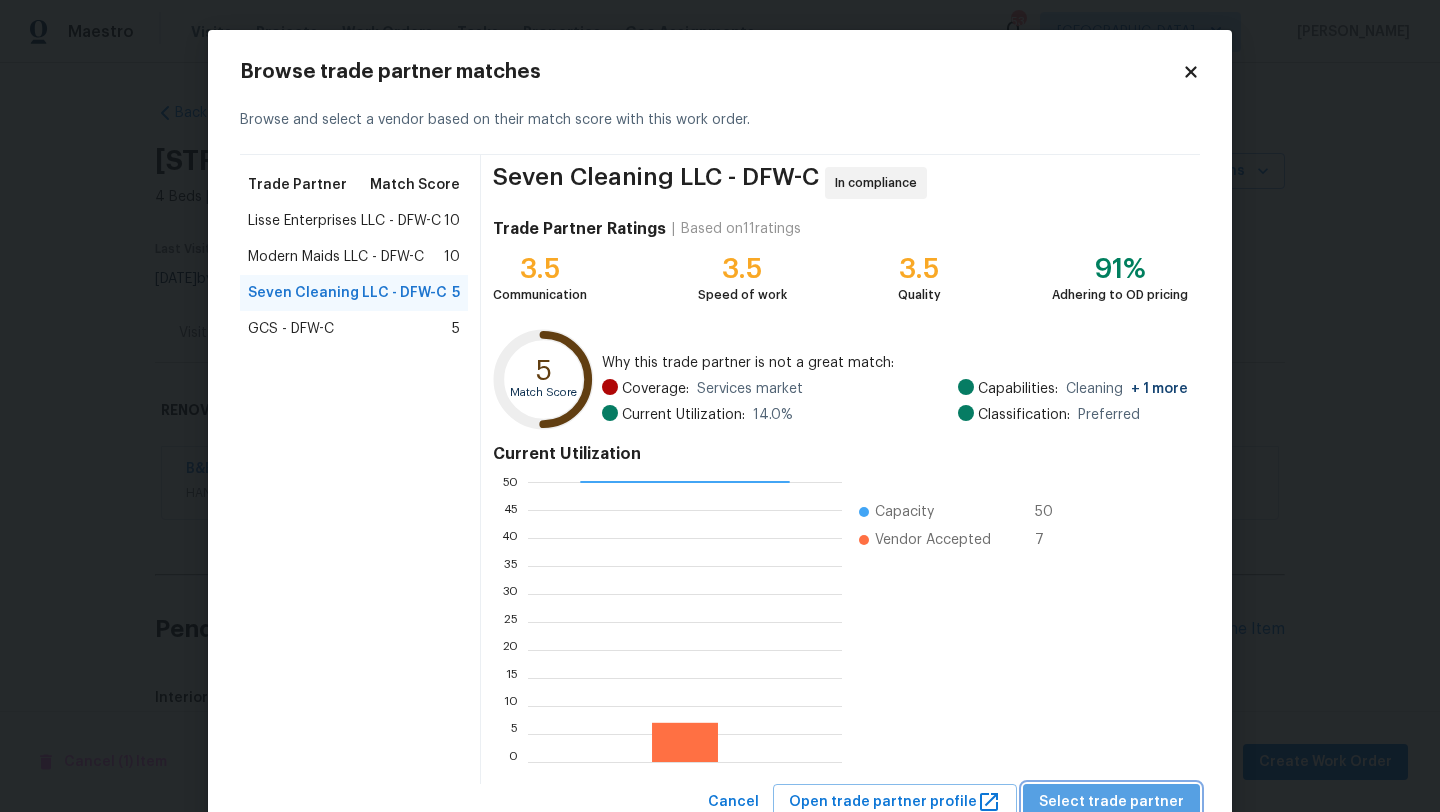 click on "Select trade partner" at bounding box center [1111, 802] 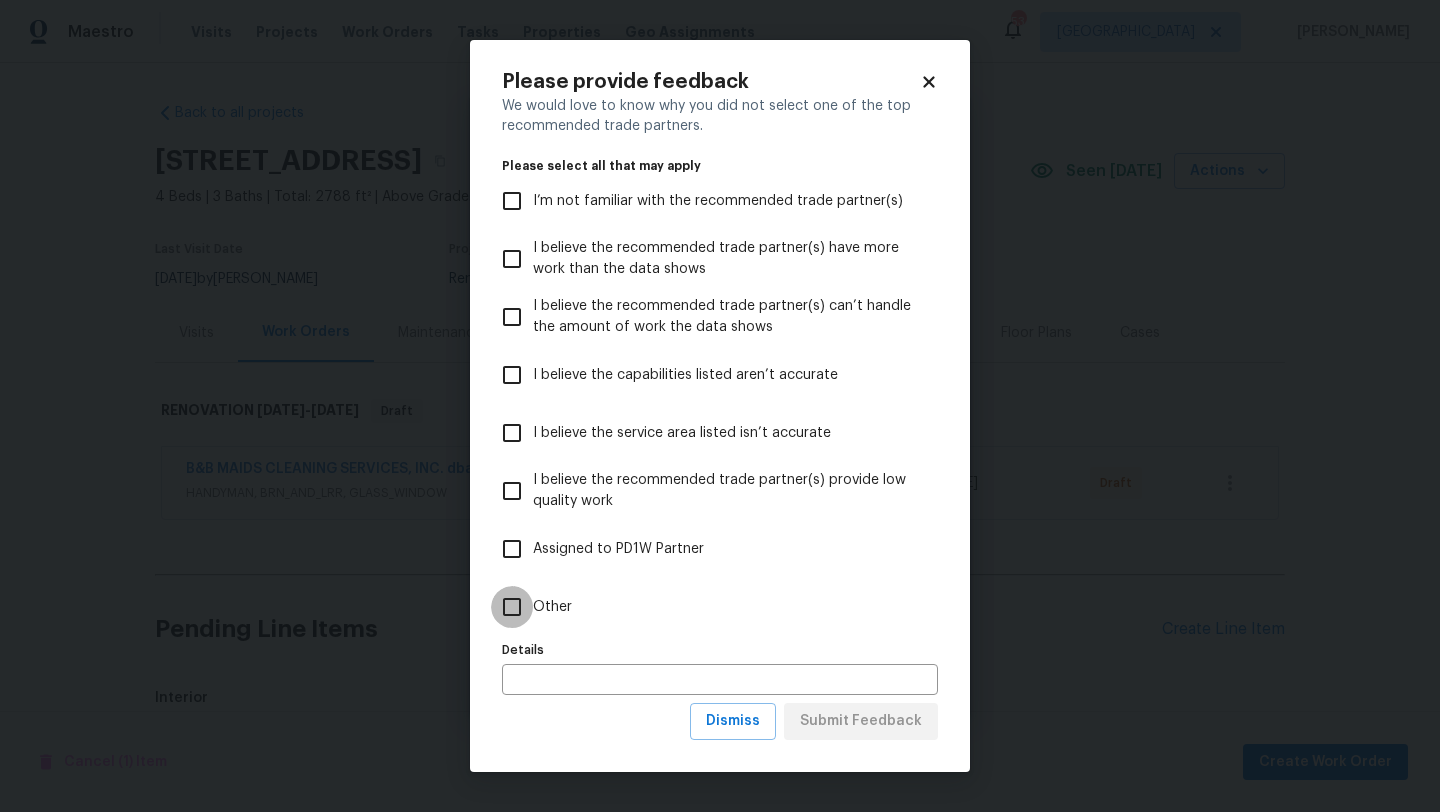 click on "Other" at bounding box center (512, 607) 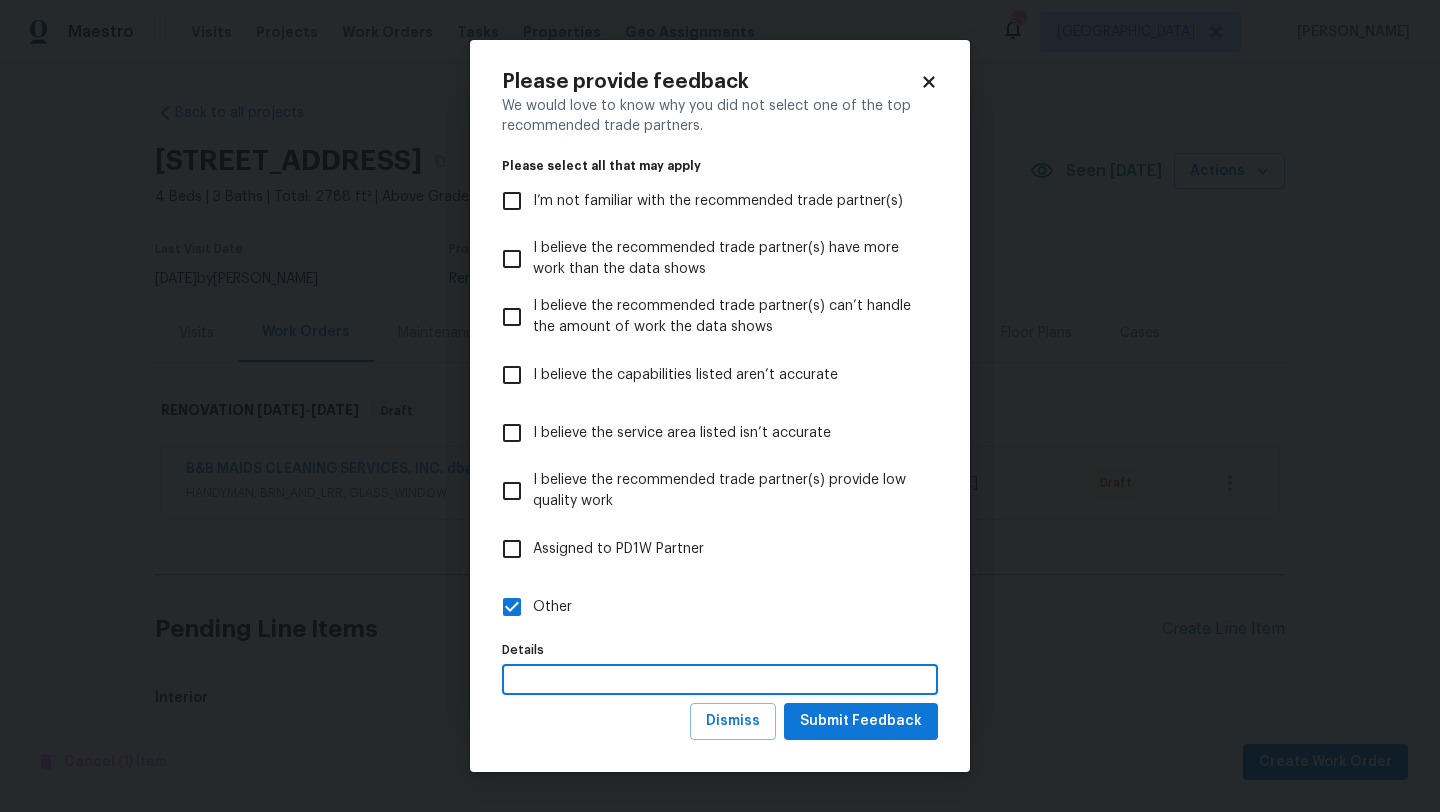 click at bounding box center [720, 679] 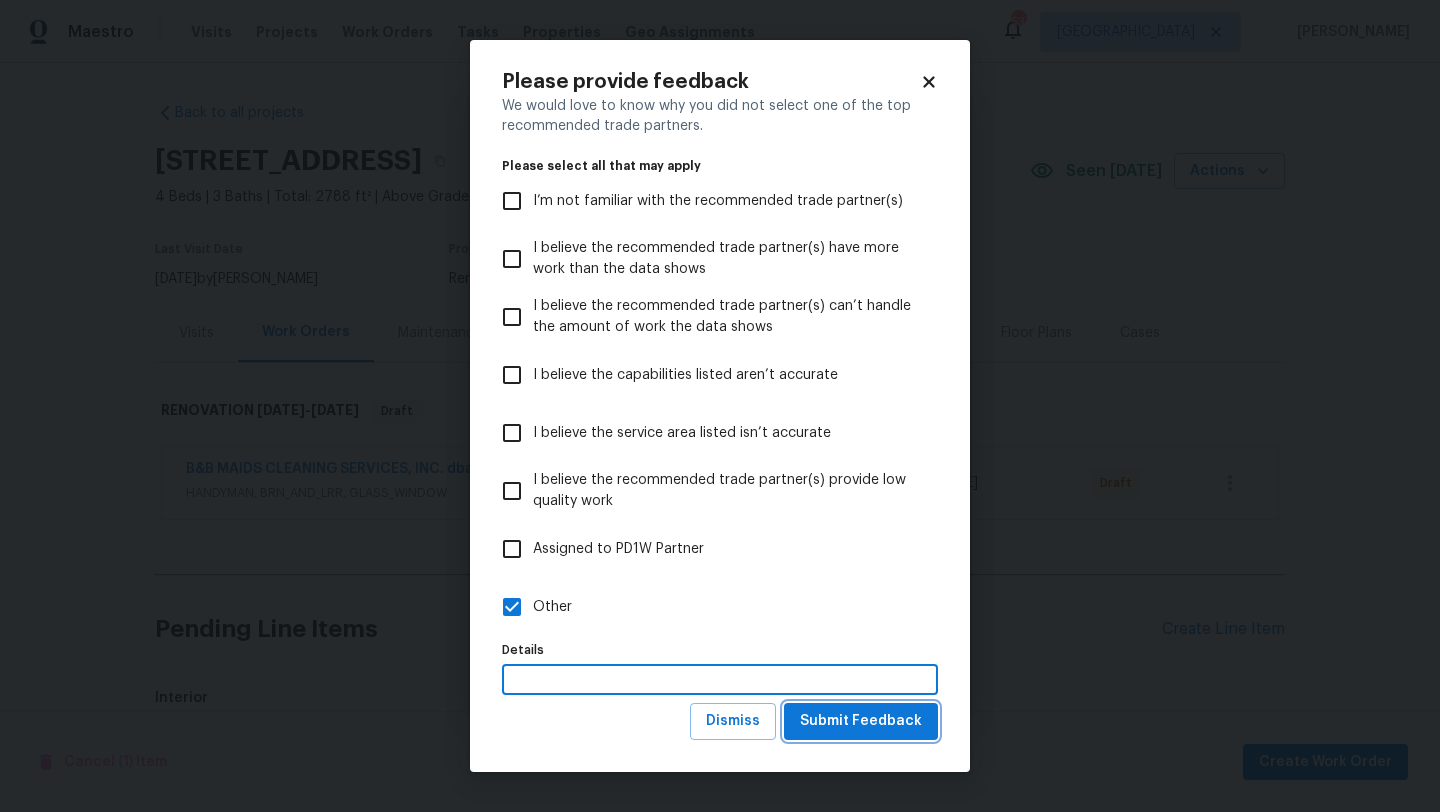 click on "Submit Feedback" at bounding box center (861, 721) 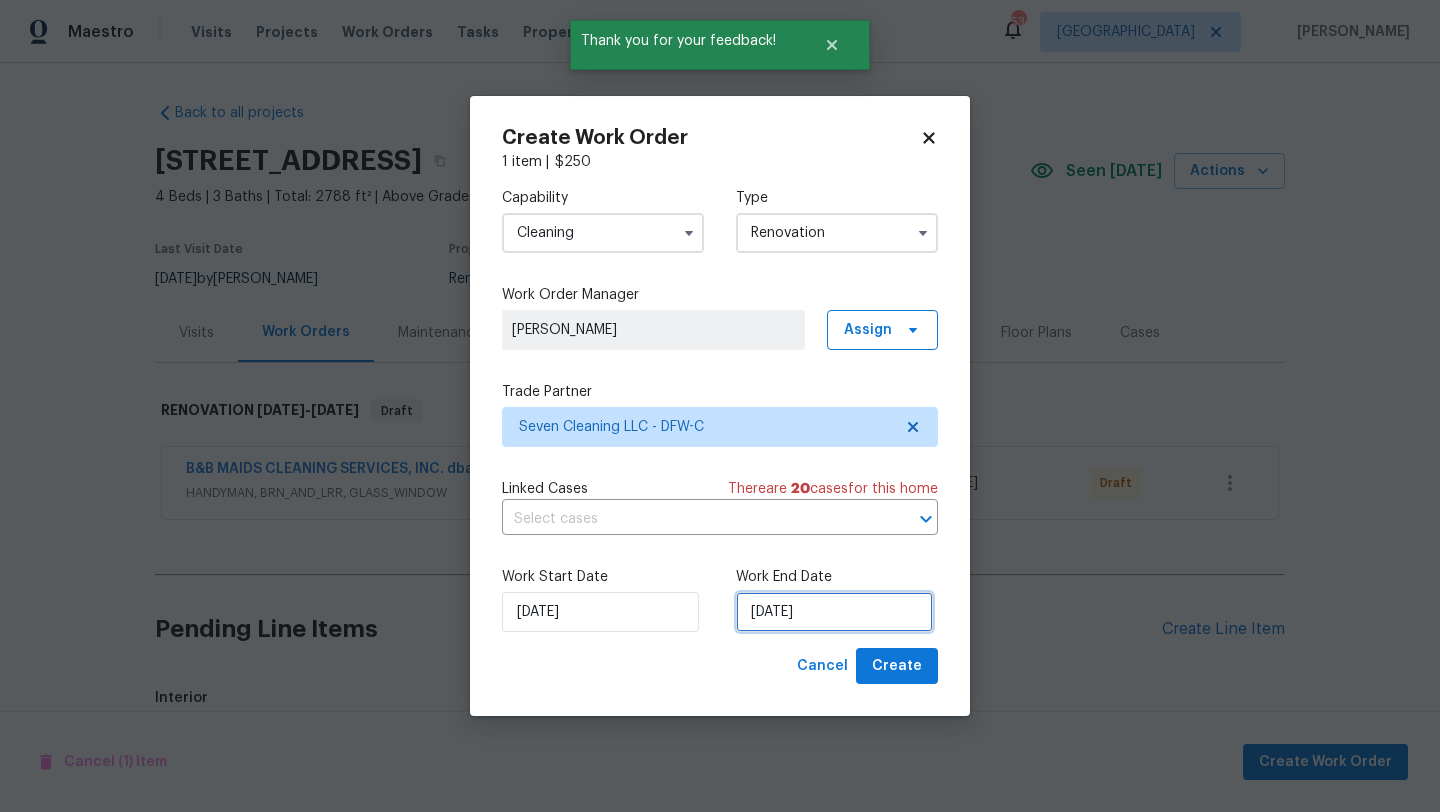 click on "7/16/2025" at bounding box center (834, 612) 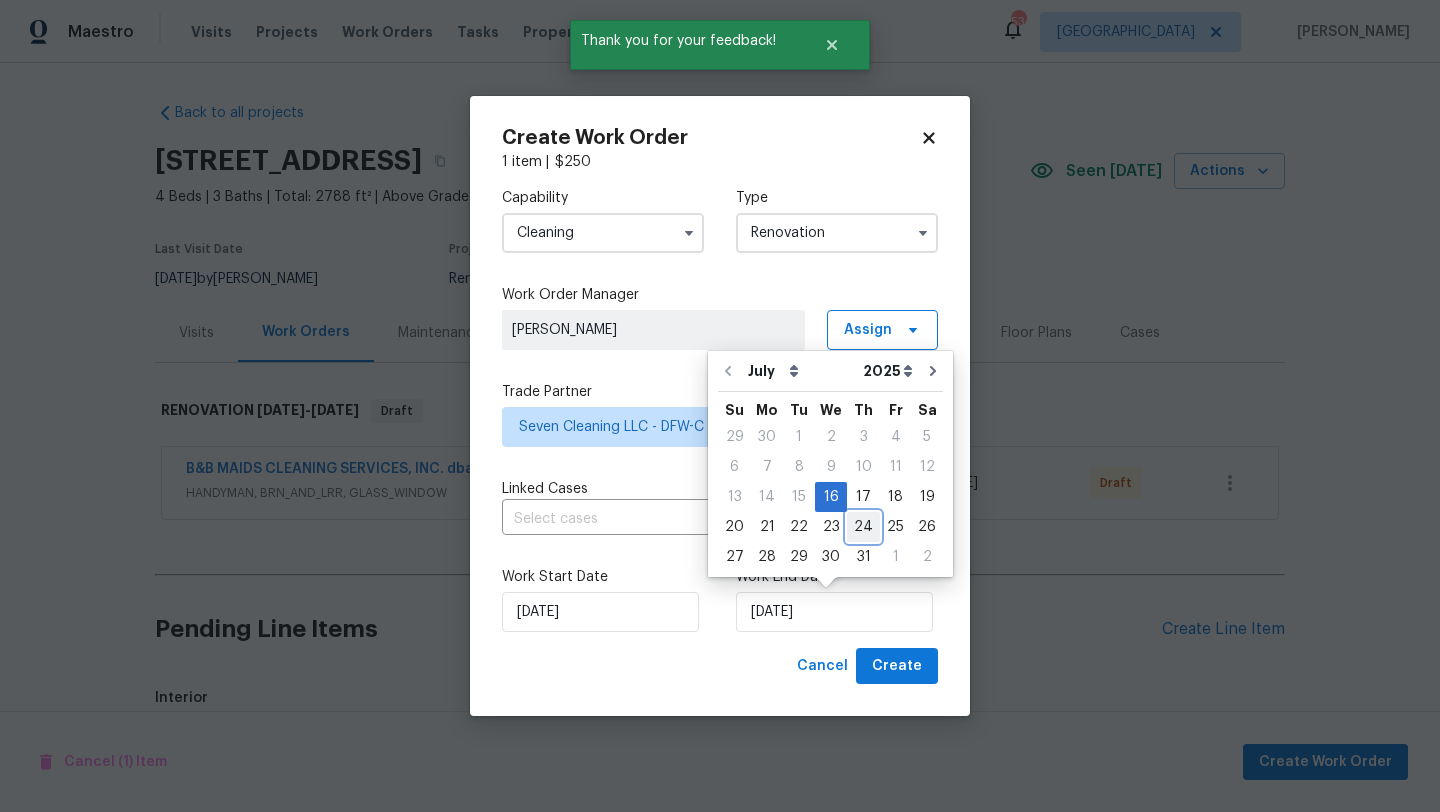 click on "24" at bounding box center (863, 527) 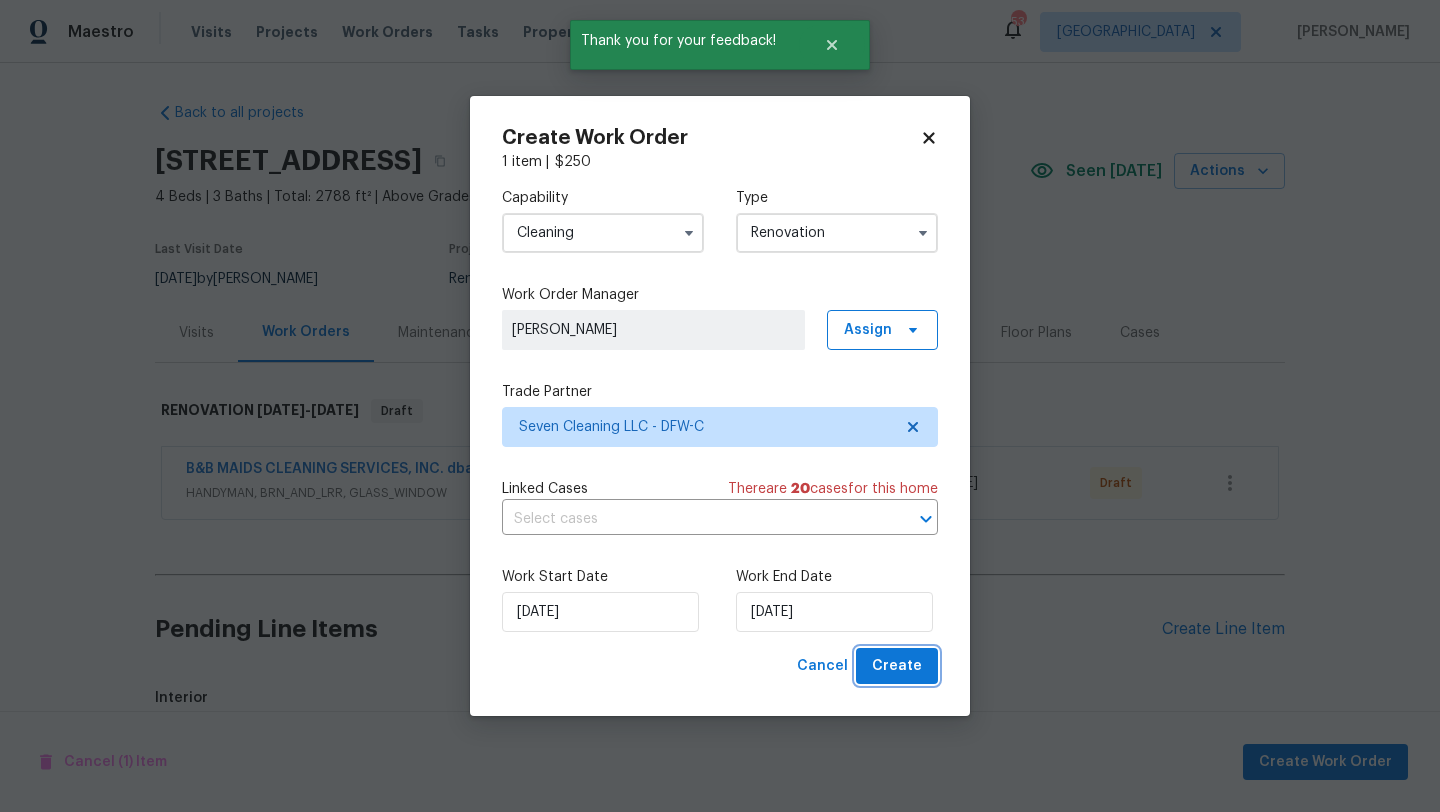 click on "Create" at bounding box center (897, 666) 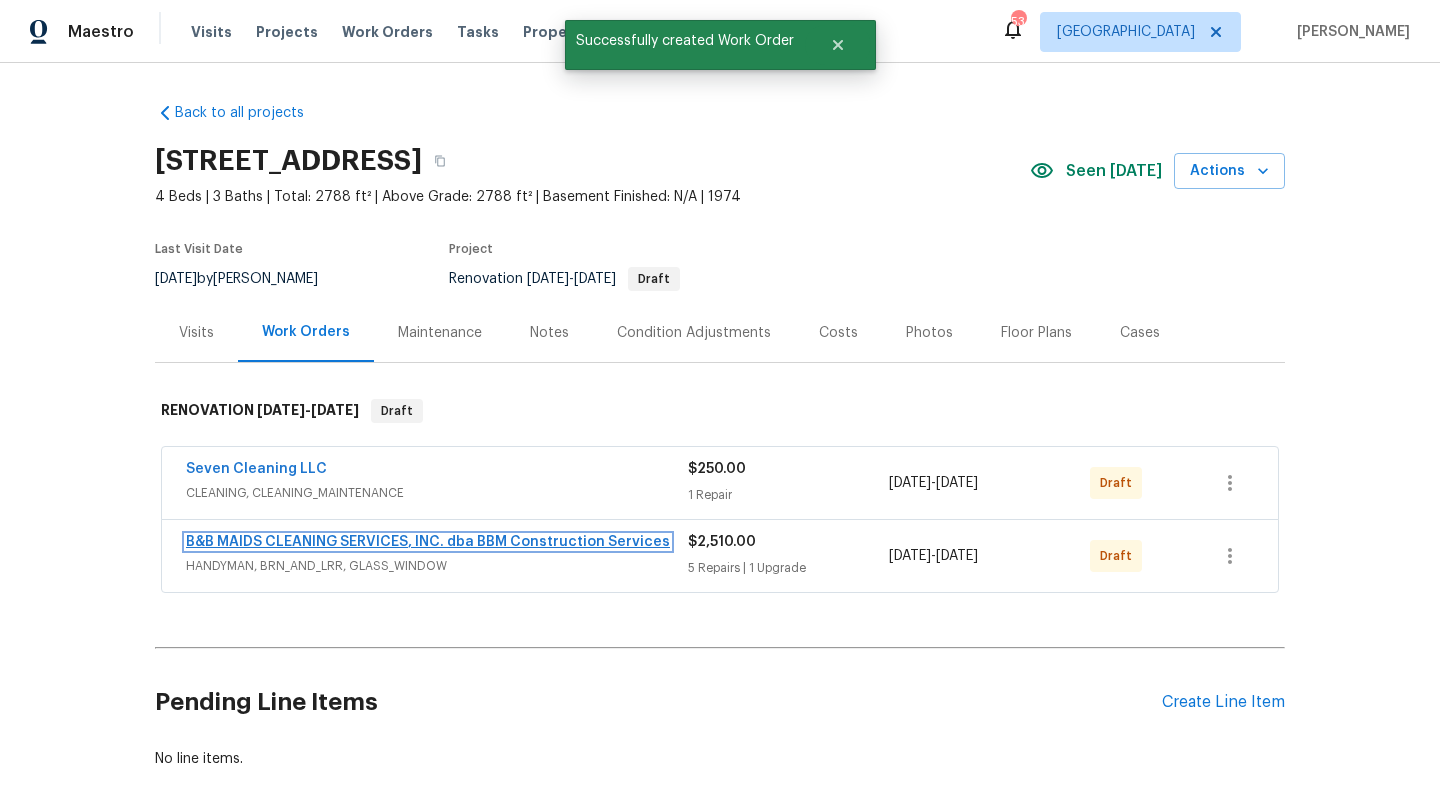 click on "B&B MAIDS CLEANING SERVICES, INC. dba BBM Construction Services" at bounding box center (428, 542) 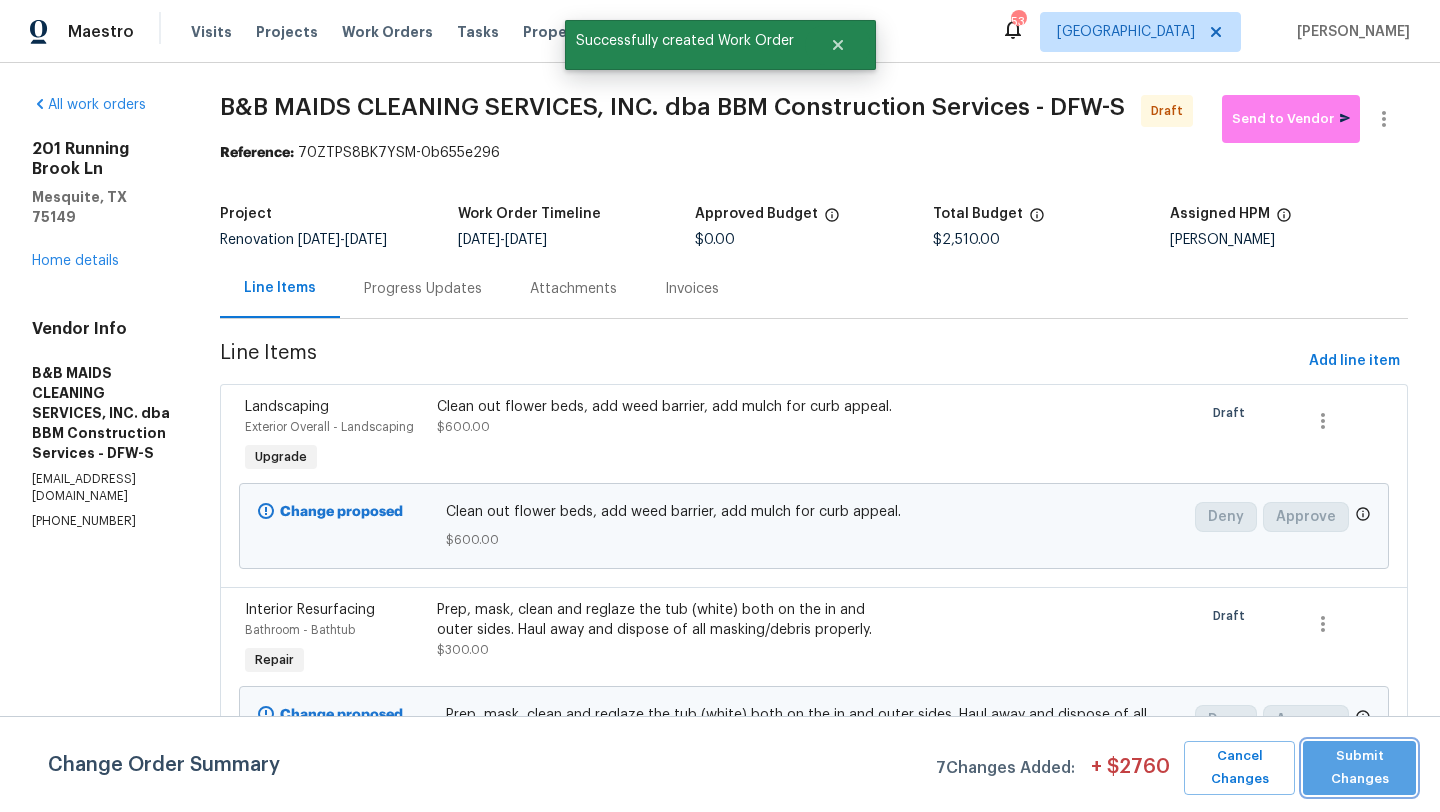 click on "Submit Changes" at bounding box center [1359, 768] 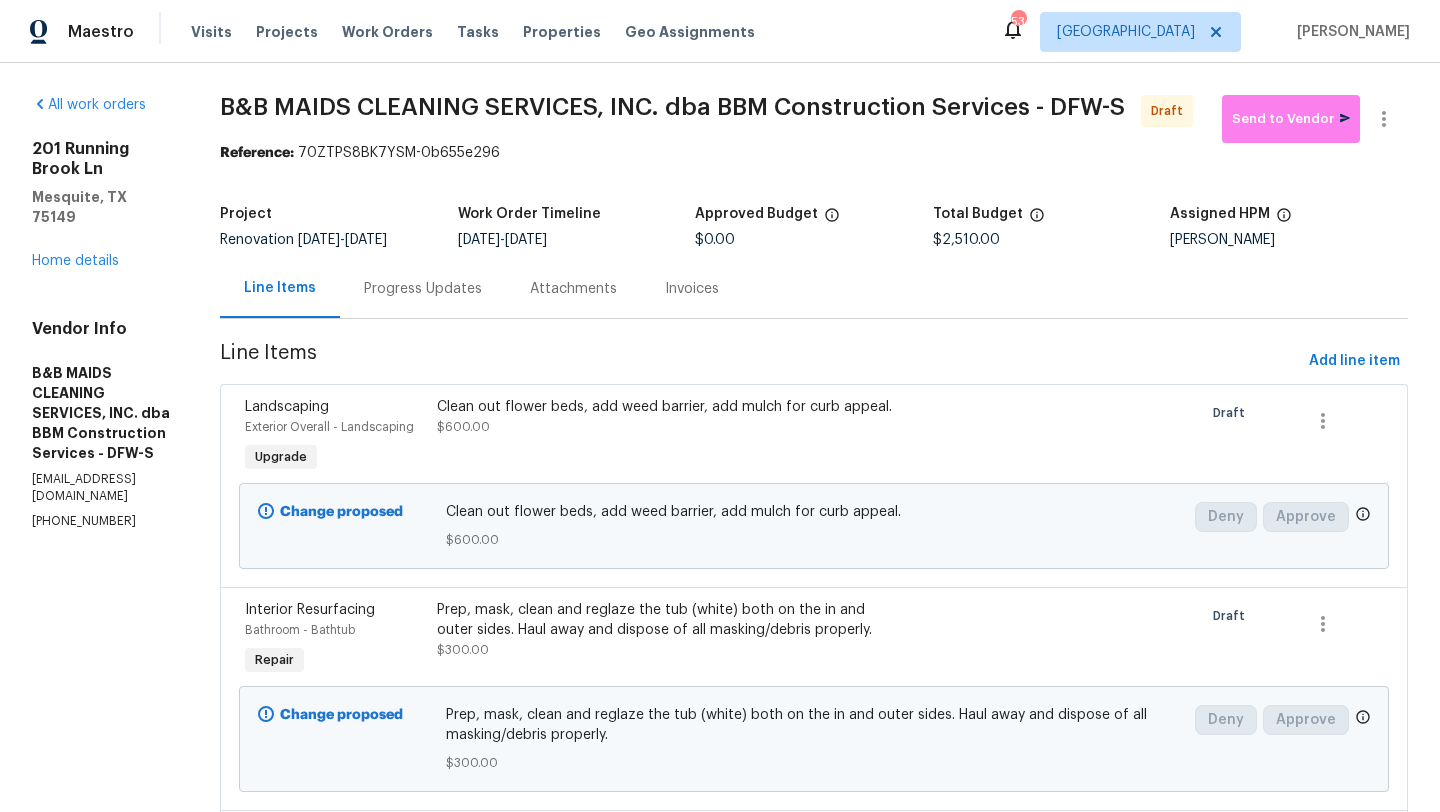 click on "201 Running Brook Ln Mesquite, TX 75149 Home details" at bounding box center [102, 205] 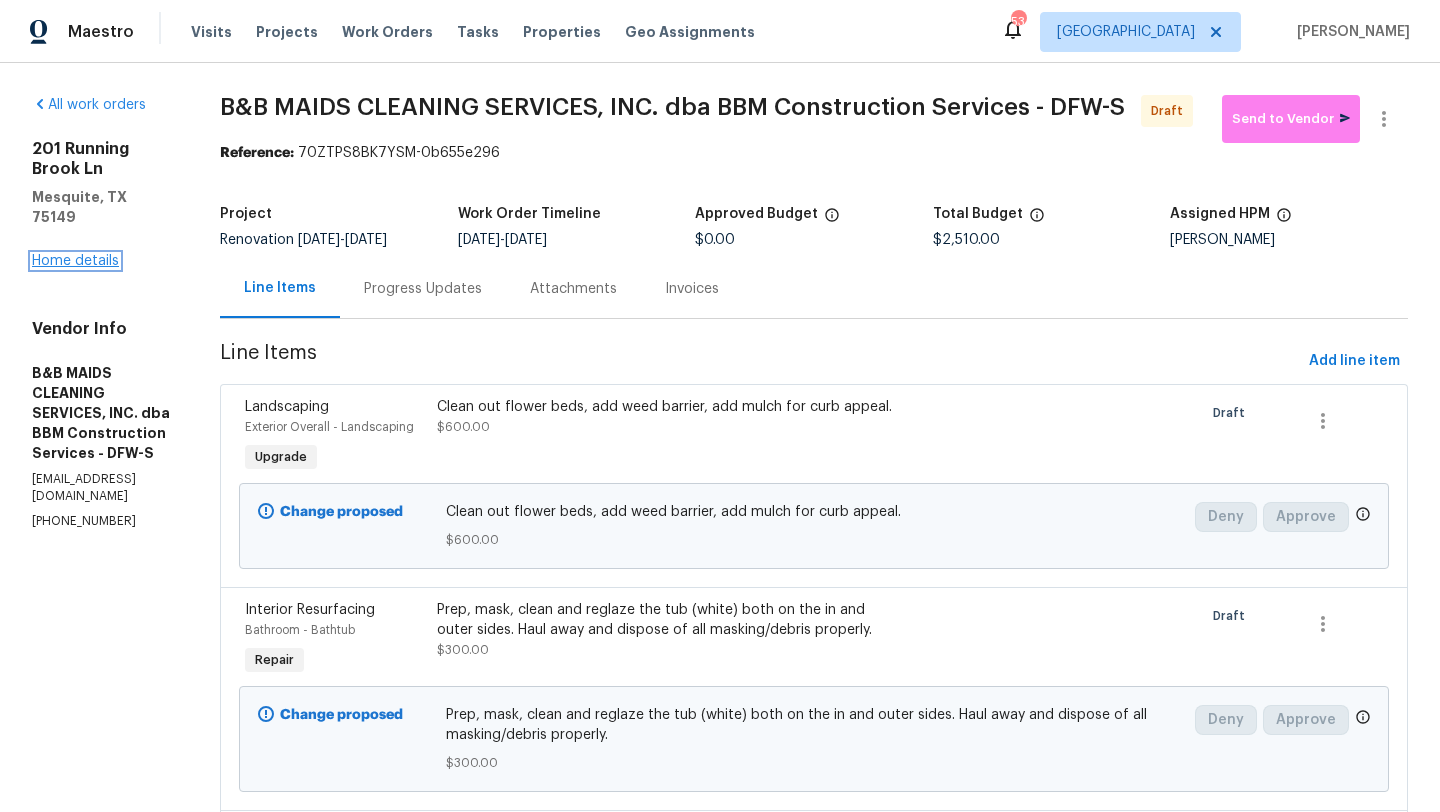 click on "Home details" at bounding box center [75, 261] 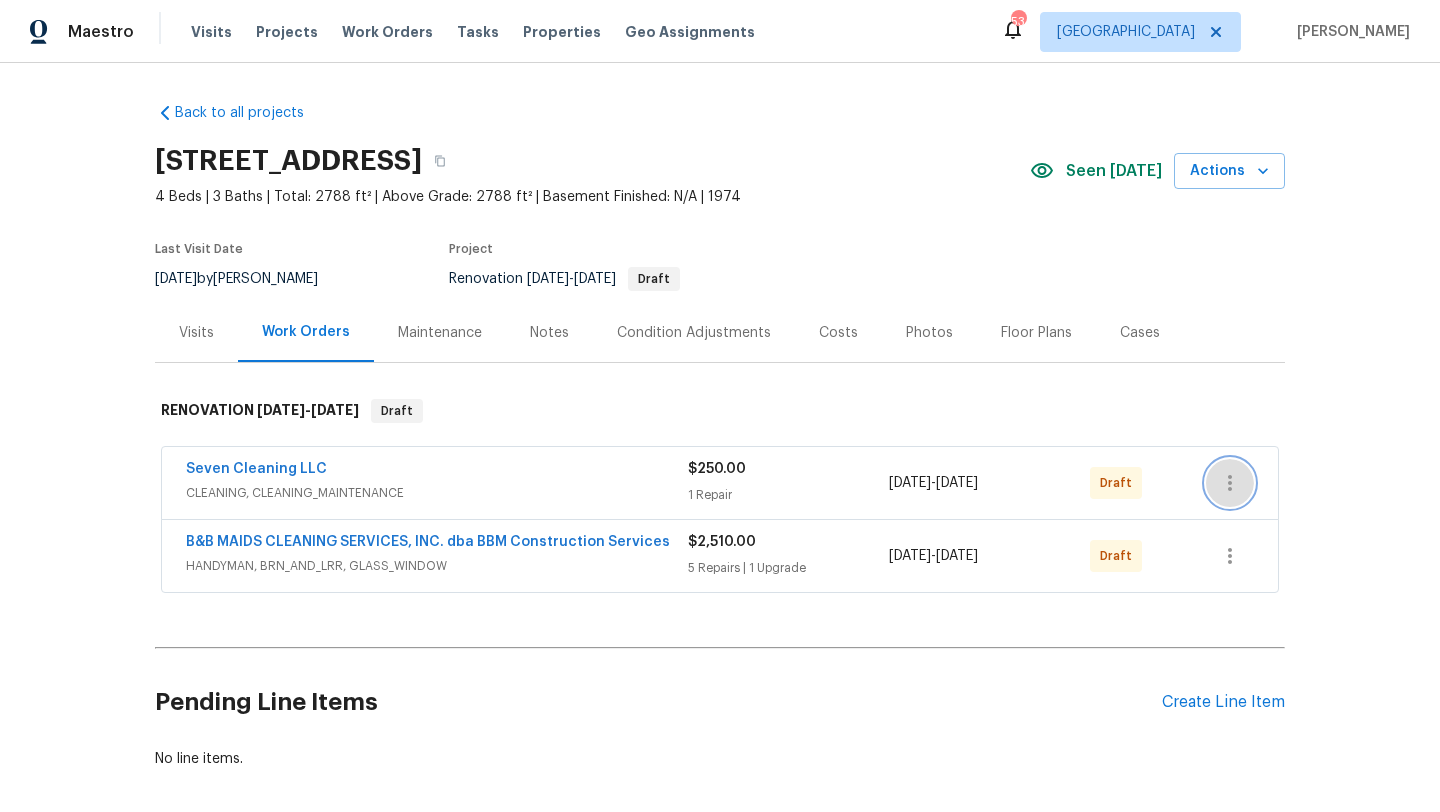 click at bounding box center [1230, 483] 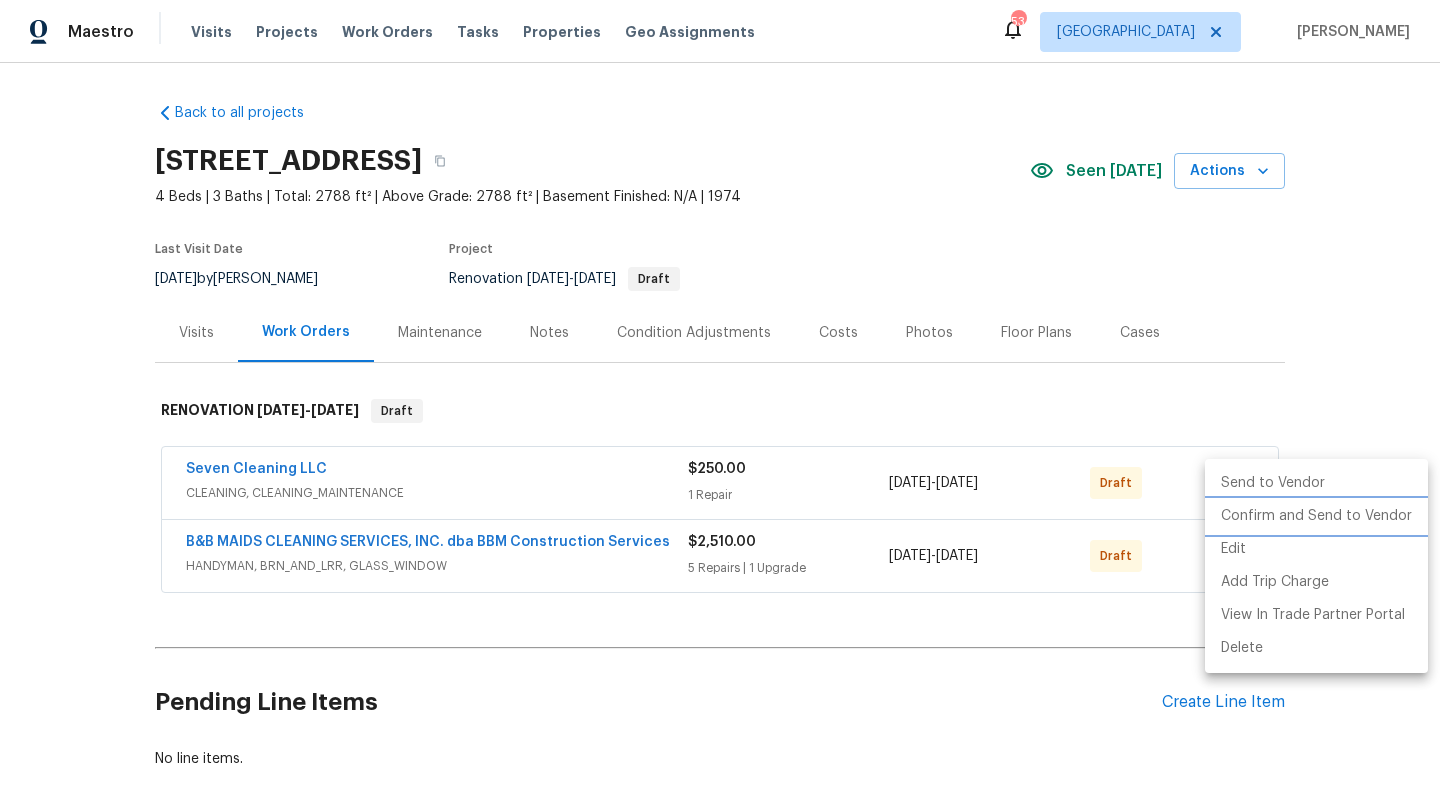 click on "Confirm and Send to Vendor" at bounding box center (1316, 516) 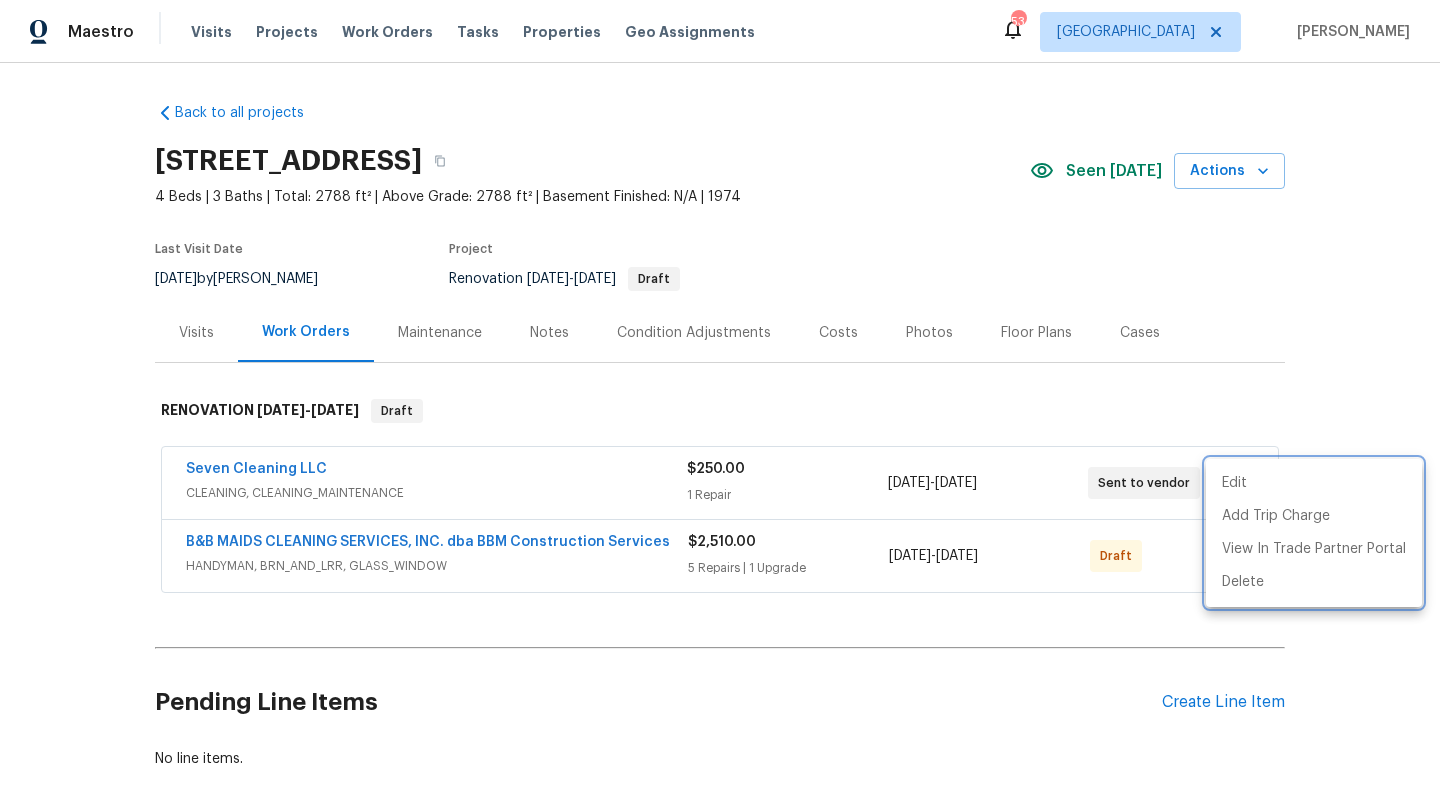 click at bounding box center (720, 406) 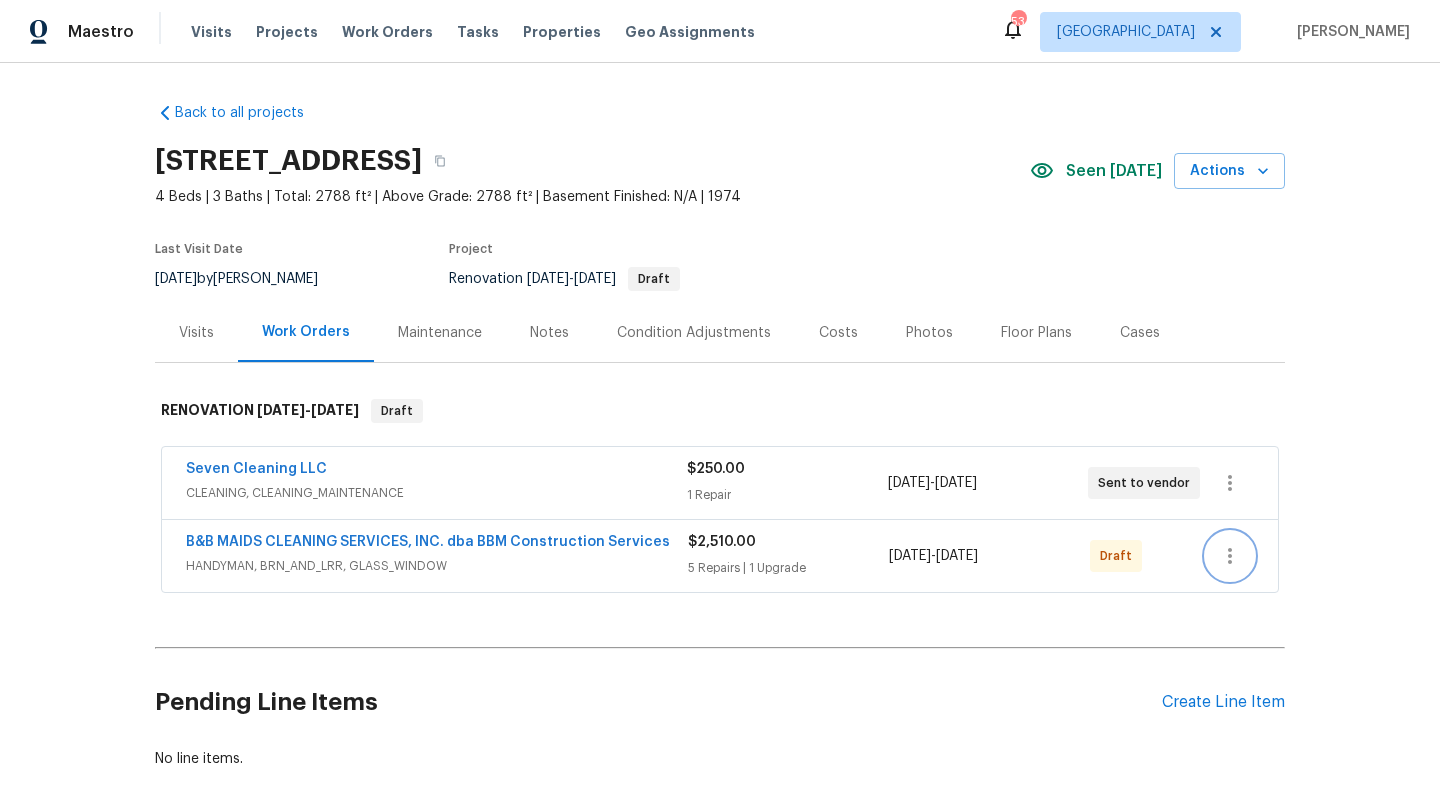 click 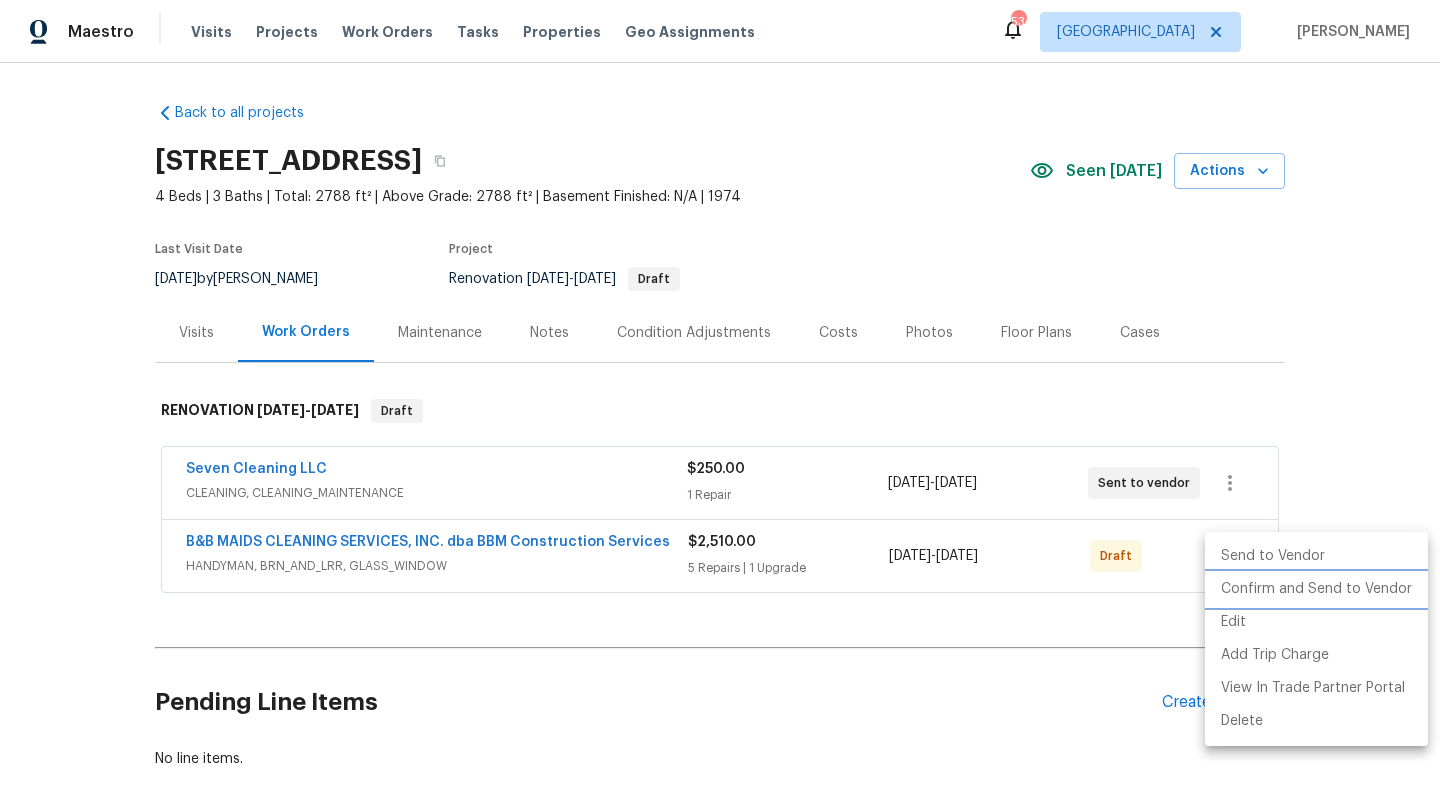 click on "Confirm and Send to Vendor" at bounding box center (1316, 589) 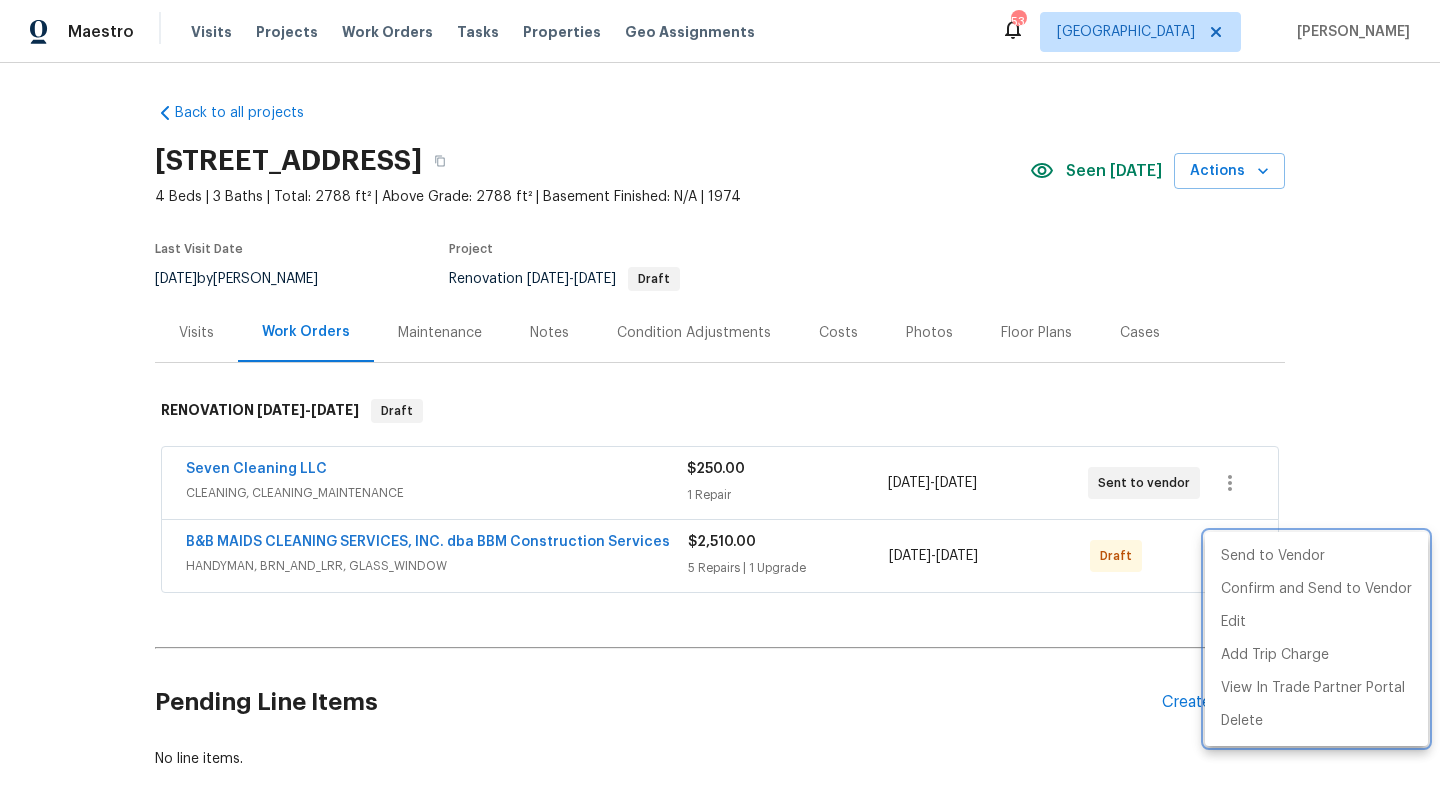 click at bounding box center (720, 406) 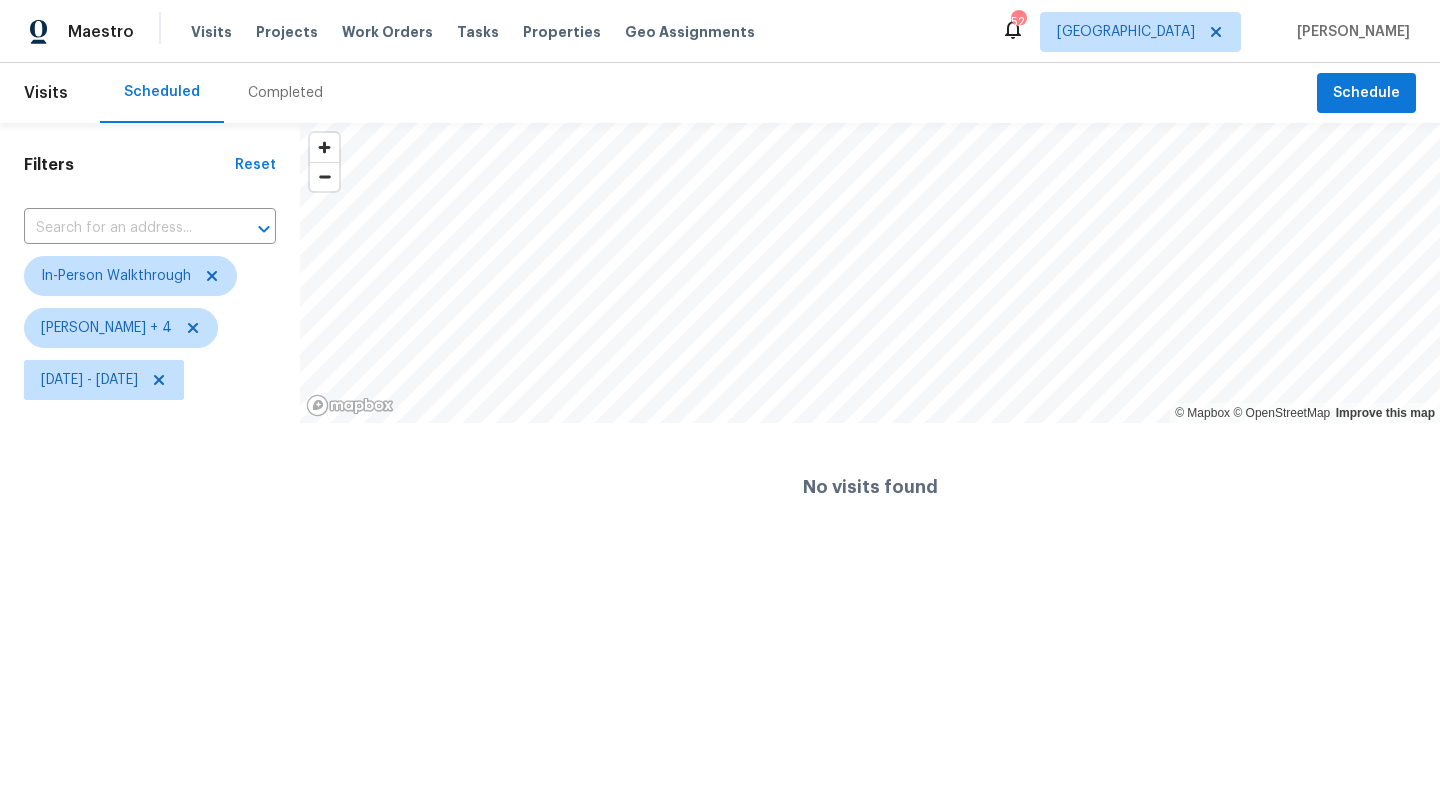 scroll, scrollTop: 0, scrollLeft: 0, axis: both 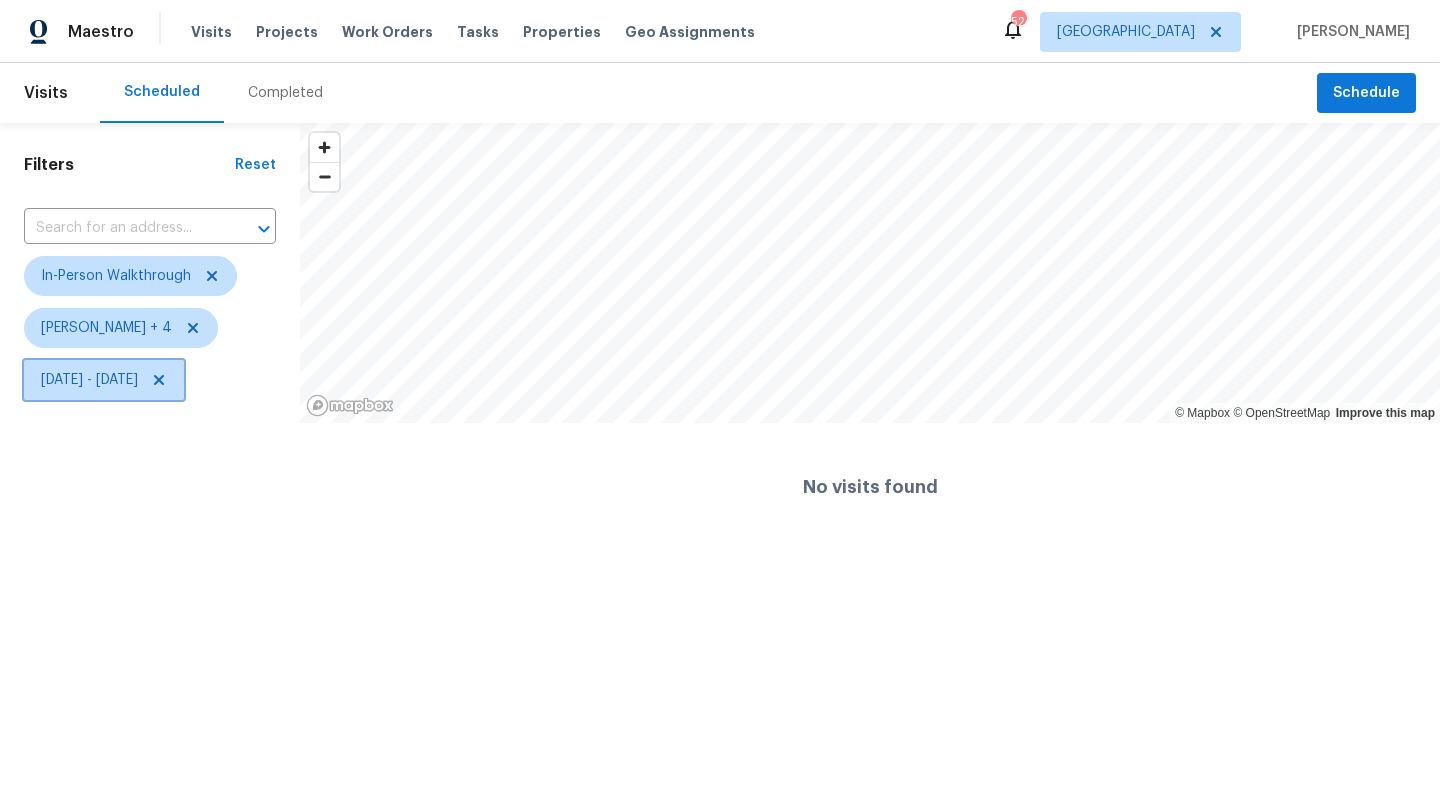click on "[DATE] - [DATE]" at bounding box center (89, 380) 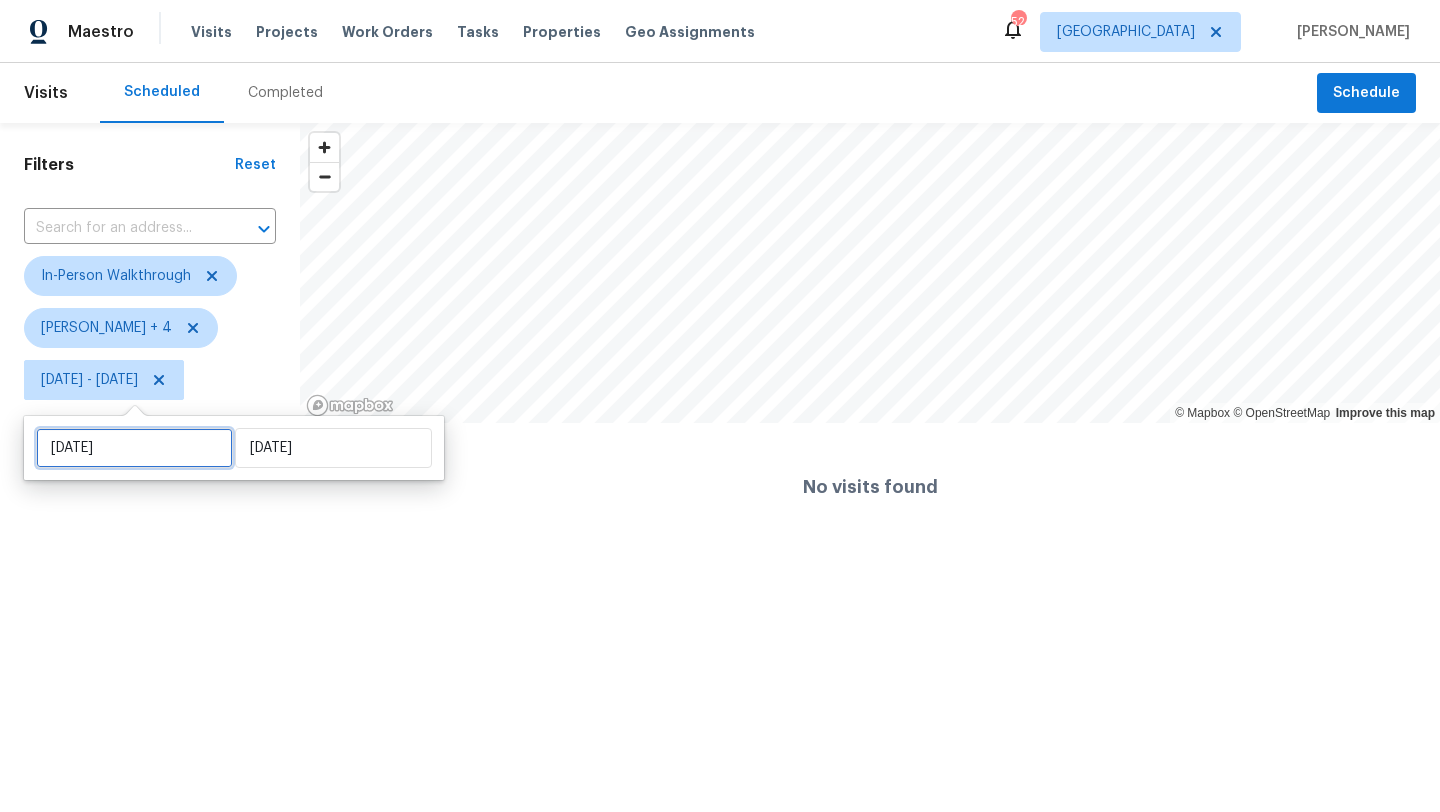 select on "5" 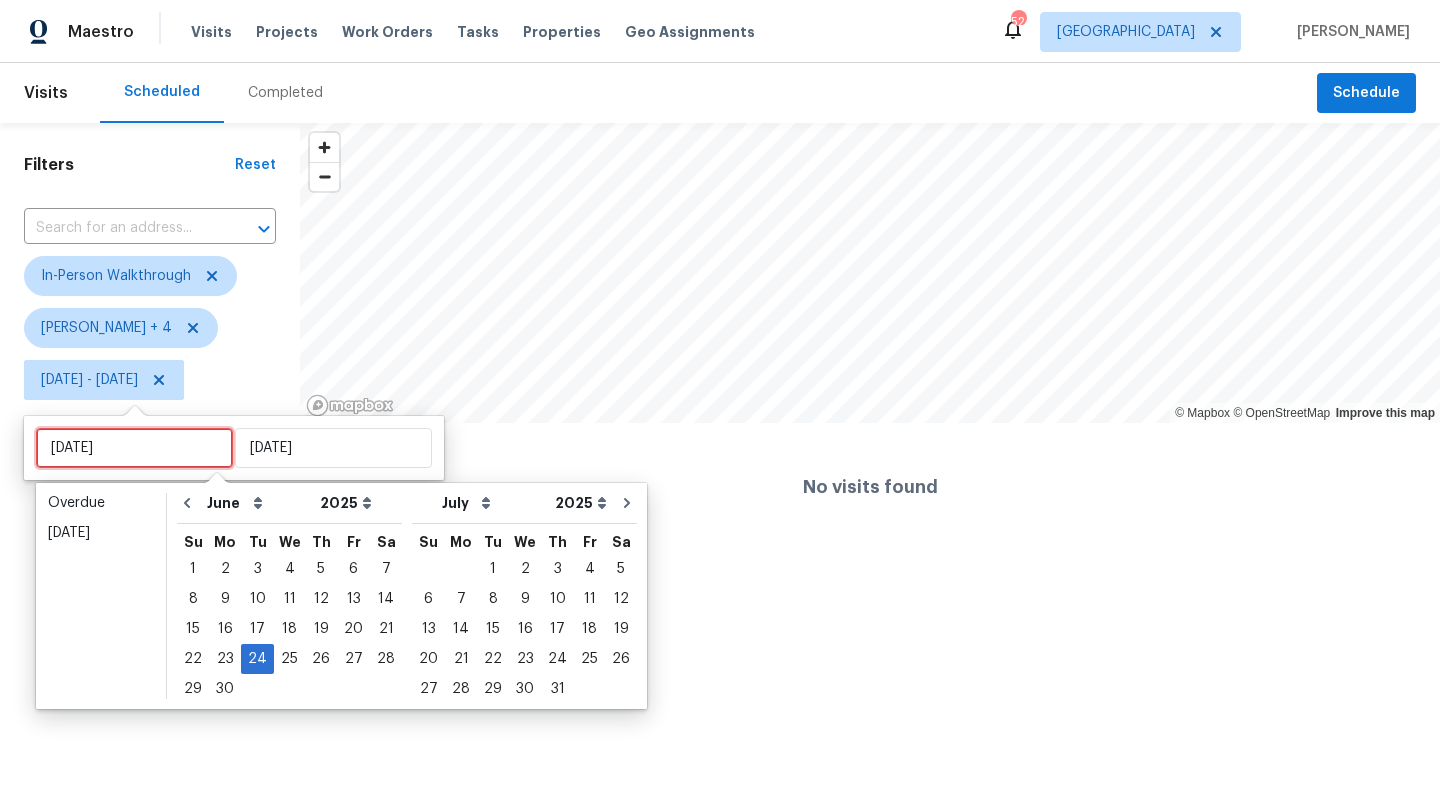 click on "Tue, Jun 24" at bounding box center (134, 448) 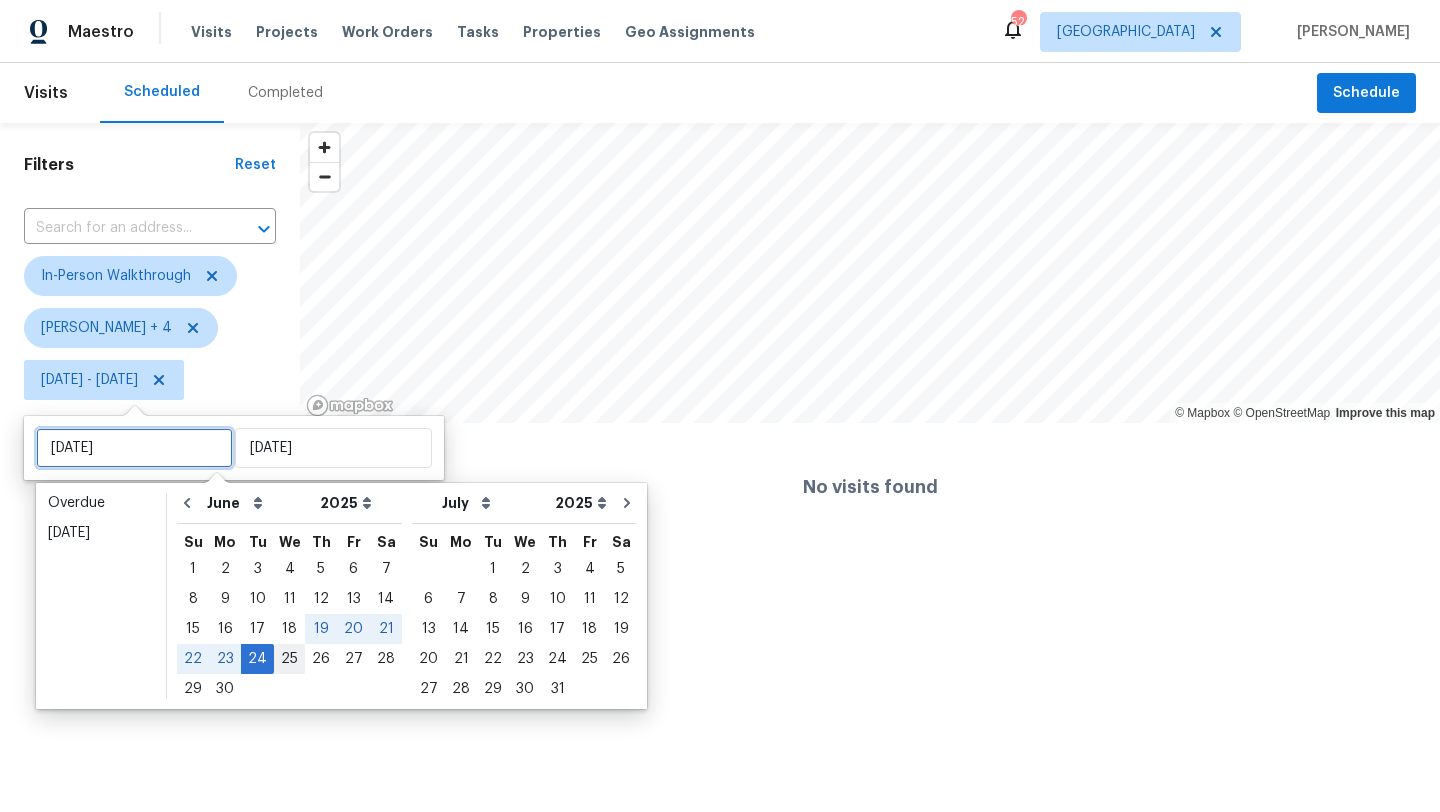 type on "Wed, Jun 25" 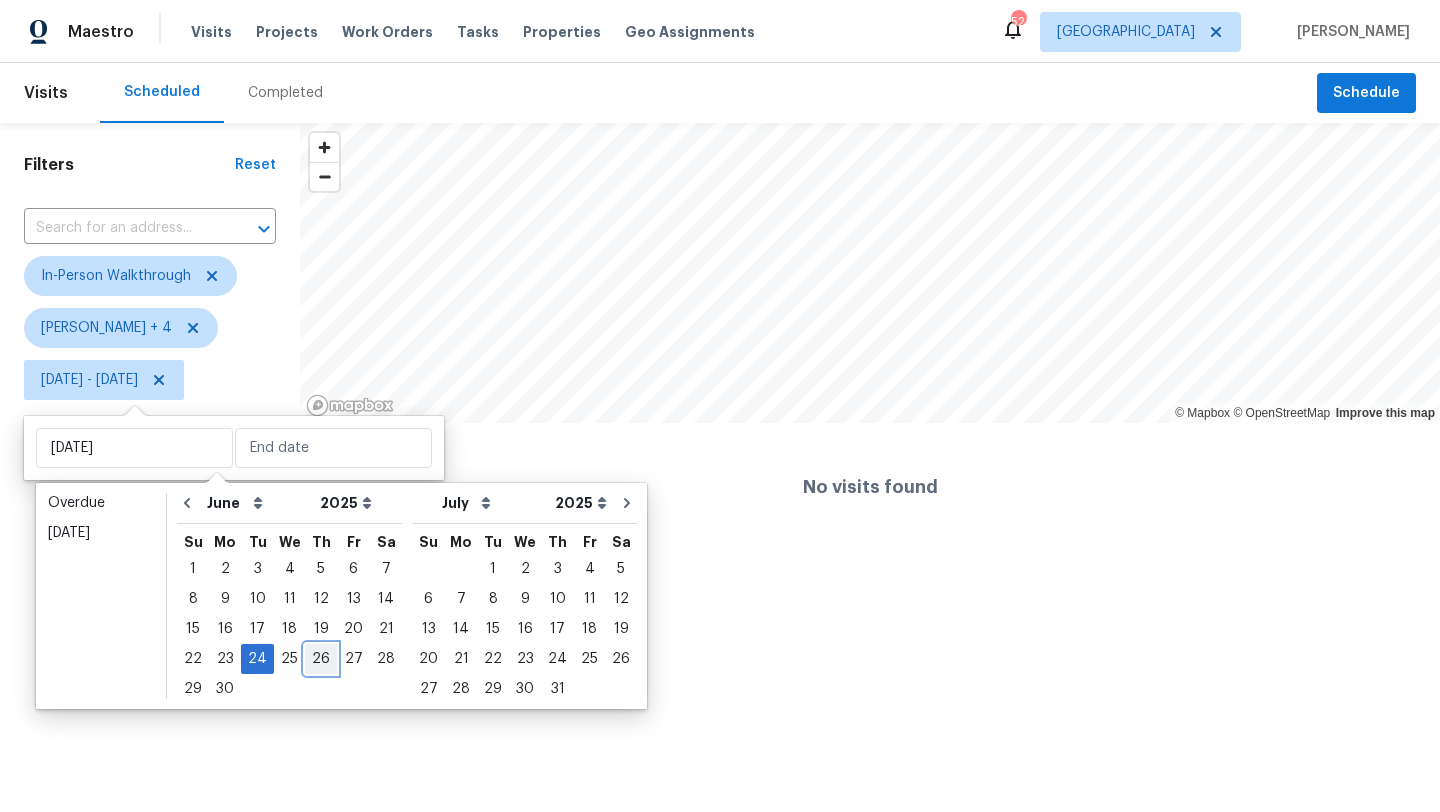 click on "26" at bounding box center (321, 659) 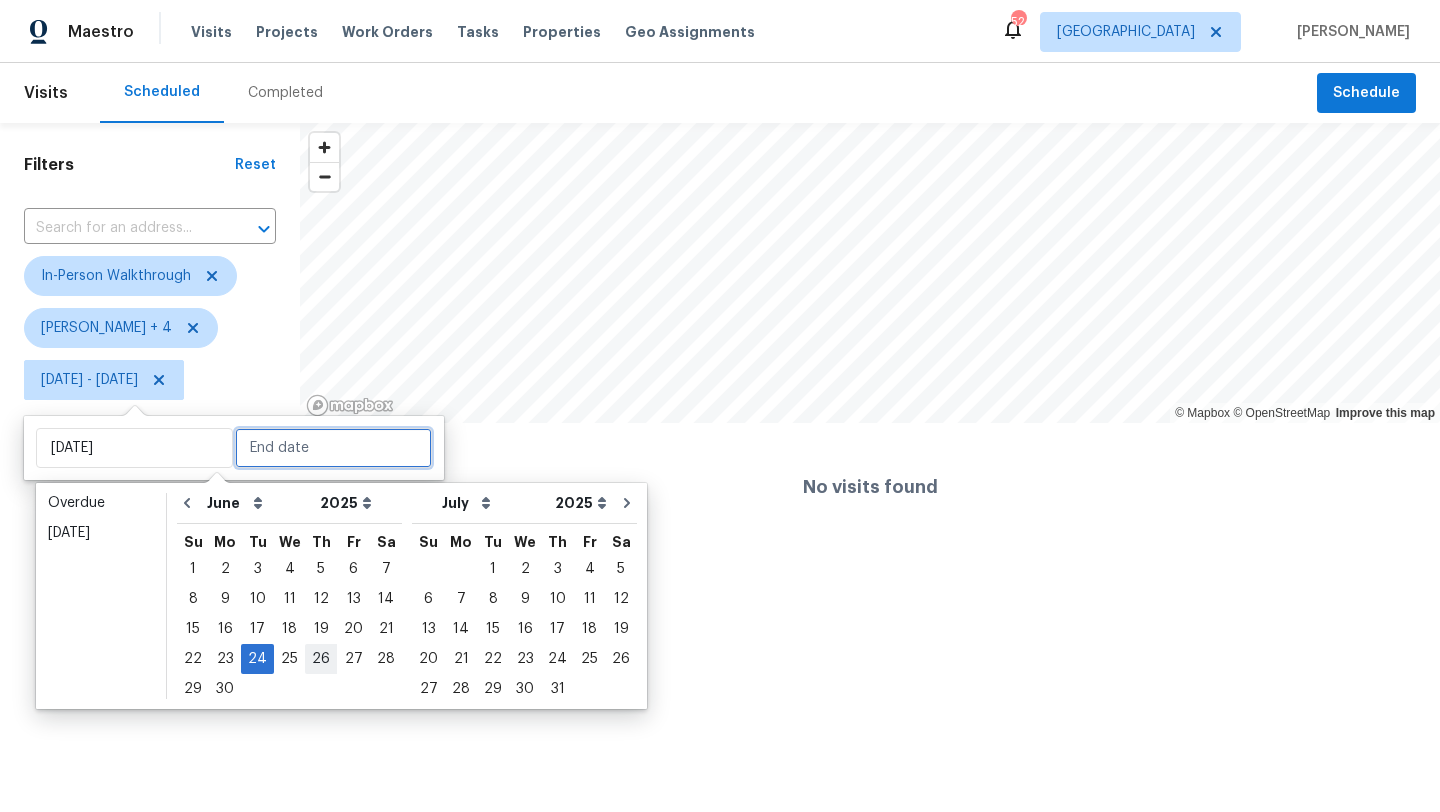 type on "Thu, Jun 26" 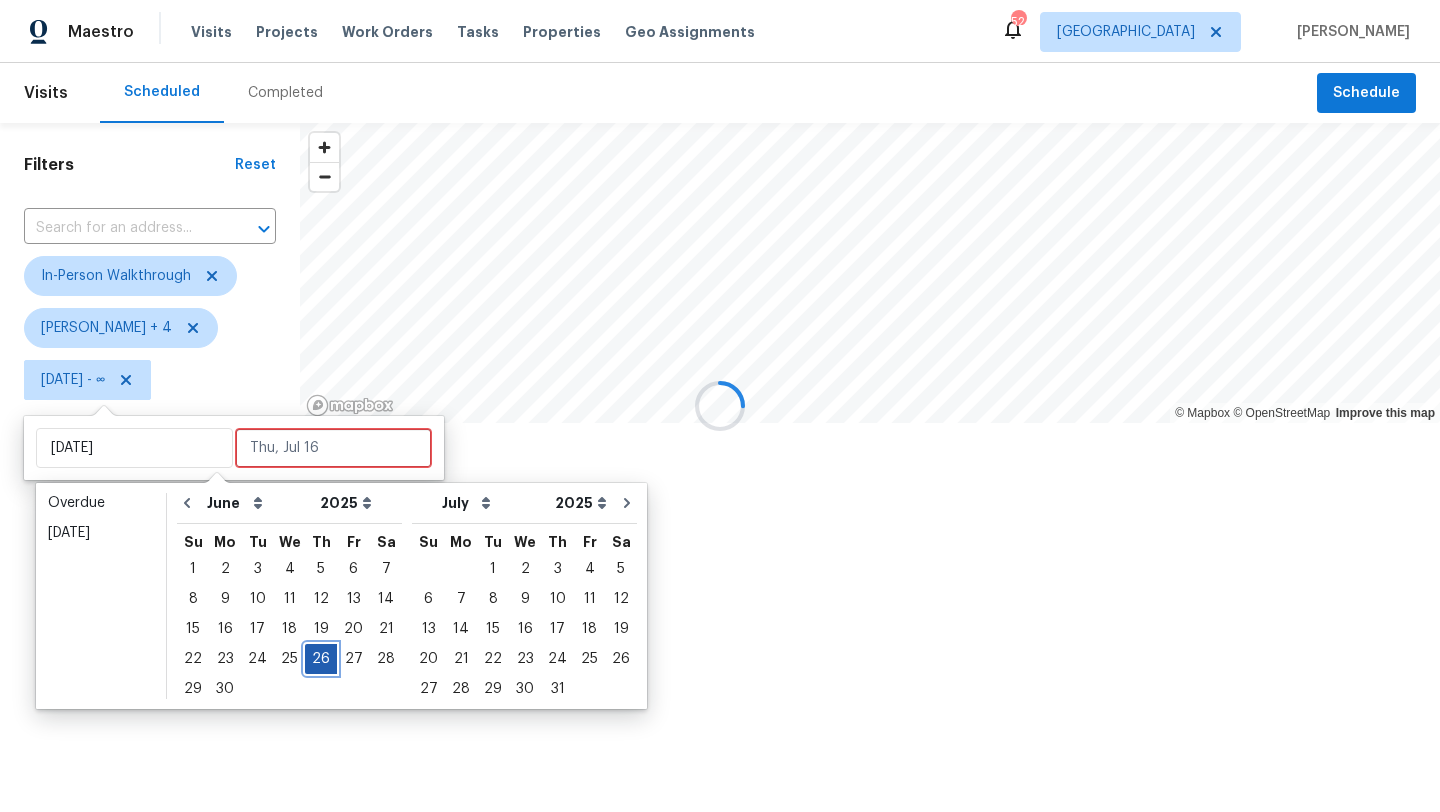 click on "26" at bounding box center [321, 659] 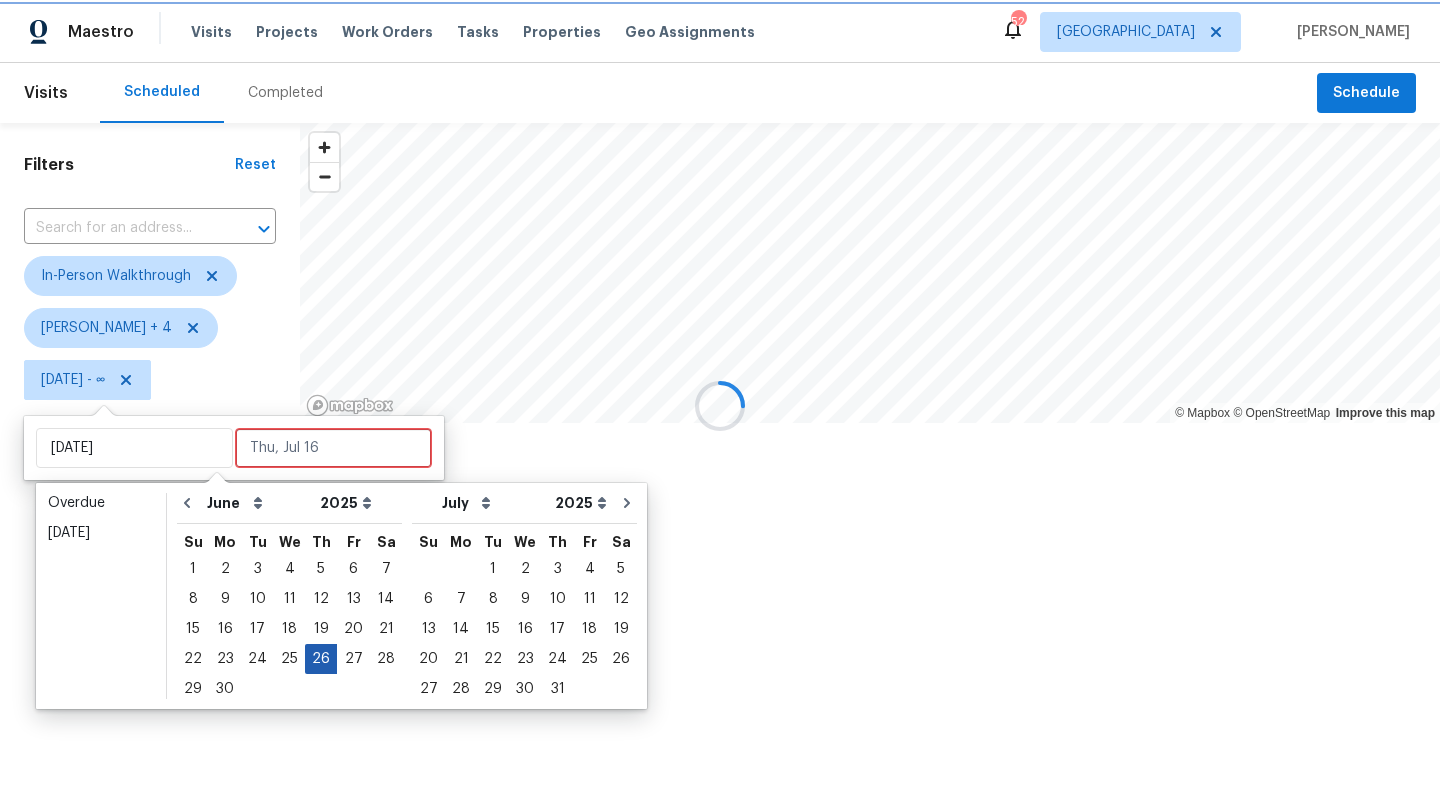 type on "Thu, Jun 26" 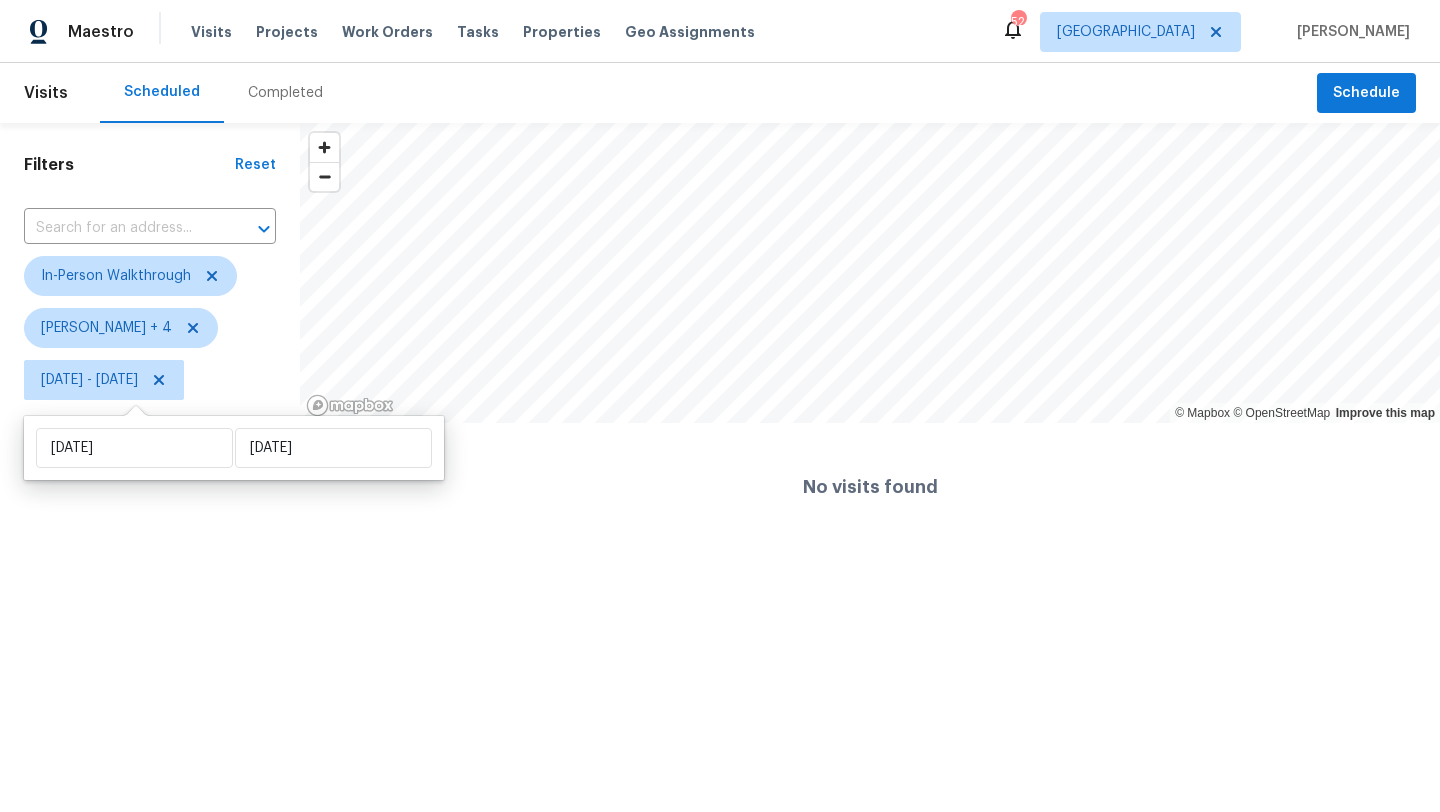 click on "Maestro Visits Projects Work Orders Tasks Properties Geo Assignments 52 Dallas Brad Limes Visits Scheduled Completed Schedule Filters Reset ​ In-Person Walkthrough Alicia Anices + 4 Thu, Jun 26 - Thu, Jun 26 © Mapbox   © OpenStreetMap   Improve this map No visits found
Thu, Jun 26 Thu, Jun 26" at bounding box center [720, 275] 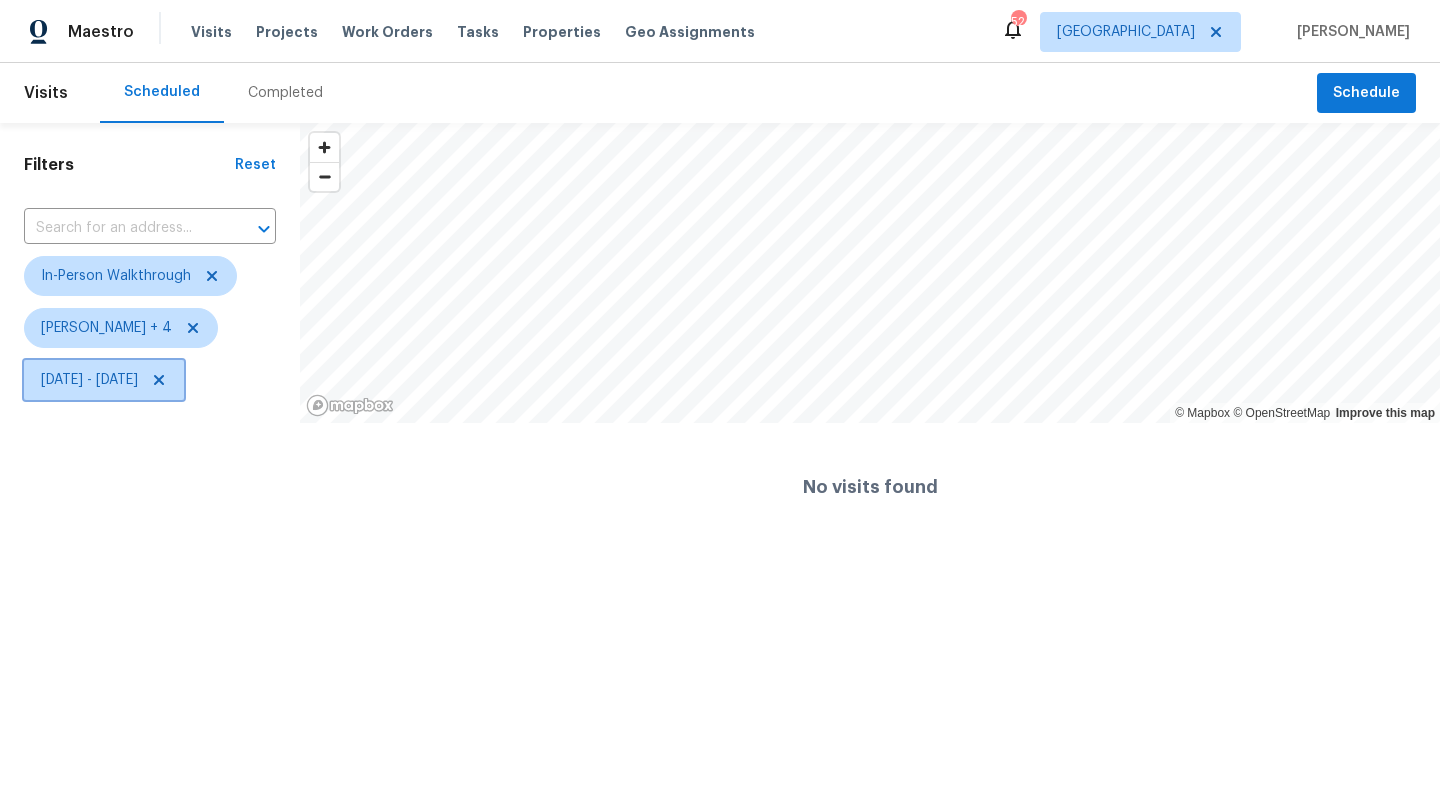 click on "Thu, Jun 26 - Thu, Jun 26" at bounding box center [89, 380] 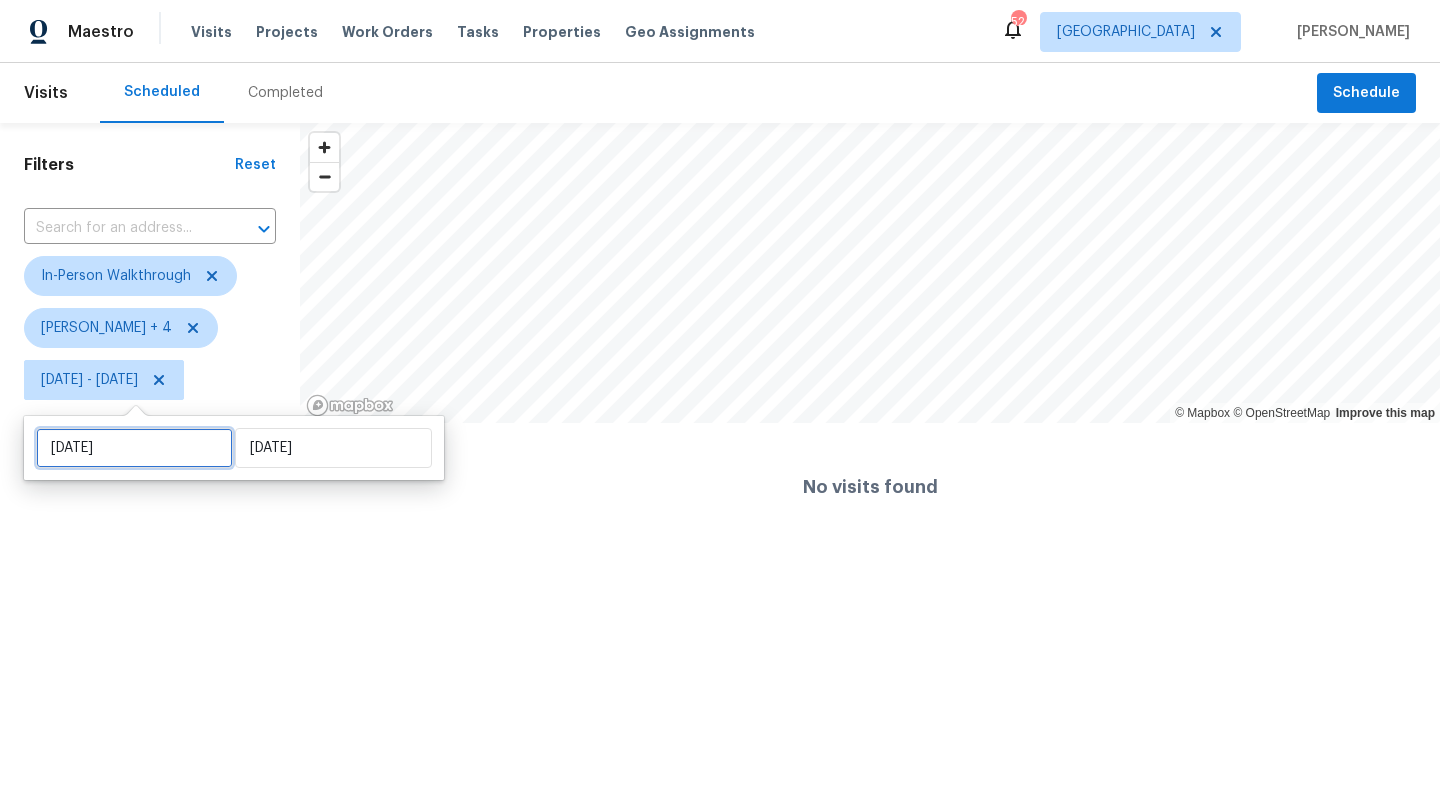 click on "Thu, Jun 26" at bounding box center [134, 448] 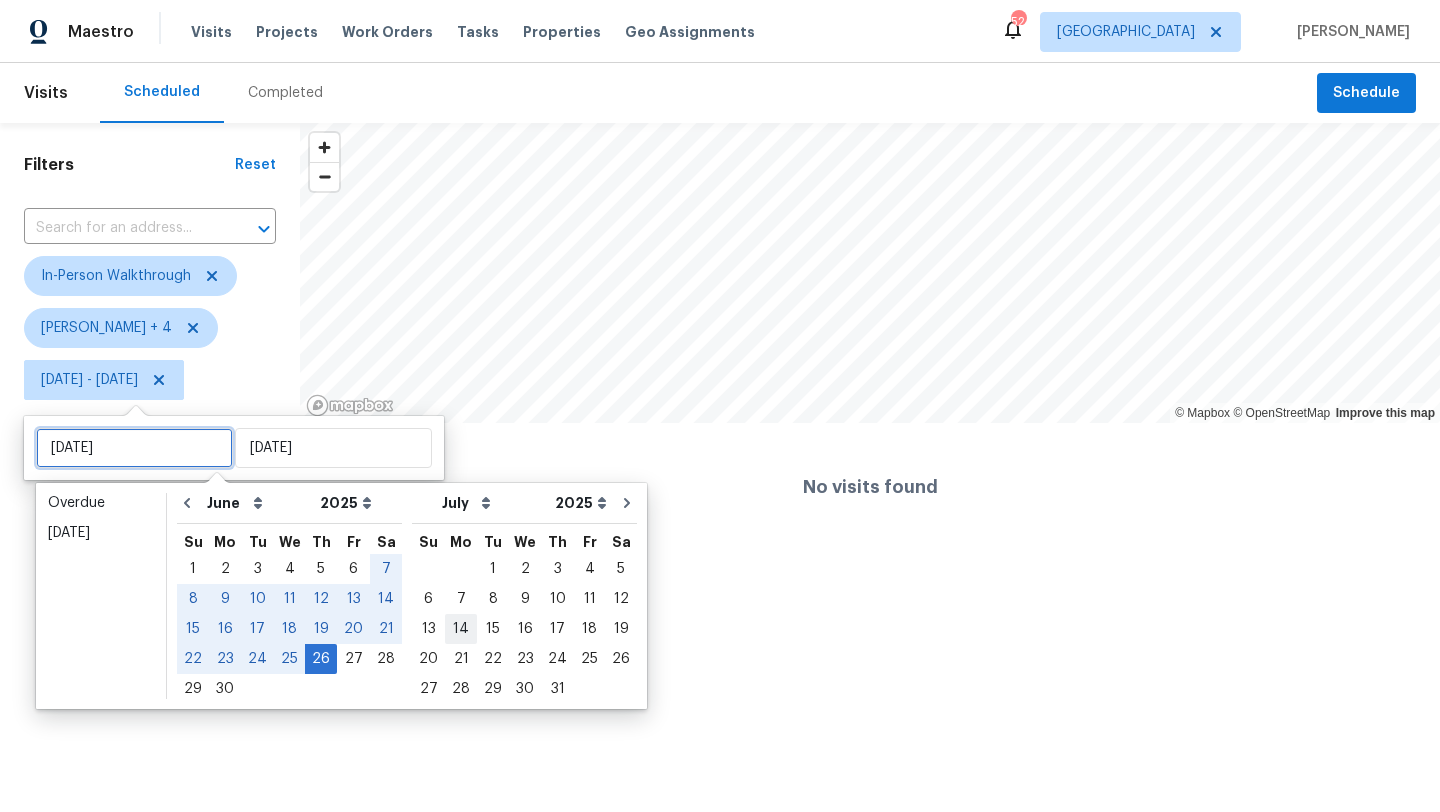 type on "Sun, Jul 06" 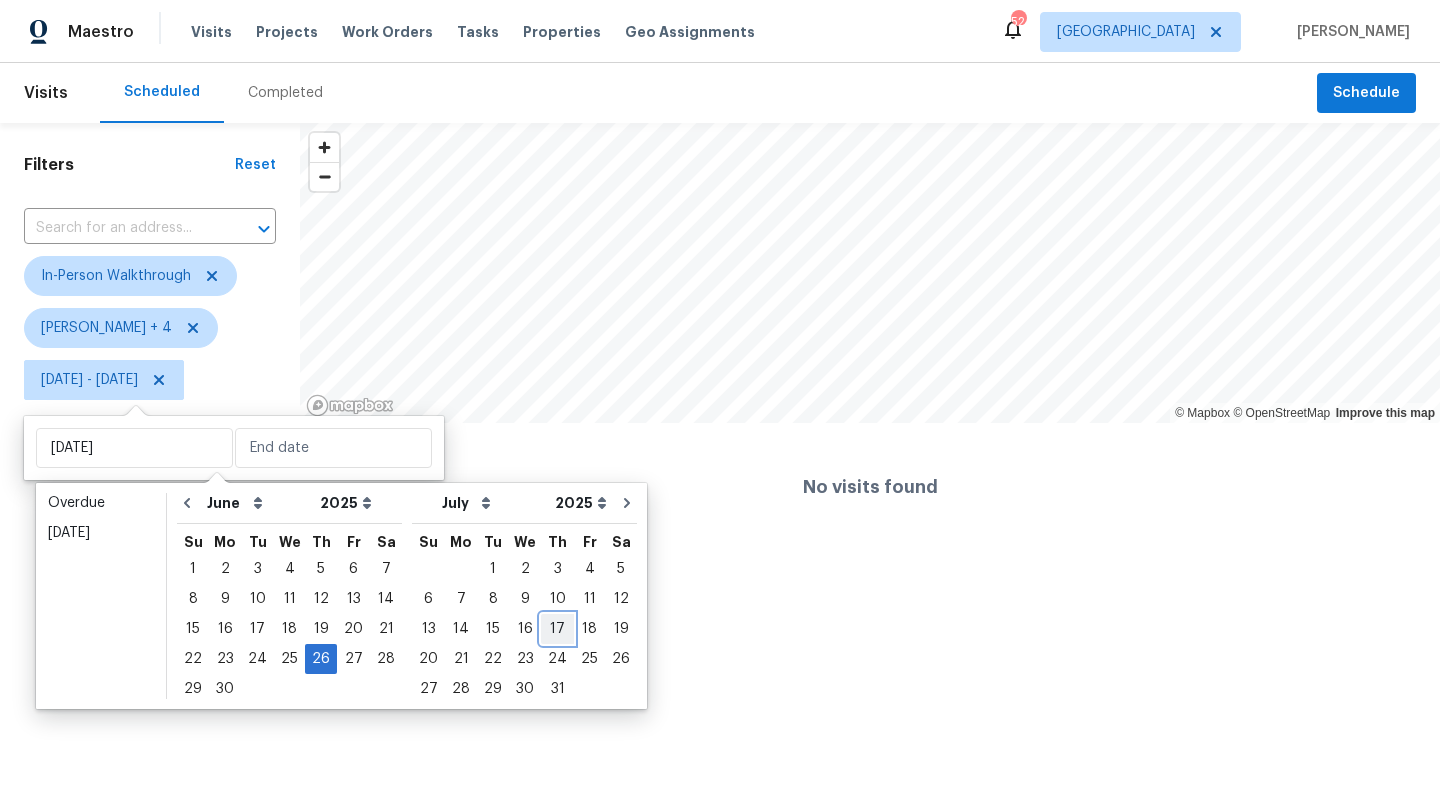 click on "17" at bounding box center [557, 629] 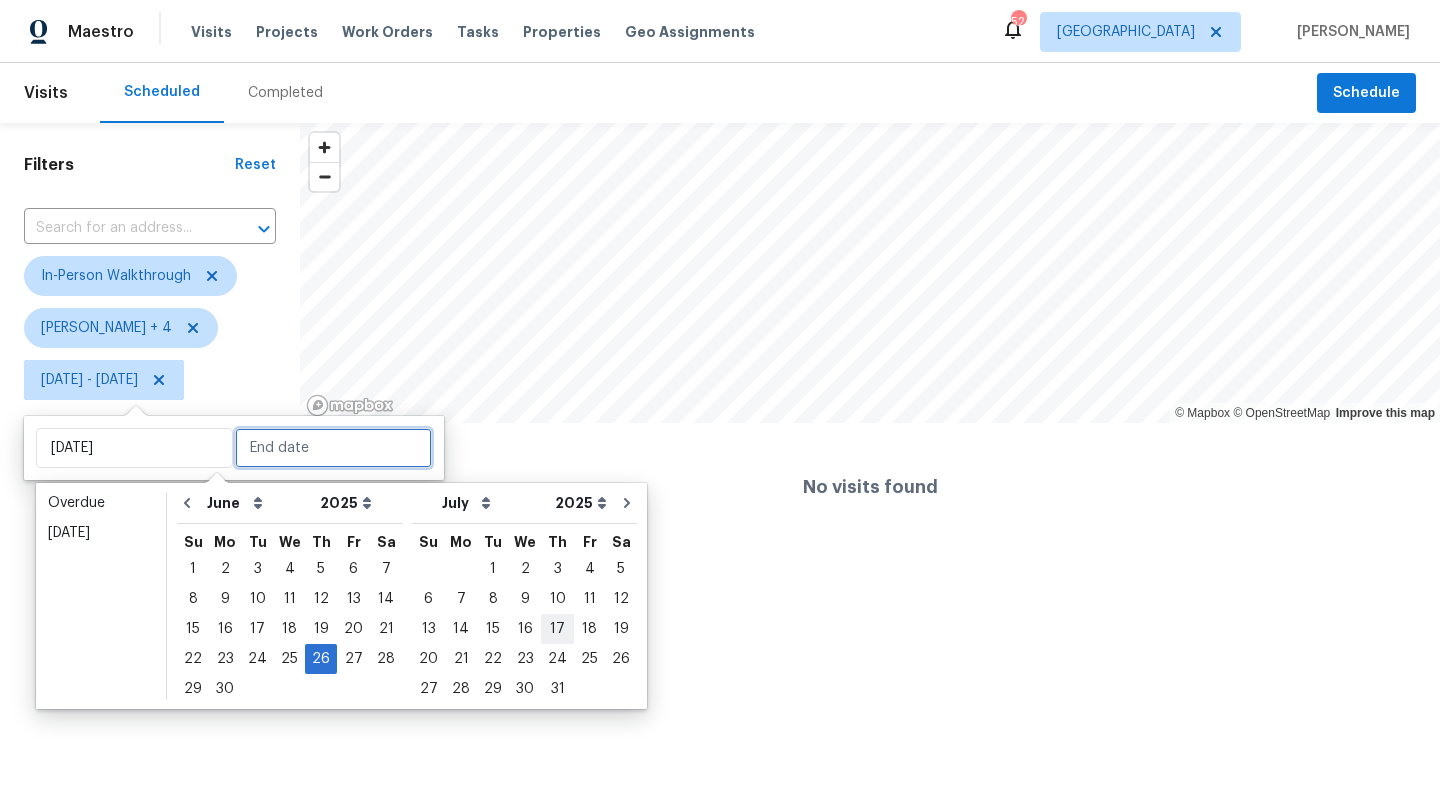 type on "Thu, Jul 17" 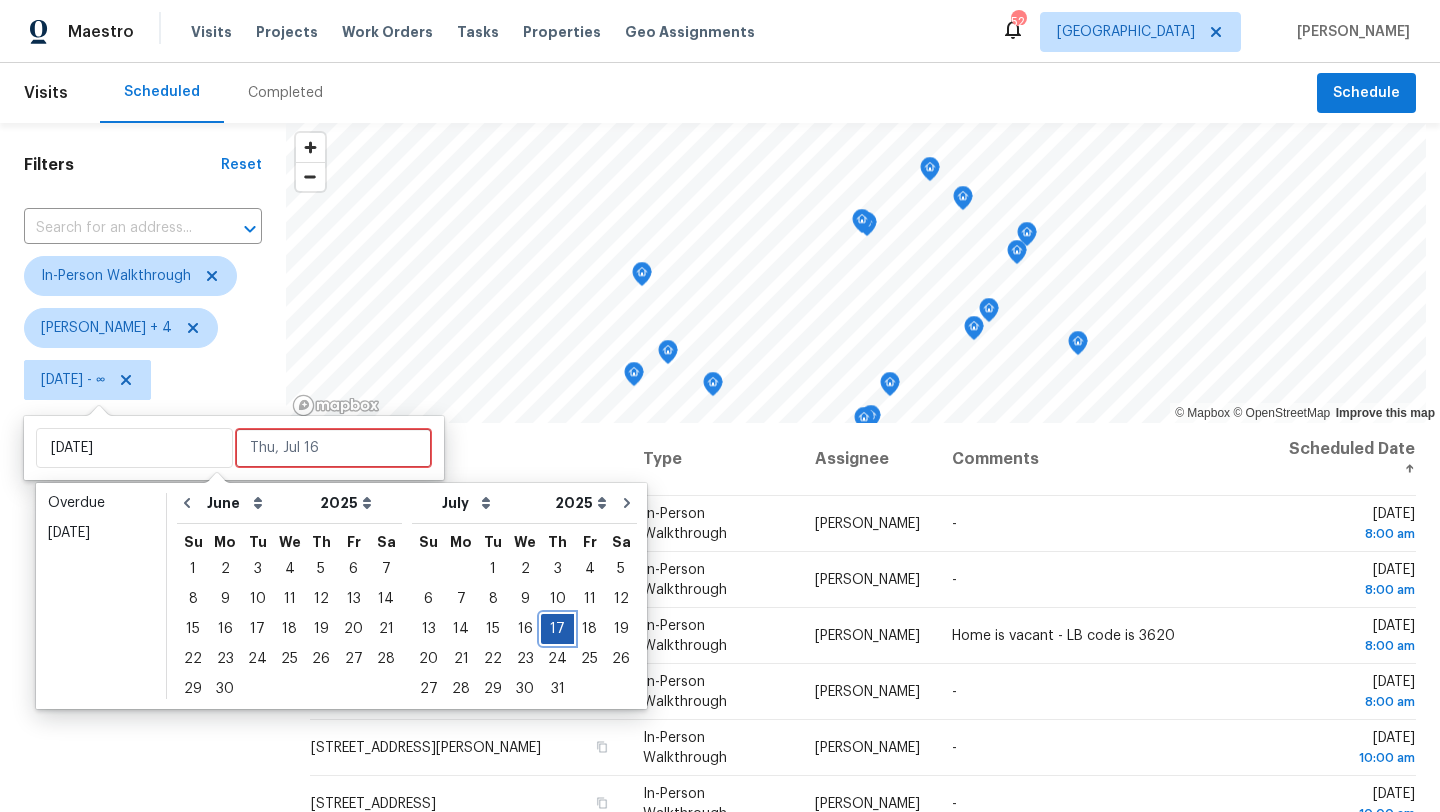 click on "17" at bounding box center (557, 629) 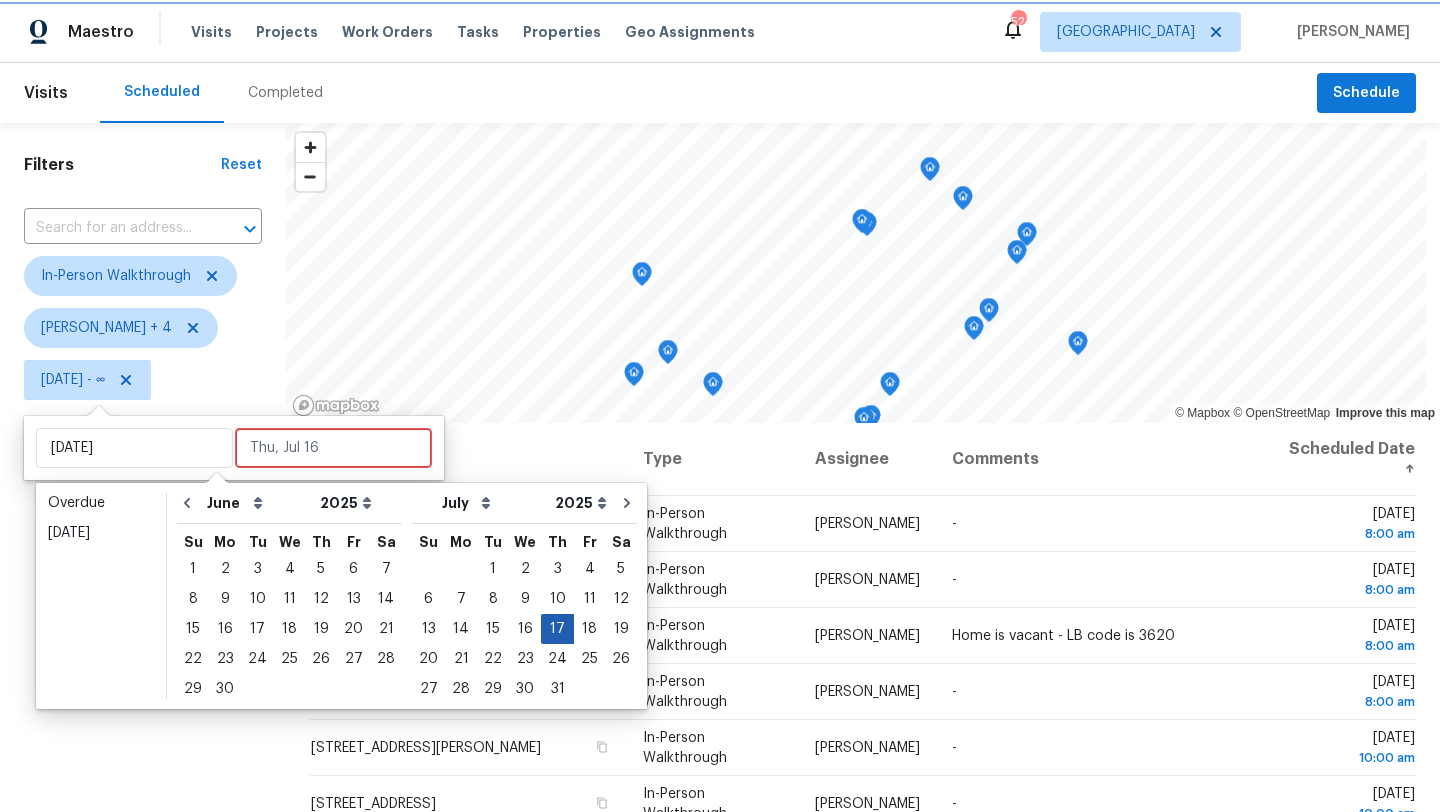 type on "[DATE]" 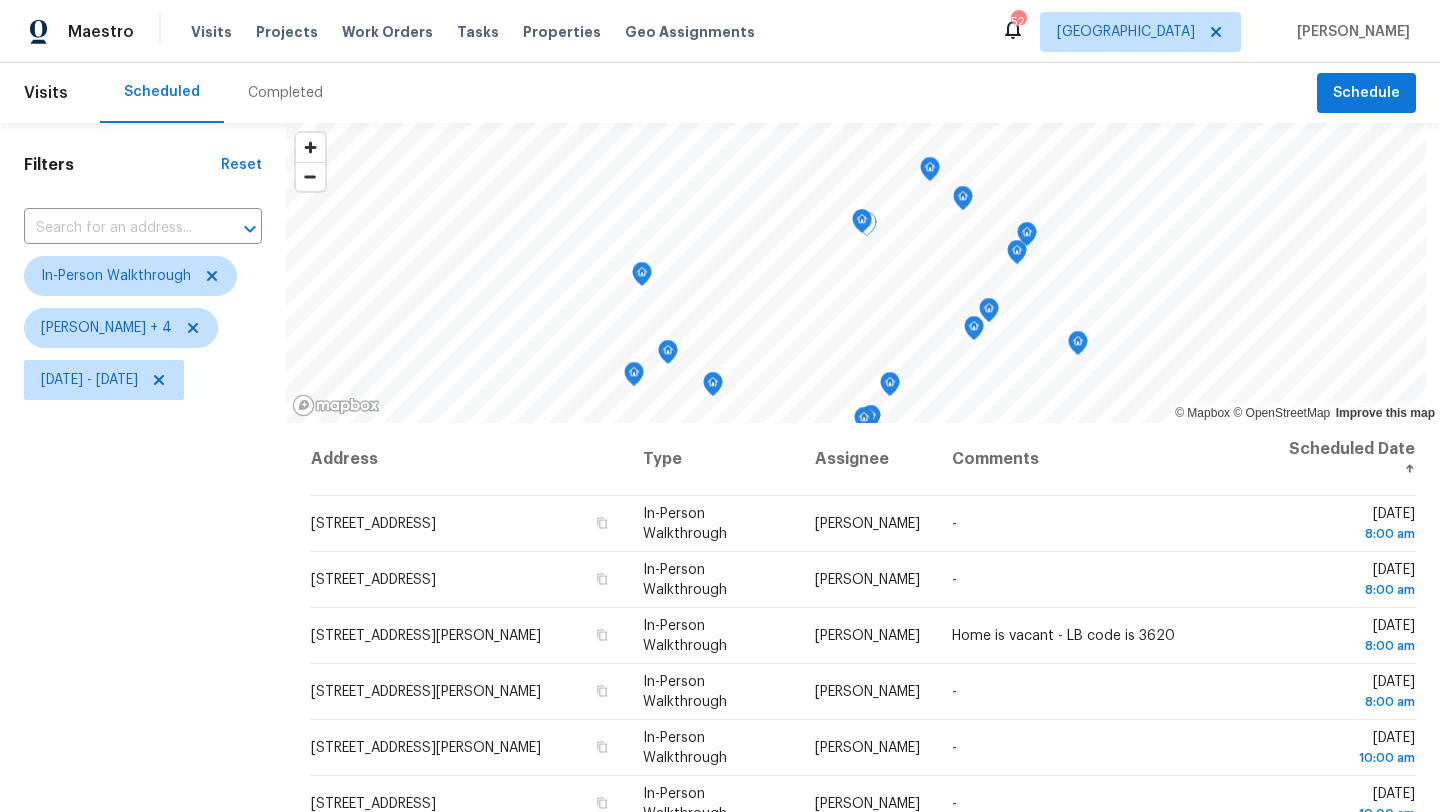 click on "Filters Reset ​ In-Person Walkthrough Alicia Anices + 4 Thu, Jul 17 - Thu, Jul 17" at bounding box center [143, 598] 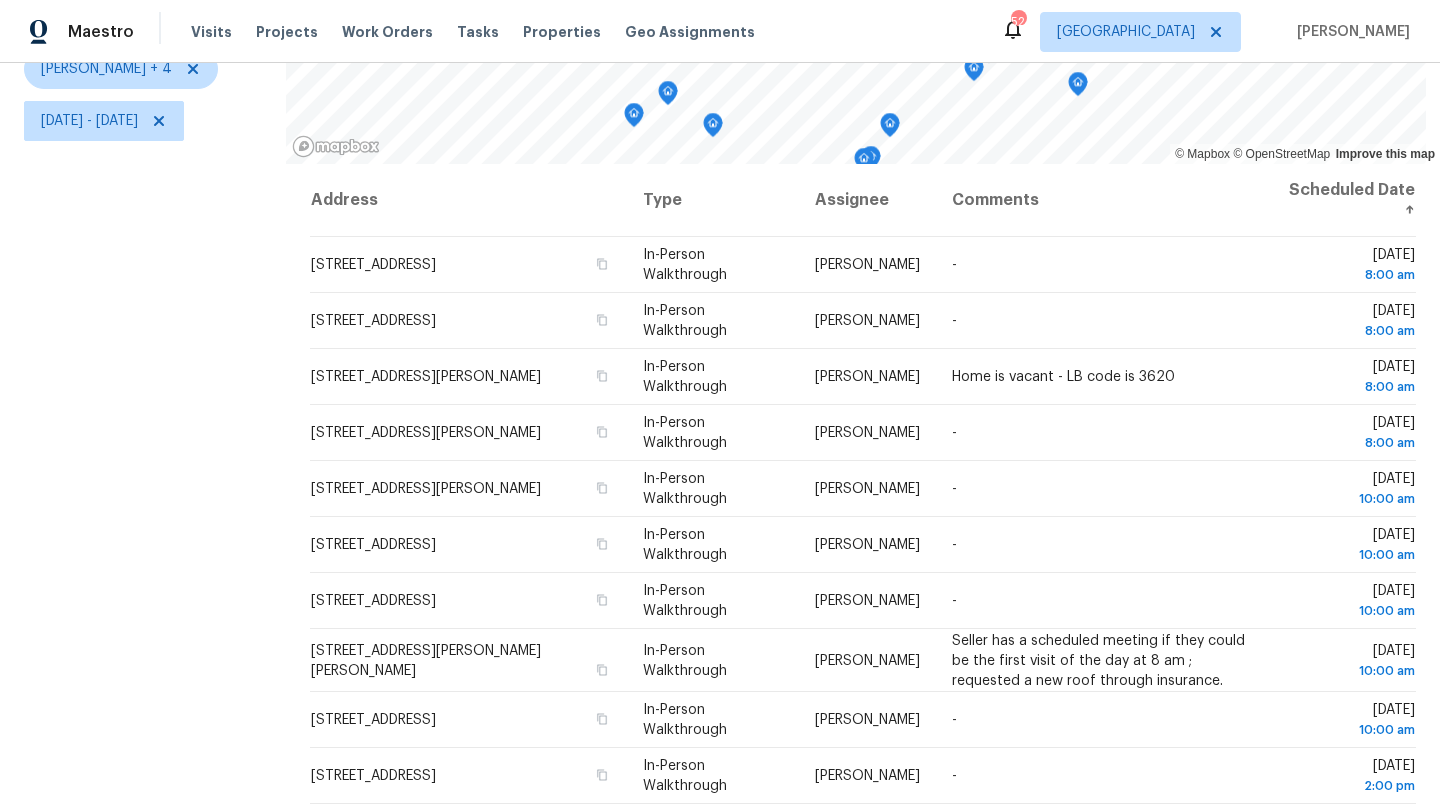 scroll, scrollTop: 260, scrollLeft: 0, axis: vertical 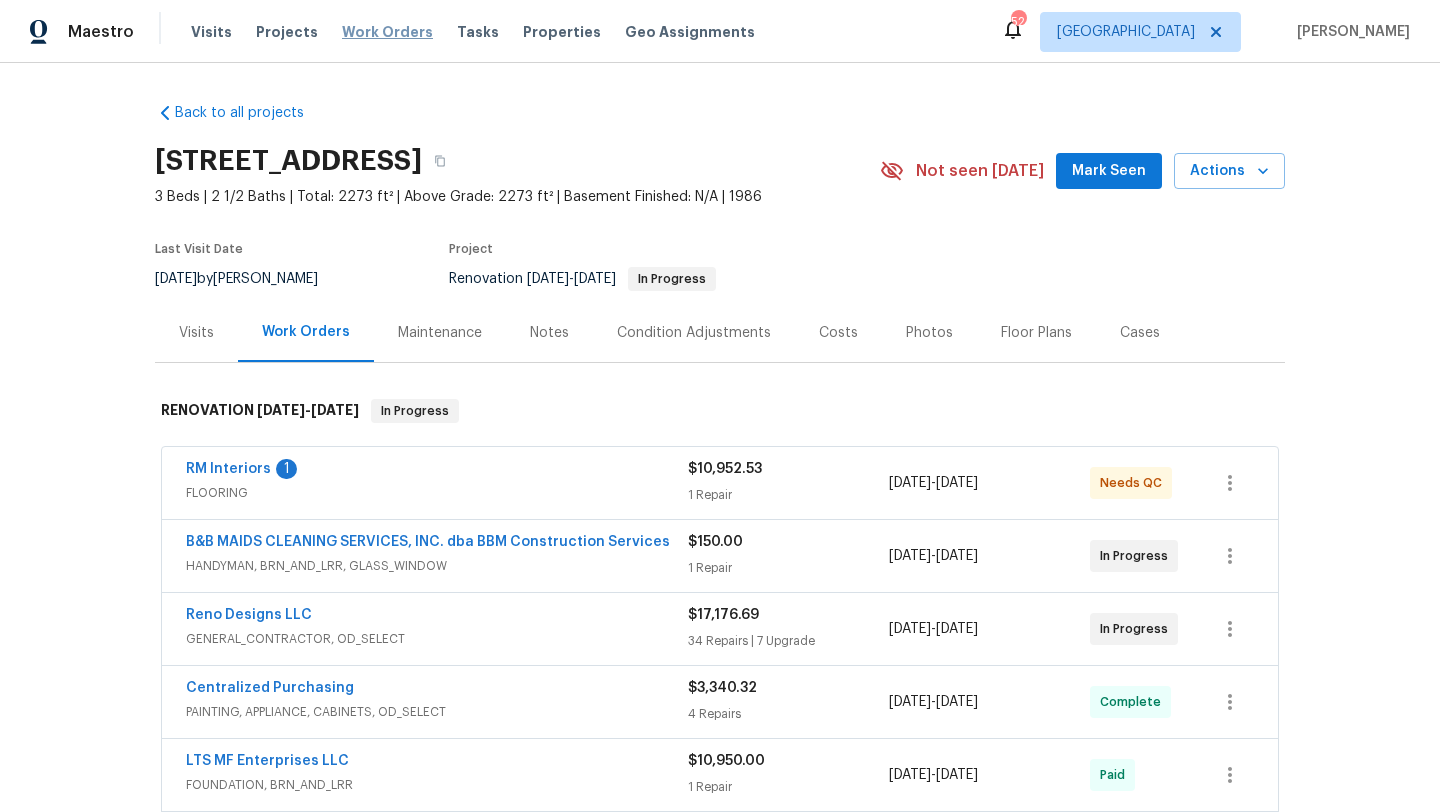 click on "Work Orders" at bounding box center [387, 32] 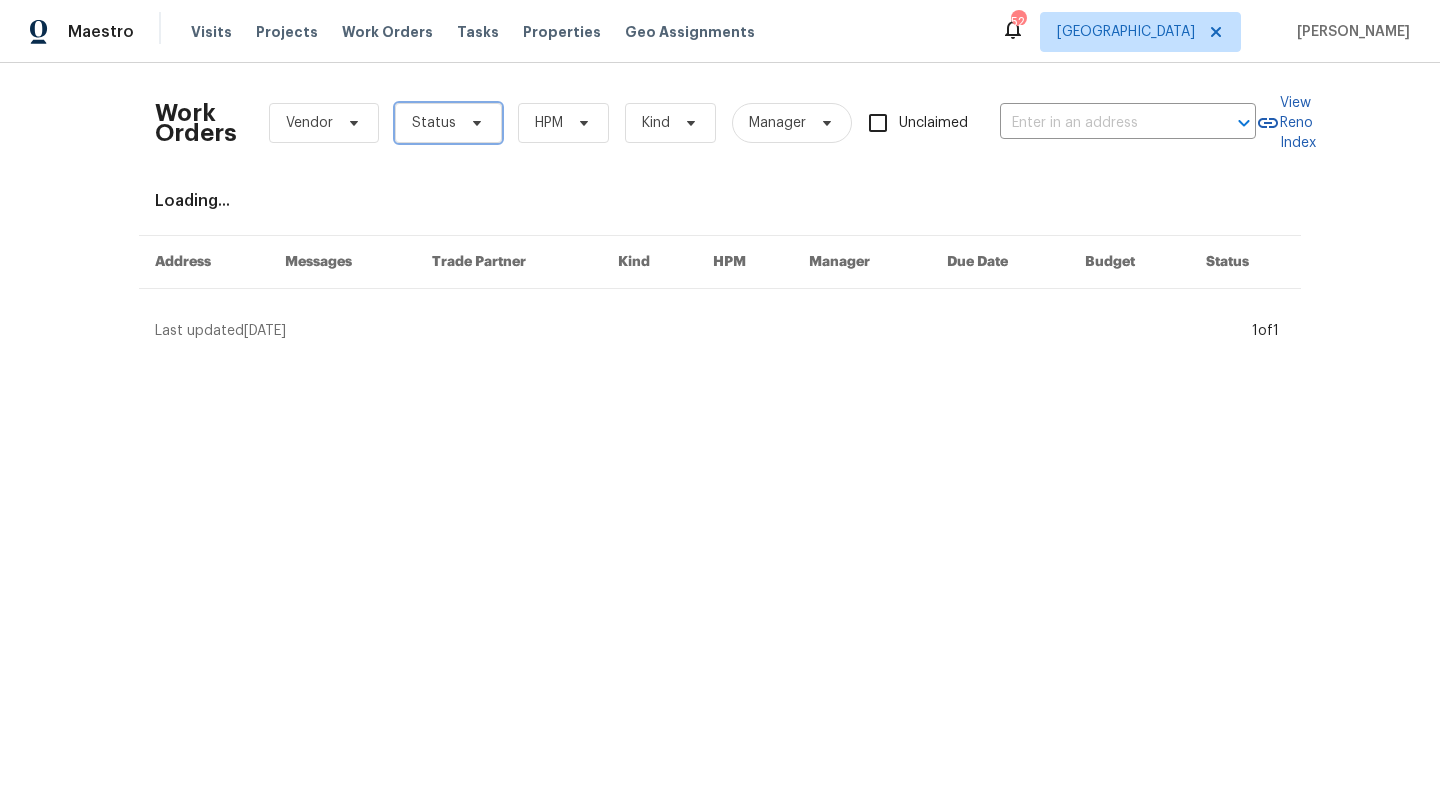 click on "Status" at bounding box center [434, 123] 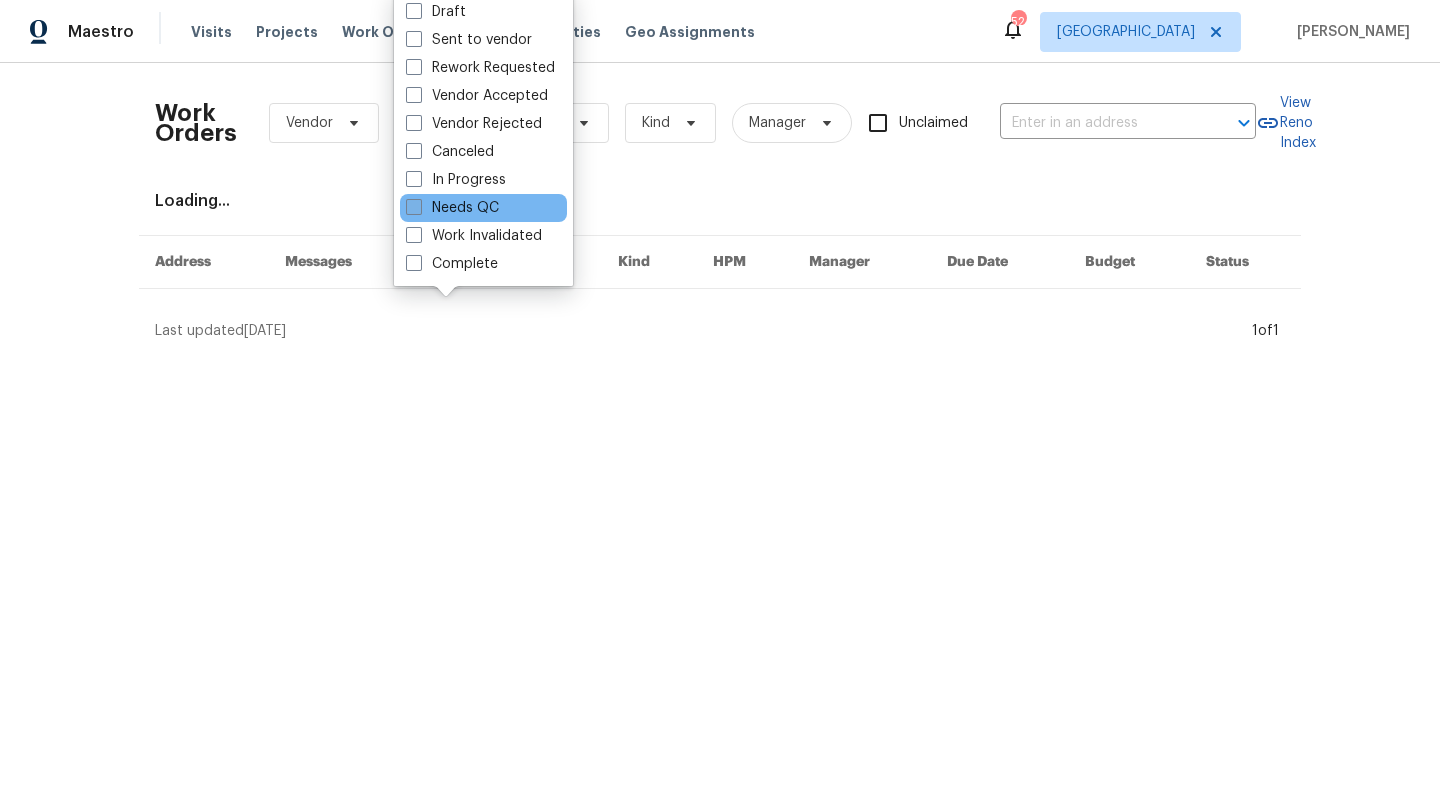click on "Needs QC" at bounding box center [452, 208] 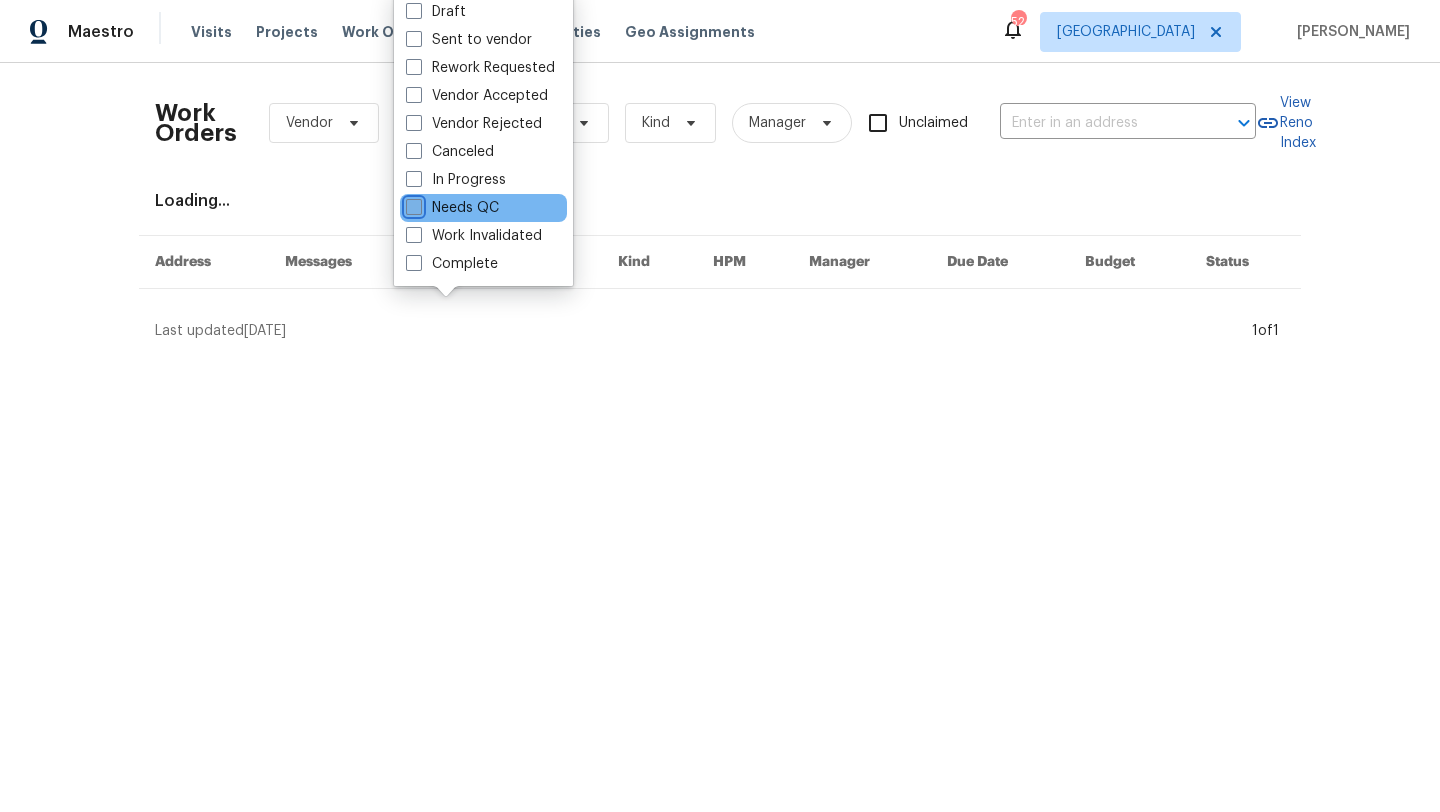click on "Needs QC" at bounding box center [412, 204] 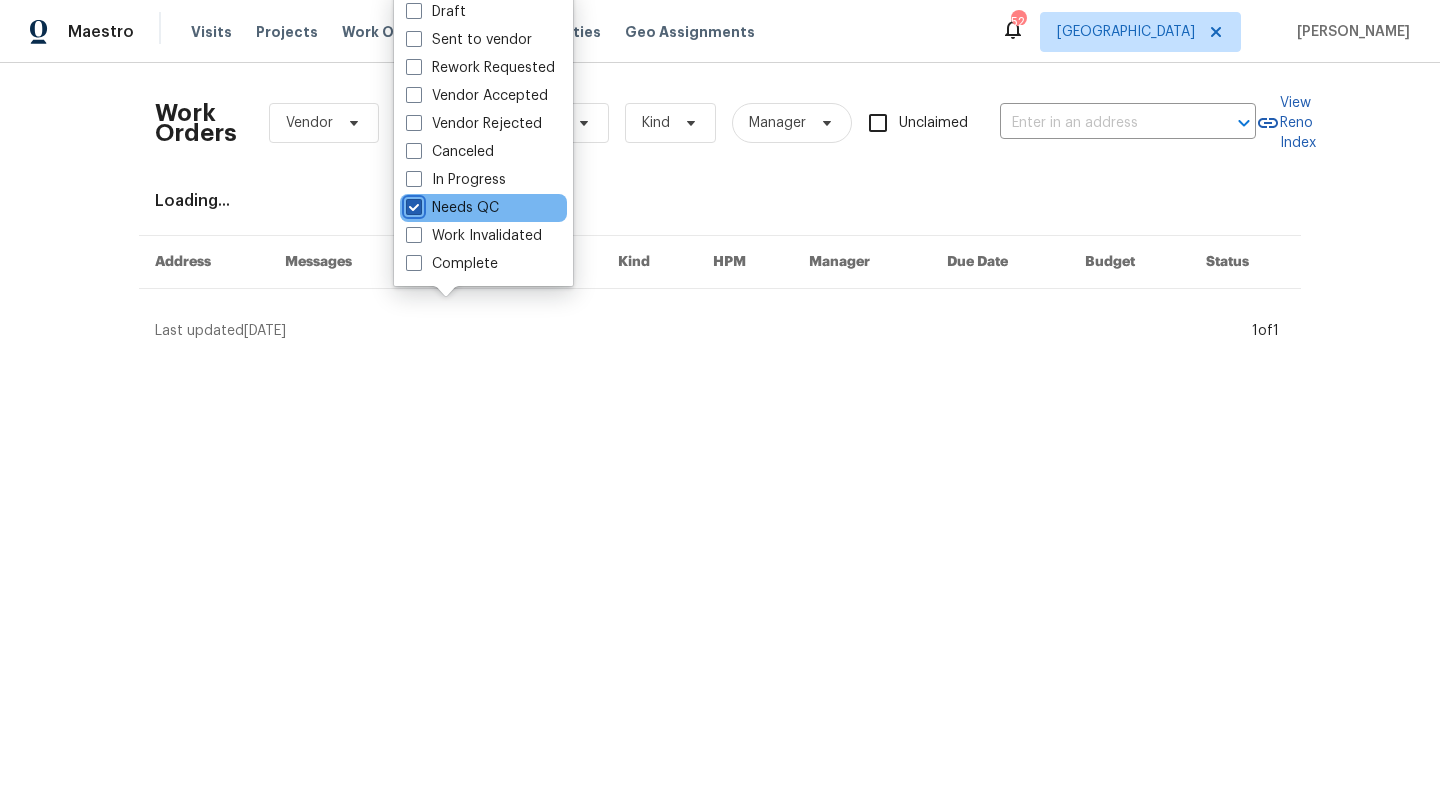 checkbox on "true" 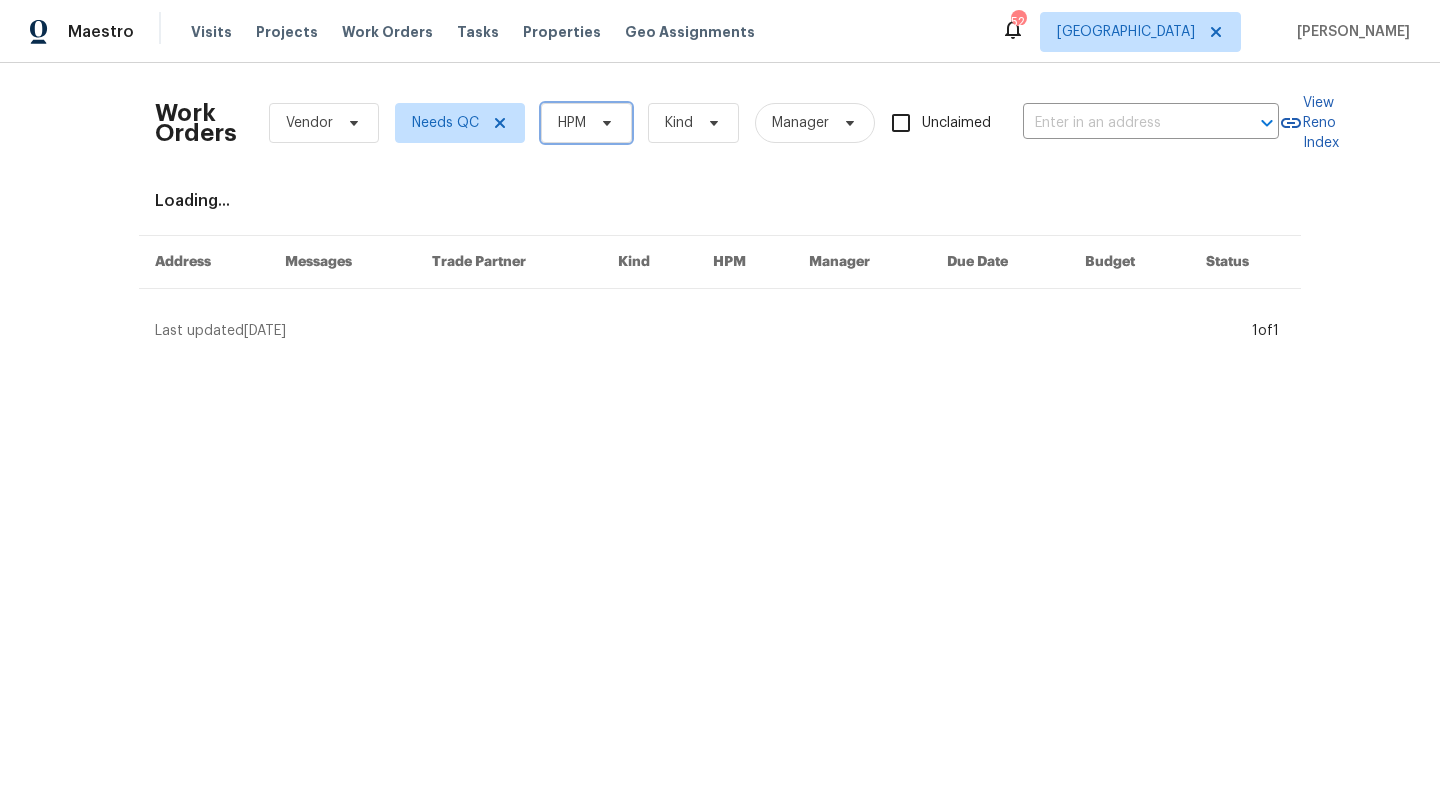 click on "HPM" at bounding box center (572, 123) 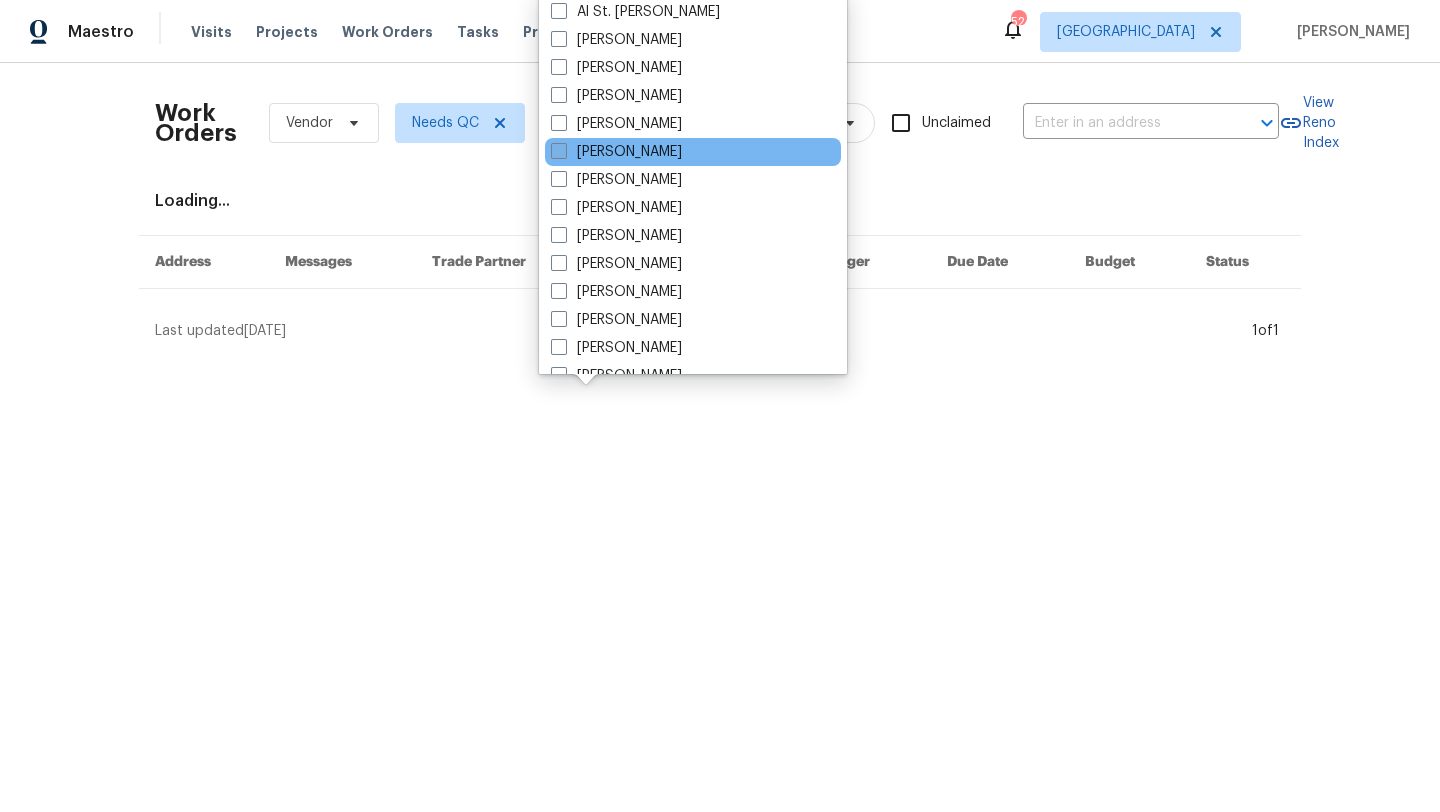 click on "[PERSON_NAME]" at bounding box center [616, 152] 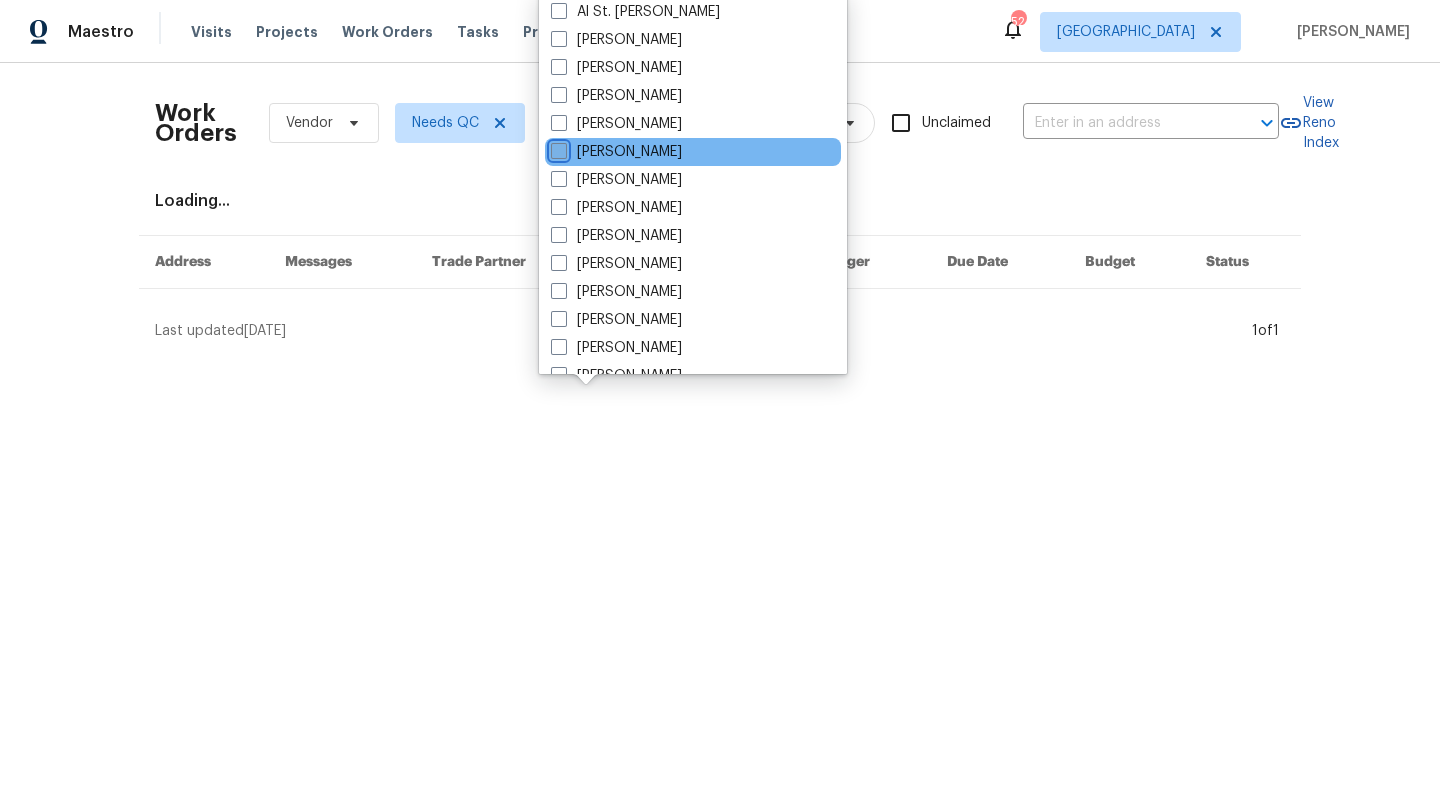 click on "[PERSON_NAME]" at bounding box center [557, 148] 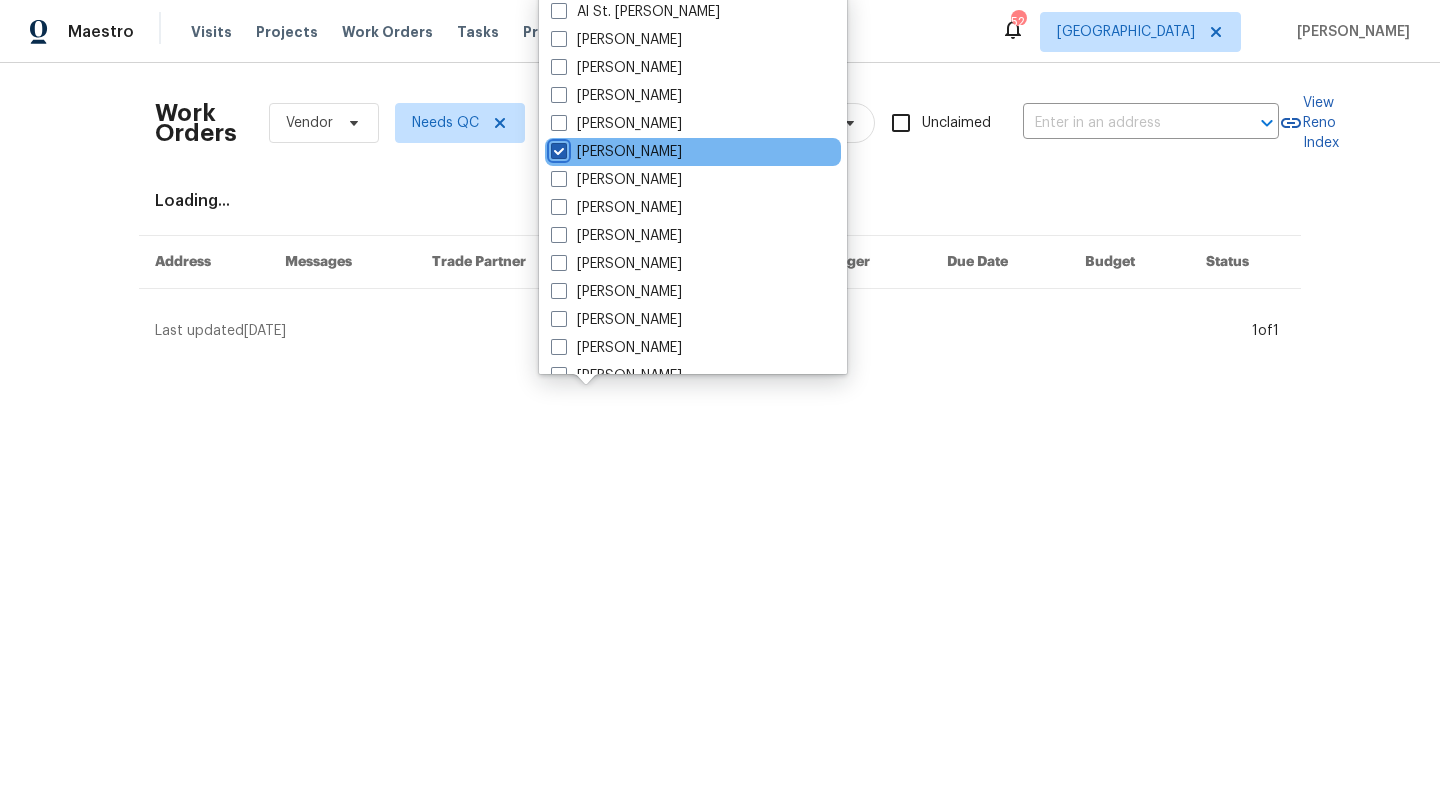 checkbox on "true" 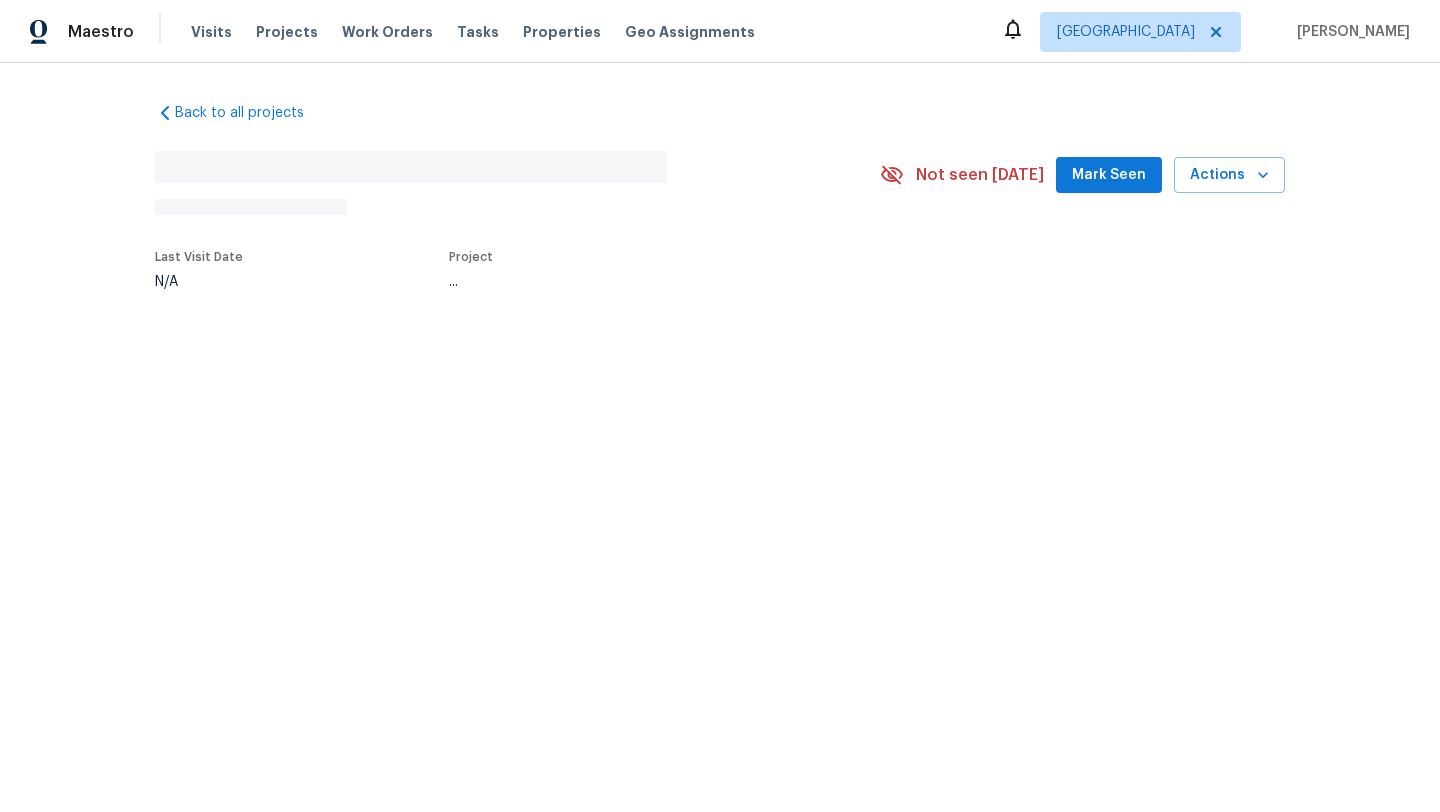 scroll, scrollTop: 0, scrollLeft: 0, axis: both 